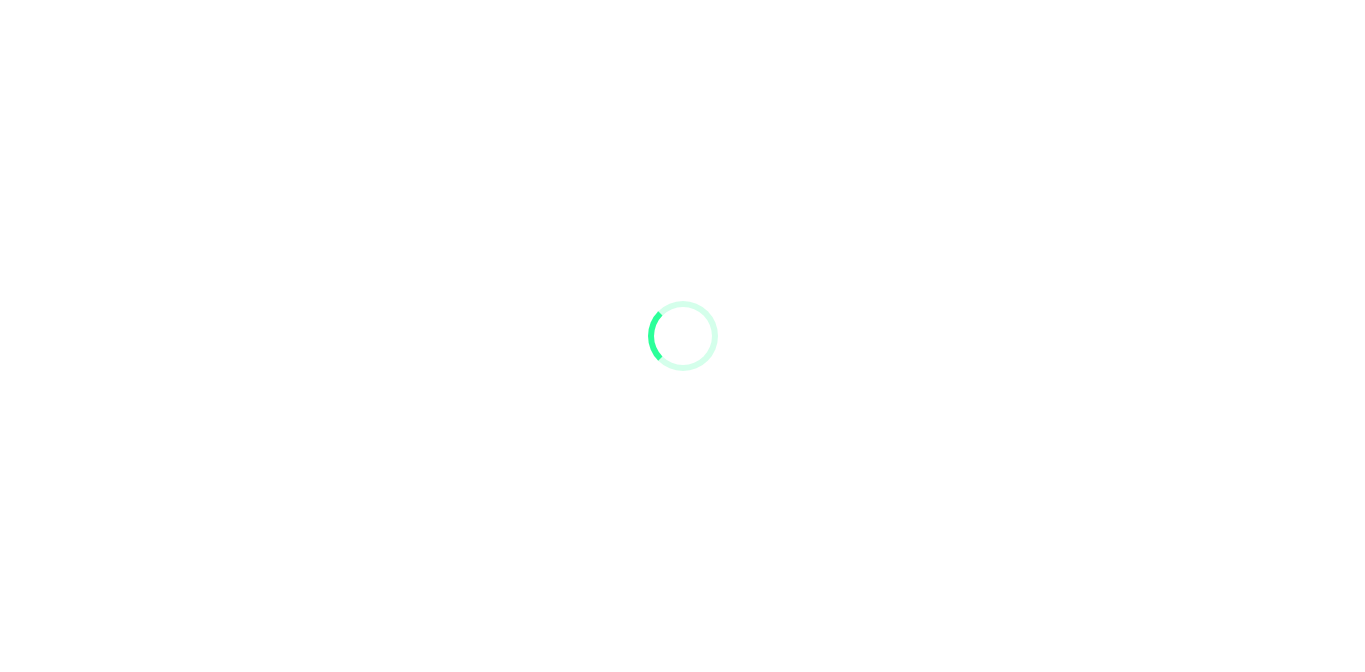 scroll, scrollTop: 0, scrollLeft: 0, axis: both 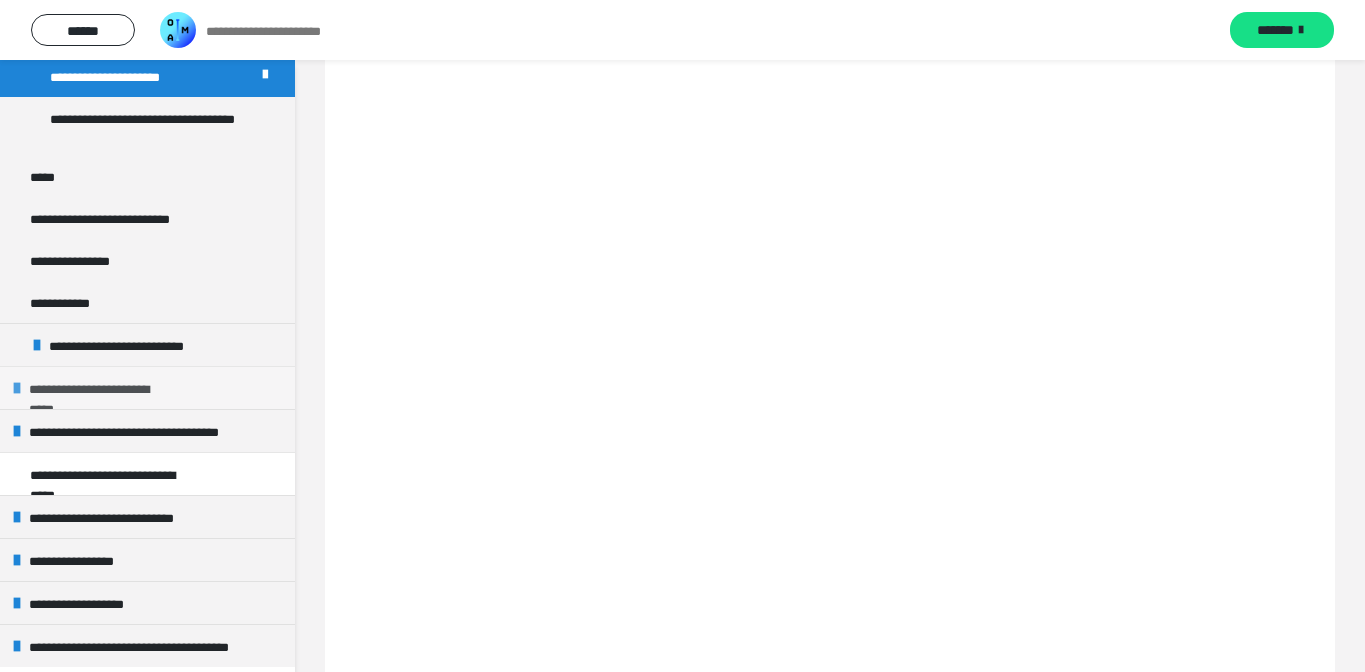 click on "**********" at bounding box center [101, 388] 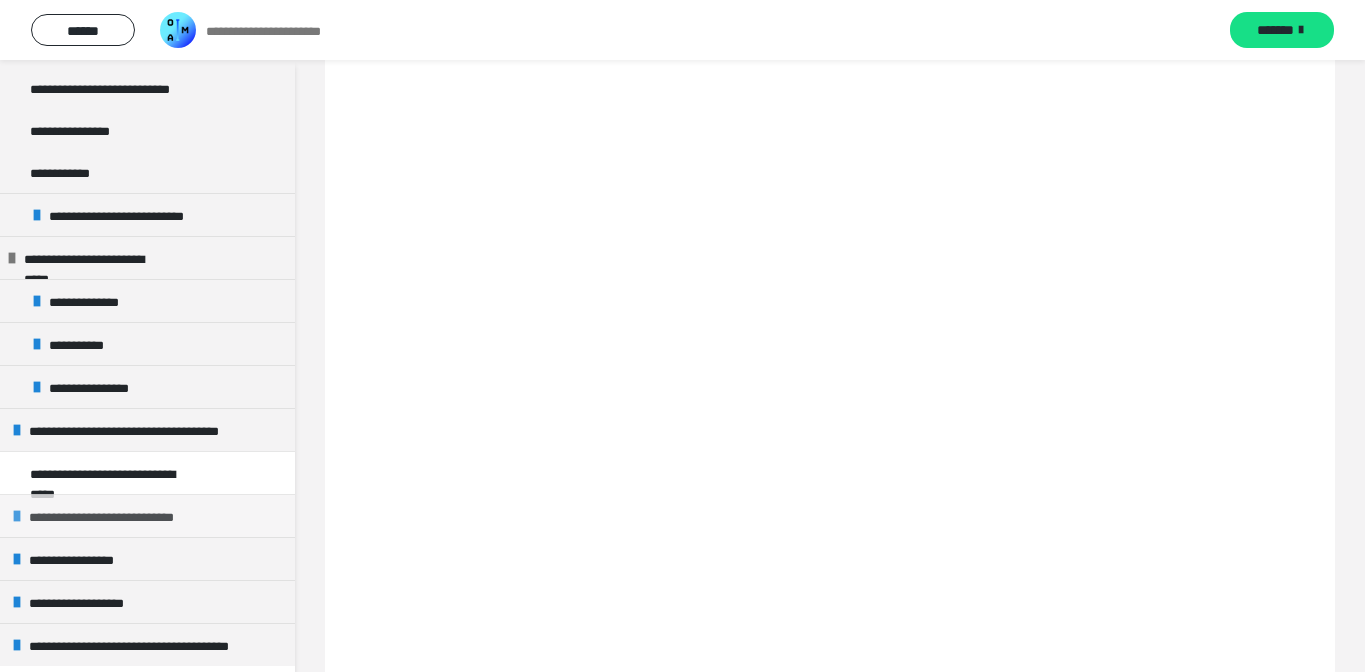scroll, scrollTop: 345, scrollLeft: 0, axis: vertical 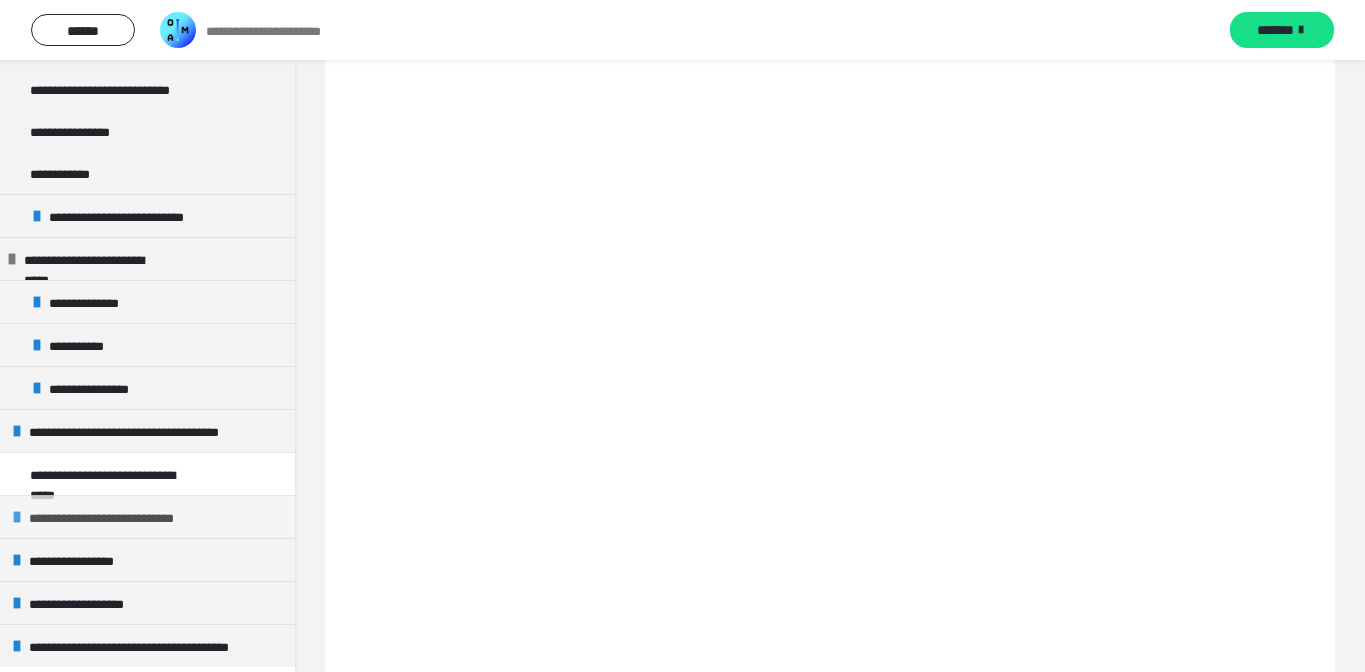 click on "**********" at bounding box center (102, 517) 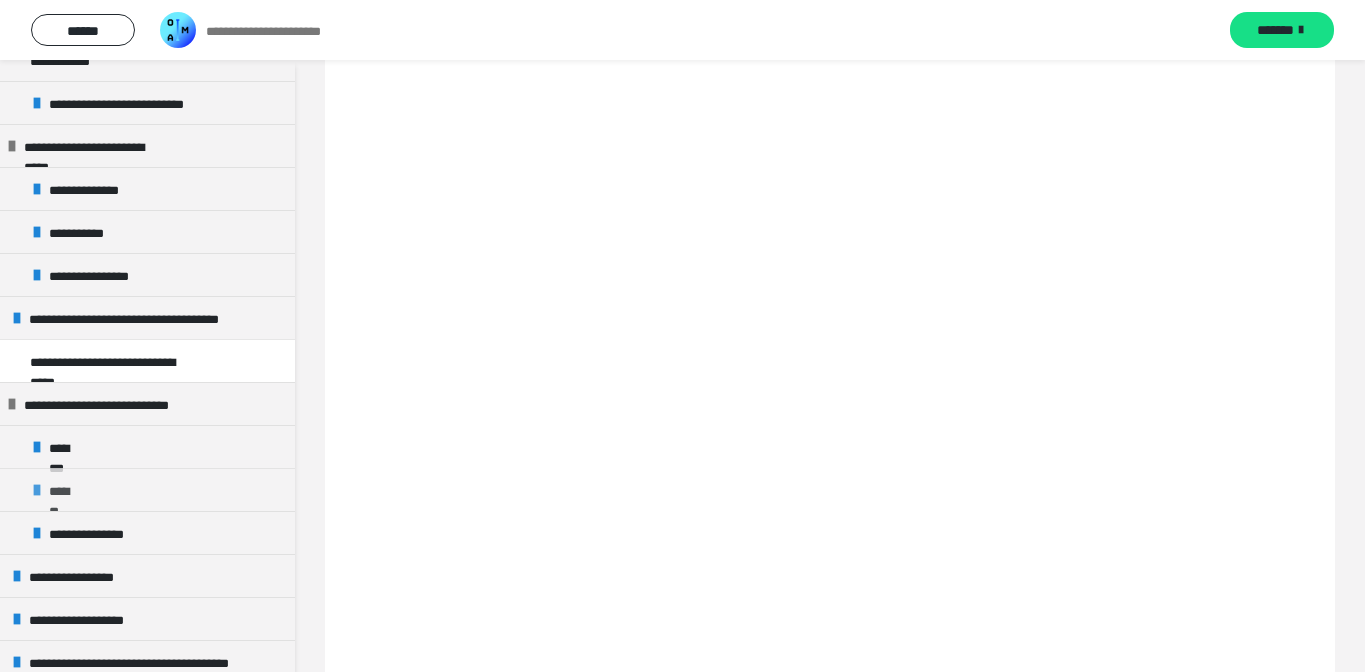 scroll, scrollTop: 464, scrollLeft: 0, axis: vertical 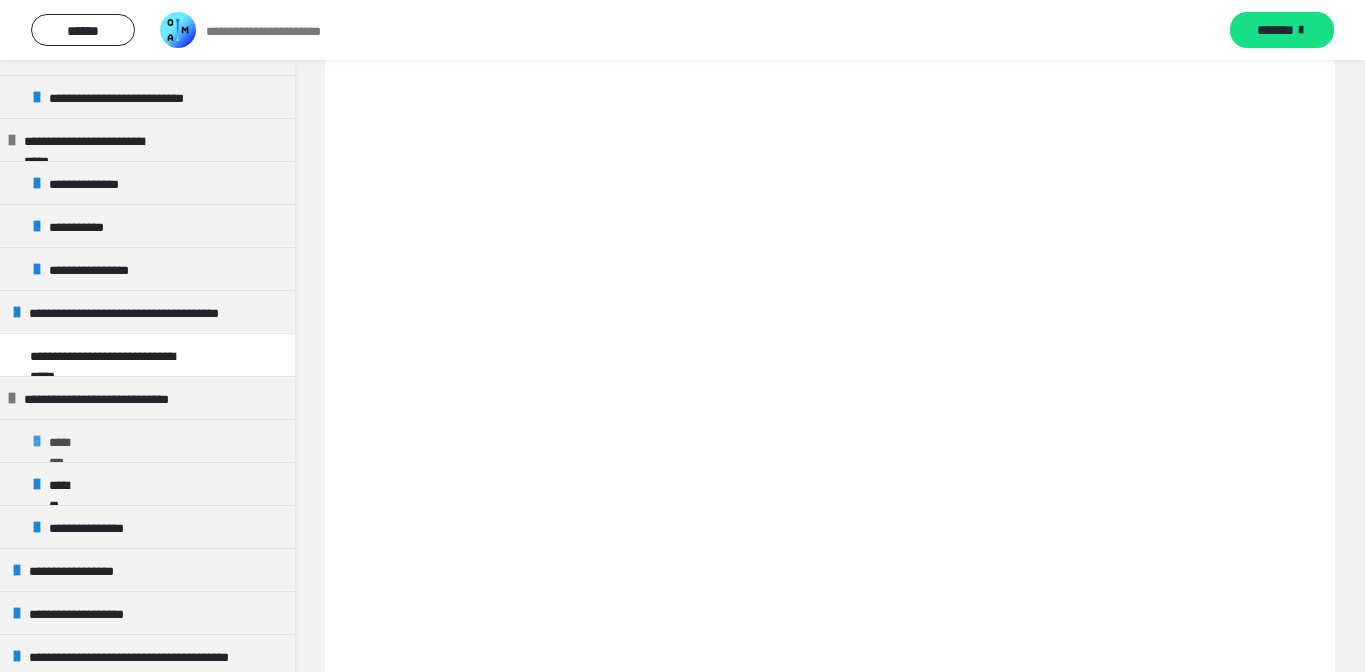 click on "********" at bounding box center (147, 440) 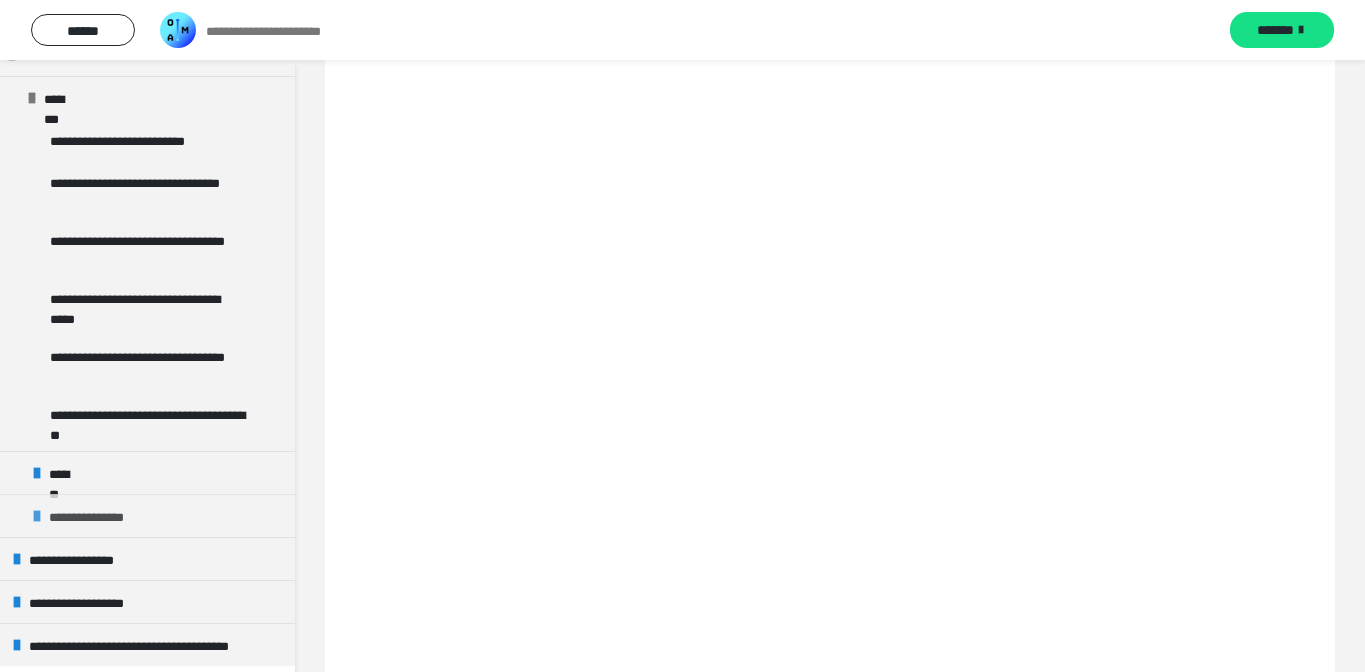 scroll, scrollTop: 806, scrollLeft: 0, axis: vertical 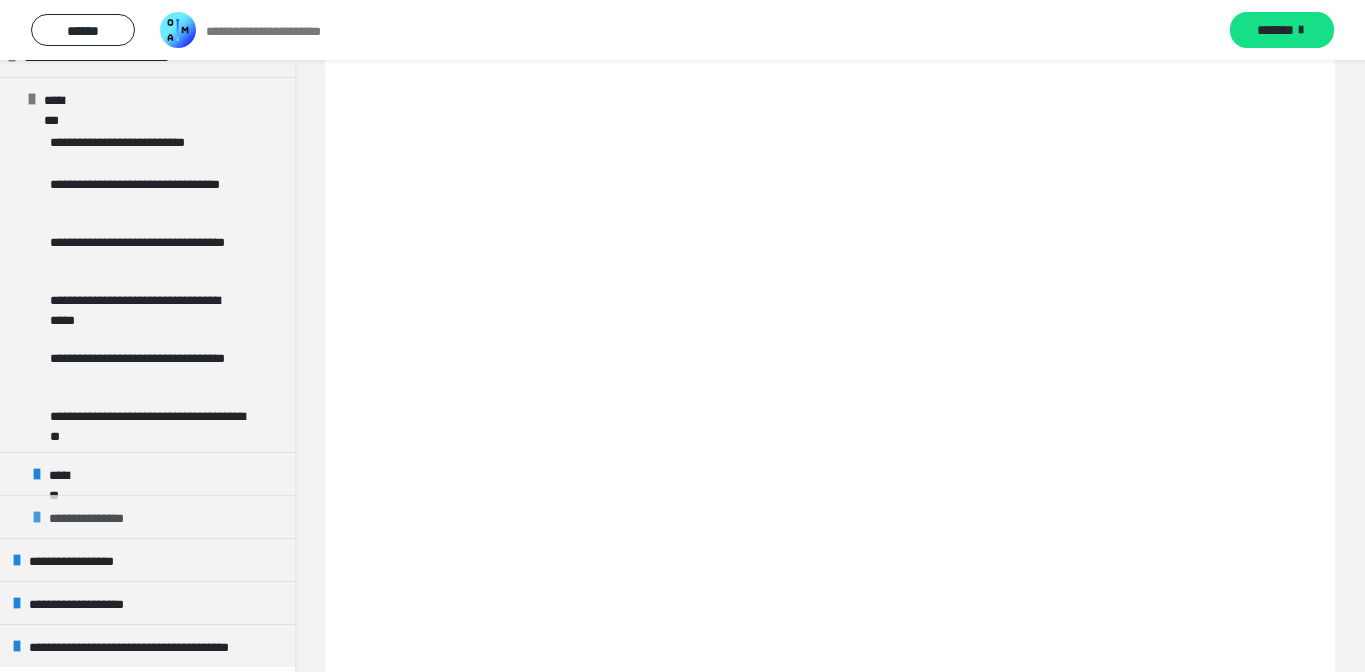 click on "**********" at bounding box center [147, 516] 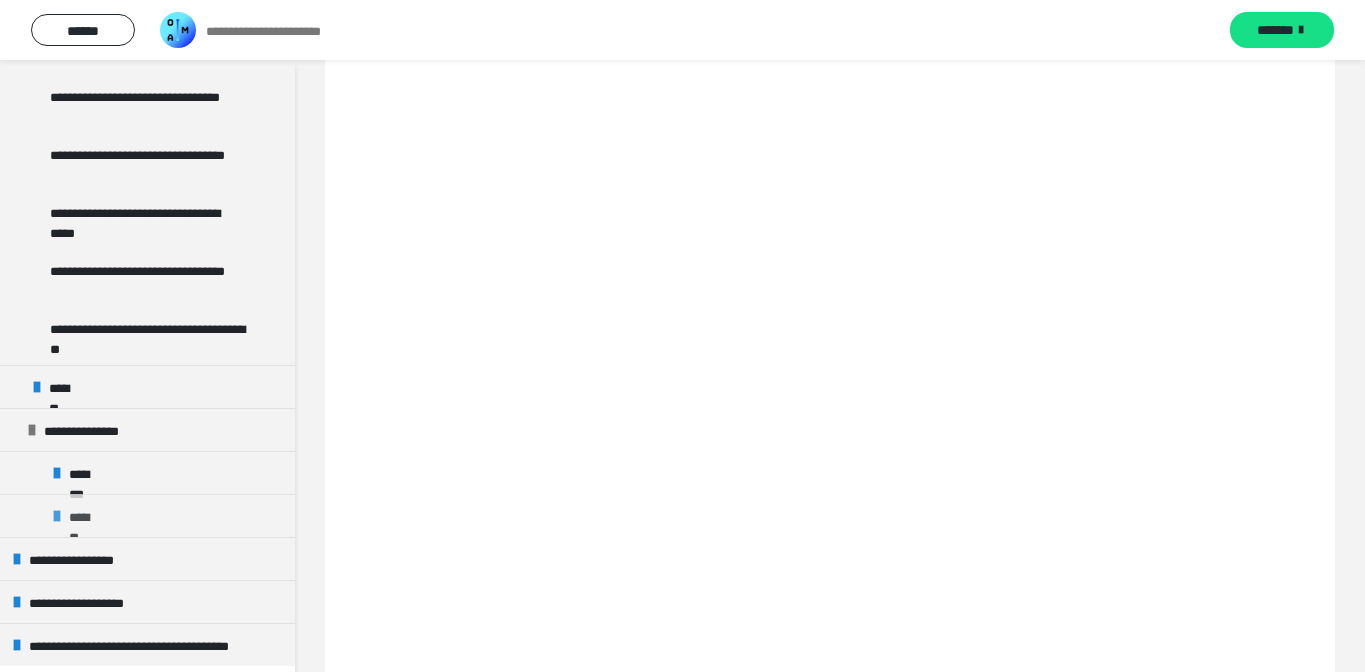 scroll, scrollTop: 892, scrollLeft: 0, axis: vertical 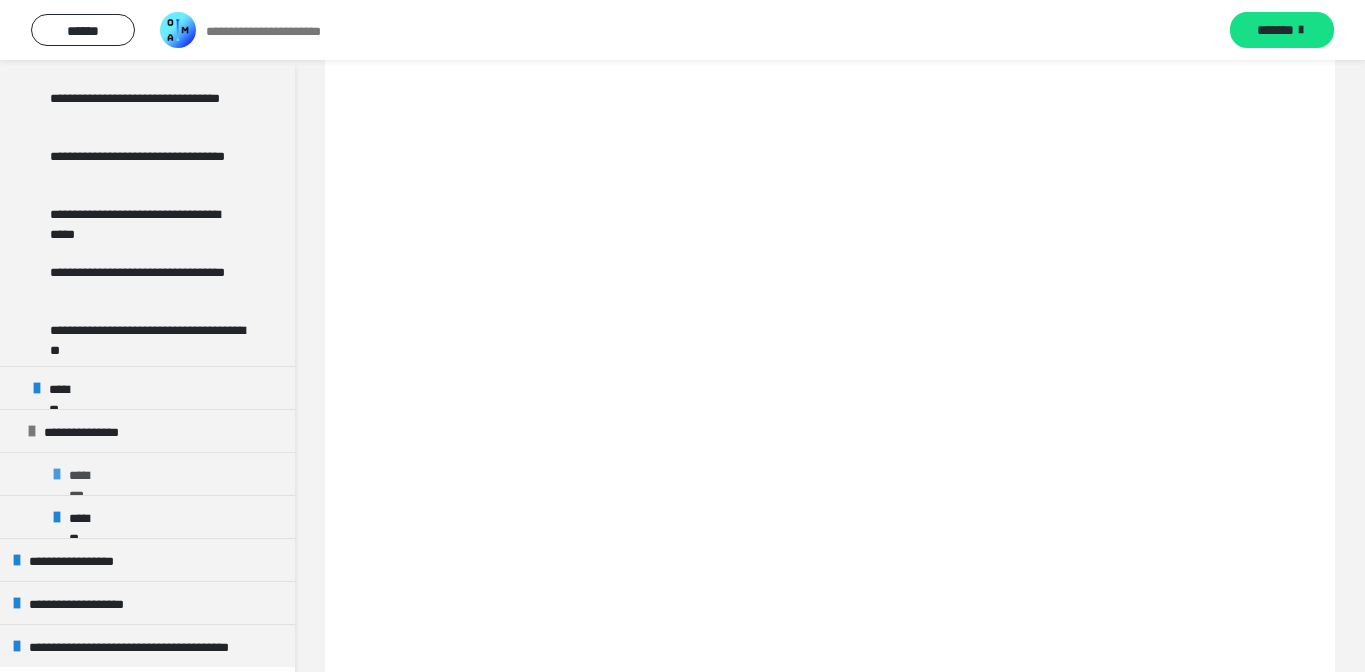 click on "********" at bounding box center [84, 474] 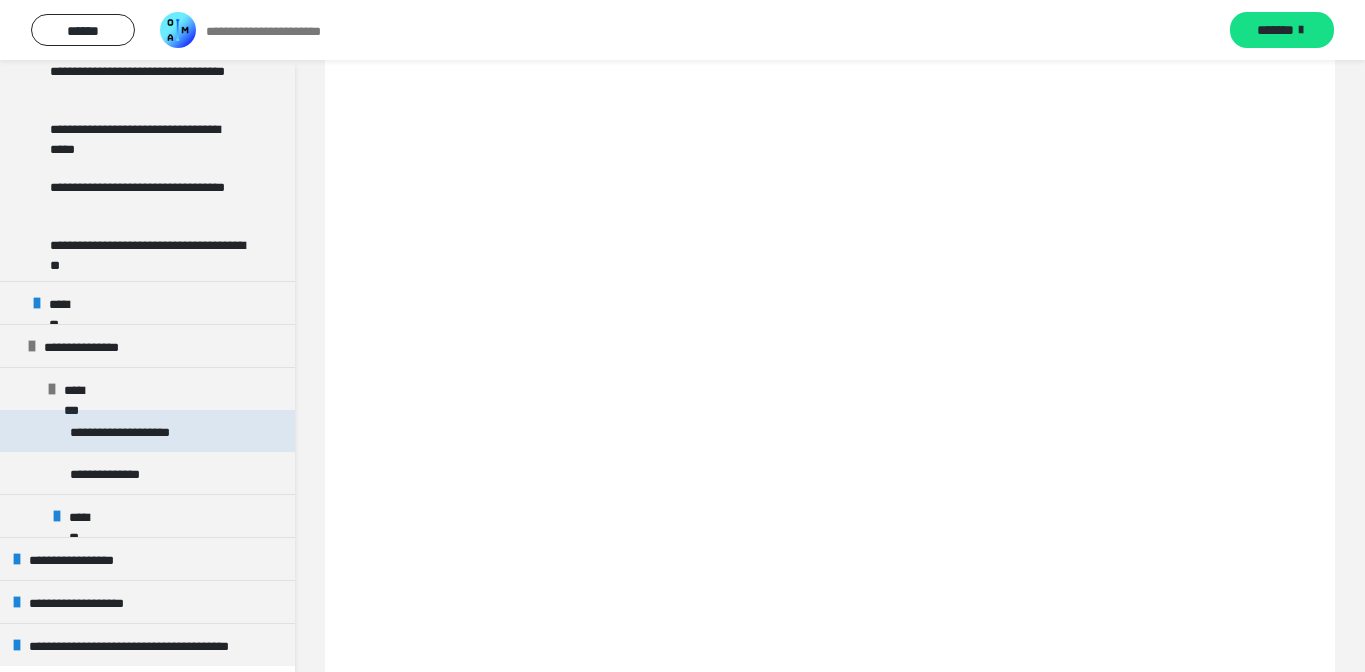 scroll, scrollTop: 976, scrollLeft: 0, axis: vertical 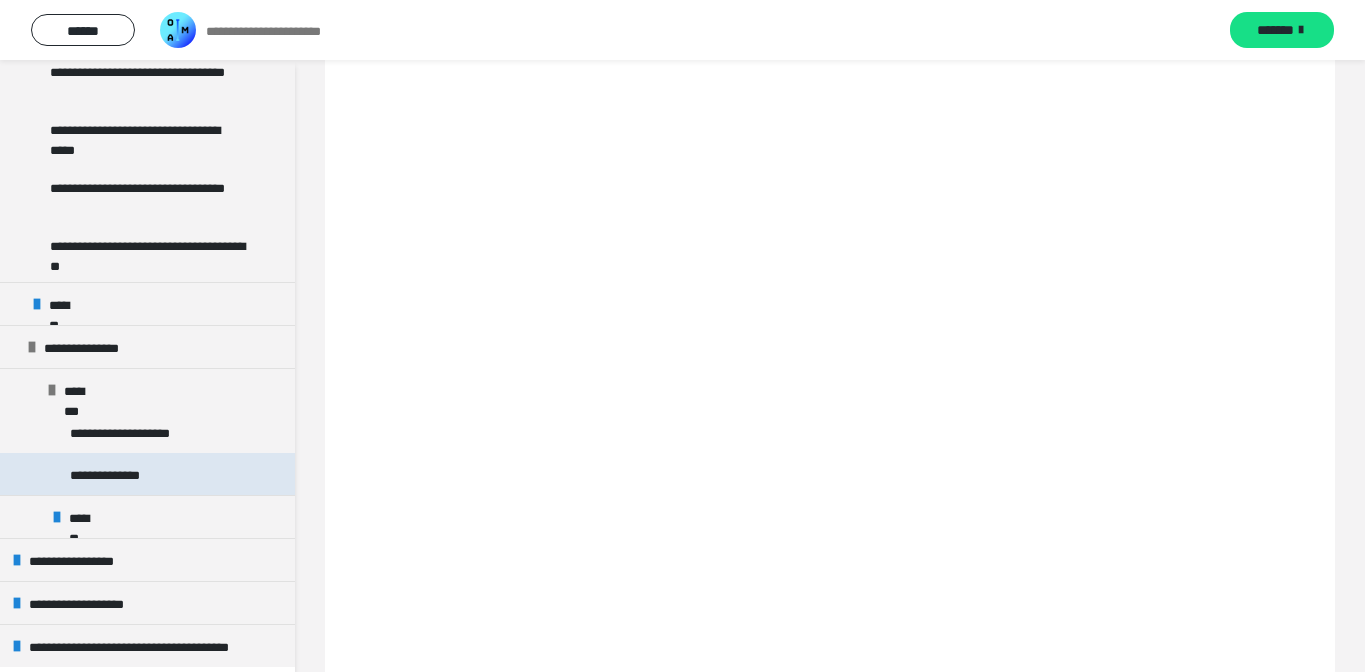 click on "**********" at bounding box center (118, 474) 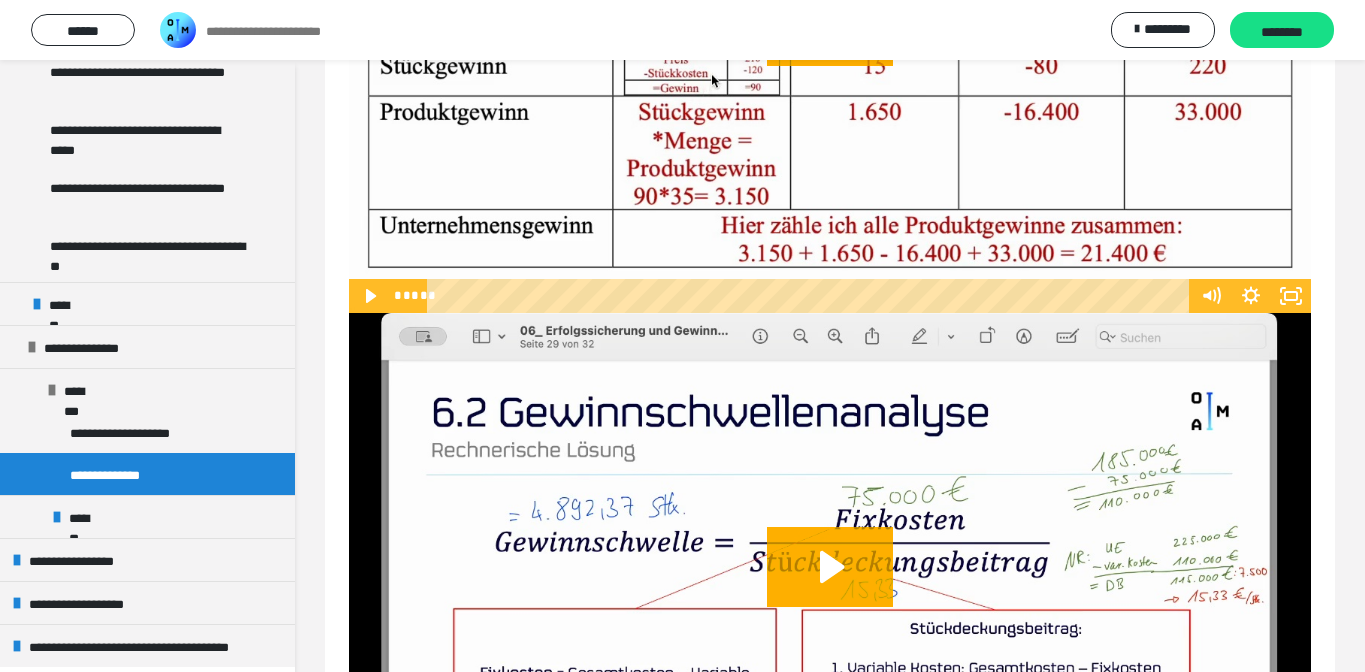 scroll, scrollTop: 2398, scrollLeft: 0, axis: vertical 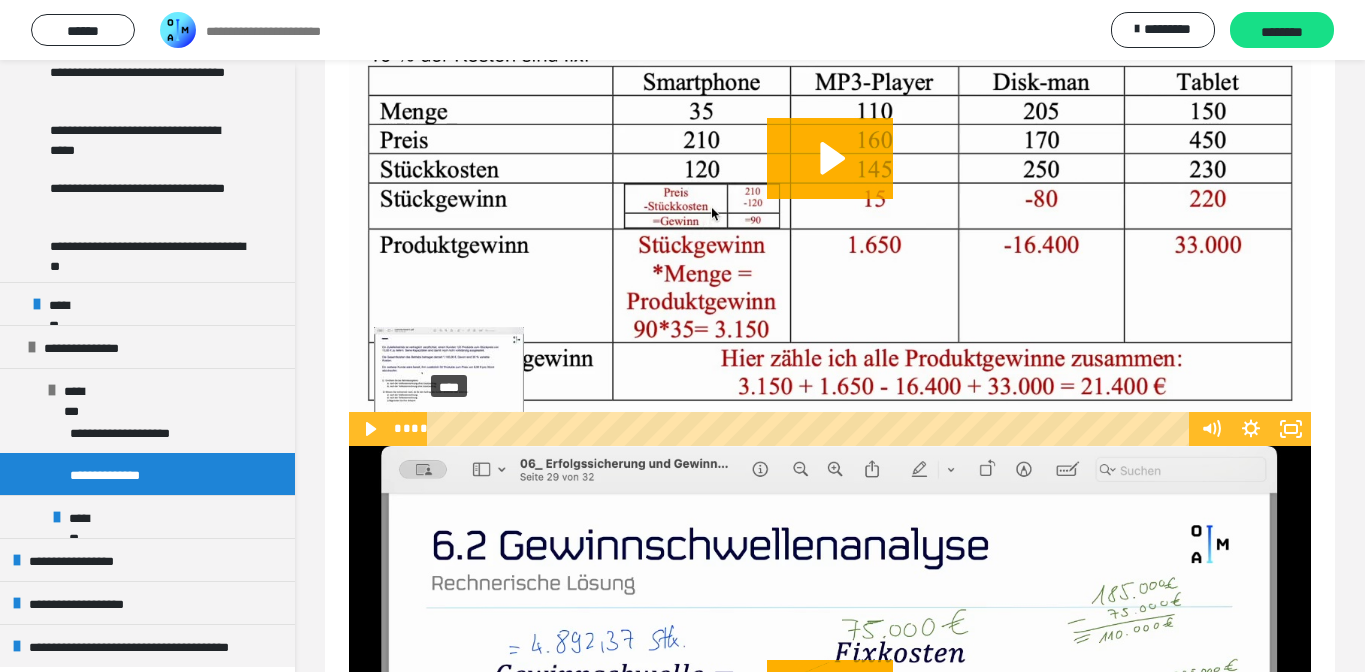 click on "****" at bounding box center [812, 429] 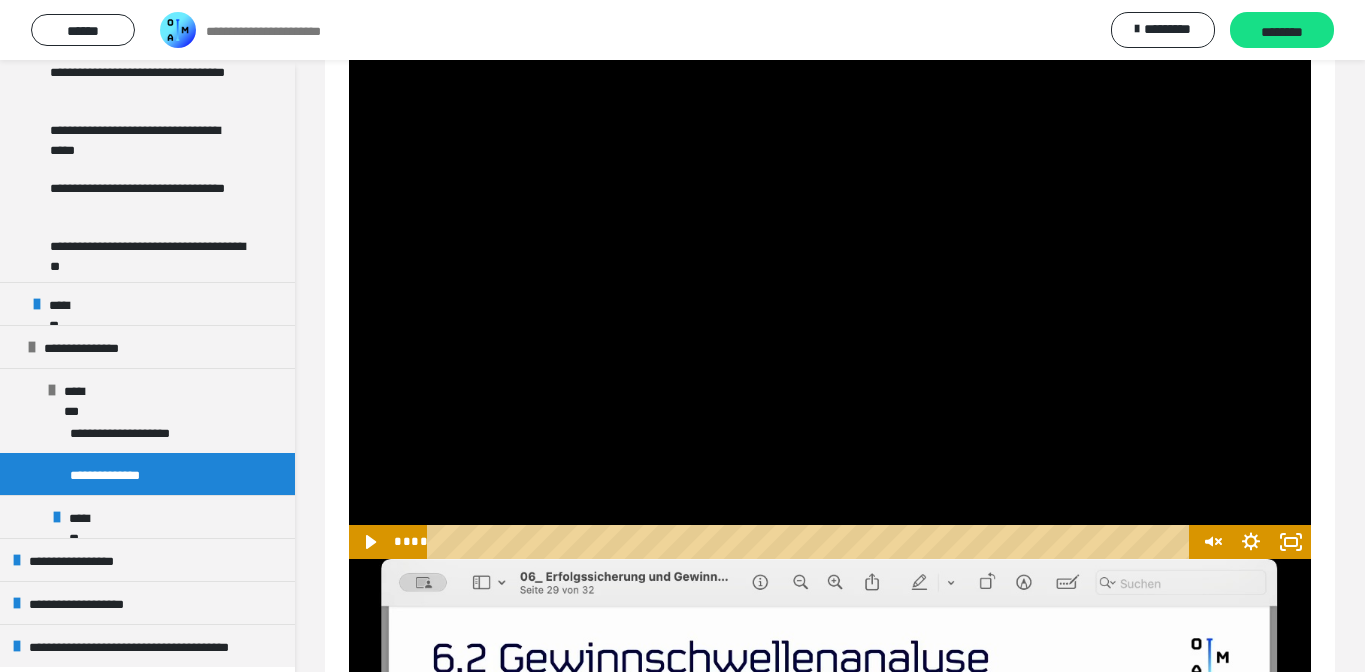 scroll, scrollTop: 2279, scrollLeft: 0, axis: vertical 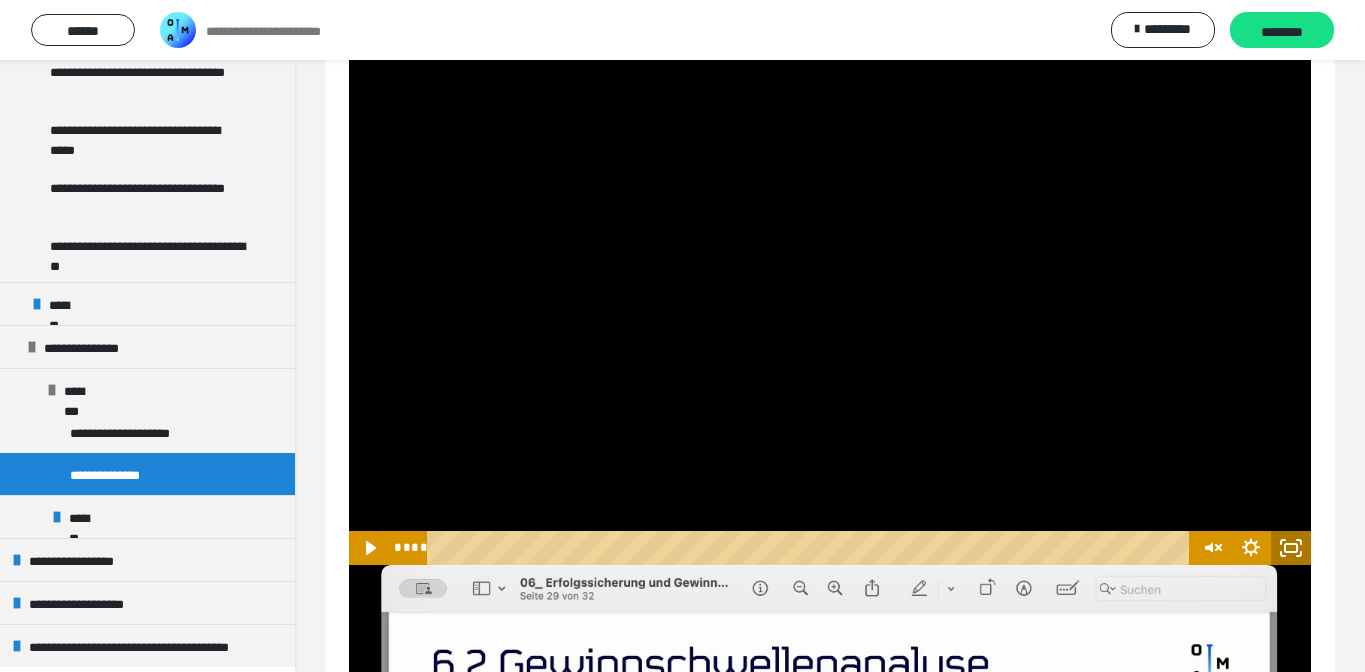 click 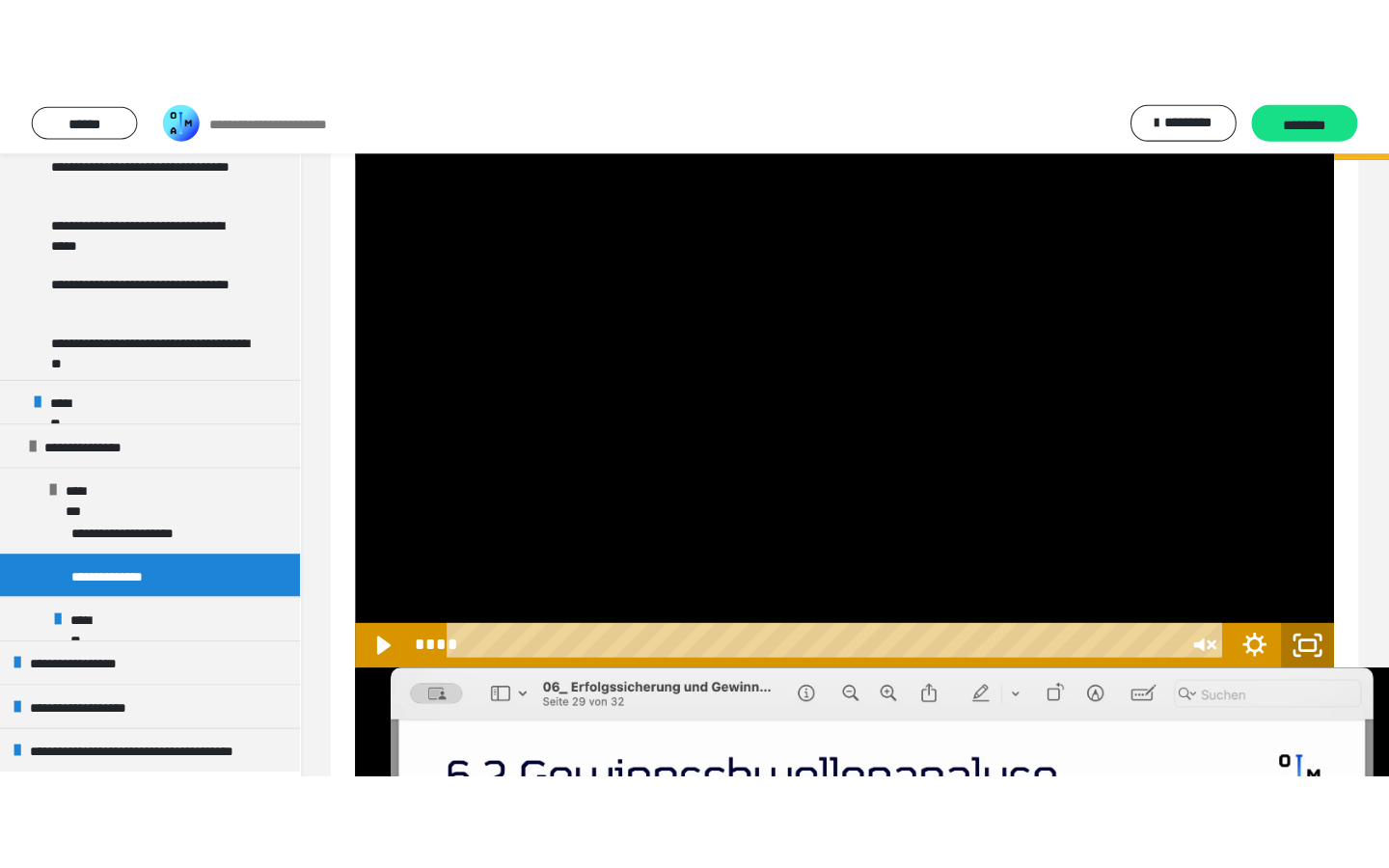 scroll, scrollTop: 0, scrollLeft: 0, axis: both 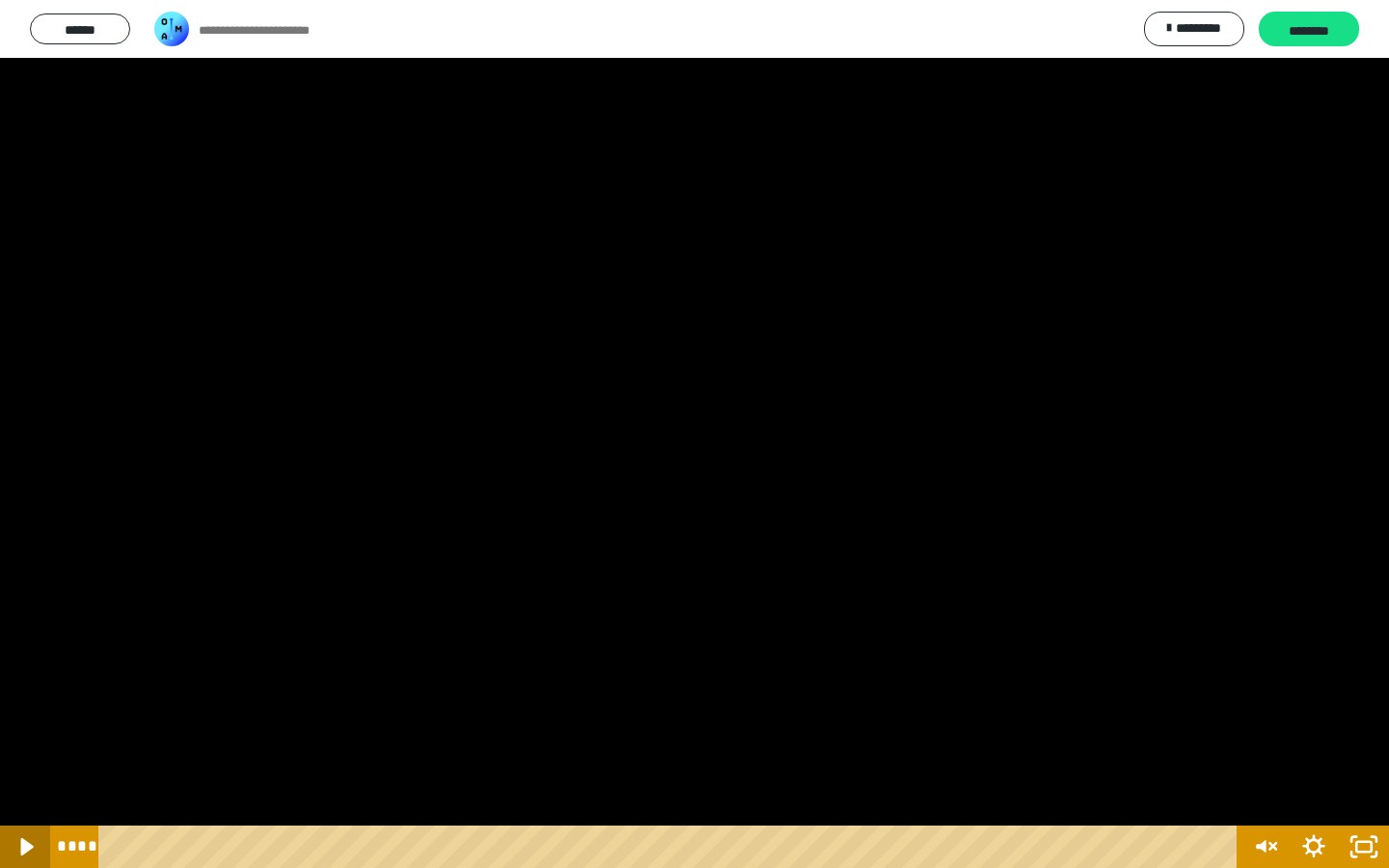 click 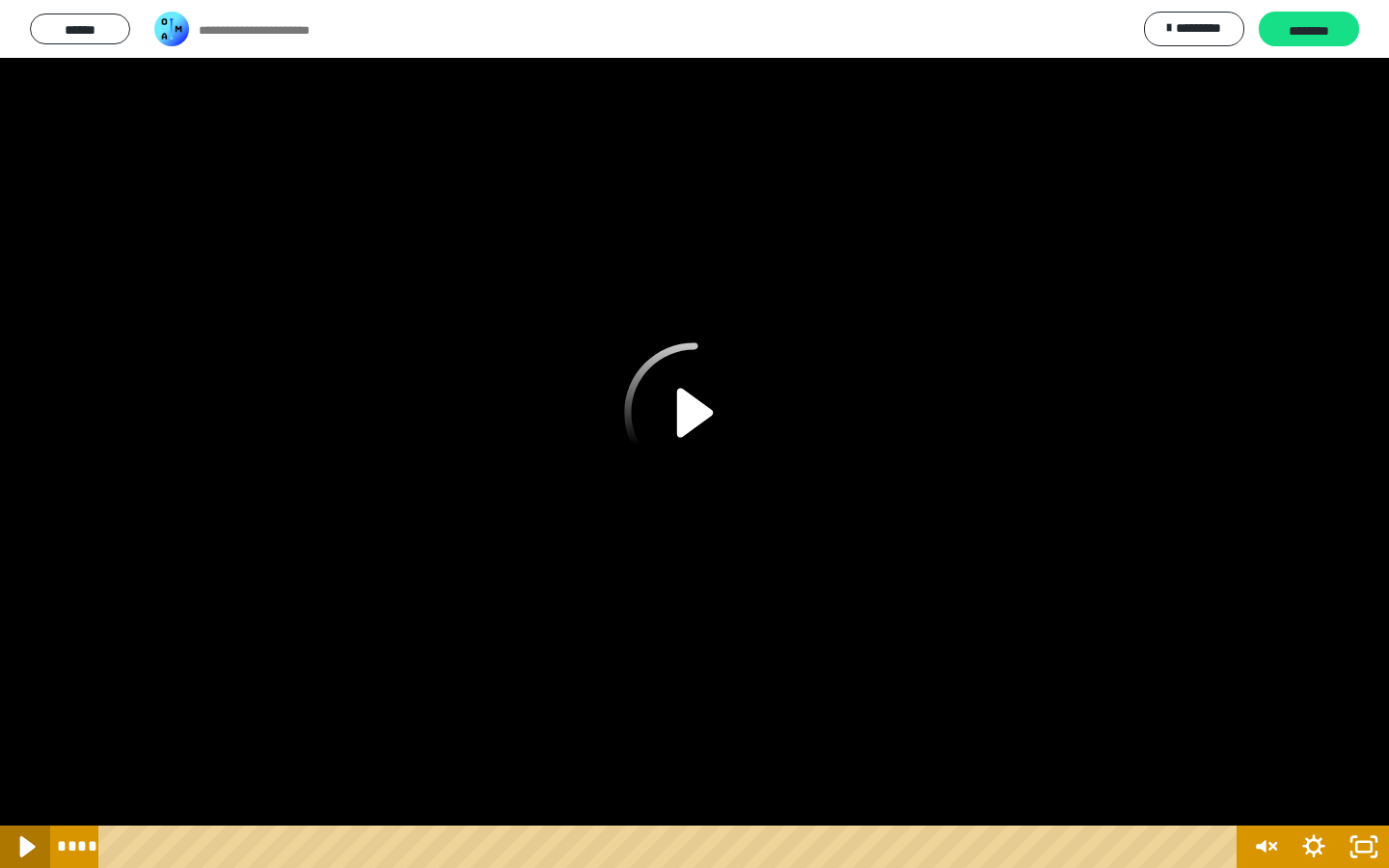 click 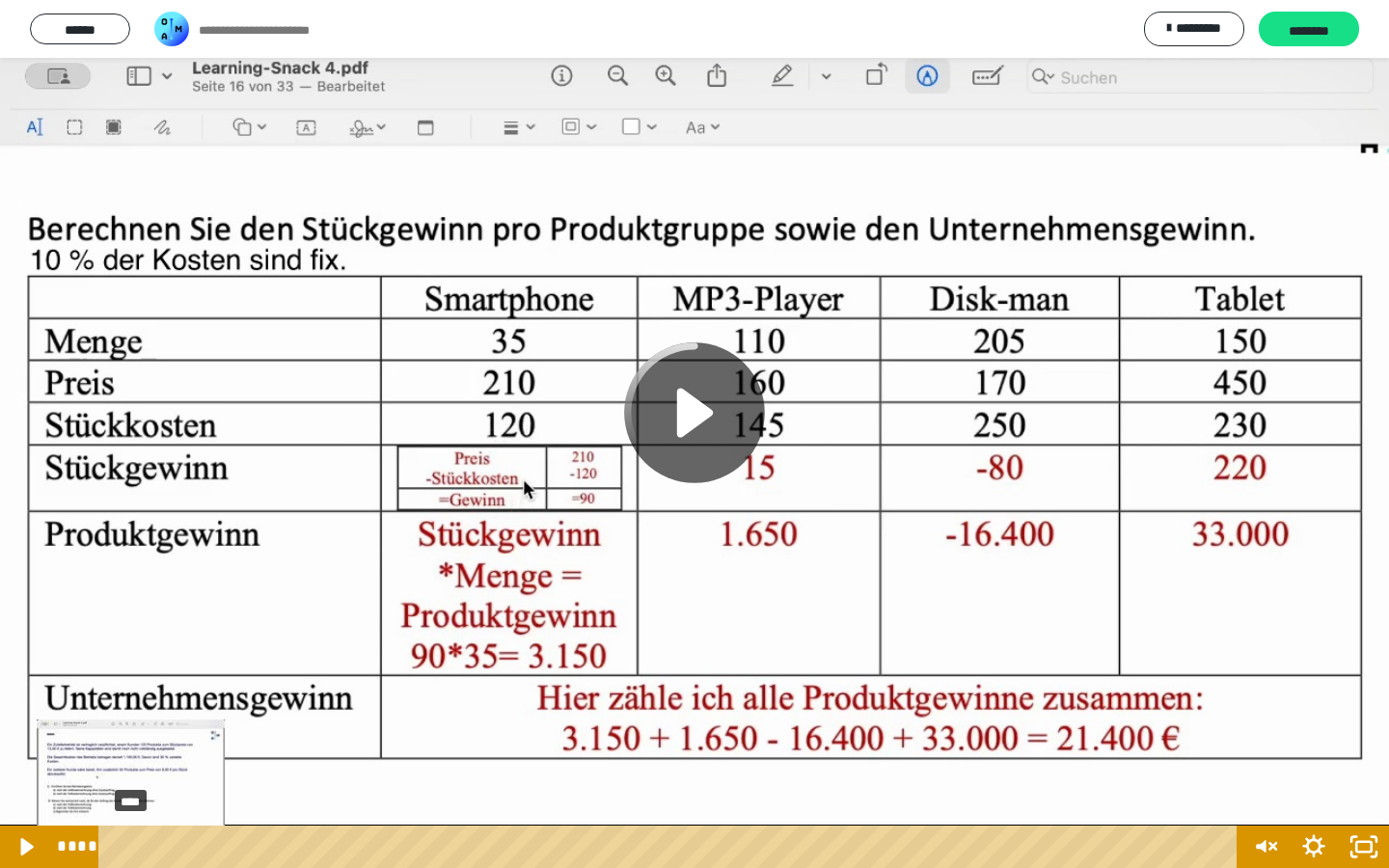 drag, startPoint x: 130, startPoint y: 845, endPoint x: 81, endPoint y: 843, distance: 49.0408 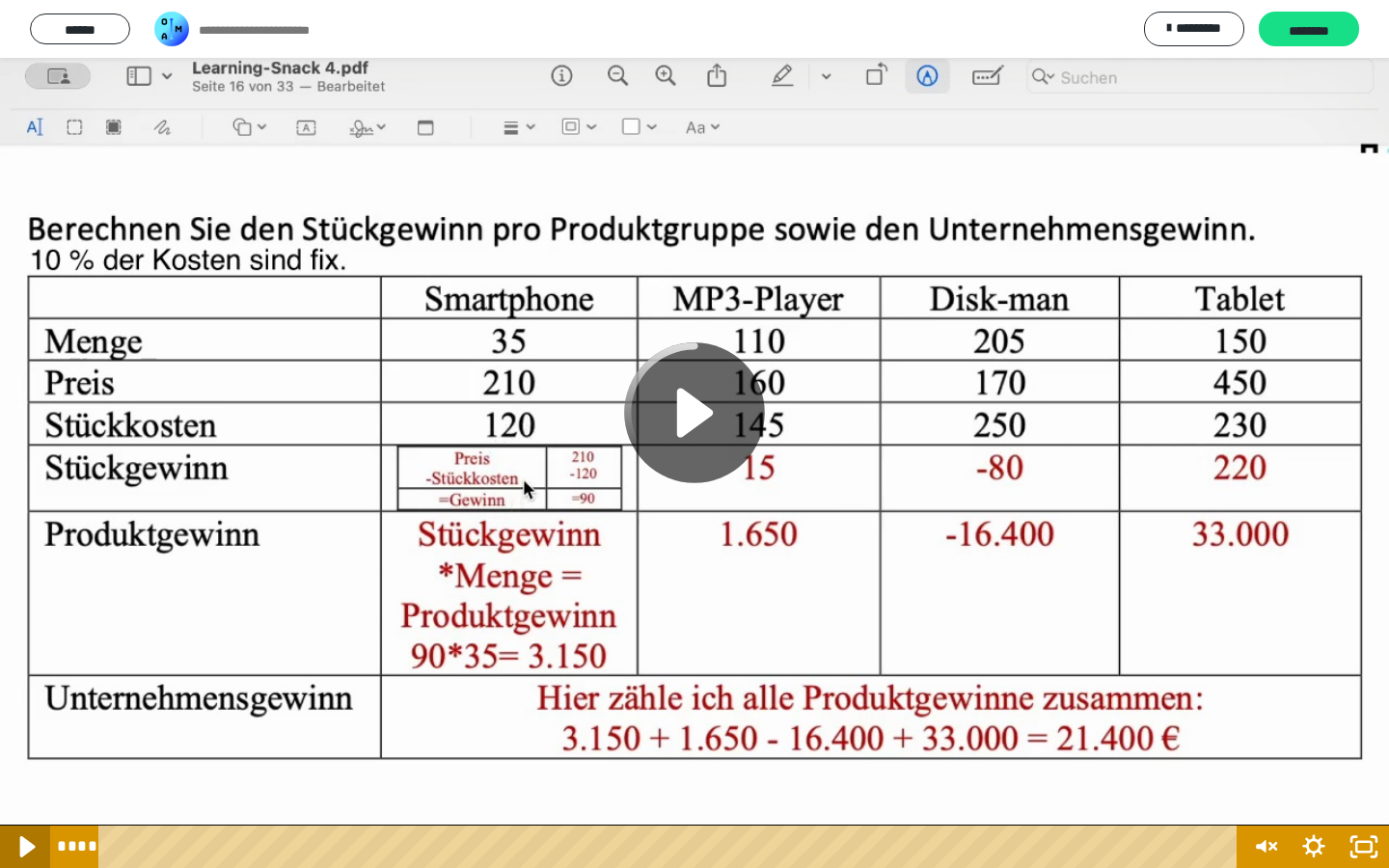 click 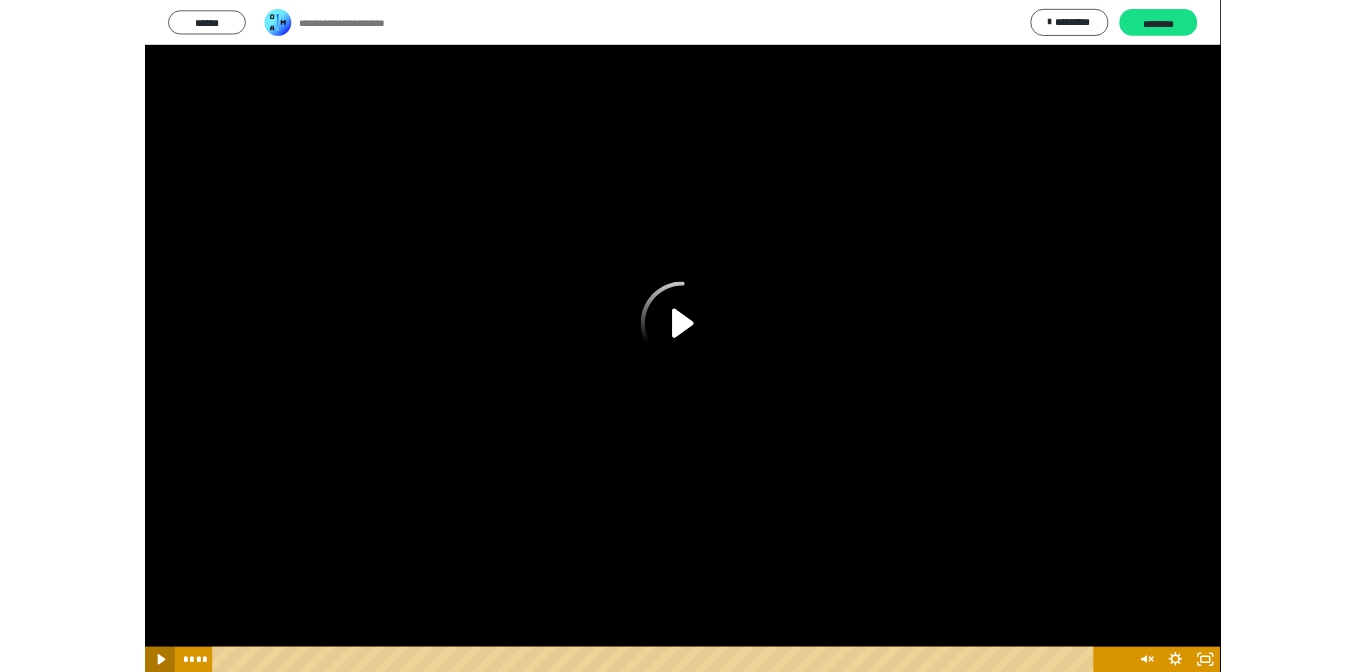 scroll, scrollTop: 2279, scrollLeft: 0, axis: vertical 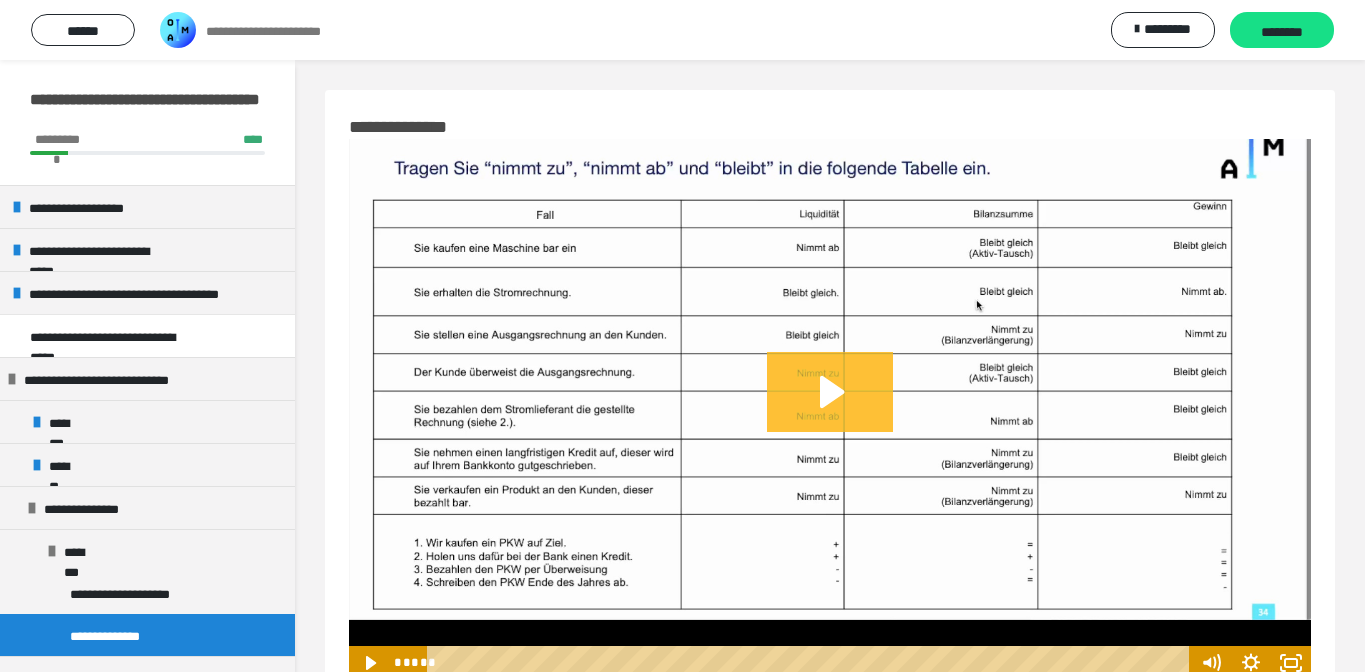 click 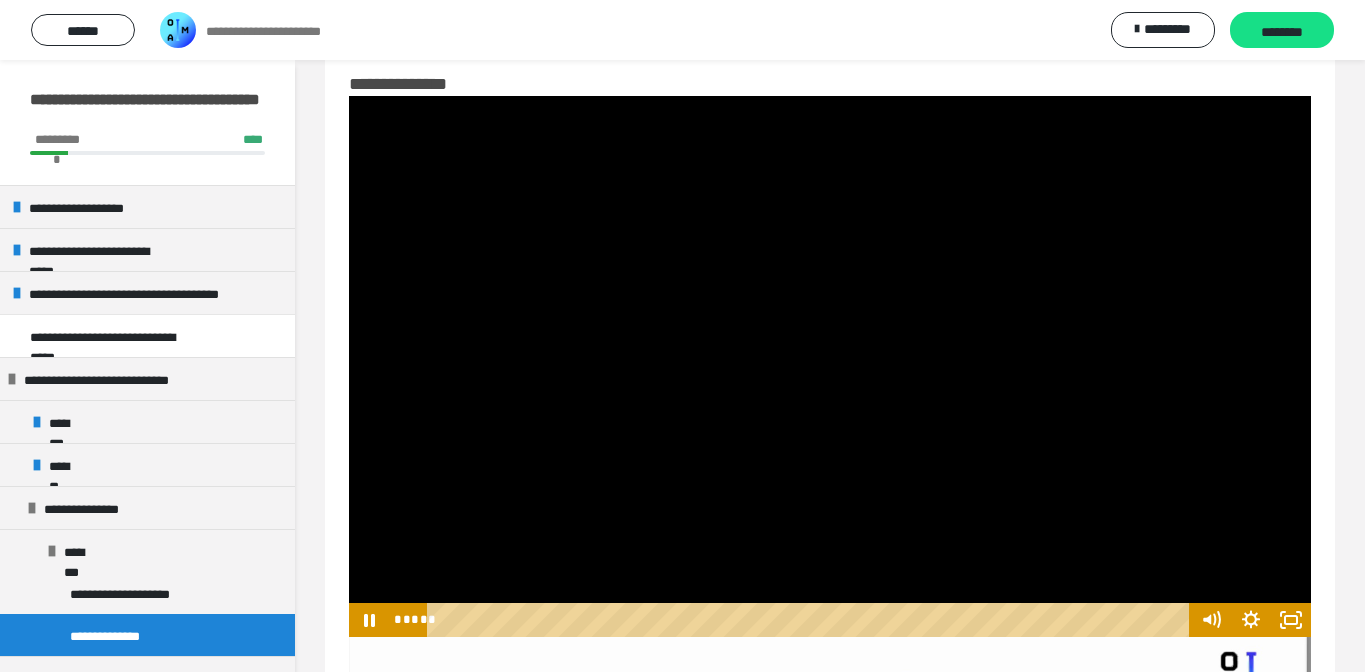 scroll, scrollTop: 64, scrollLeft: 0, axis: vertical 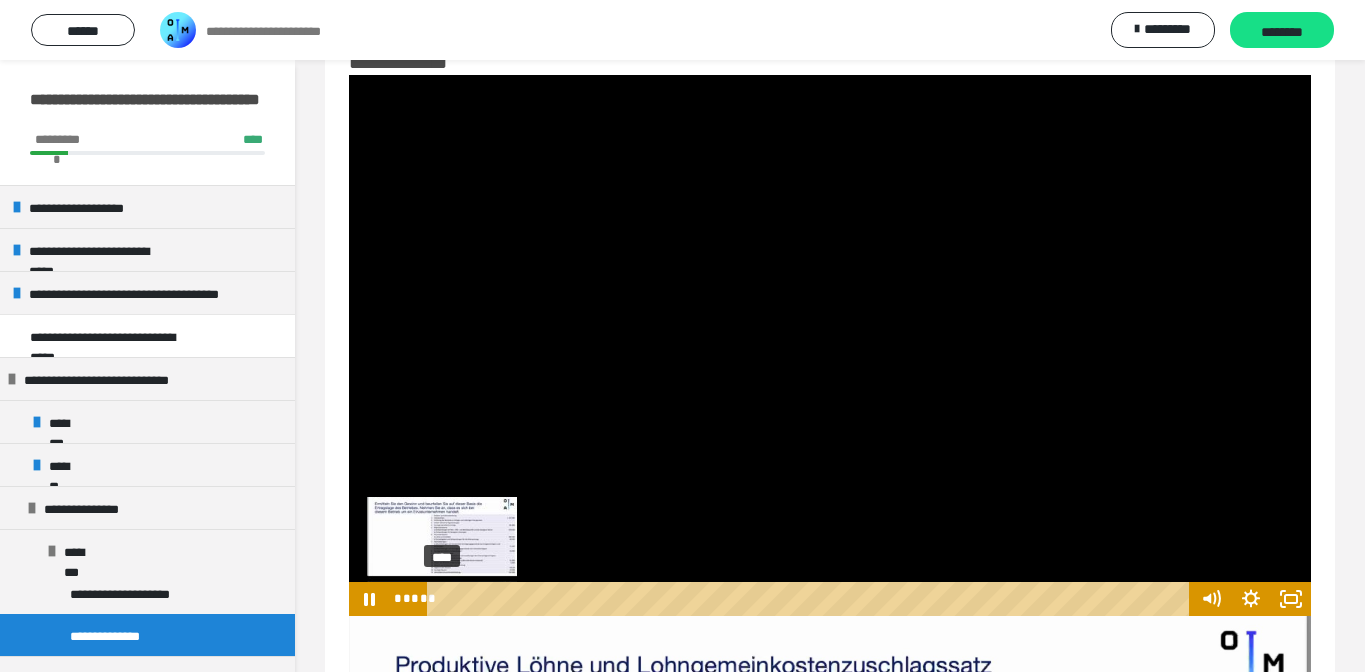 click on "****" at bounding box center [812, 599] 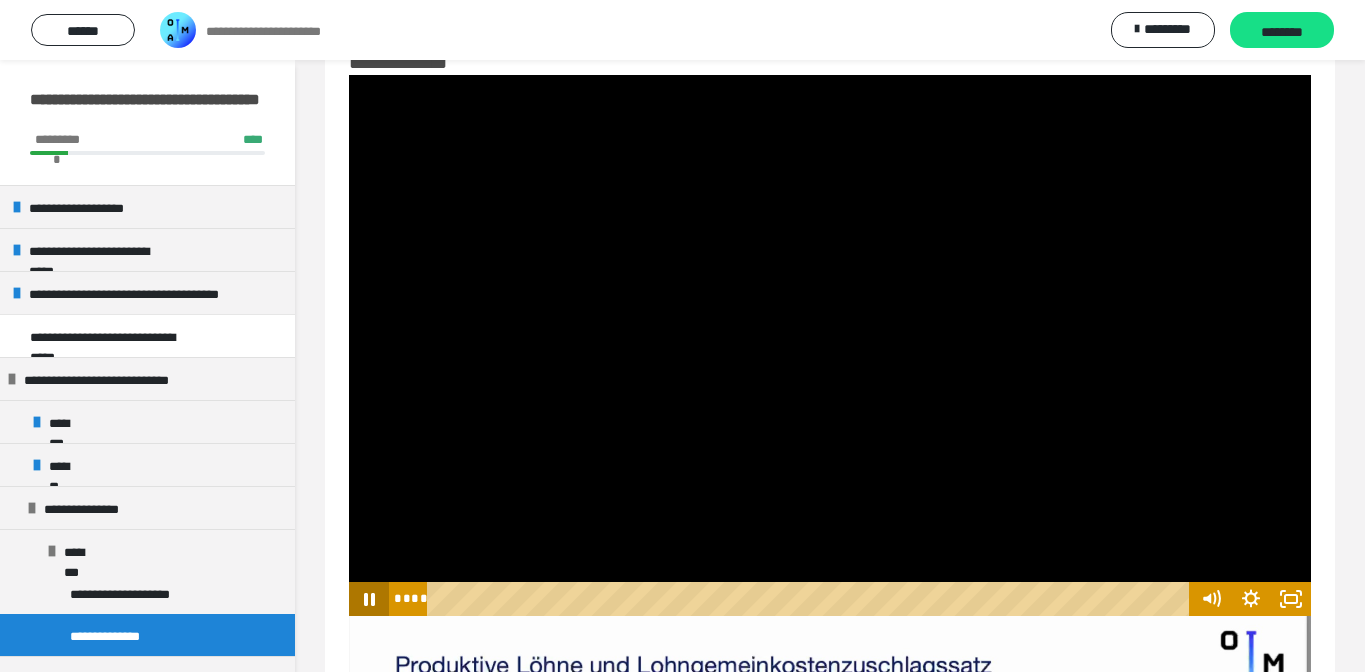 click 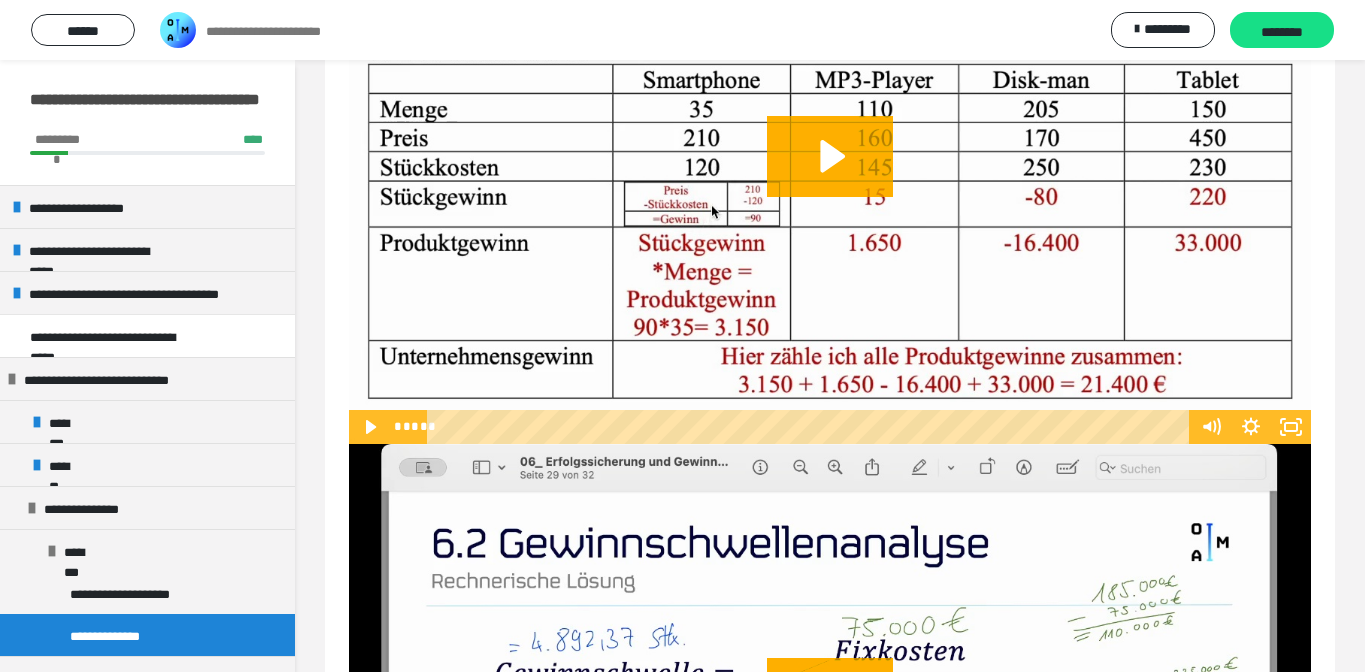 scroll, scrollTop: 2400, scrollLeft: 0, axis: vertical 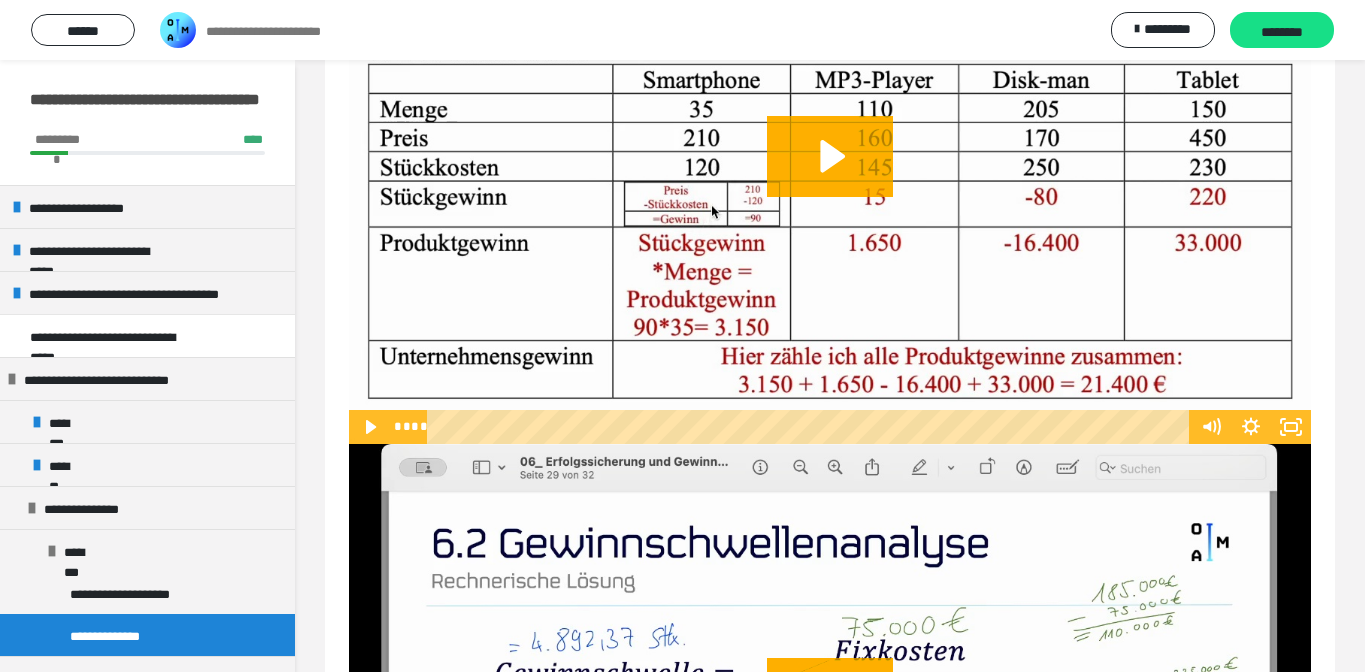 click at bounding box center (812, 427) 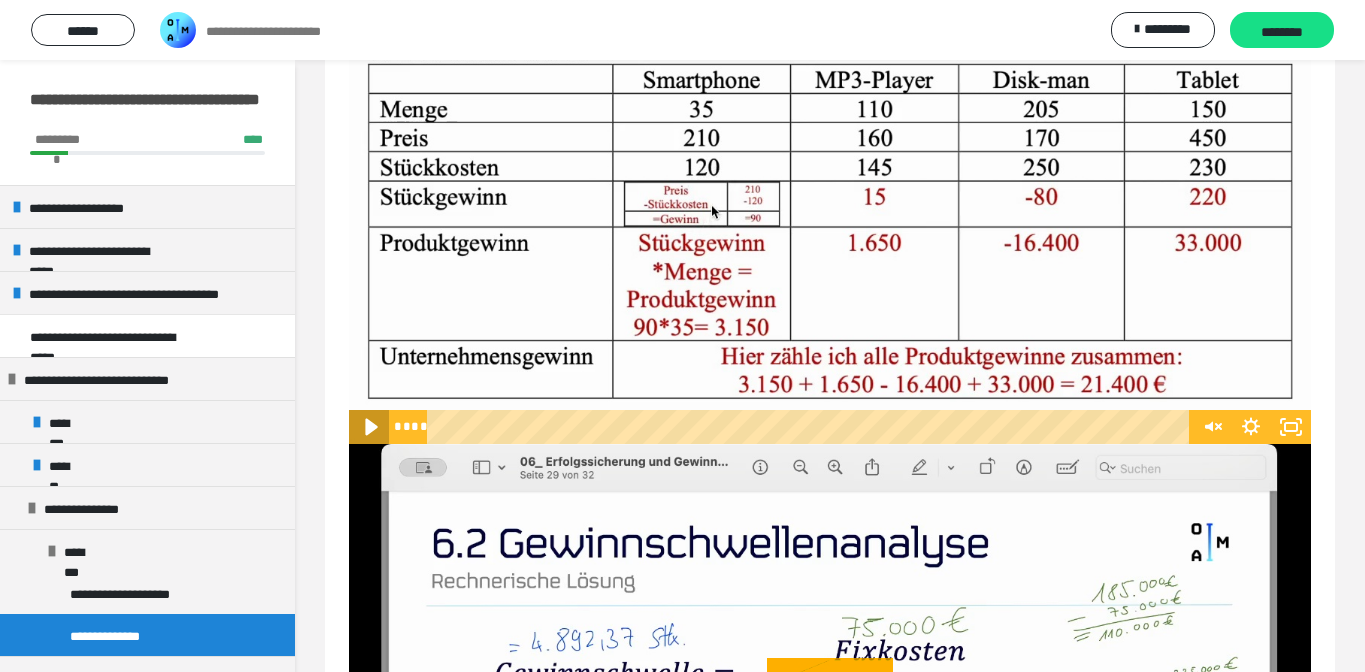 click 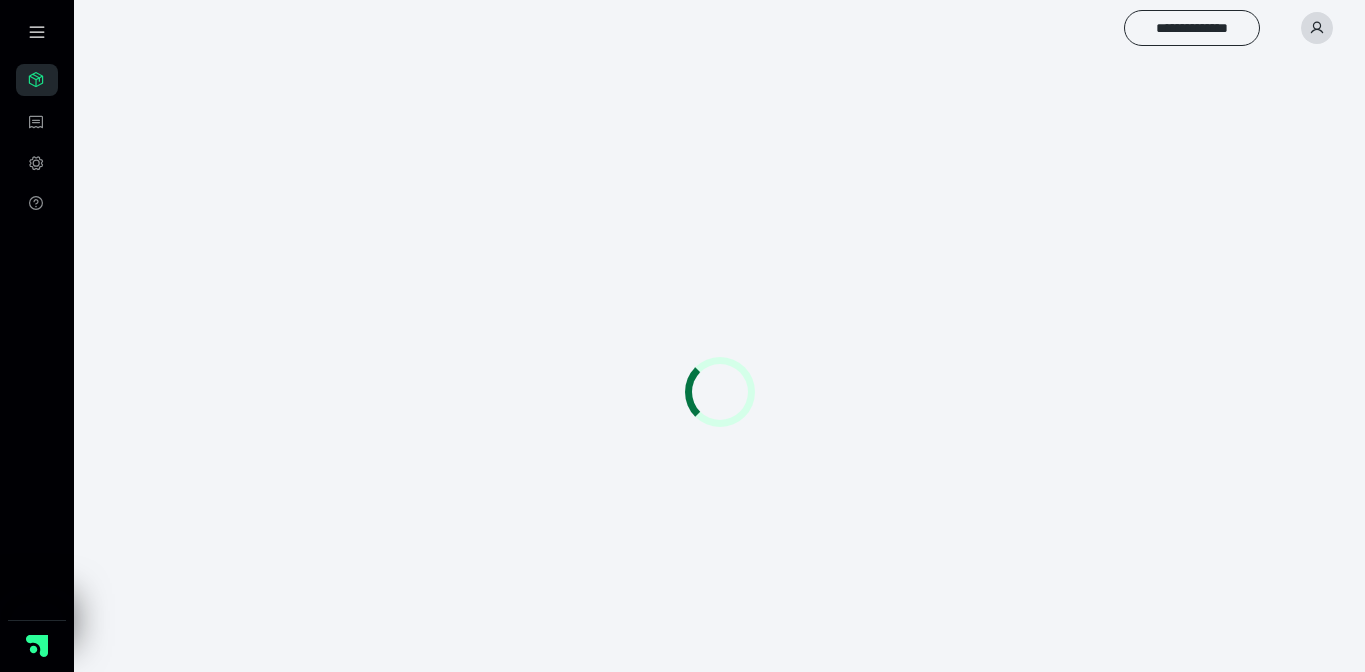 scroll, scrollTop: 0, scrollLeft: 0, axis: both 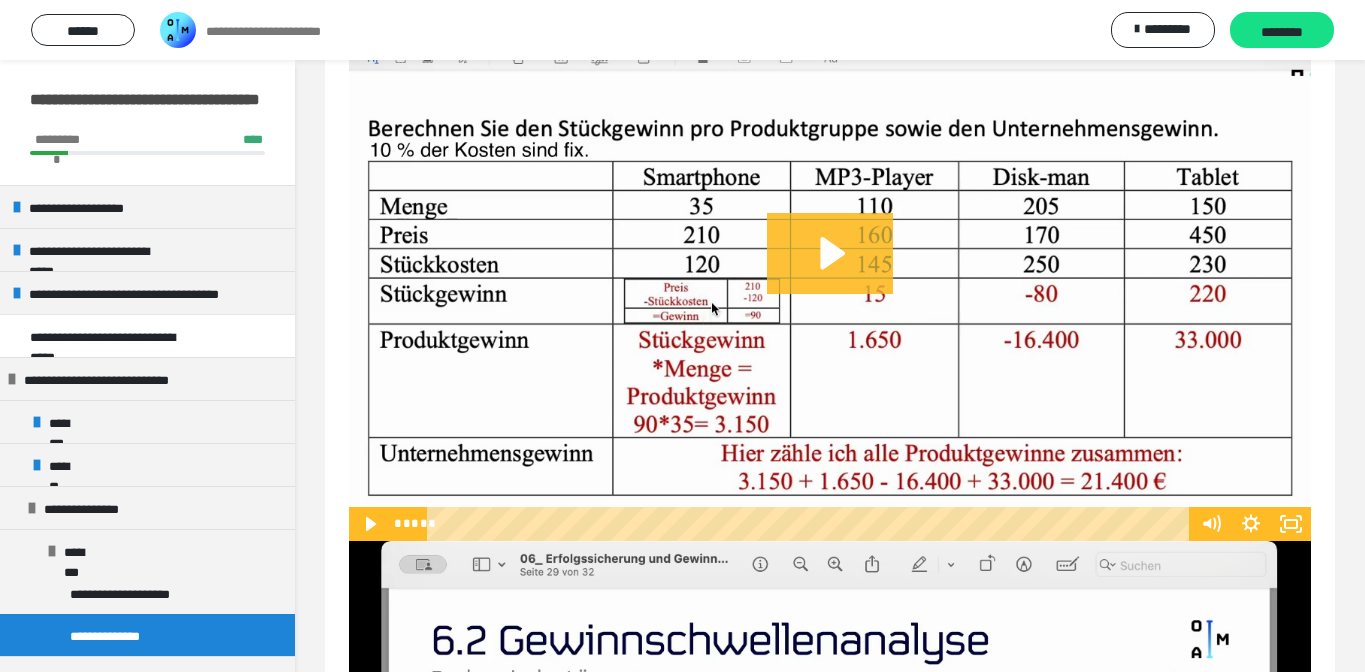 click 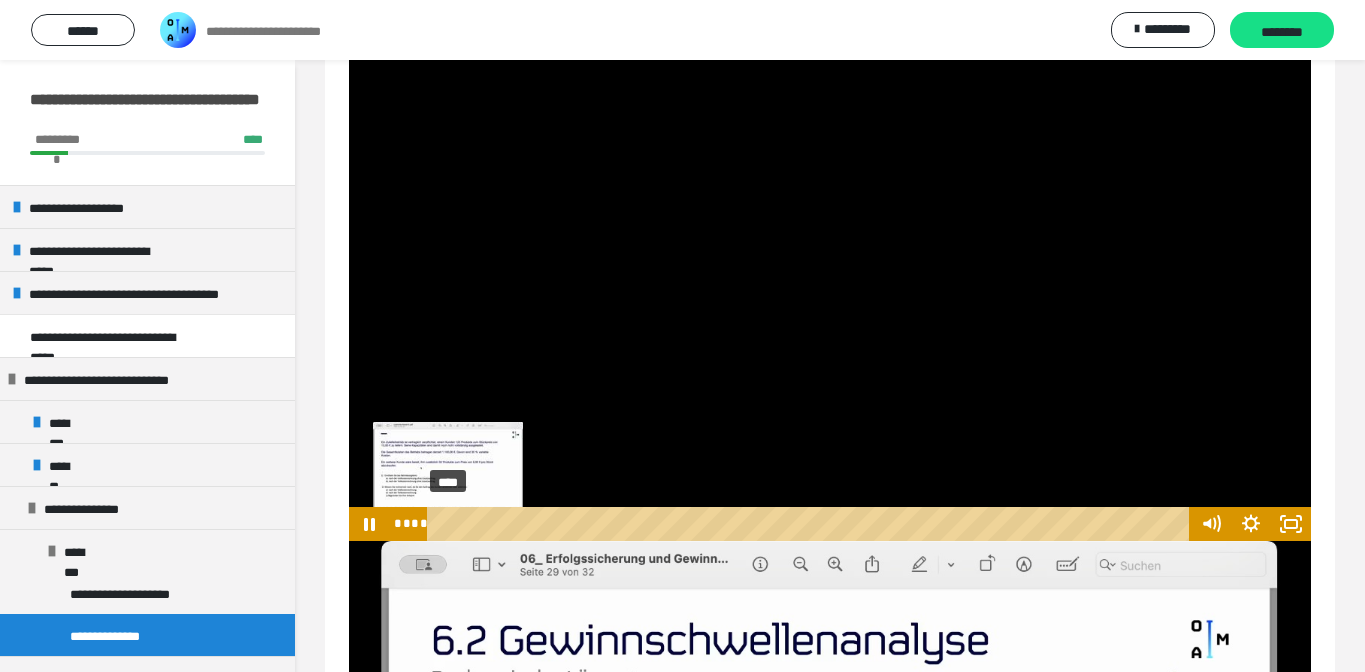 click on "****" at bounding box center (812, 524) 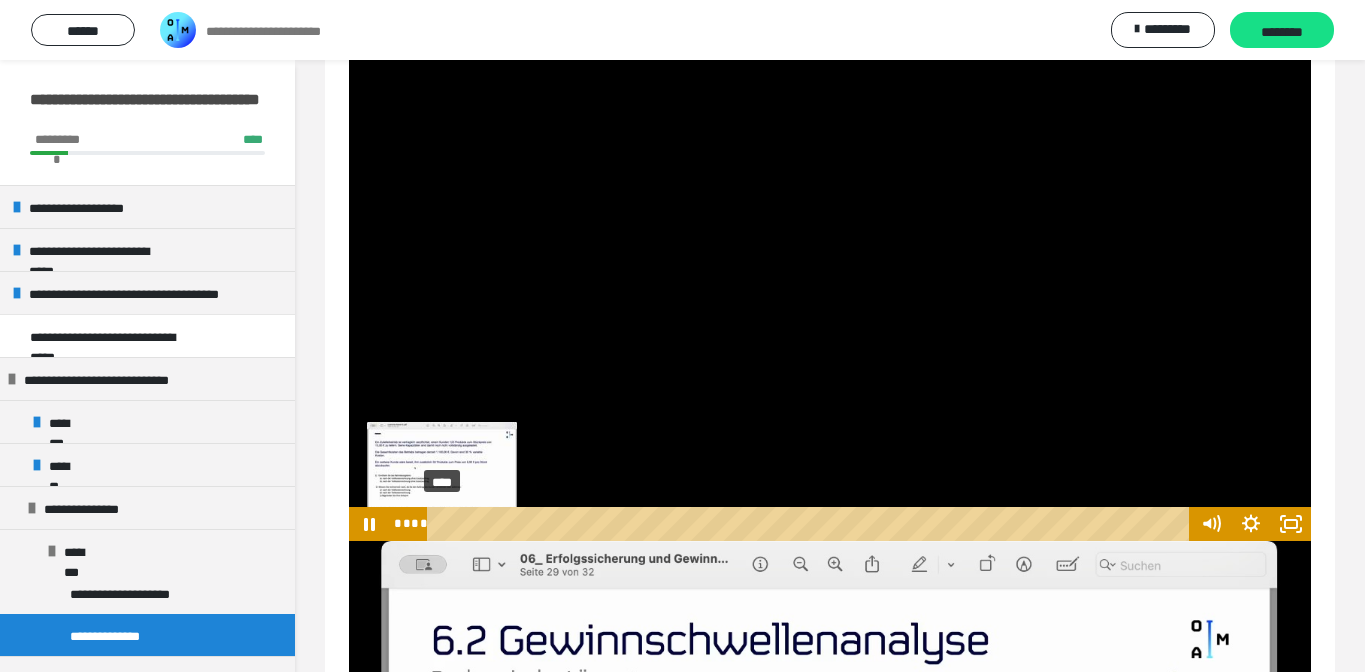 drag, startPoint x: 453, startPoint y: 503, endPoint x: 420, endPoint y: 525, distance: 39.661064 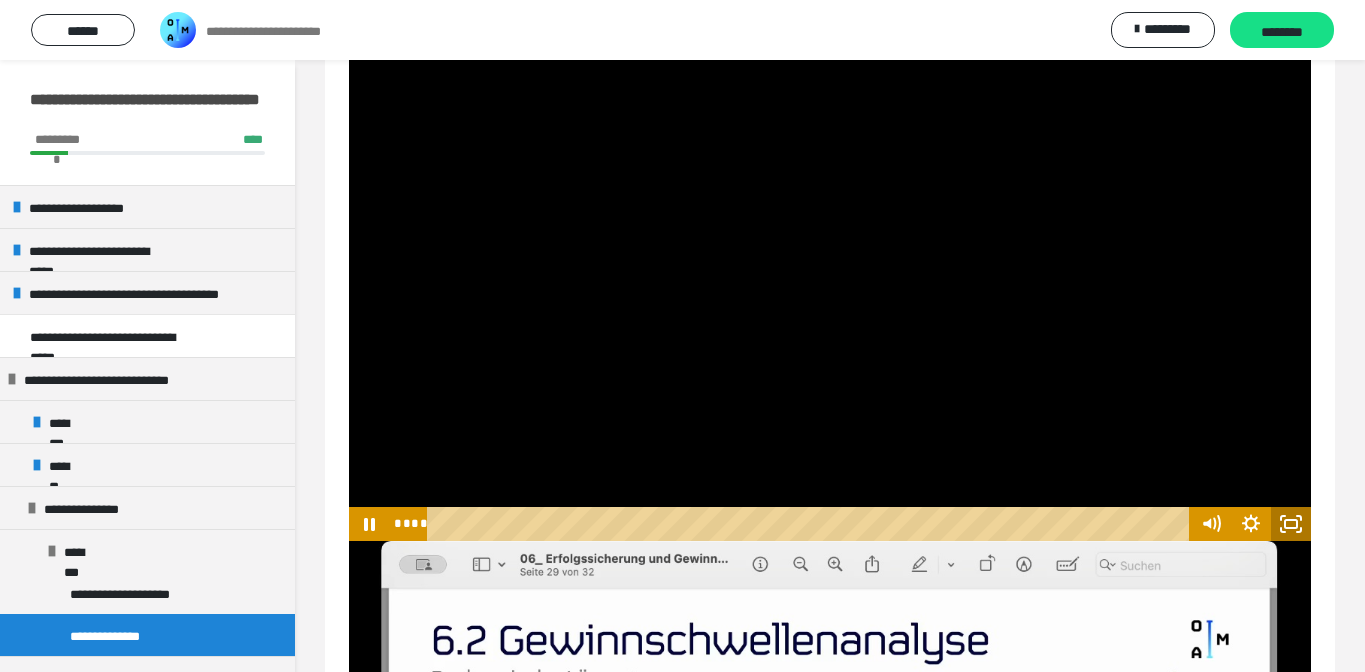 click 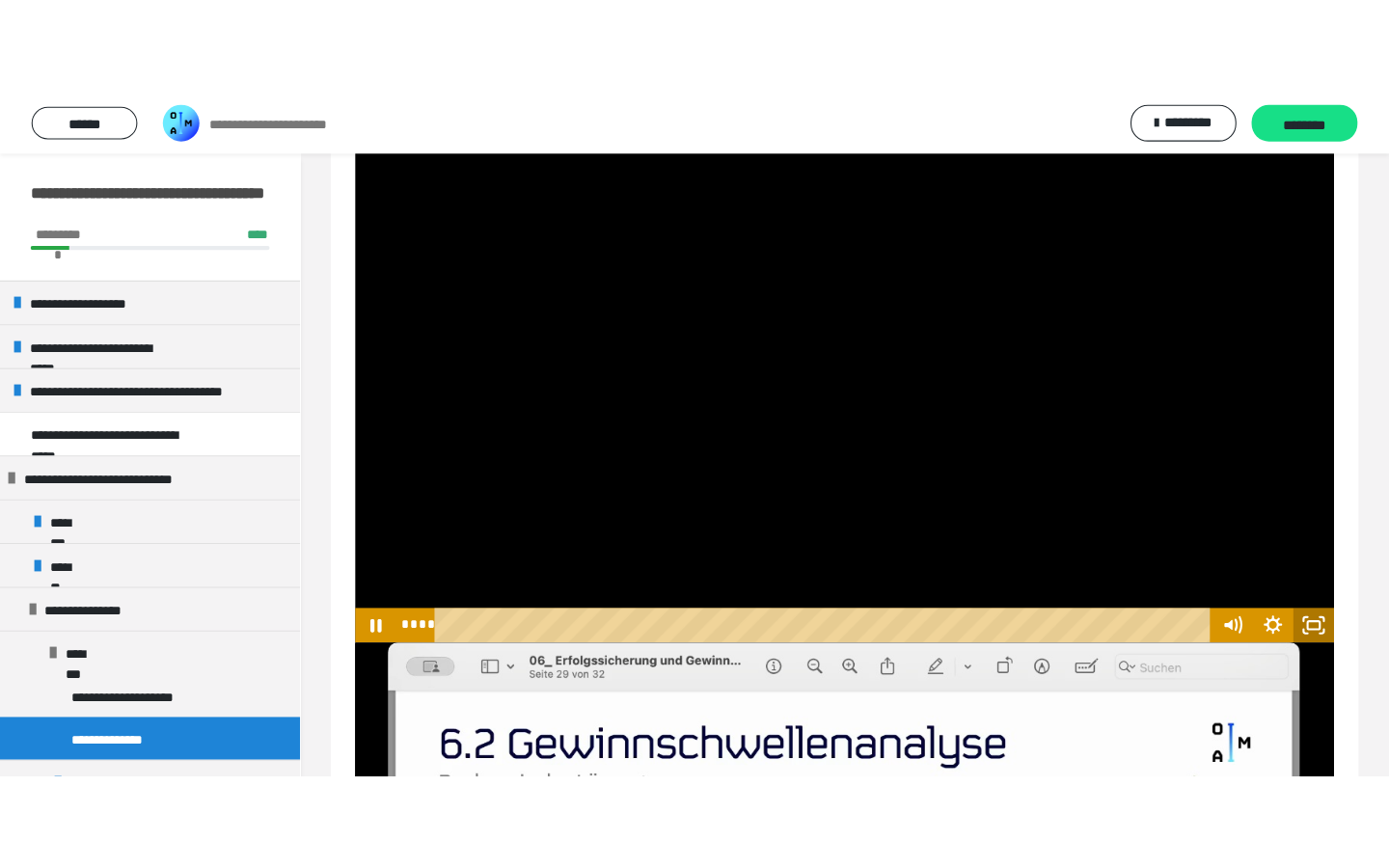 scroll, scrollTop: 0, scrollLeft: 0, axis: both 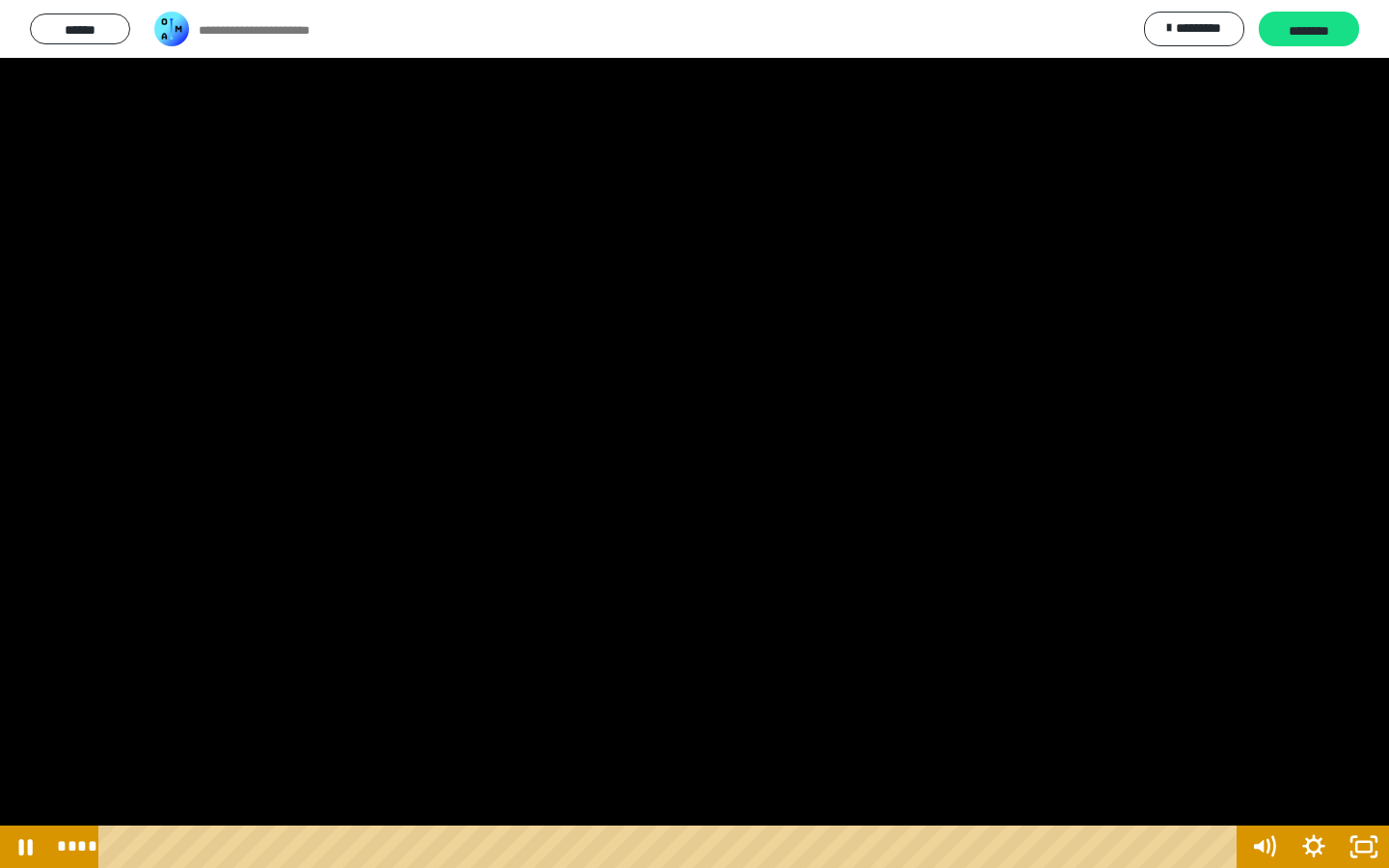 click at bounding box center (694, 434) 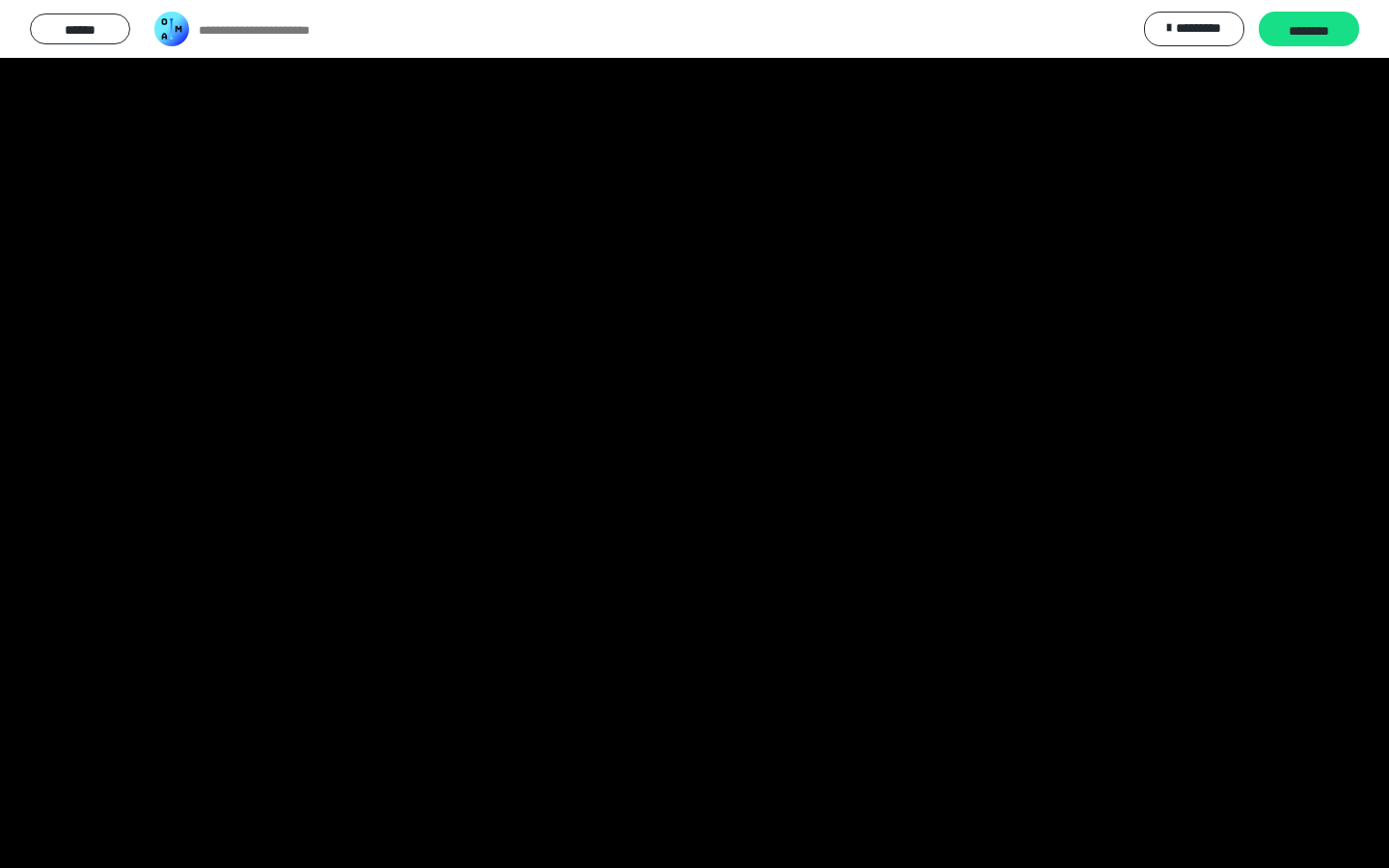click at bounding box center (694, 434) 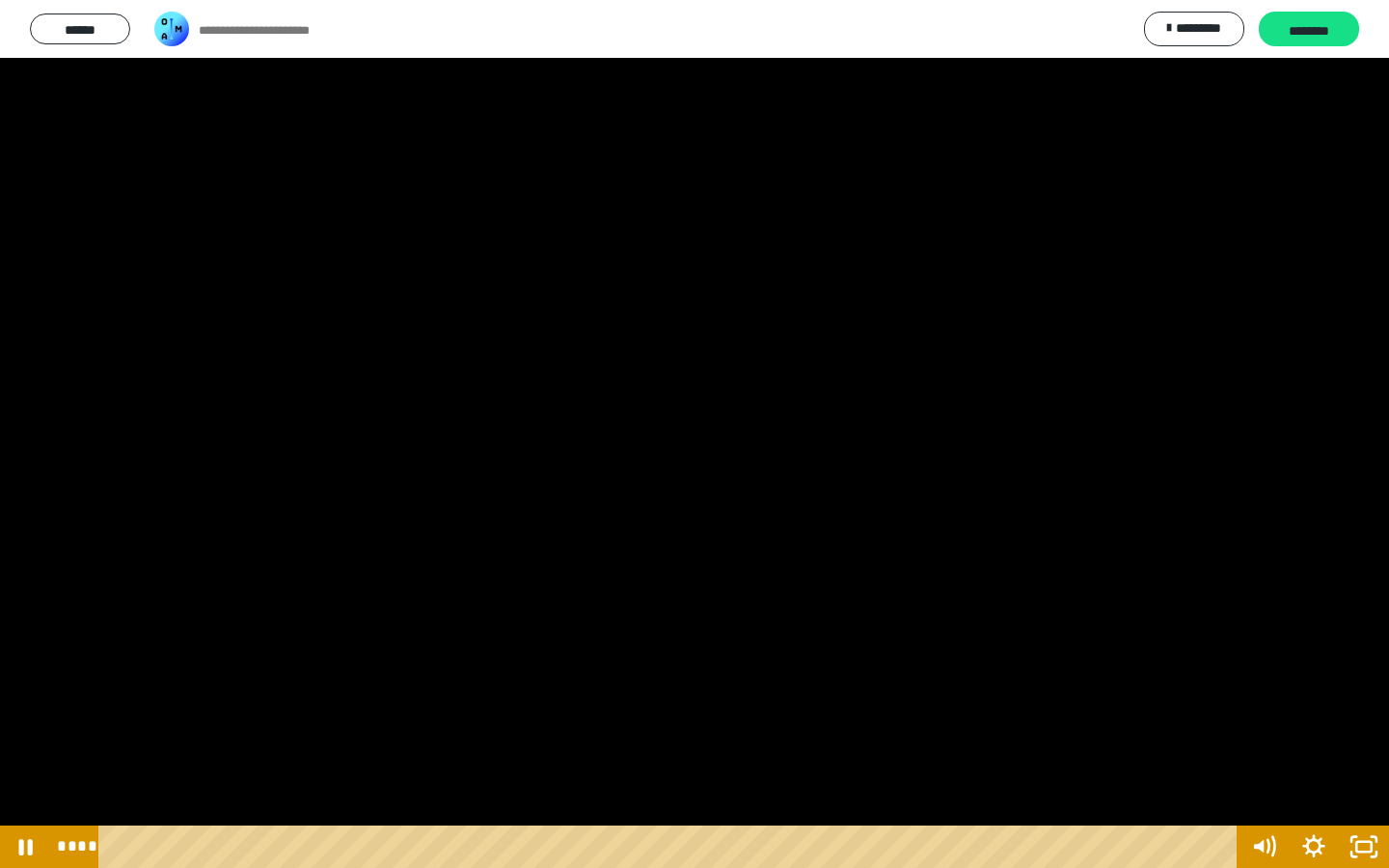 click at bounding box center [694, 434] 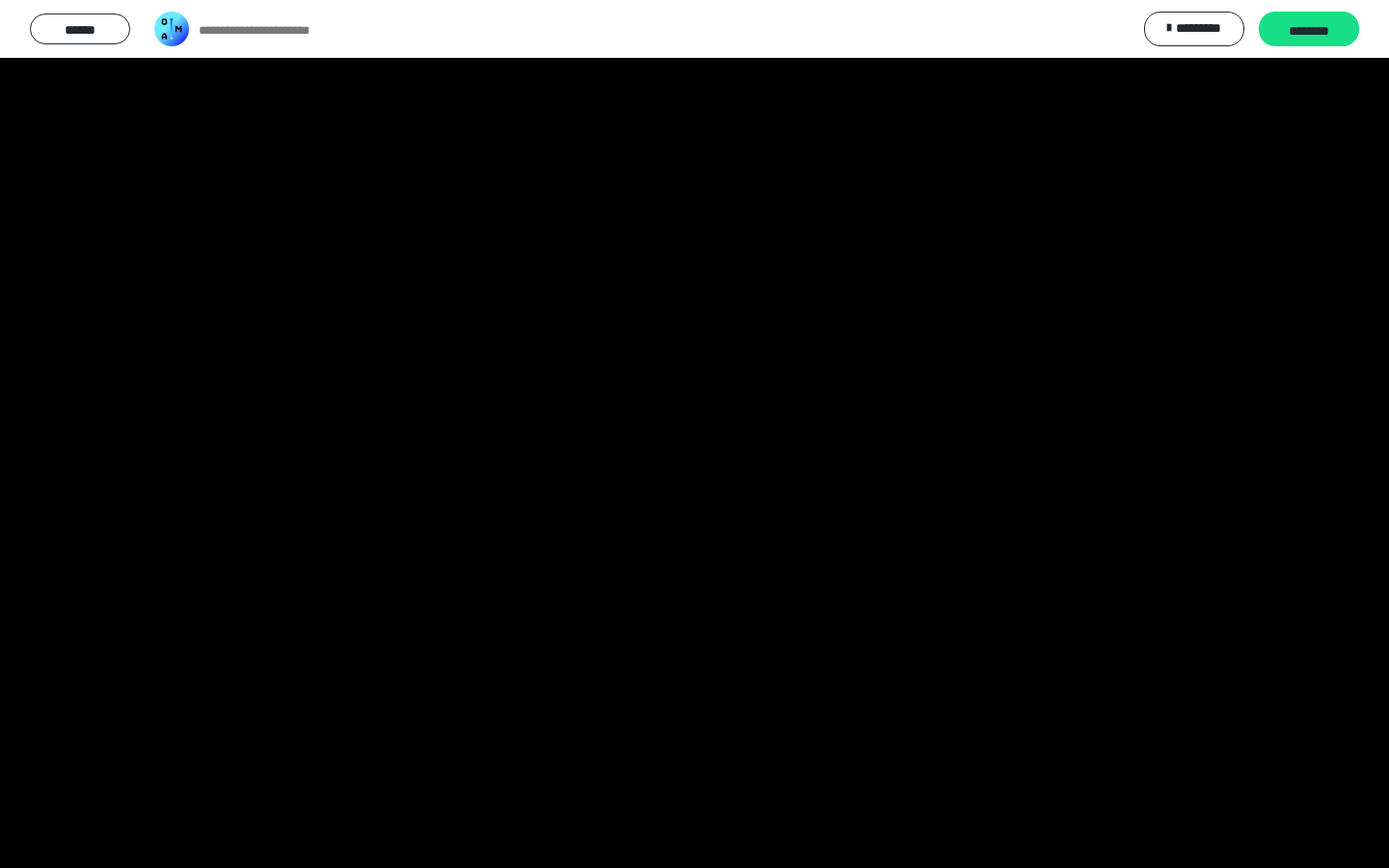 click at bounding box center [694, 434] 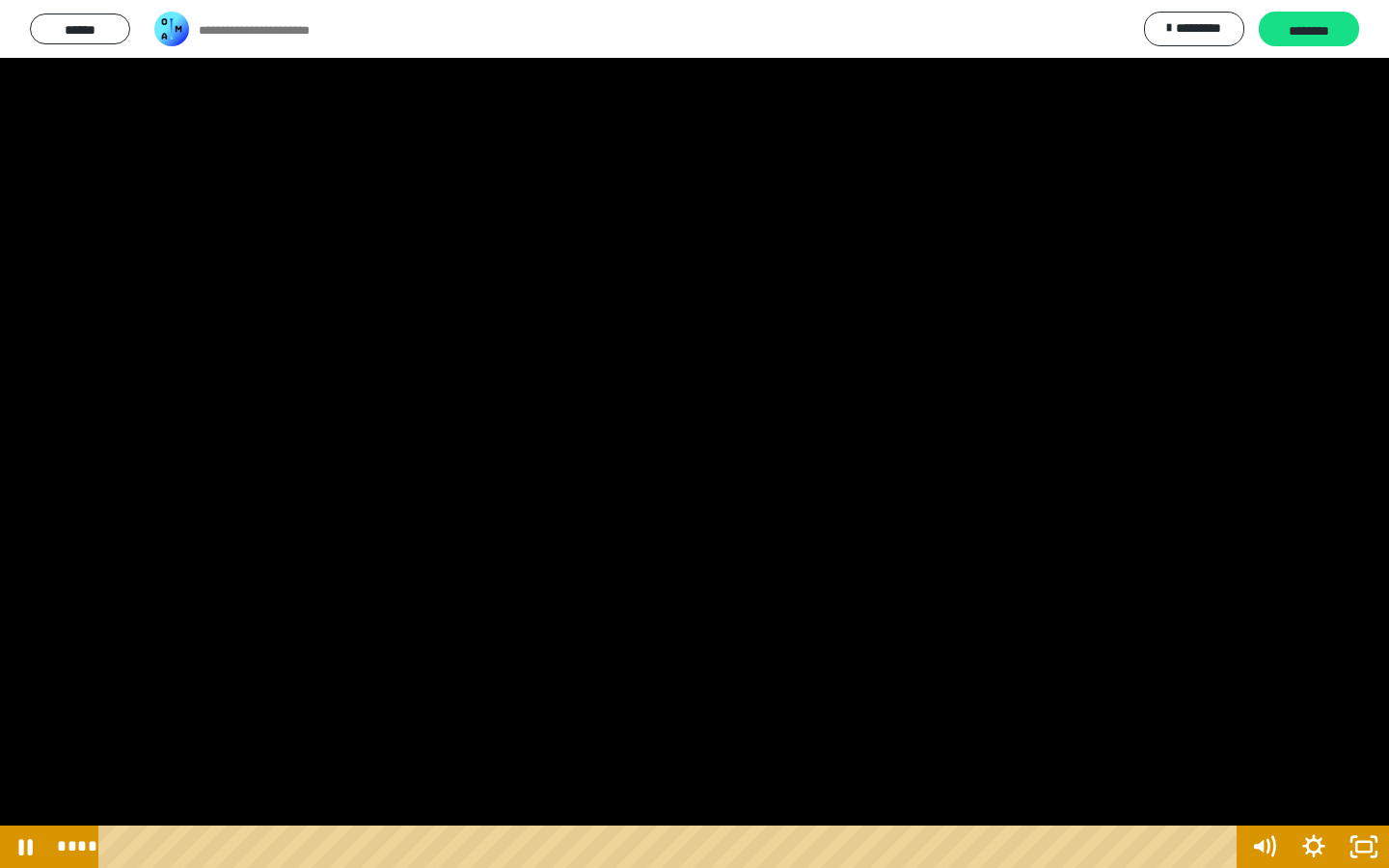 click at bounding box center [694, 434] 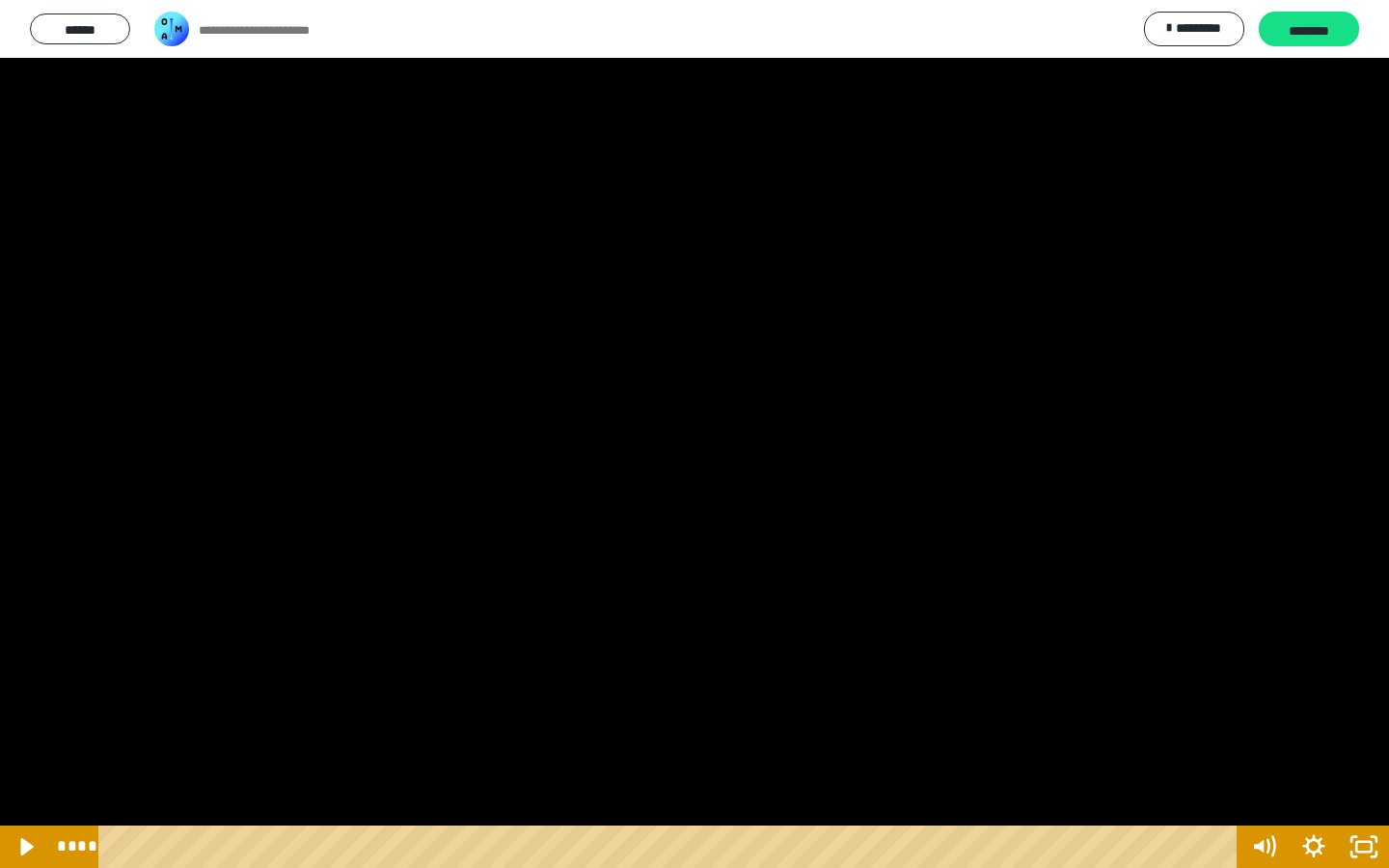 click at bounding box center [694, 434] 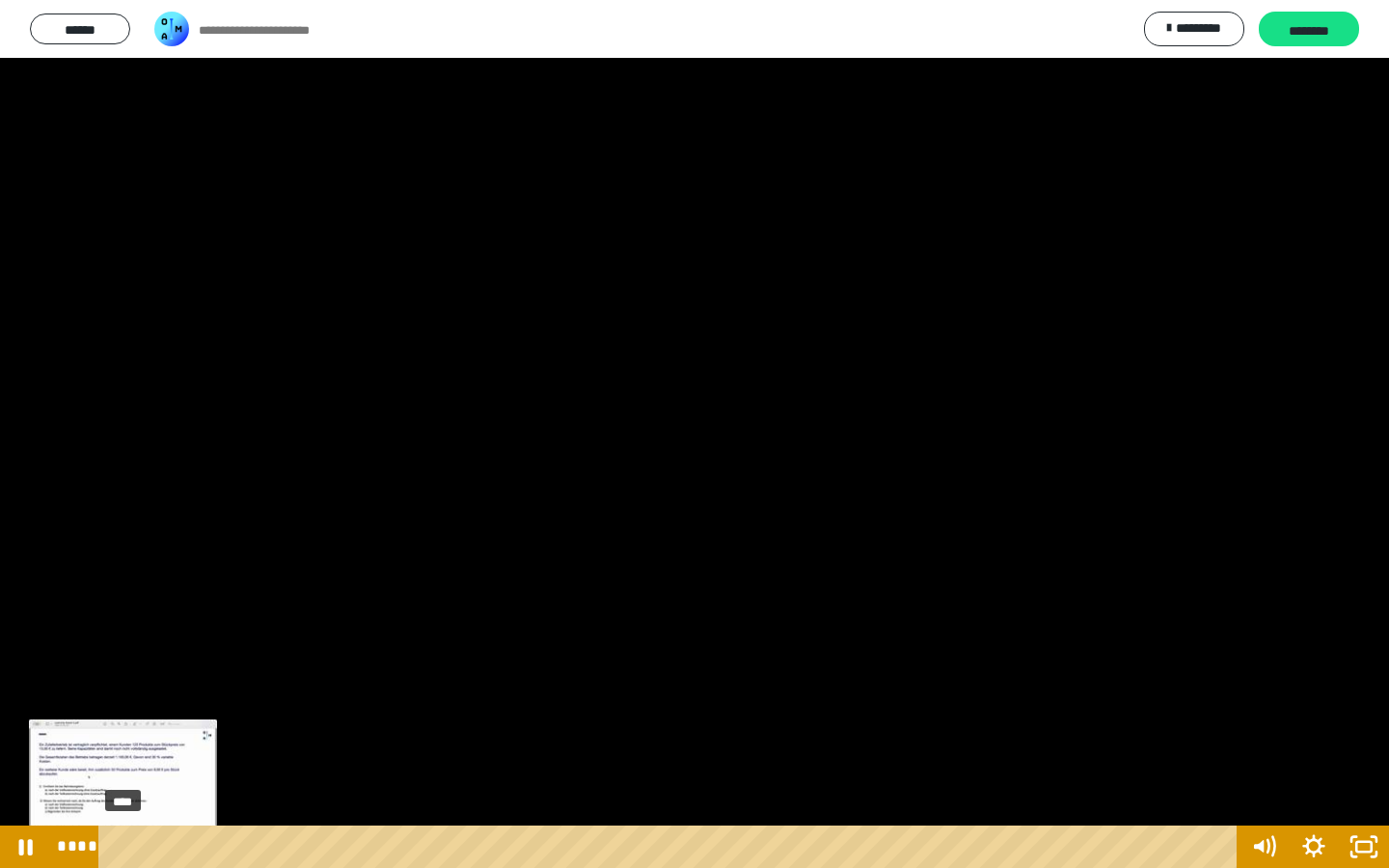click on "****" at bounding box center [671, 847] 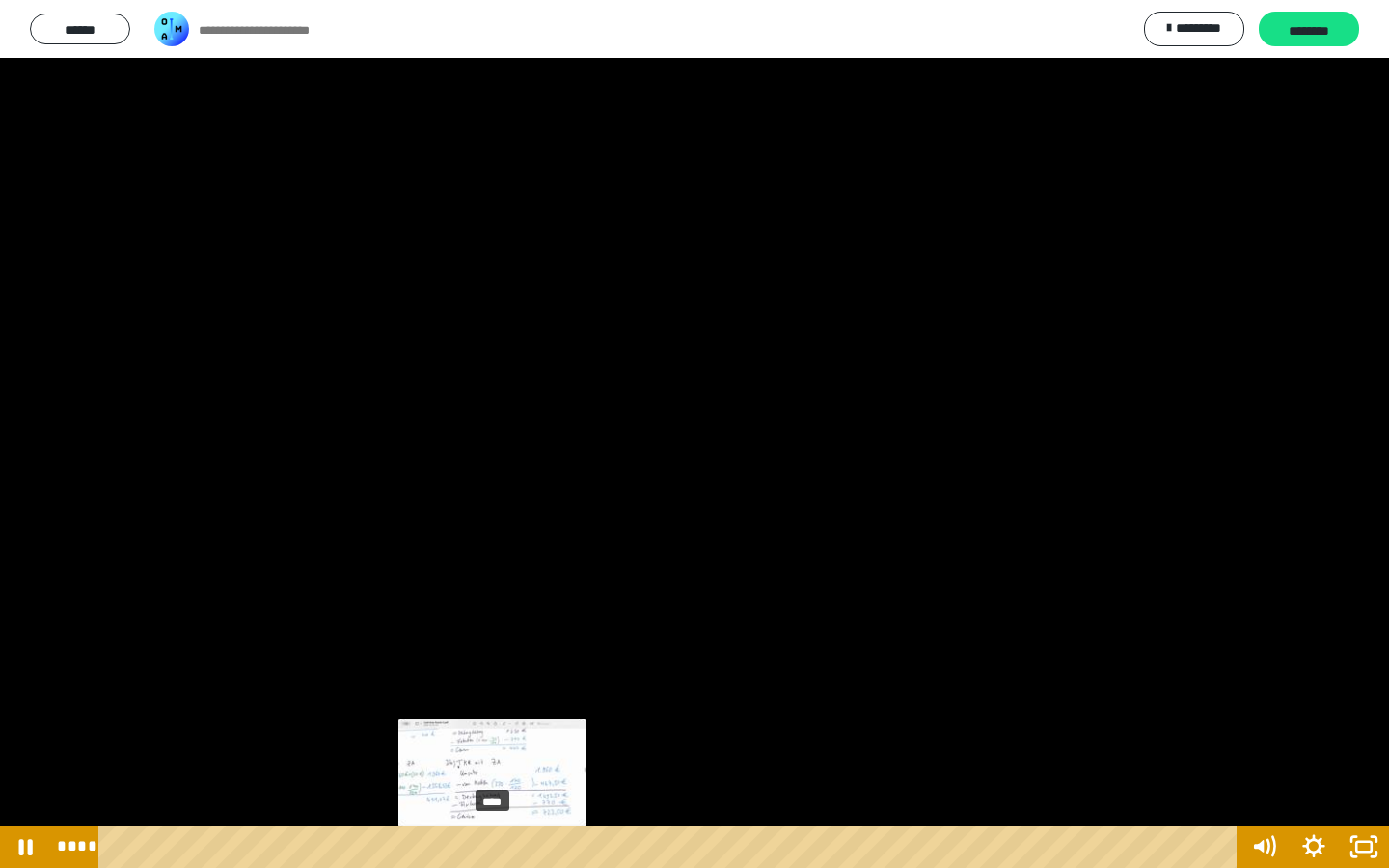 click on "****" at bounding box center (671, 847) 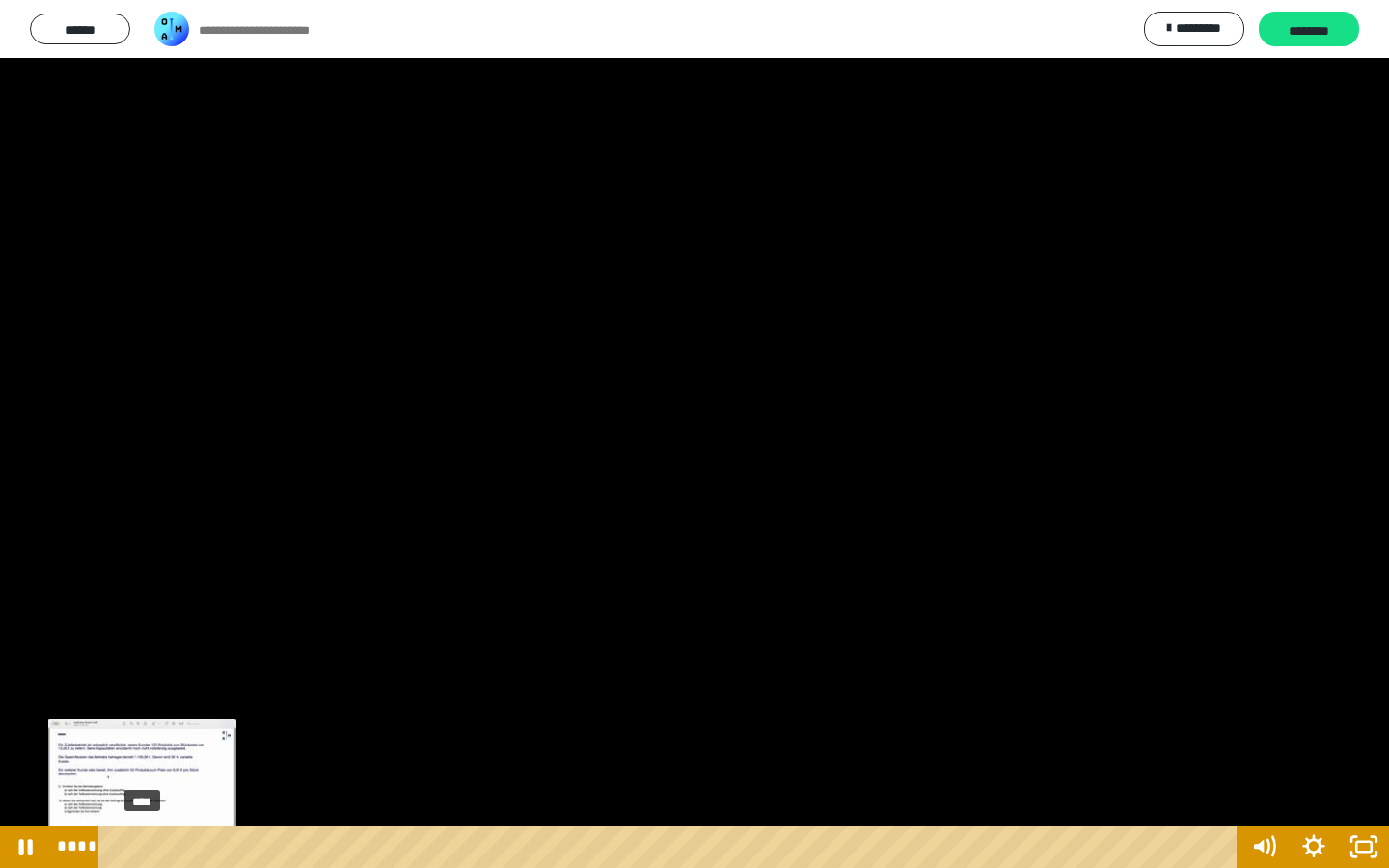 click on "****" at bounding box center (671, 847) 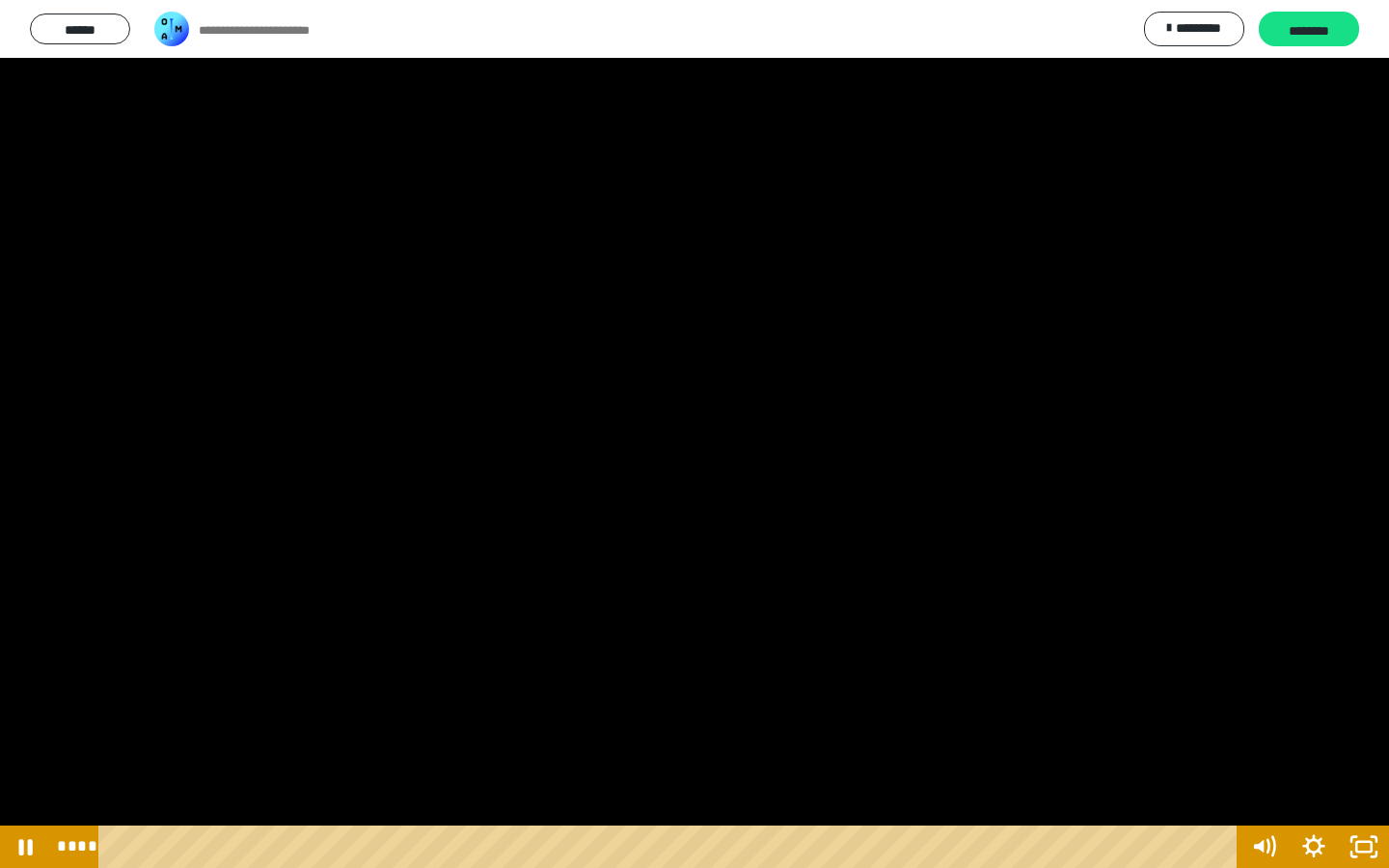 click at bounding box center [694, 434] 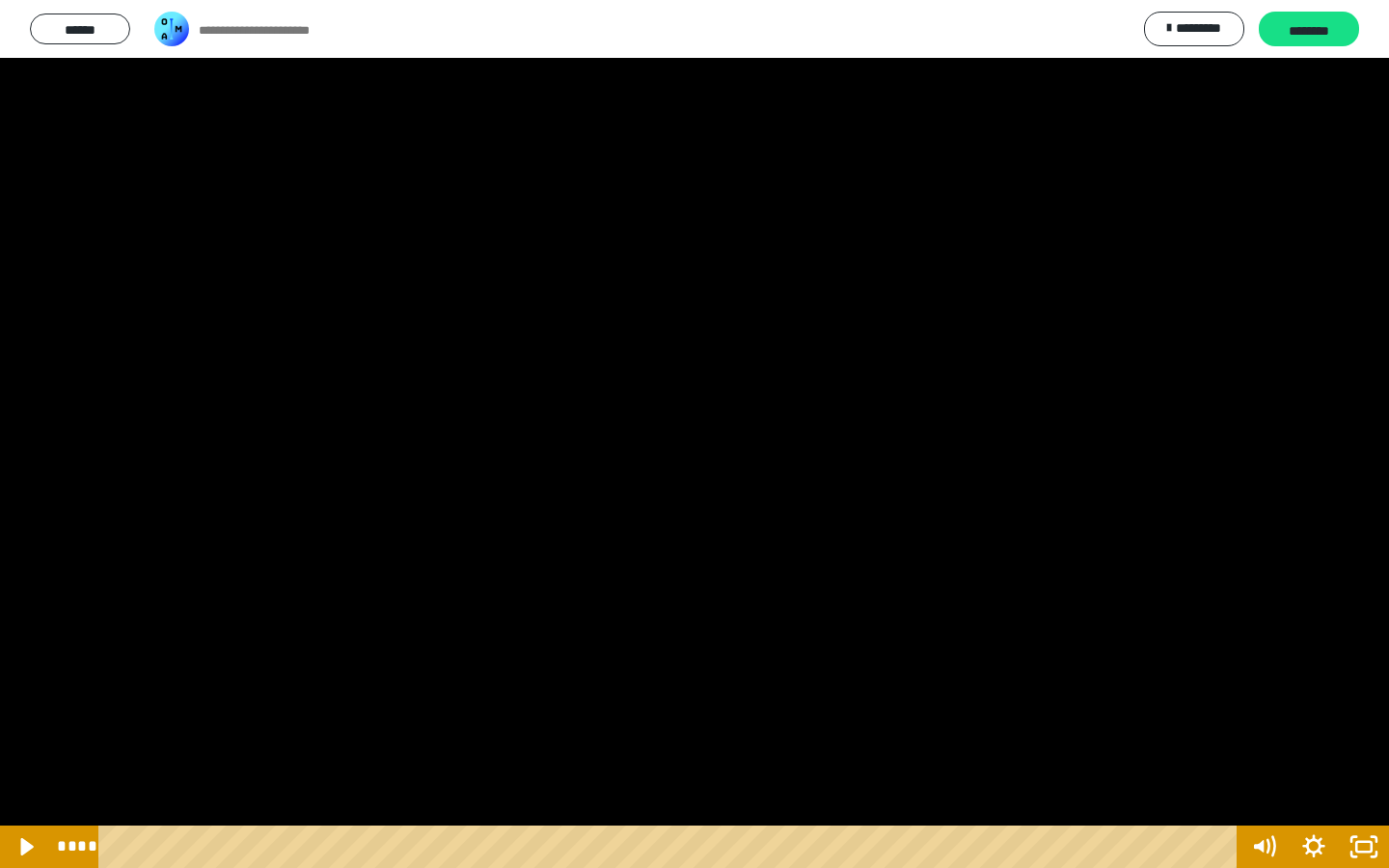 click at bounding box center (694, 434) 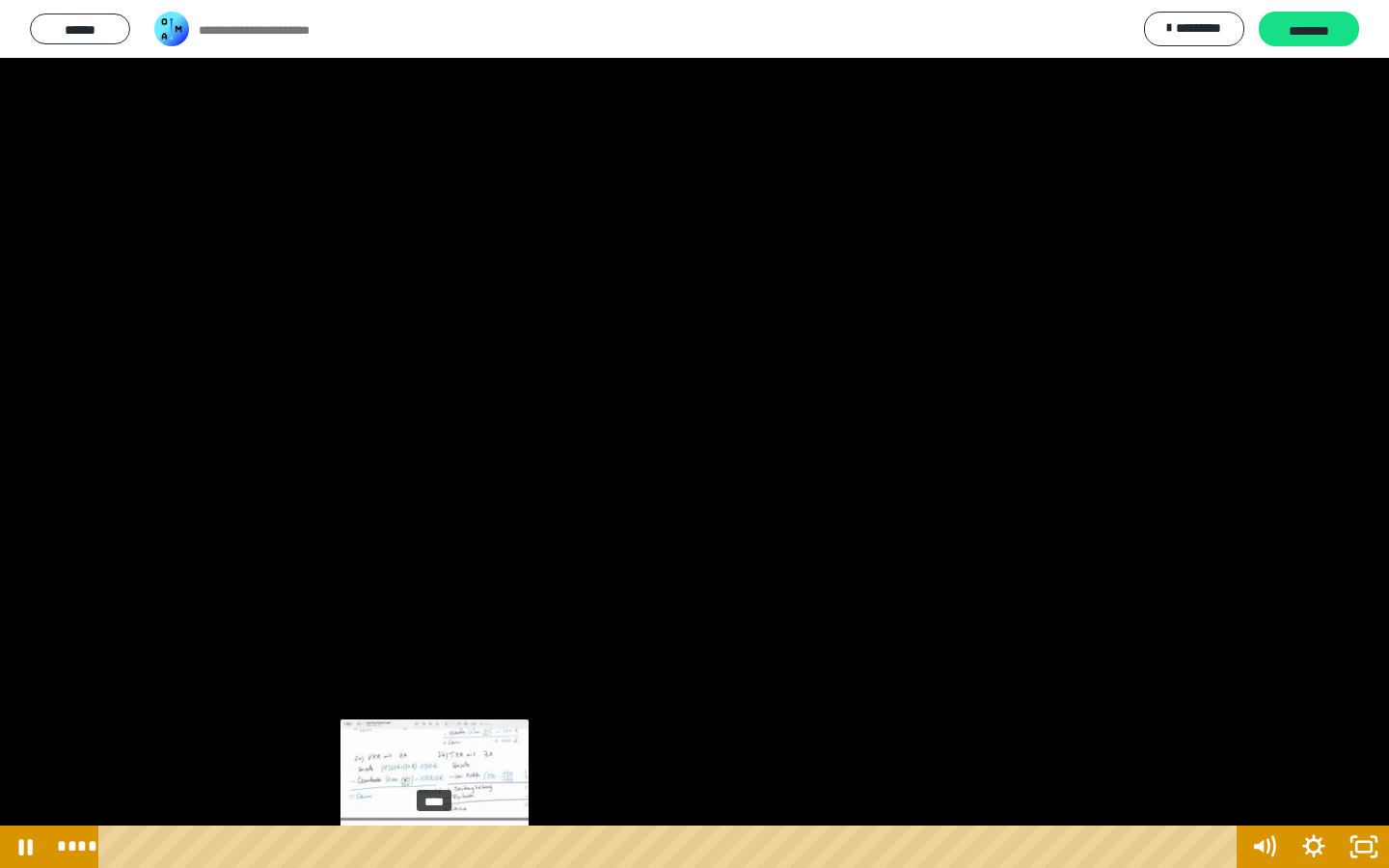 click on "****" at bounding box center [671, 847] 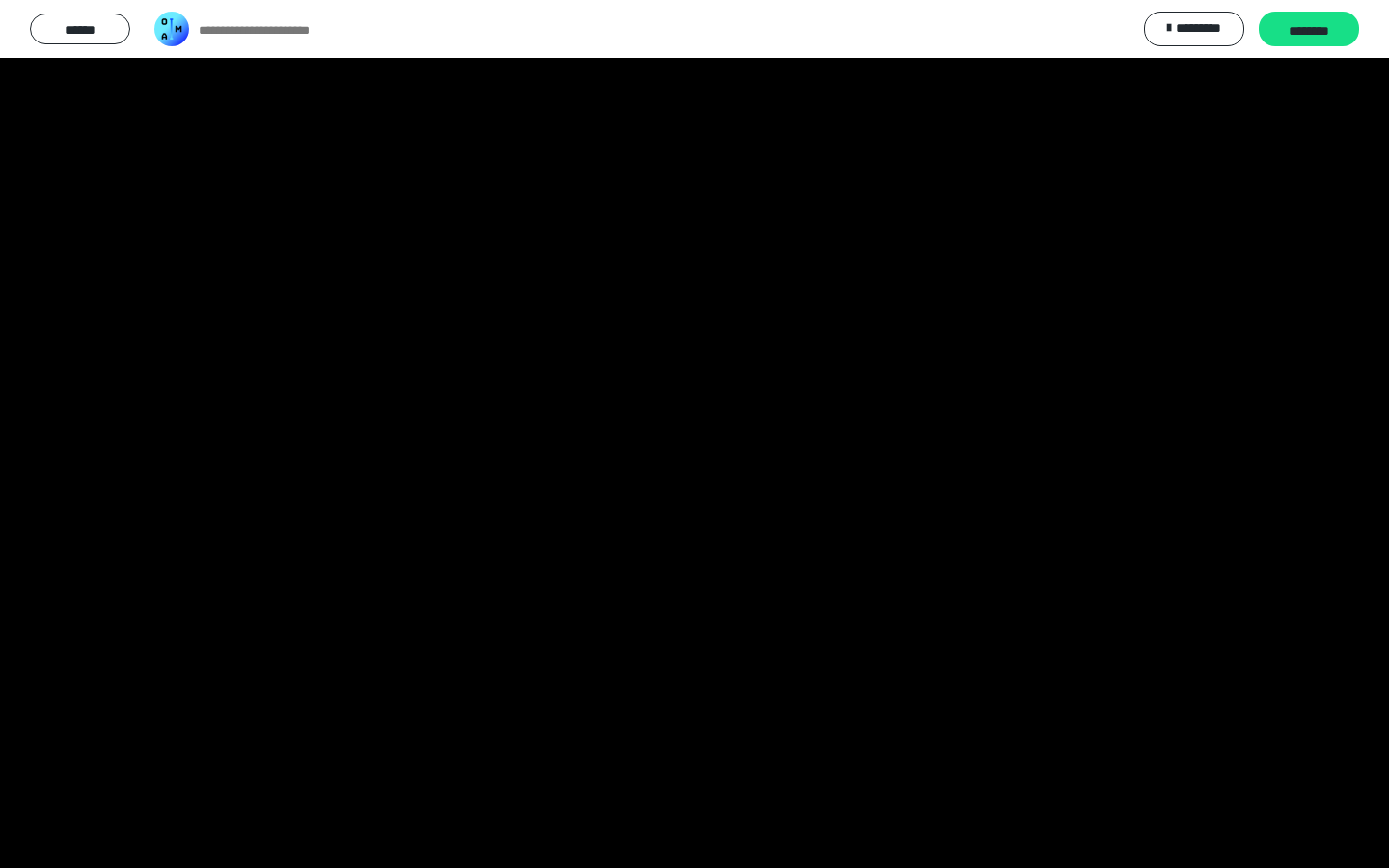click at bounding box center [694, 434] 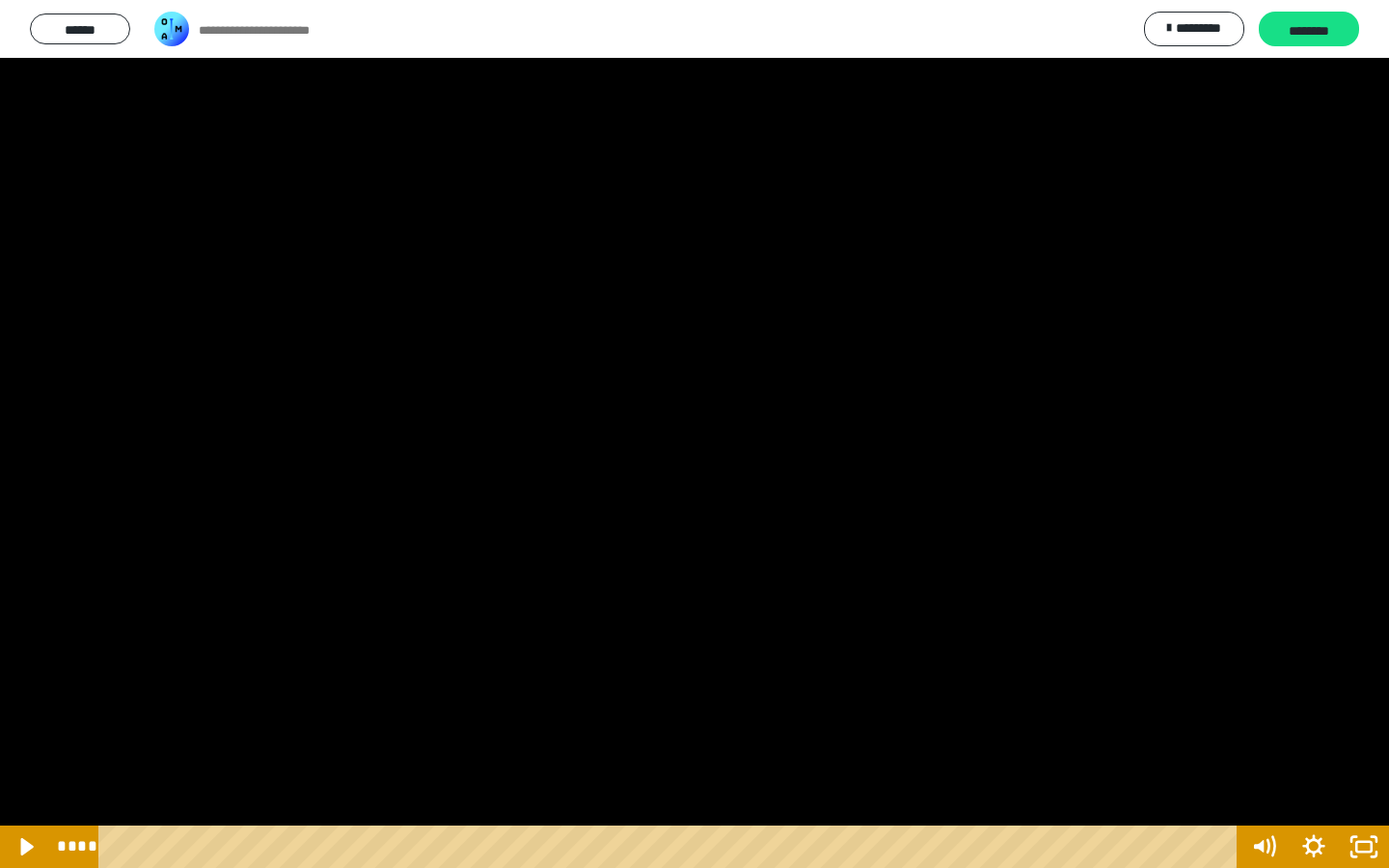 click at bounding box center (694, 434) 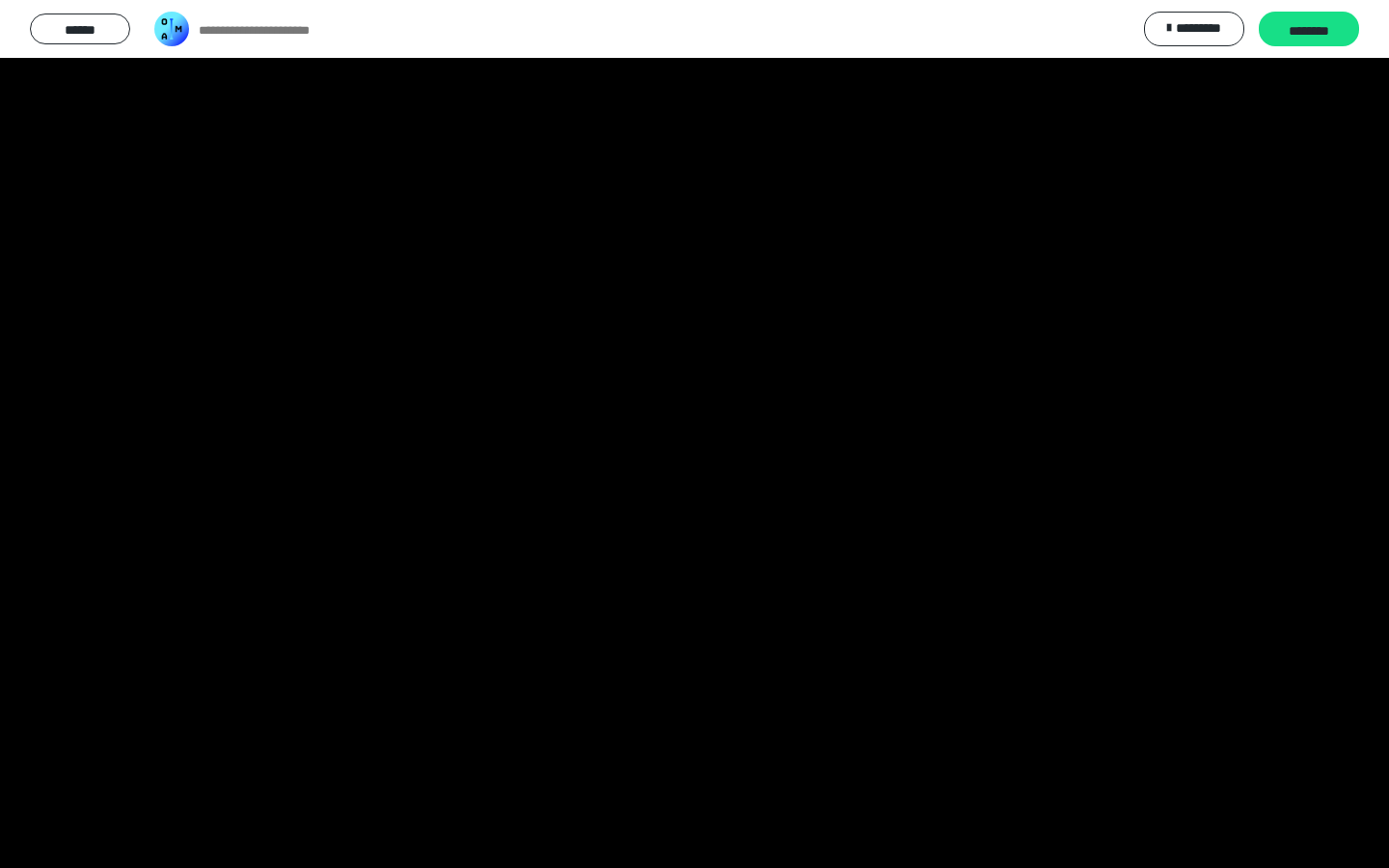 click at bounding box center (694, 434) 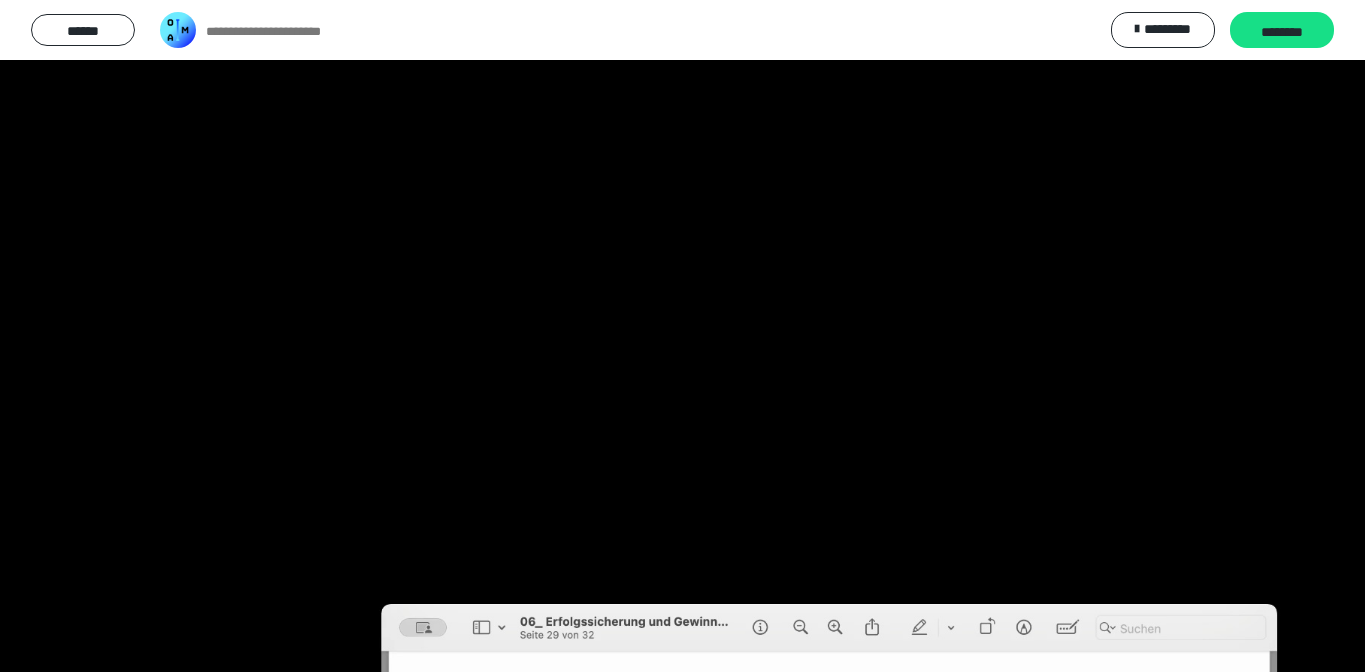 scroll, scrollTop: 2238, scrollLeft: 0, axis: vertical 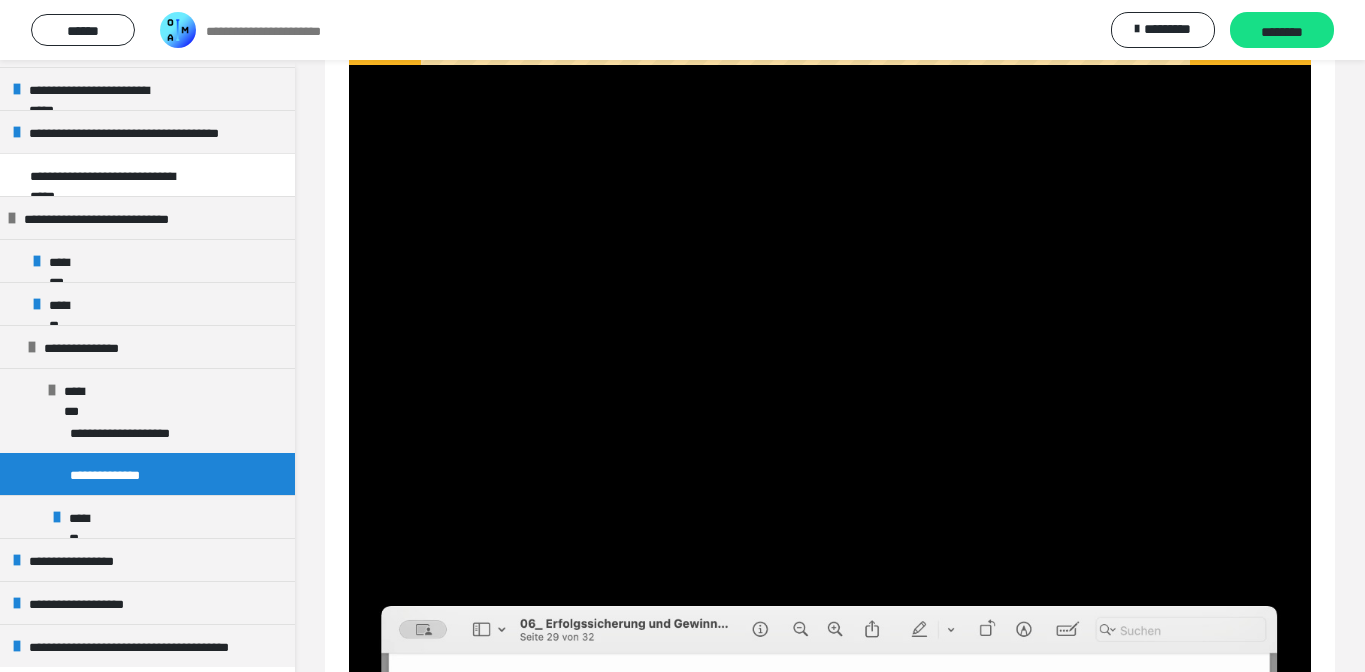 click on "**********" at bounding box center [118, 474] 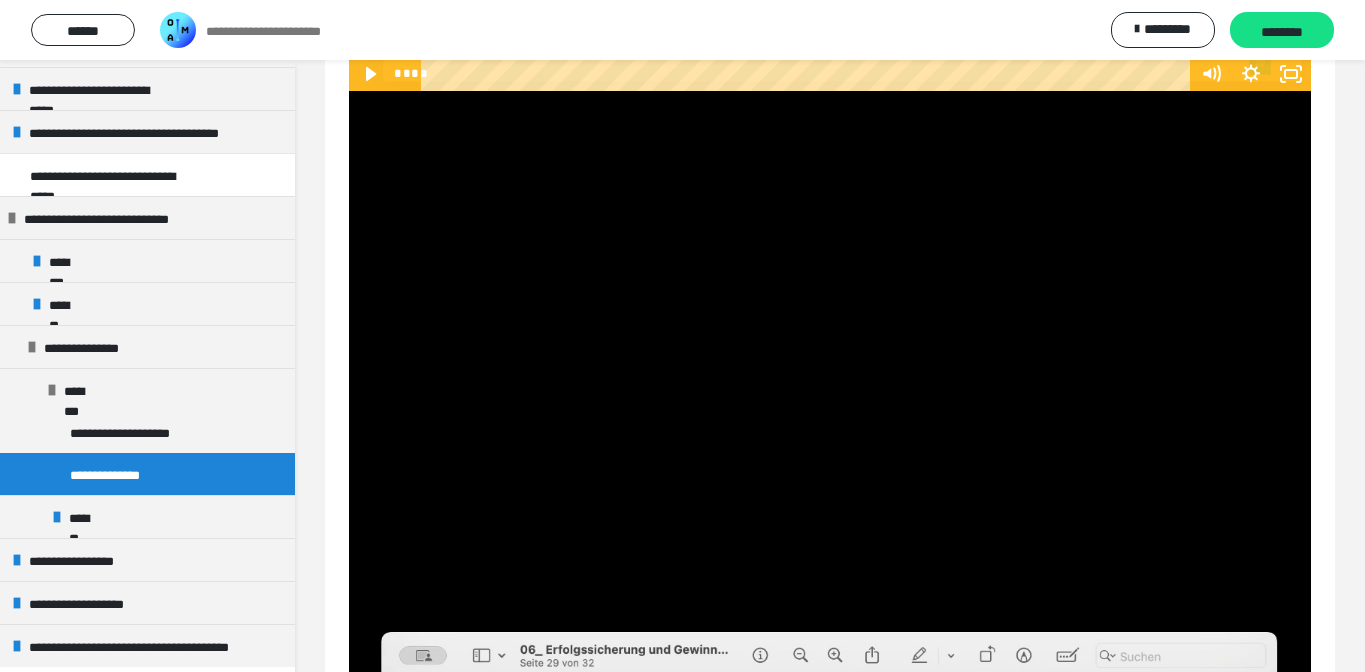 scroll, scrollTop: 2201, scrollLeft: 0, axis: vertical 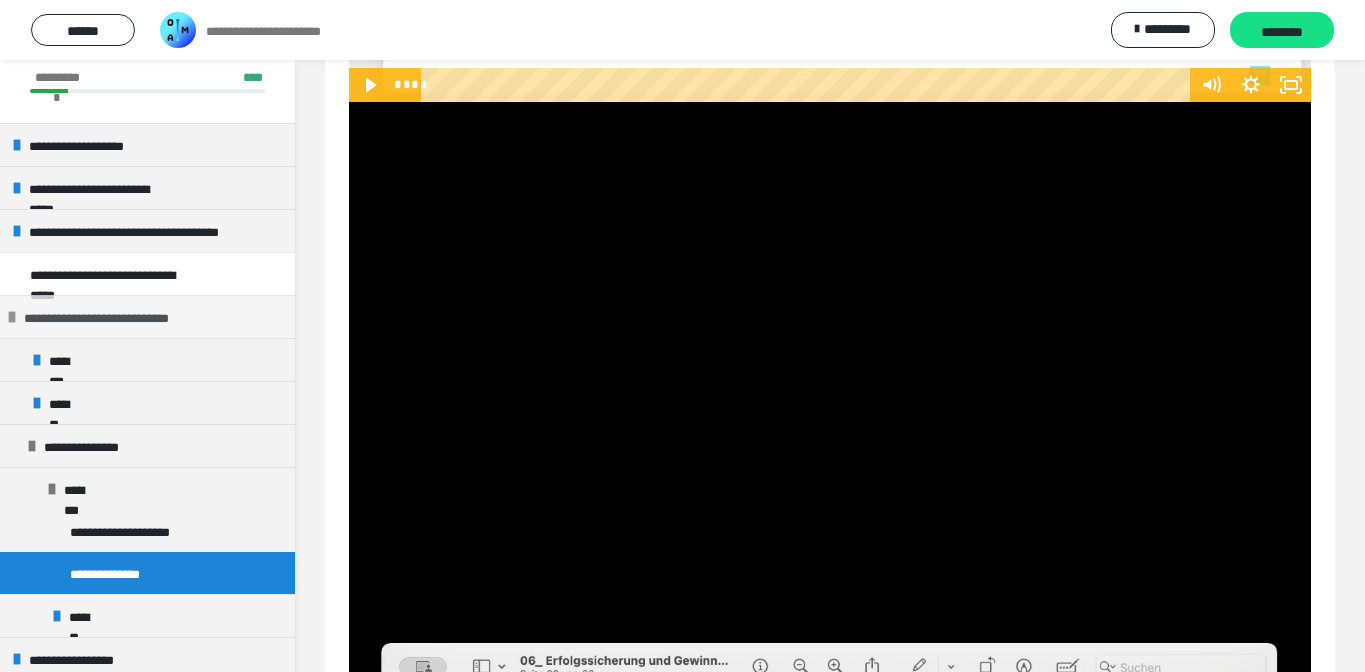 click on "**********" at bounding box center [97, 317] 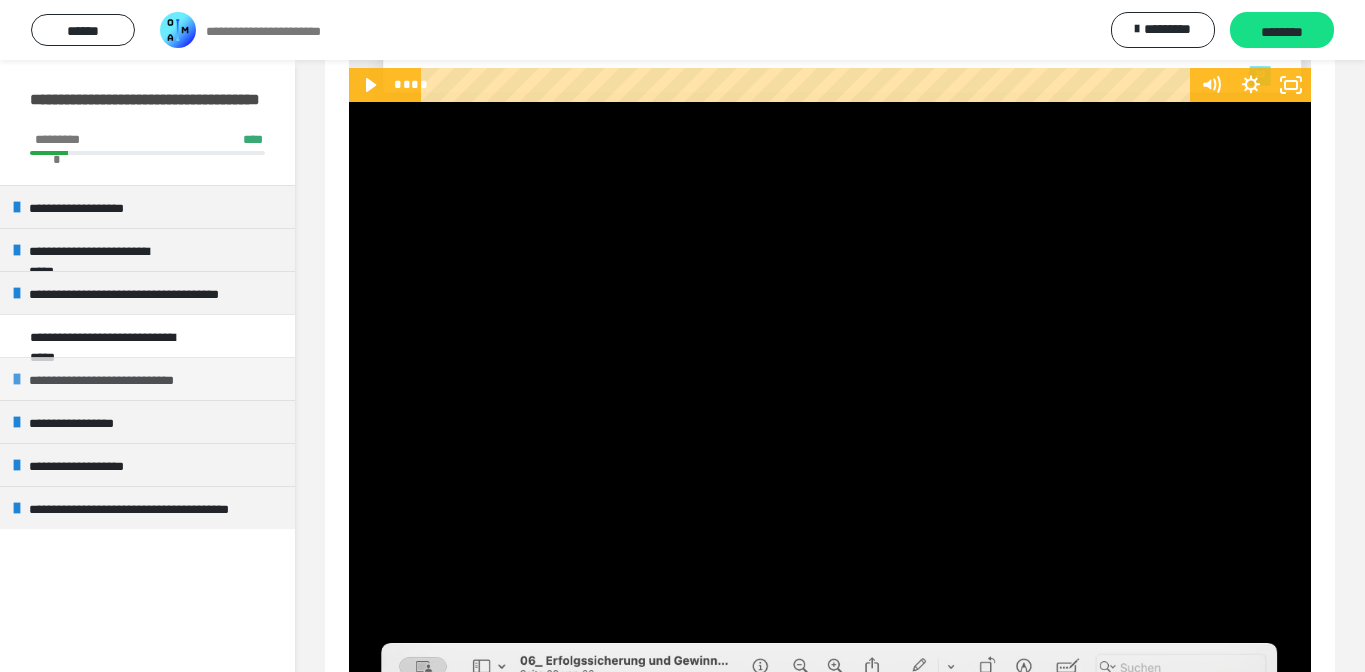 click on "**********" at bounding box center [102, 379] 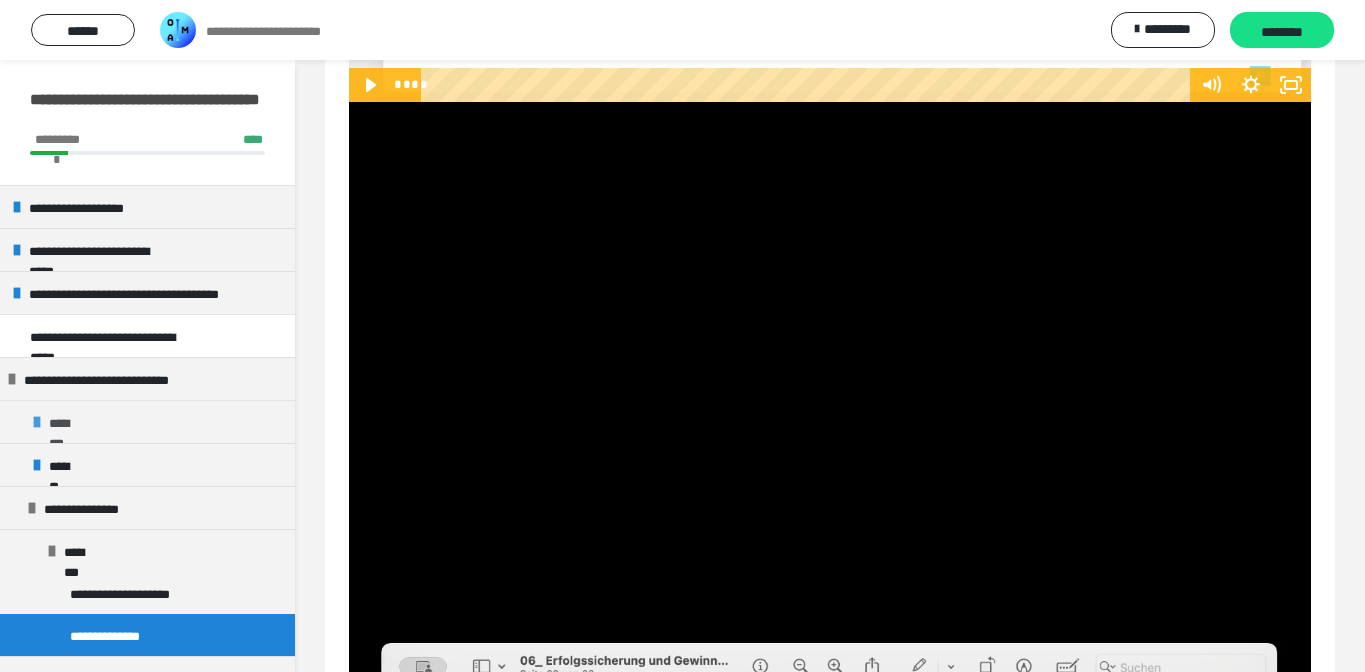 click on "********" at bounding box center [64, 422] 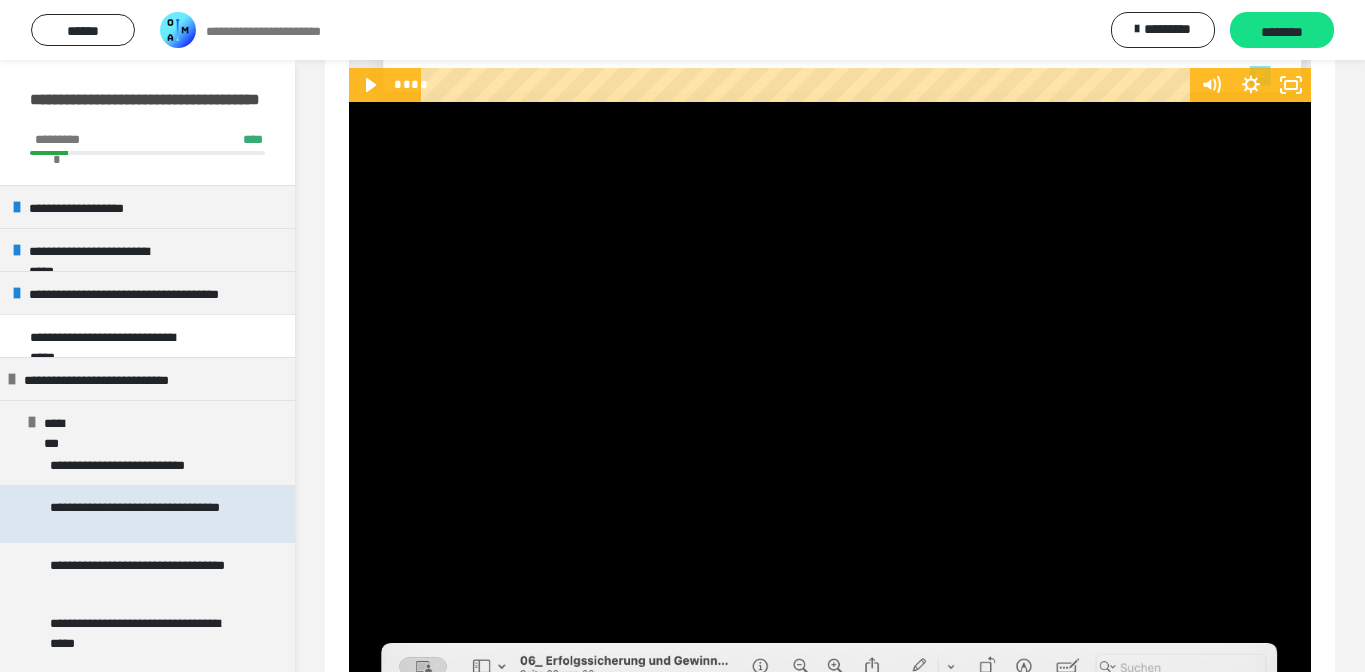 click on "**********" at bounding box center (149, 514) 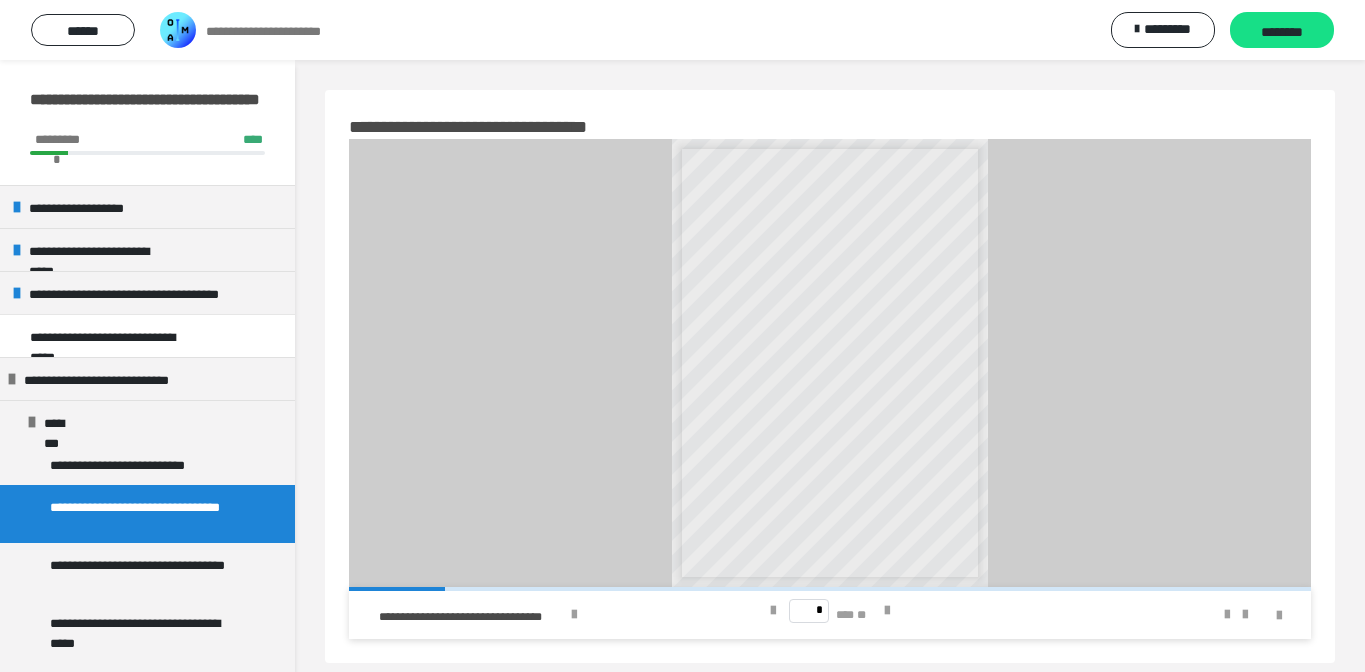 scroll, scrollTop: 0, scrollLeft: 0, axis: both 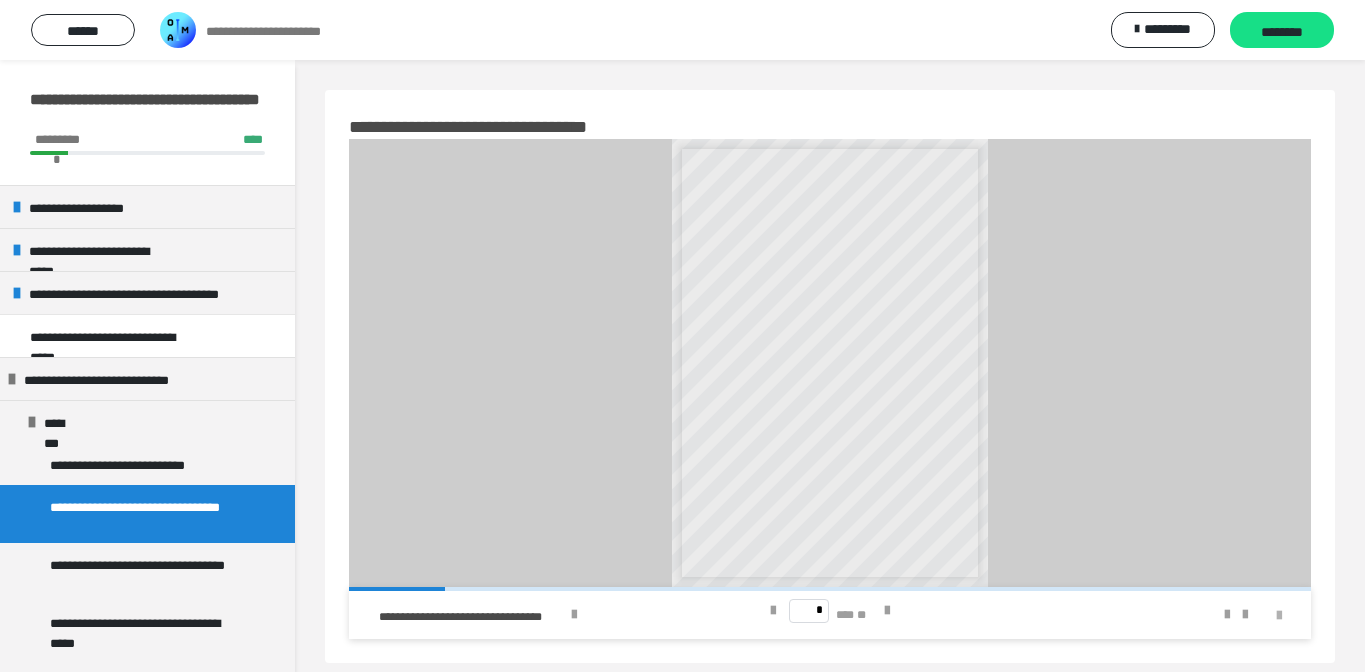 click at bounding box center [1279, 616] 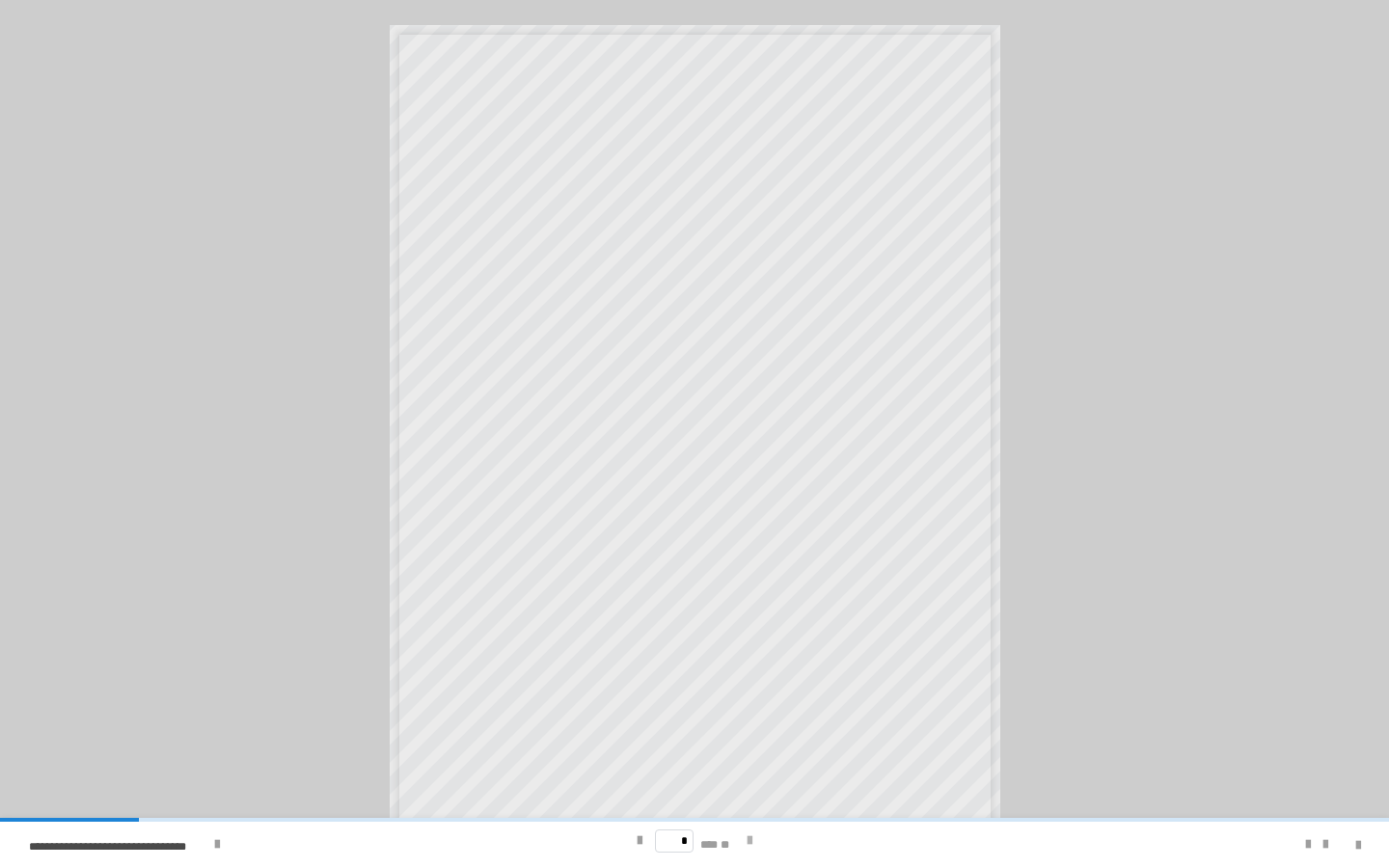 click at bounding box center [749, 841] 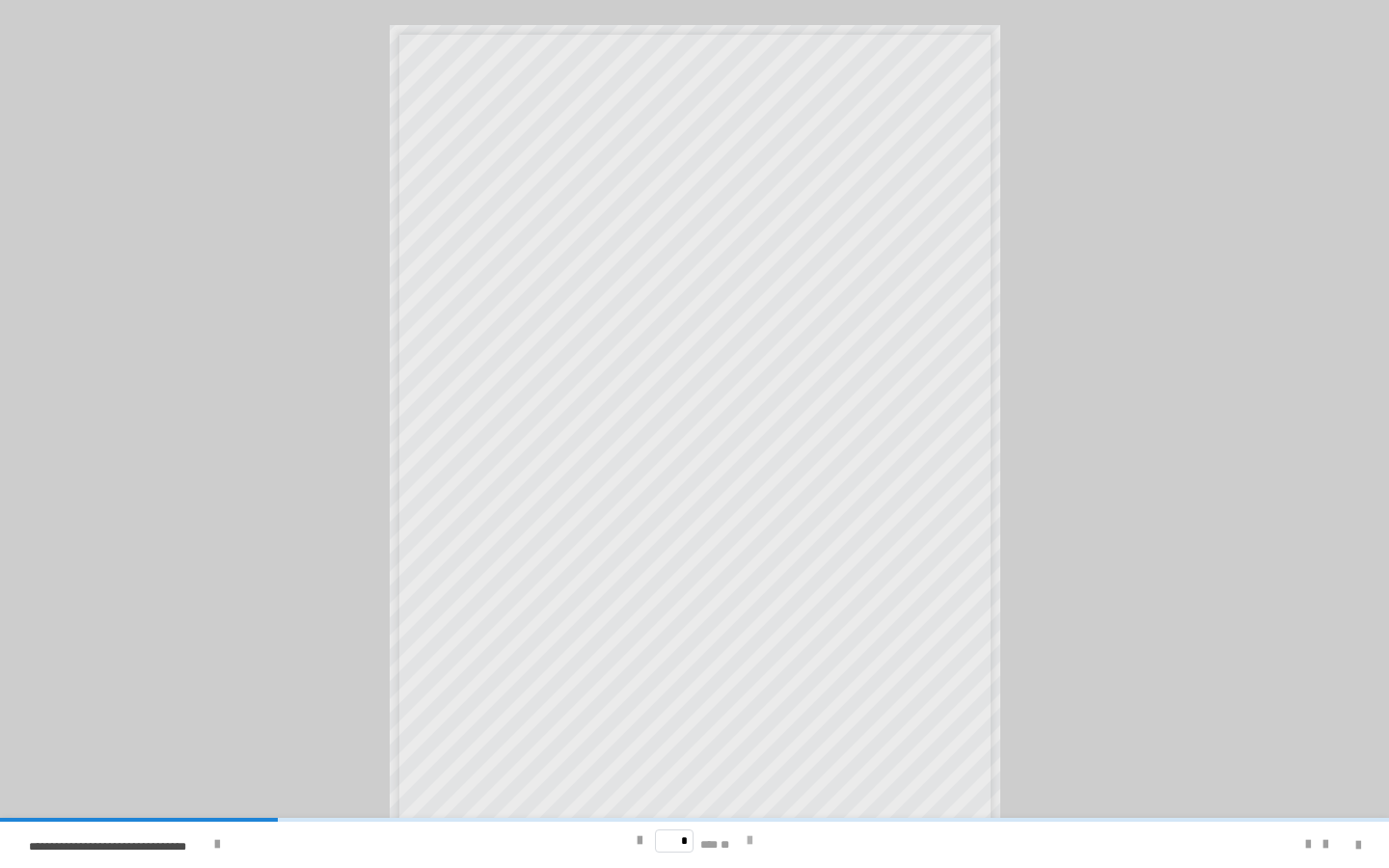 click at bounding box center [749, 841] 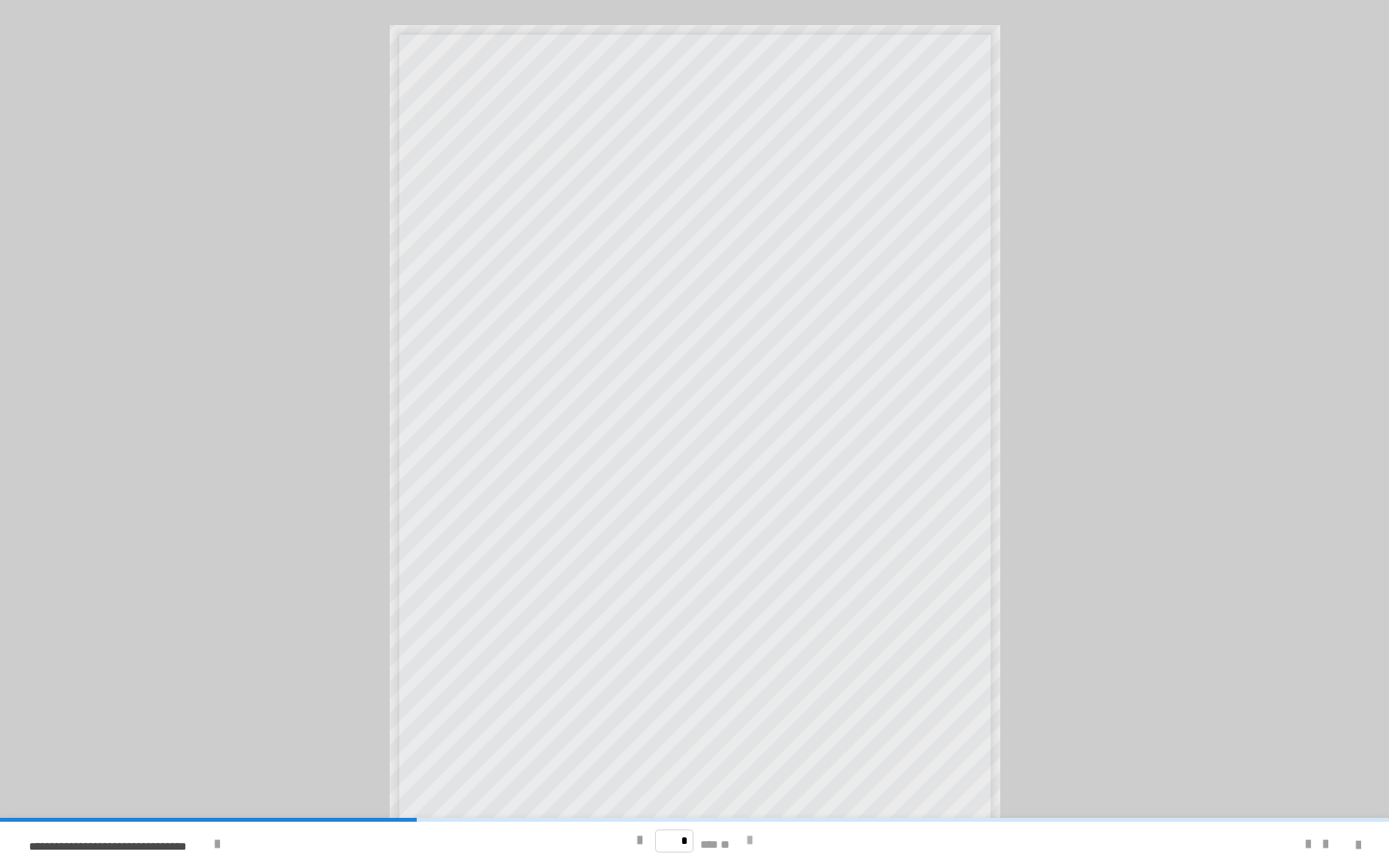 click at bounding box center [749, 841] 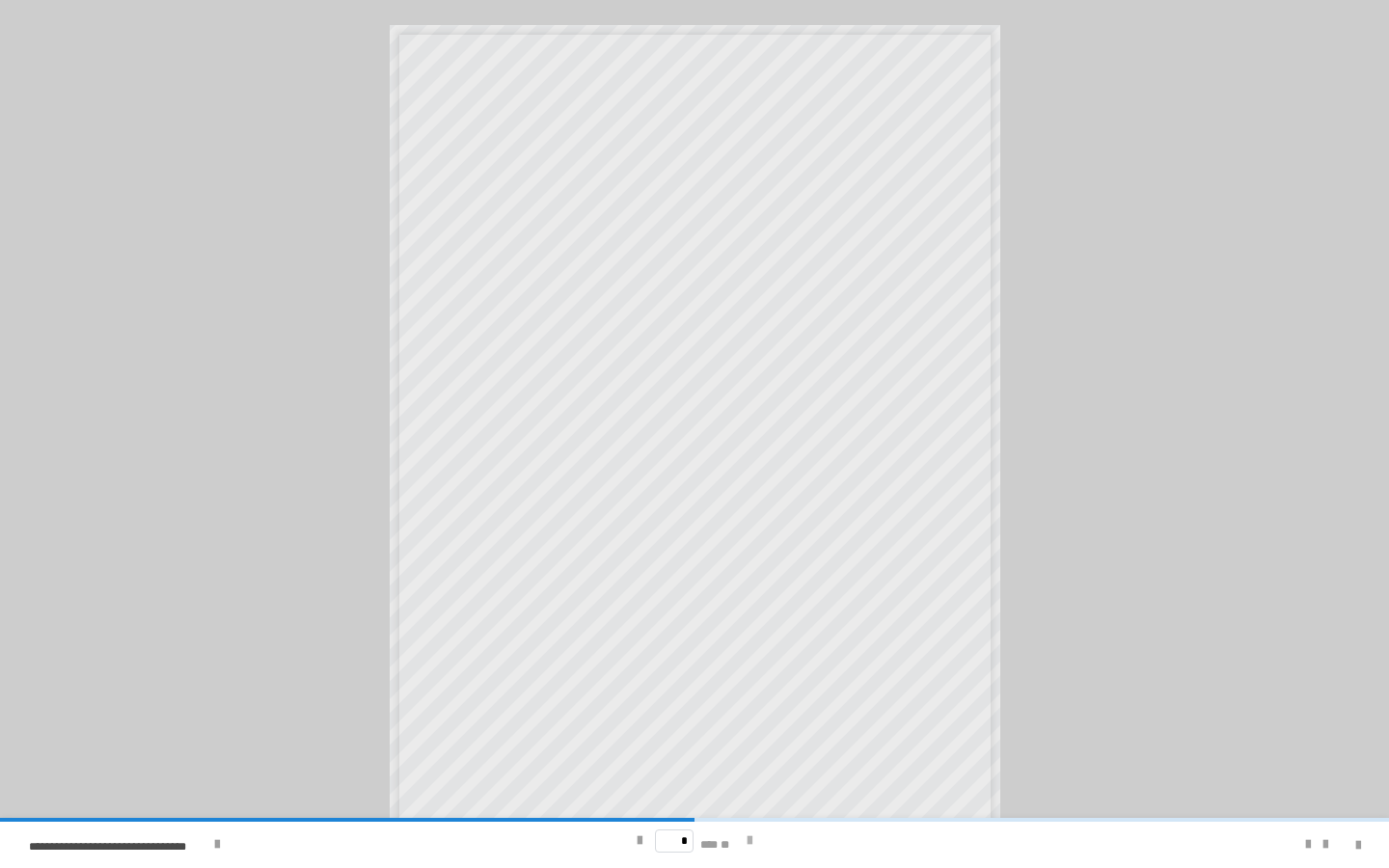 click at bounding box center (749, 841) 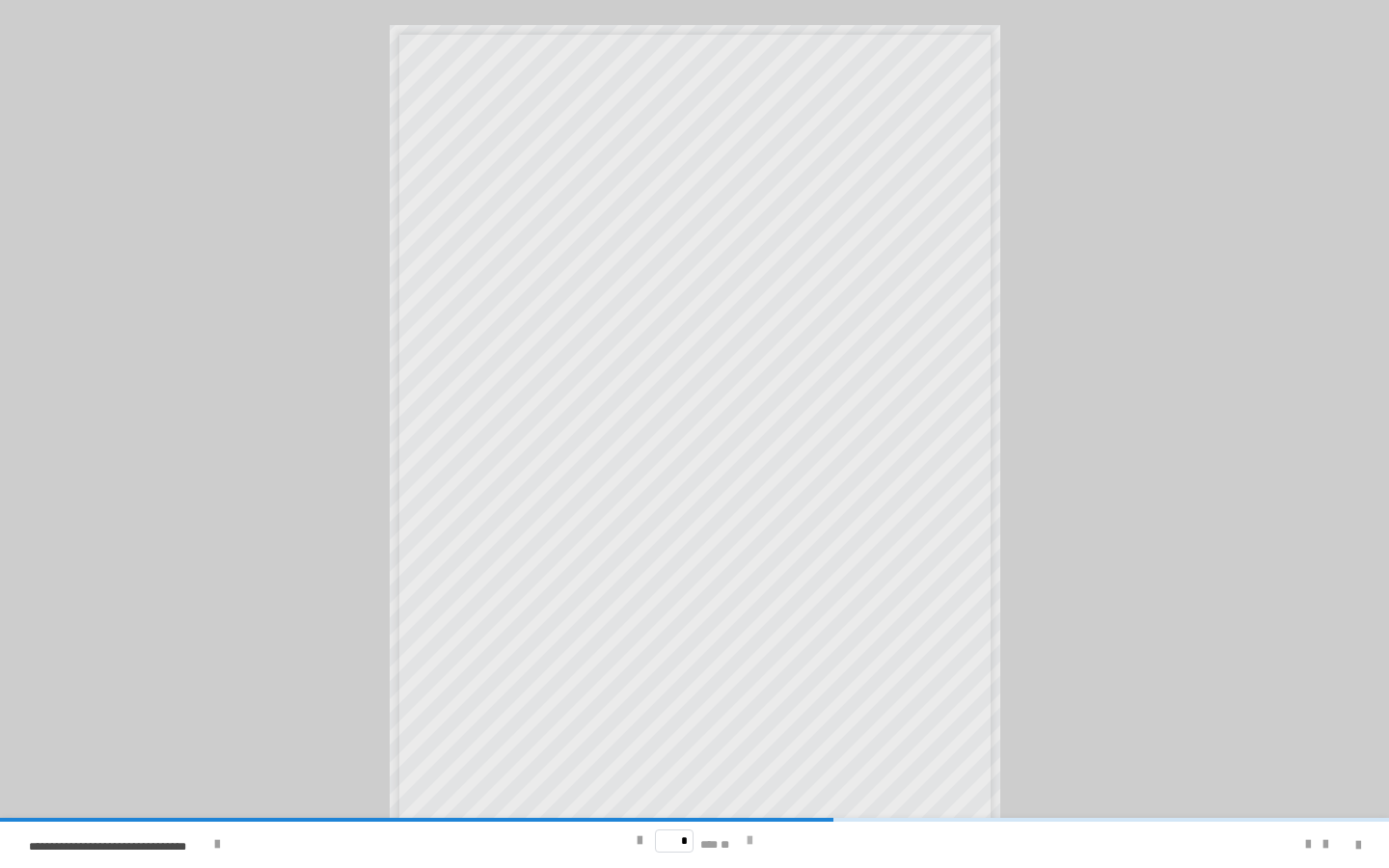 click at bounding box center [749, 841] 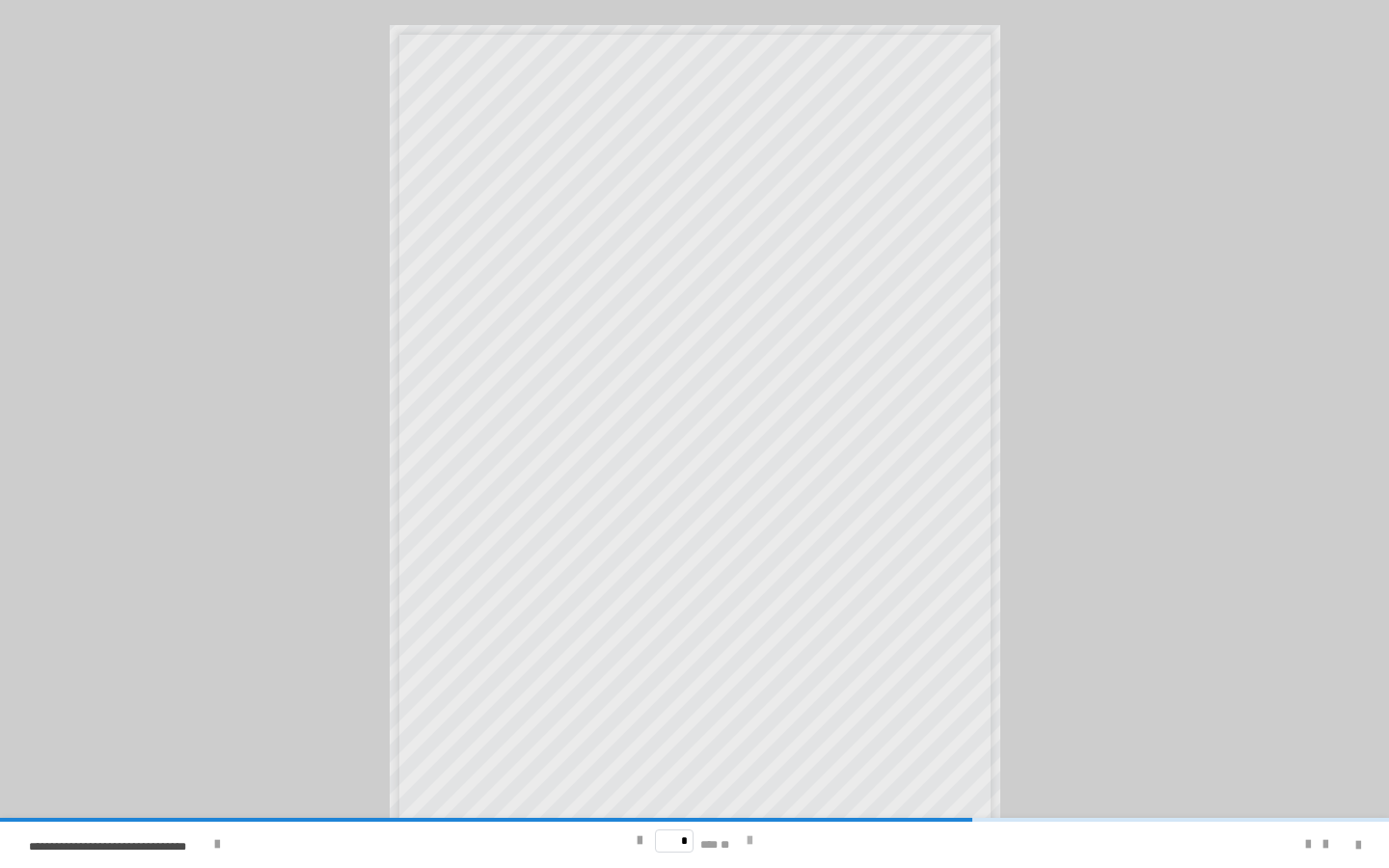 click at bounding box center [749, 841] 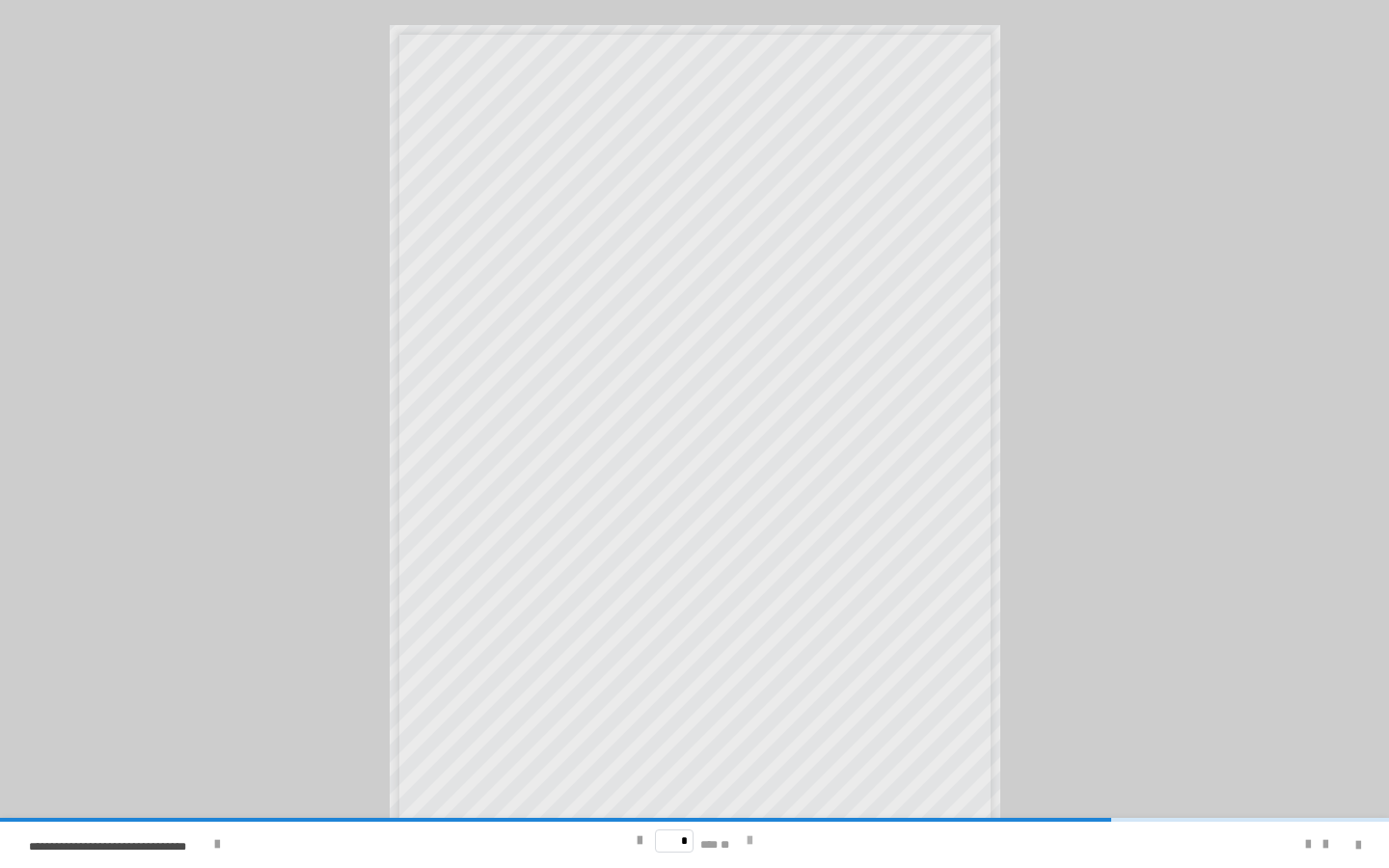 click at bounding box center (749, 841) 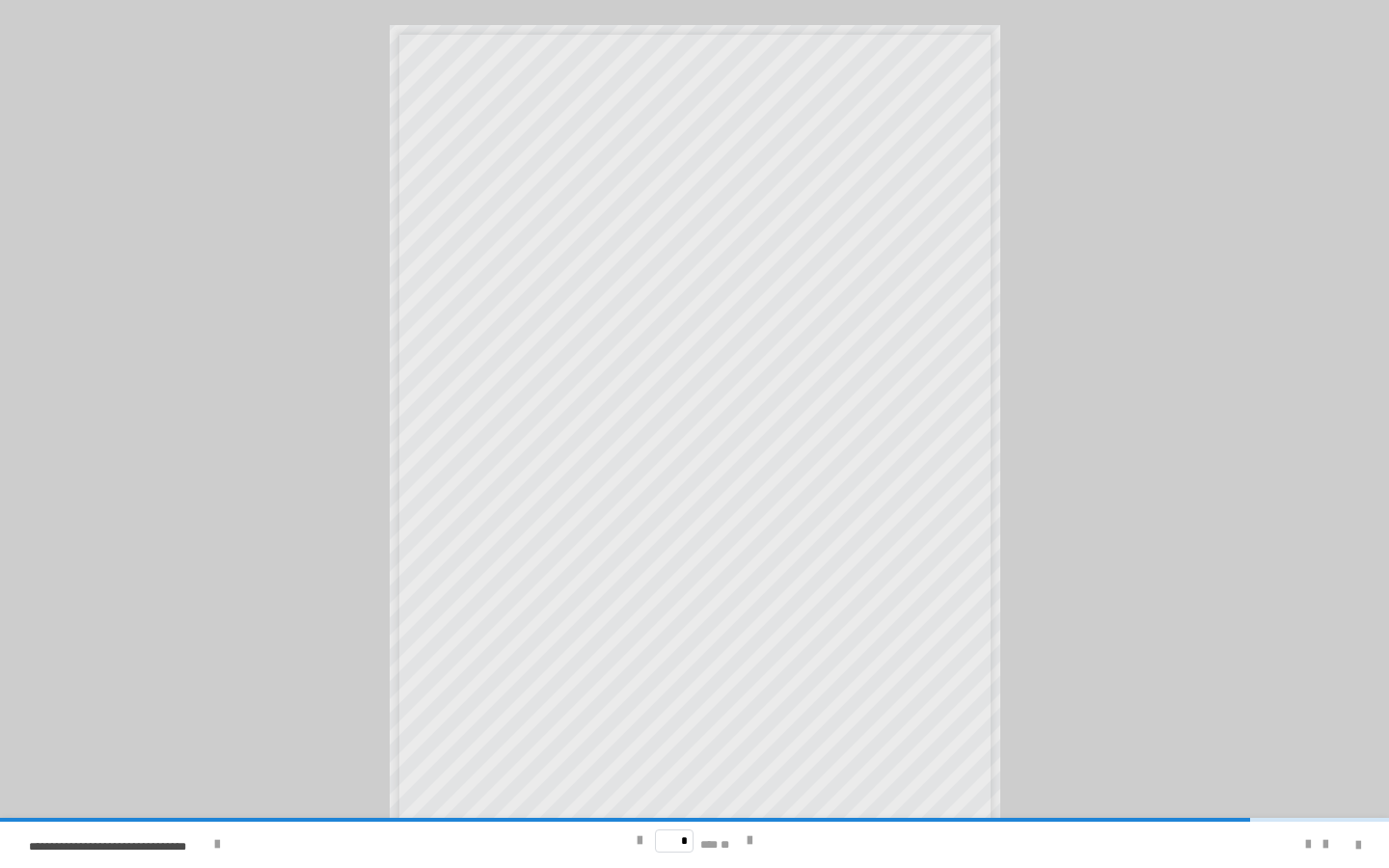 click on "* *** **" at bounding box center [694, 841] 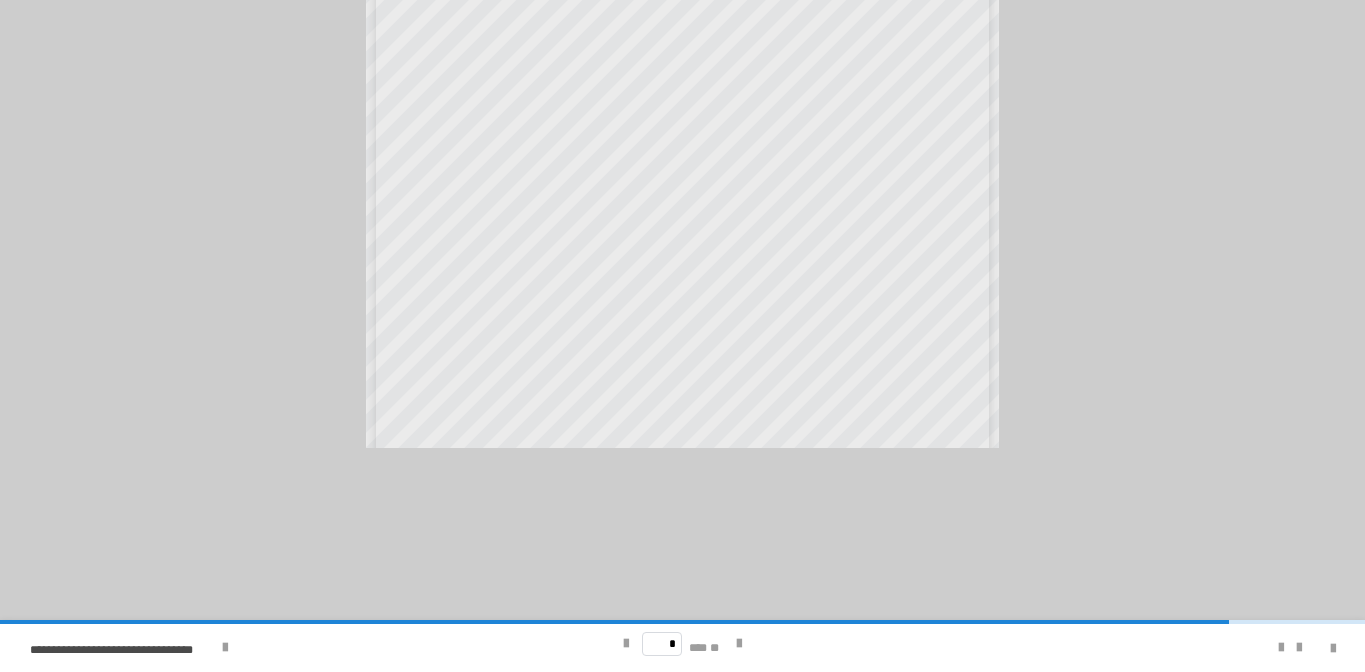 scroll, scrollTop: 0, scrollLeft: 0, axis: both 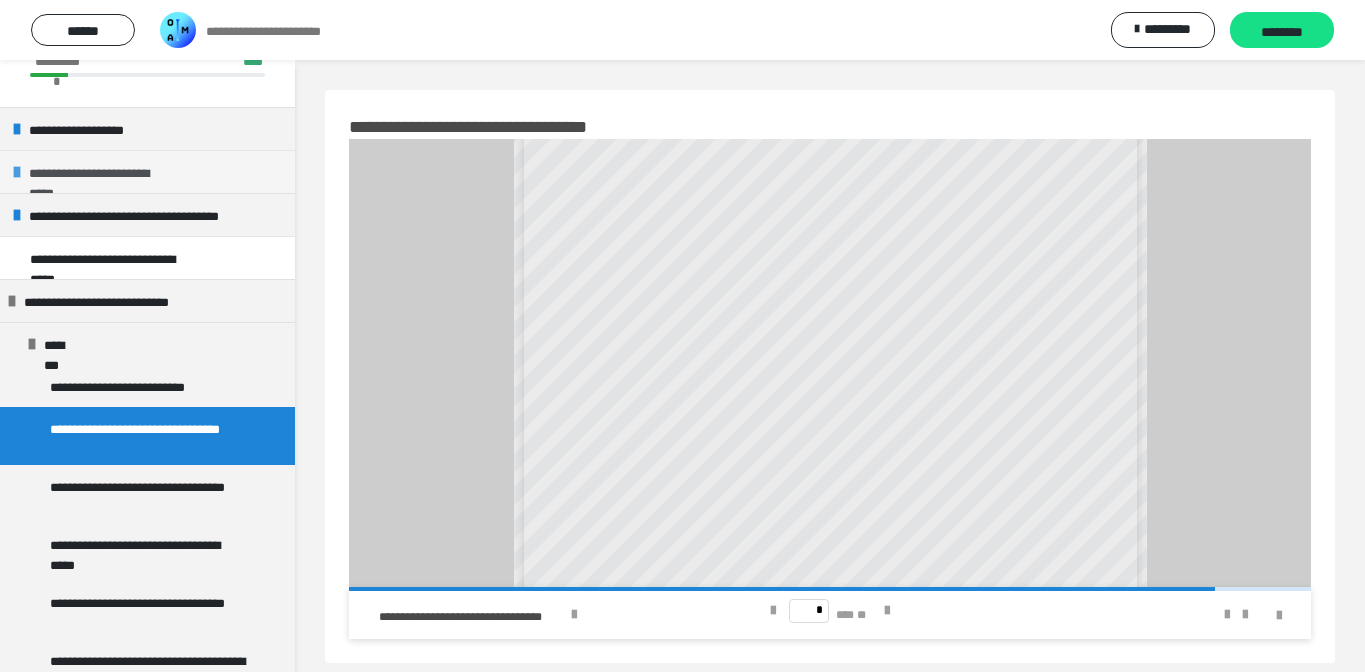 click on "**********" at bounding box center [101, 172] 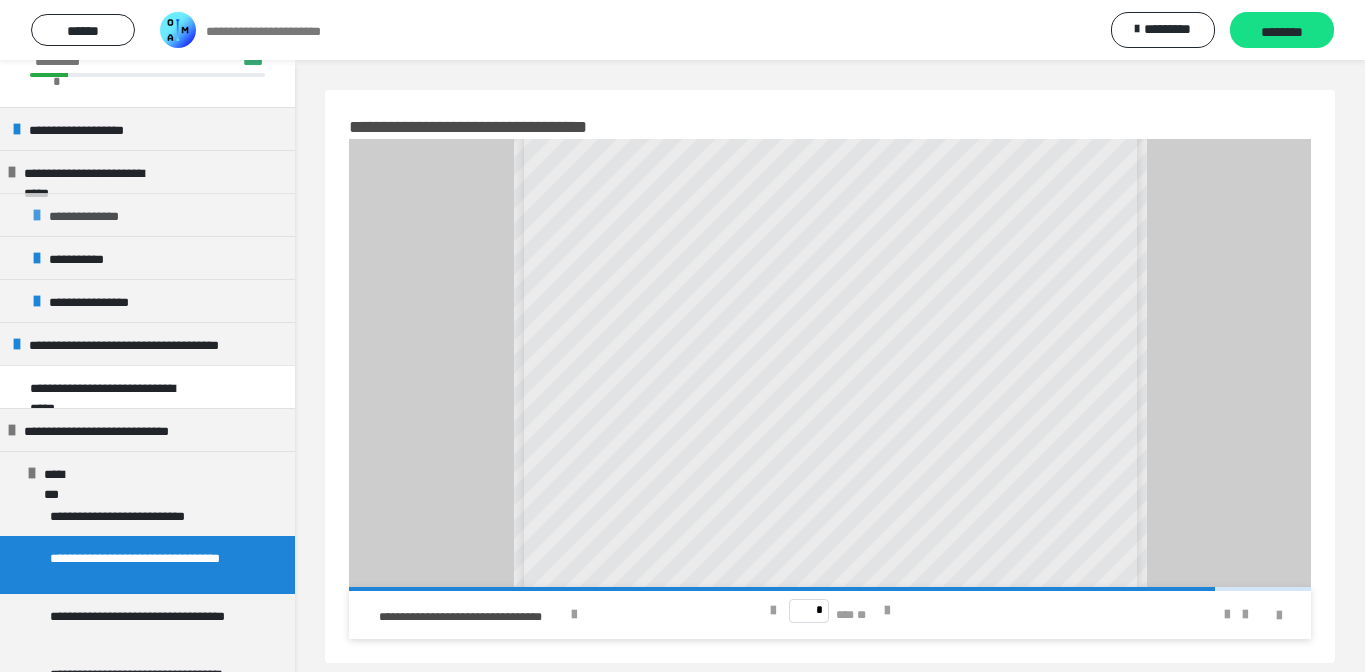 click on "**********" at bounding box center [95, 215] 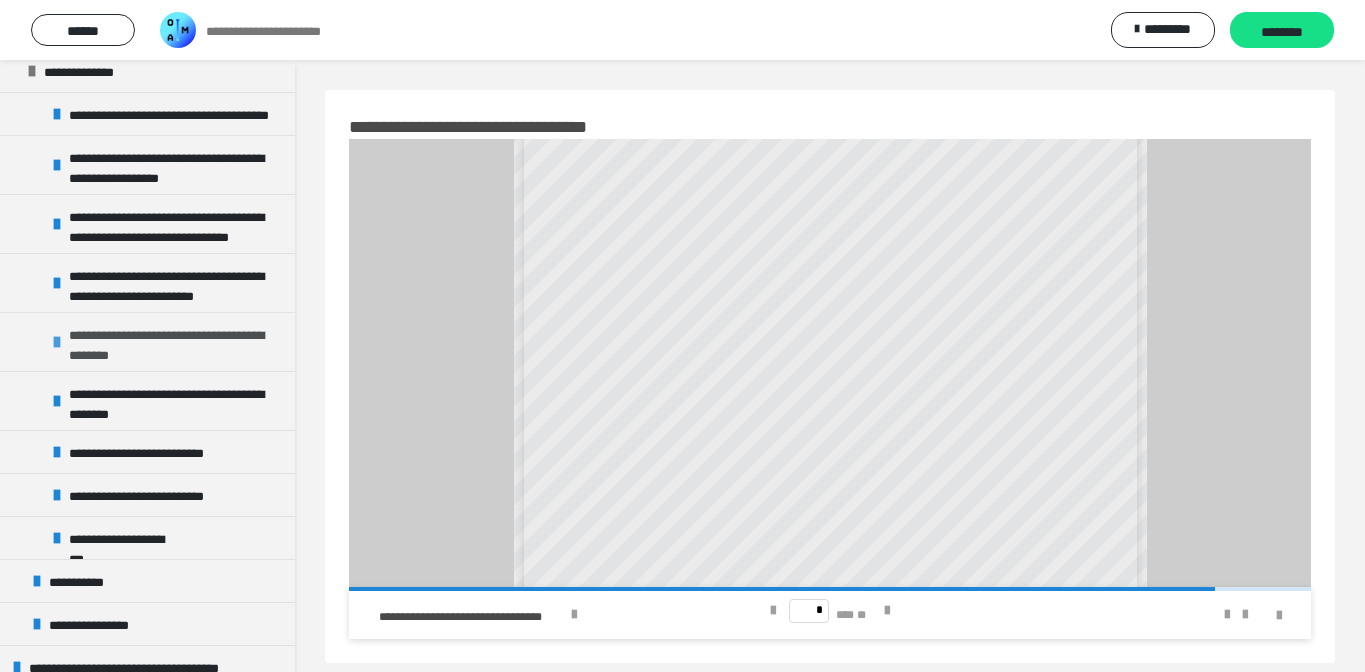 scroll, scrollTop: 231, scrollLeft: 0, axis: vertical 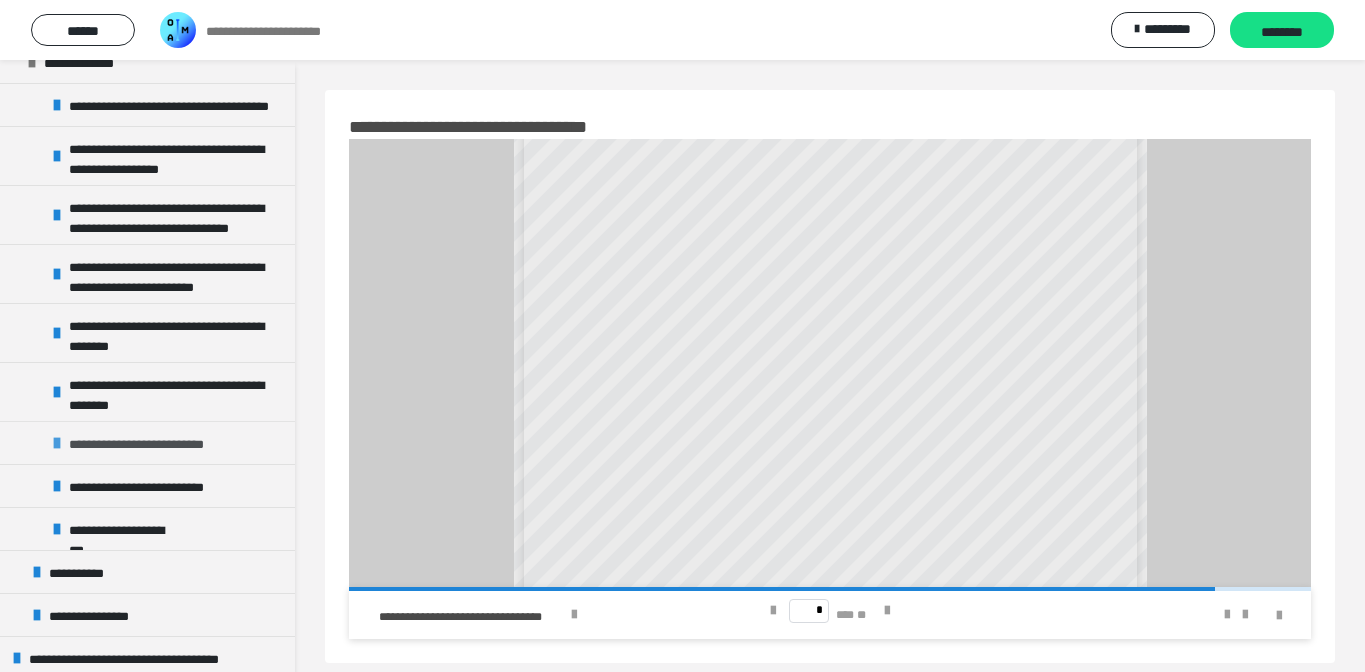 click on "**********" at bounding box center (140, 443) 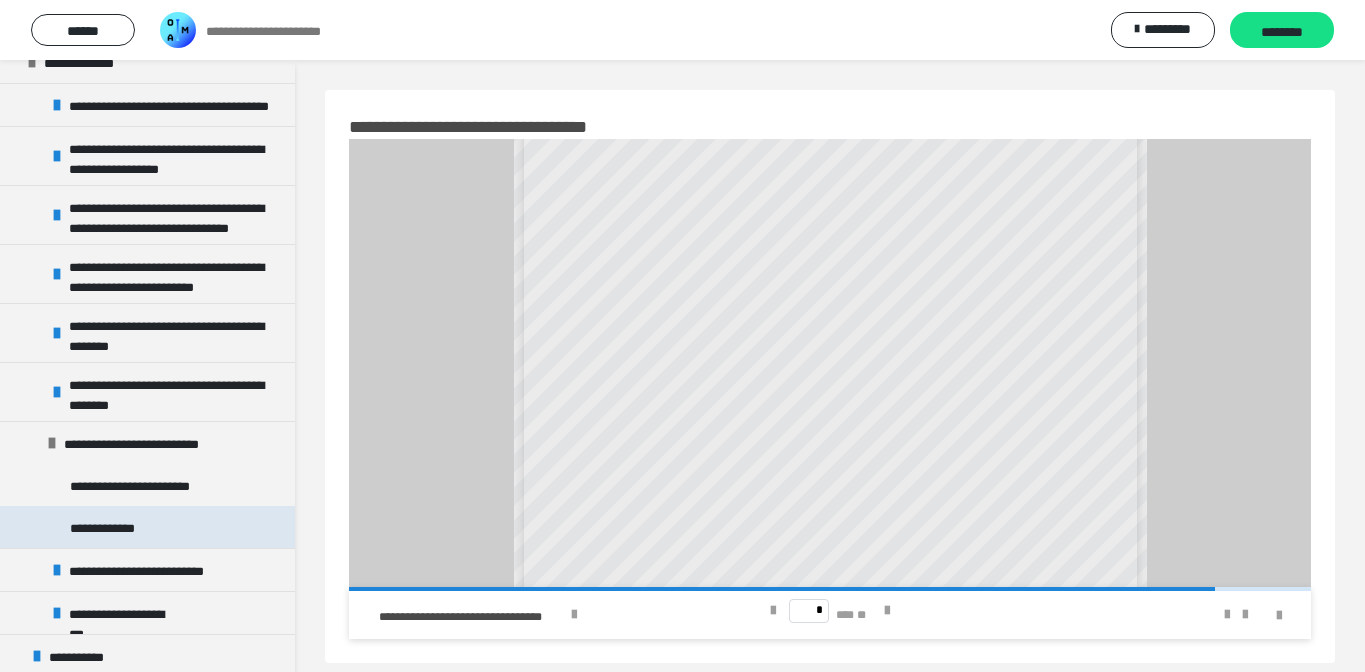 click on "**********" at bounding box center [107, 527] 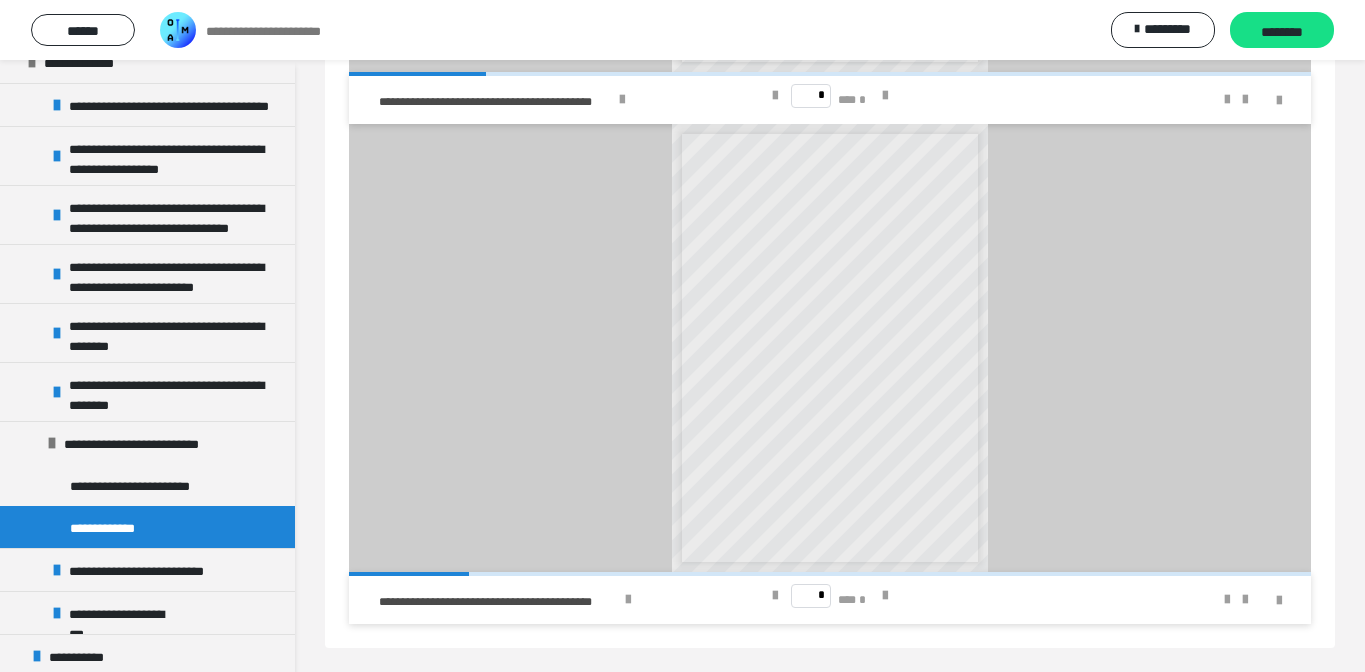 scroll, scrollTop: 1106, scrollLeft: 0, axis: vertical 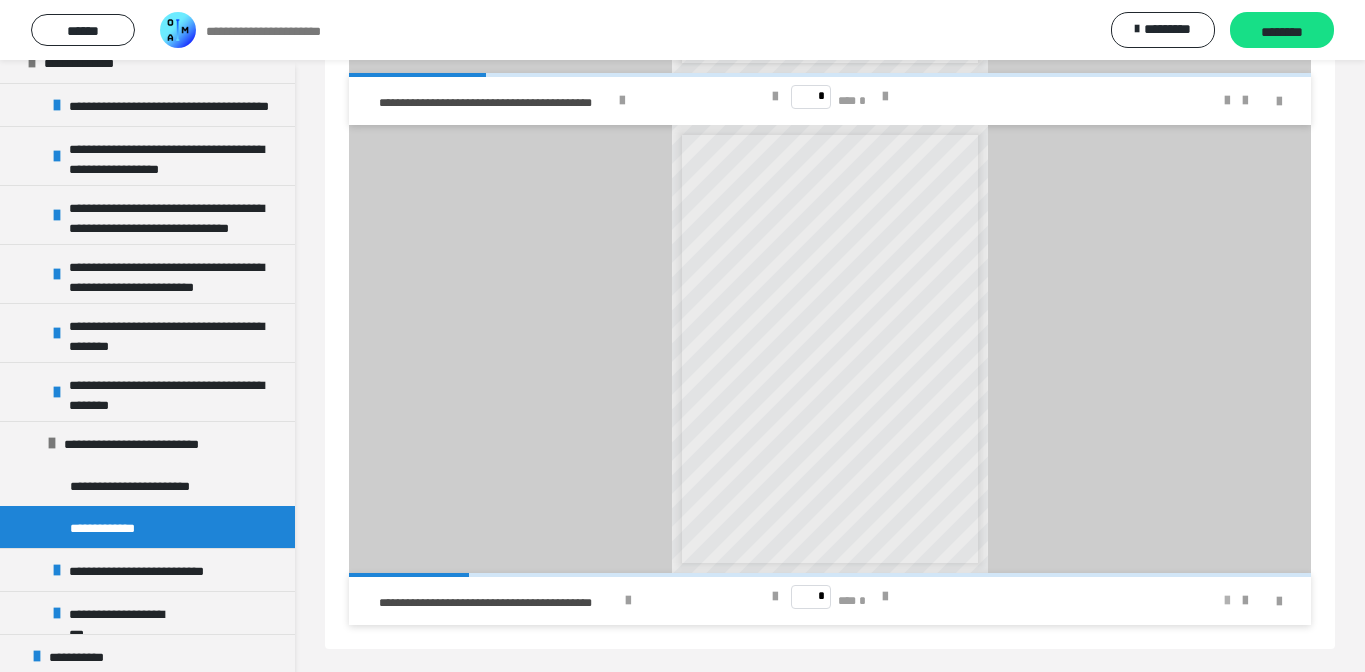 click at bounding box center [1227, 601] 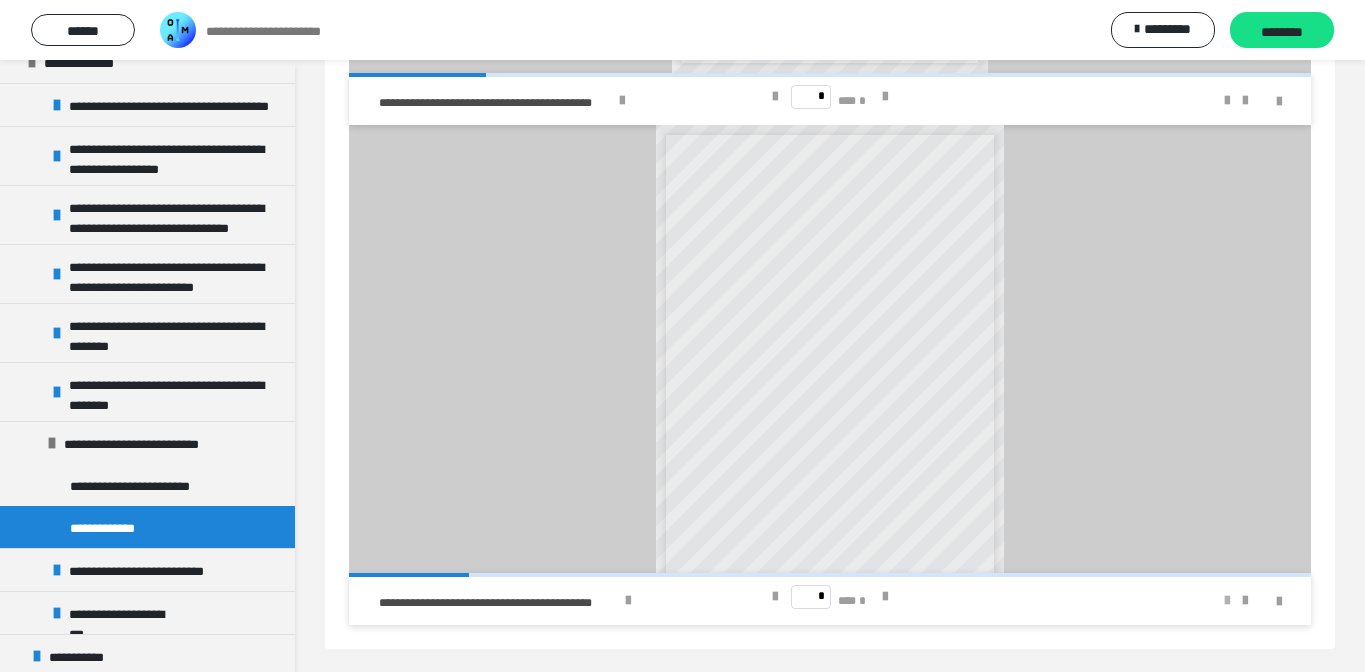 click at bounding box center [1227, 601] 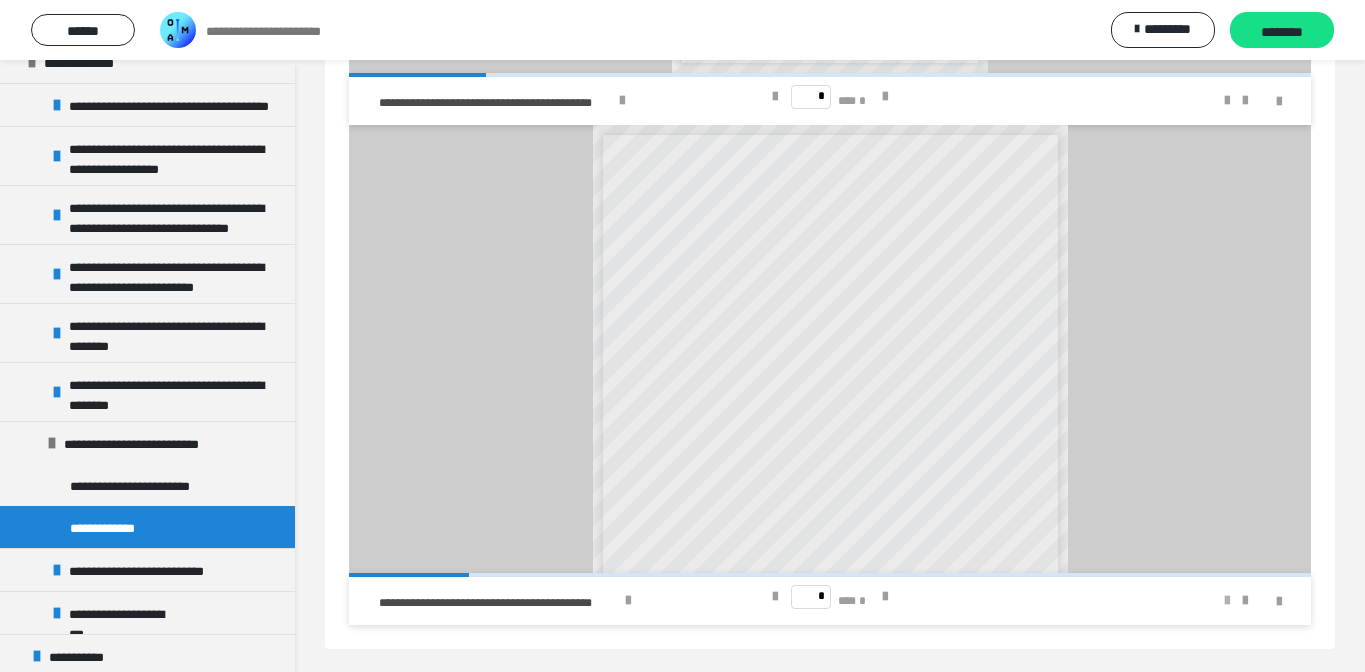 click at bounding box center [1227, 601] 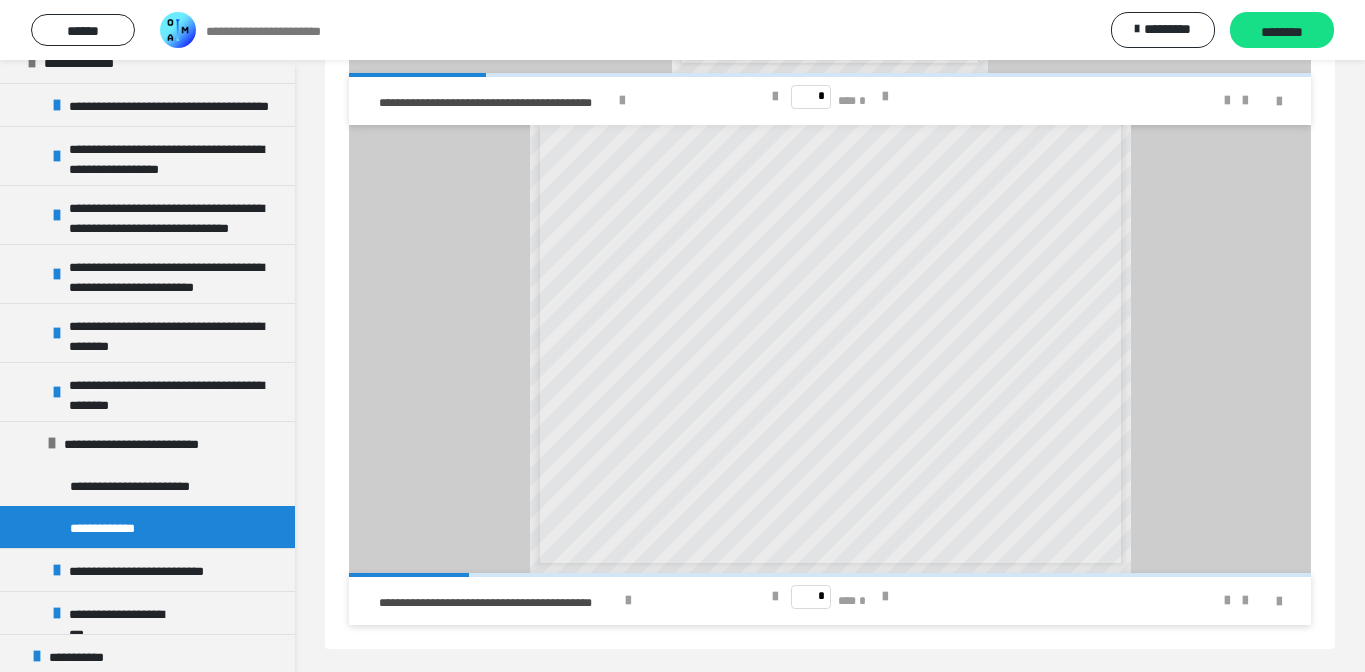 scroll, scrollTop: 403, scrollLeft: 0, axis: vertical 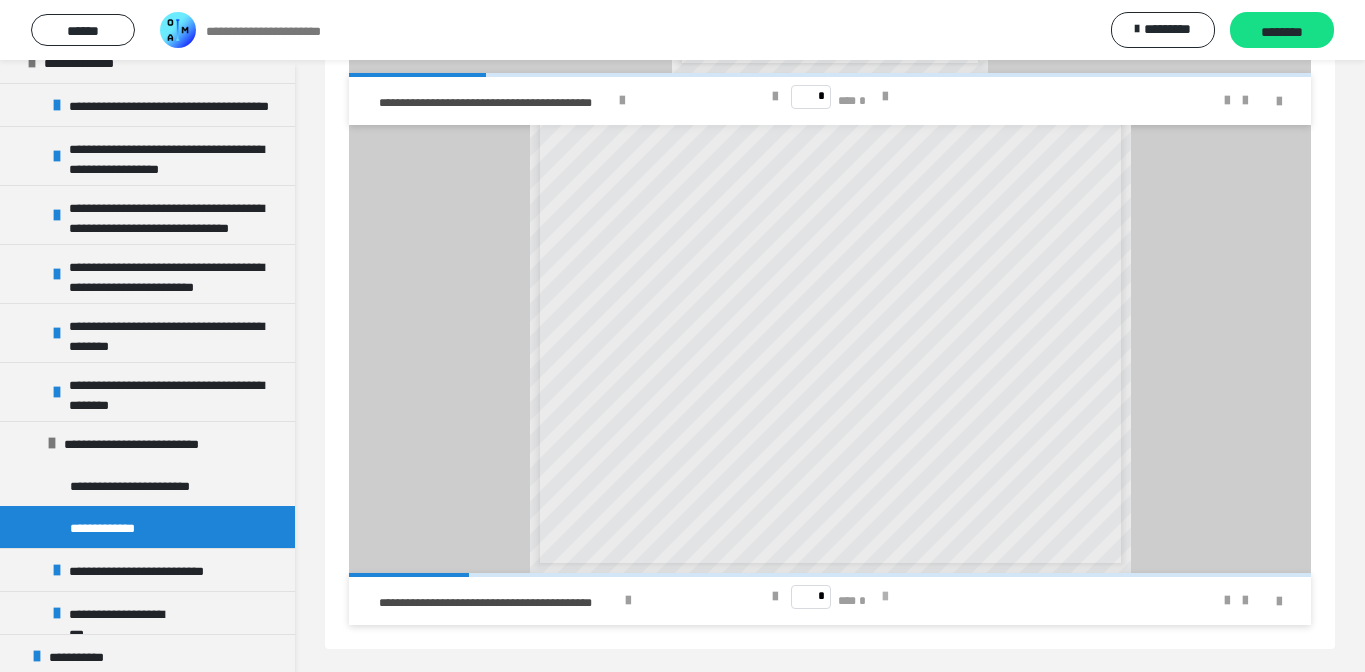 click at bounding box center (885, 597) 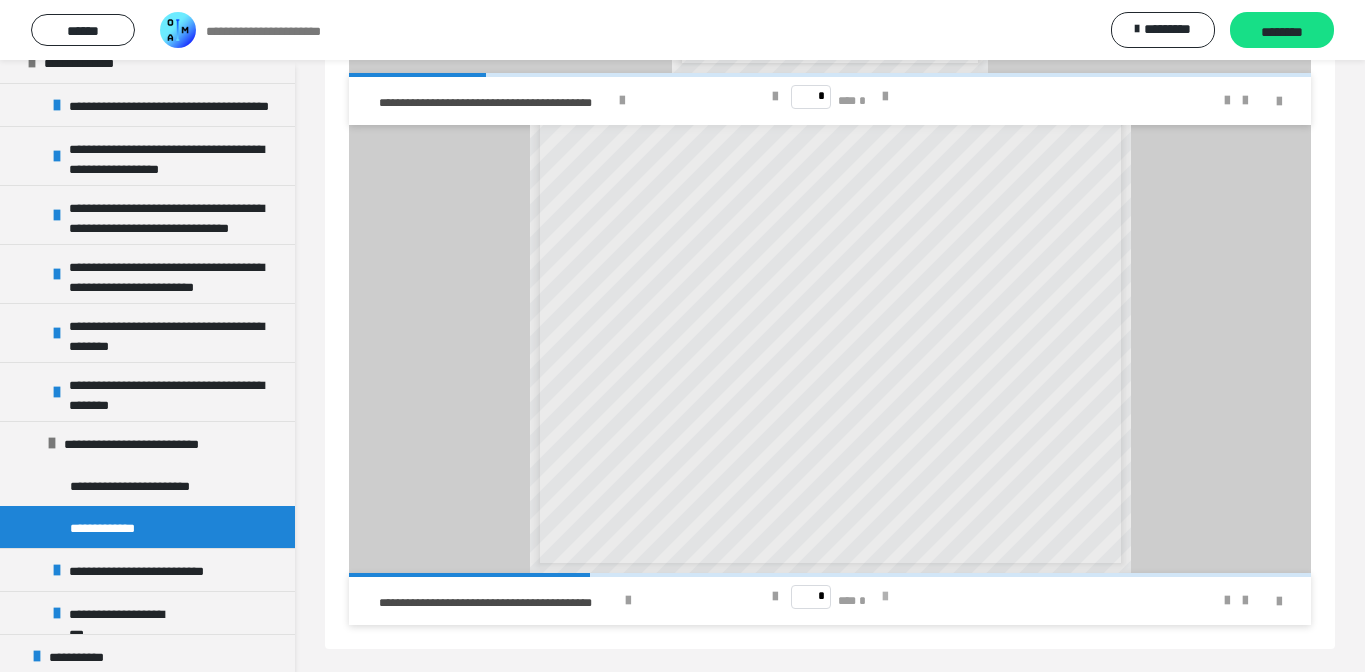 scroll, scrollTop: 0, scrollLeft: 0, axis: both 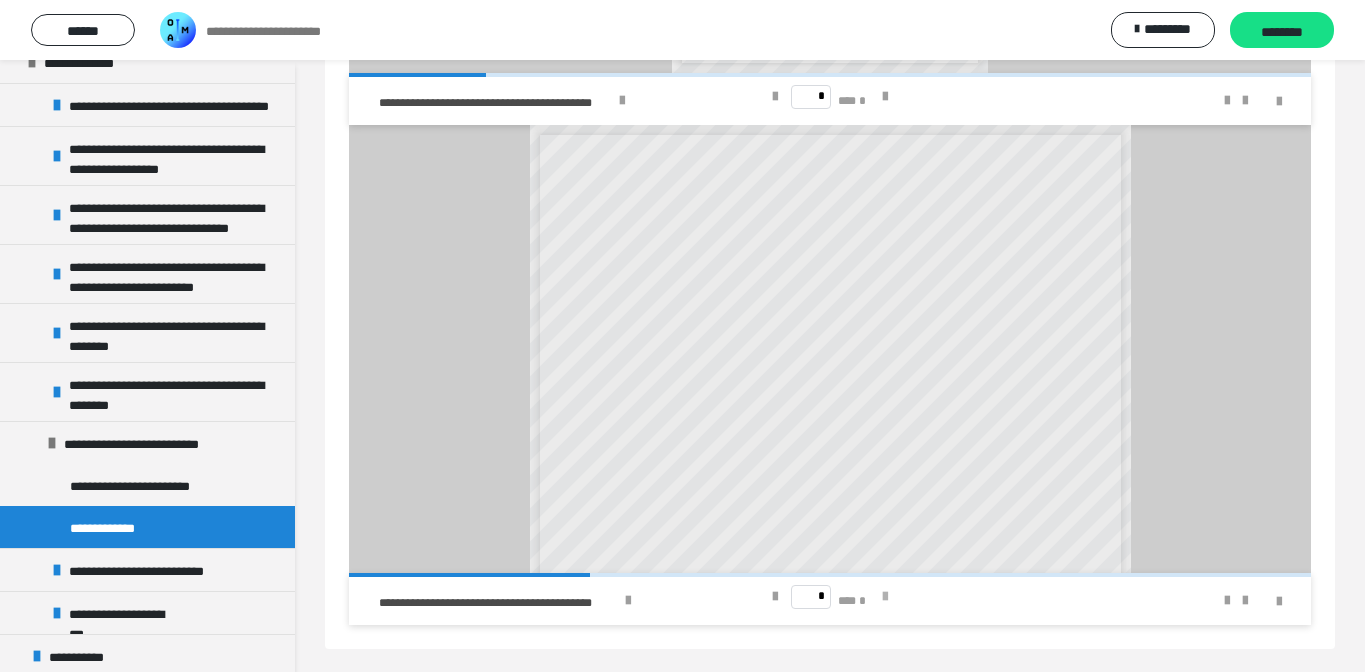 click at bounding box center [885, 597] 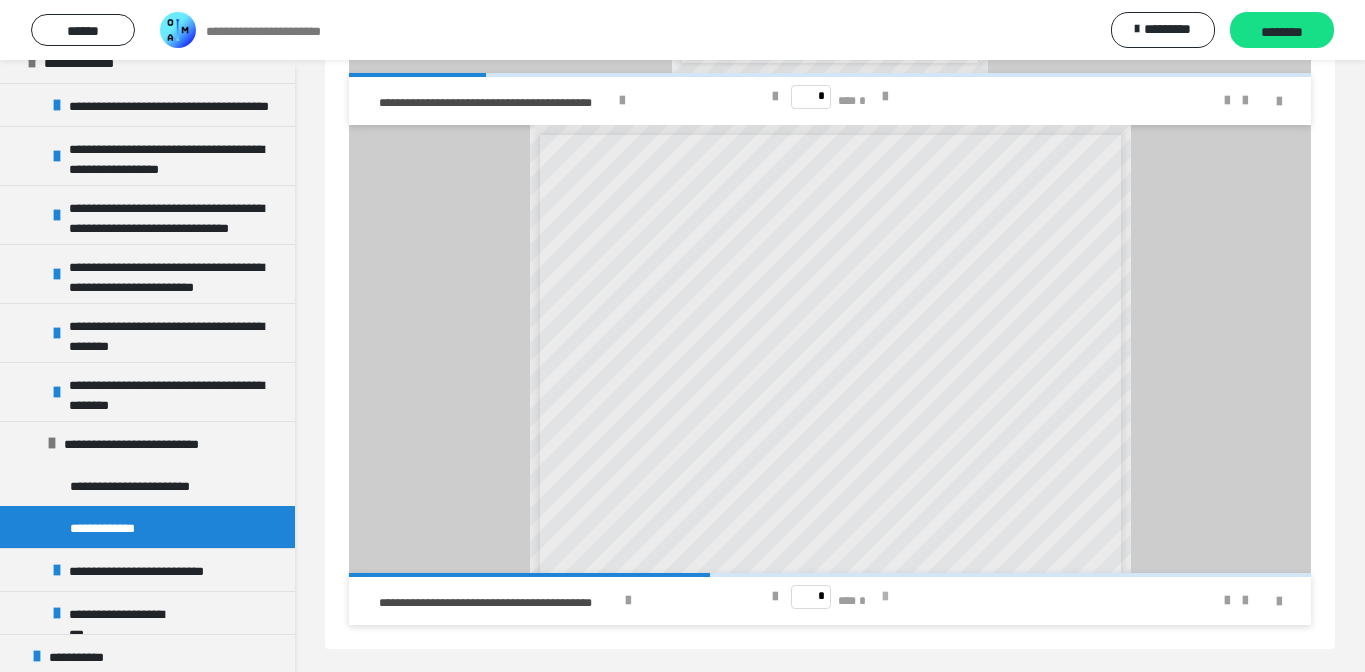 click at bounding box center [885, 597] 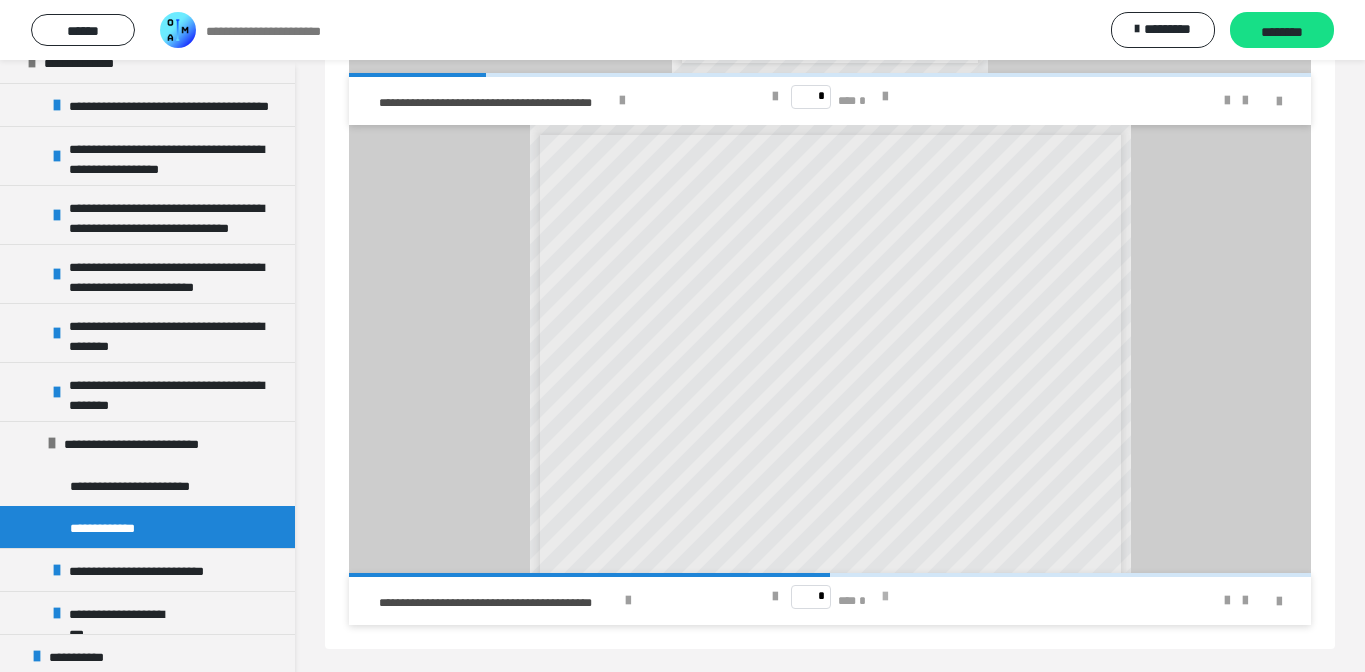 click at bounding box center (885, 597) 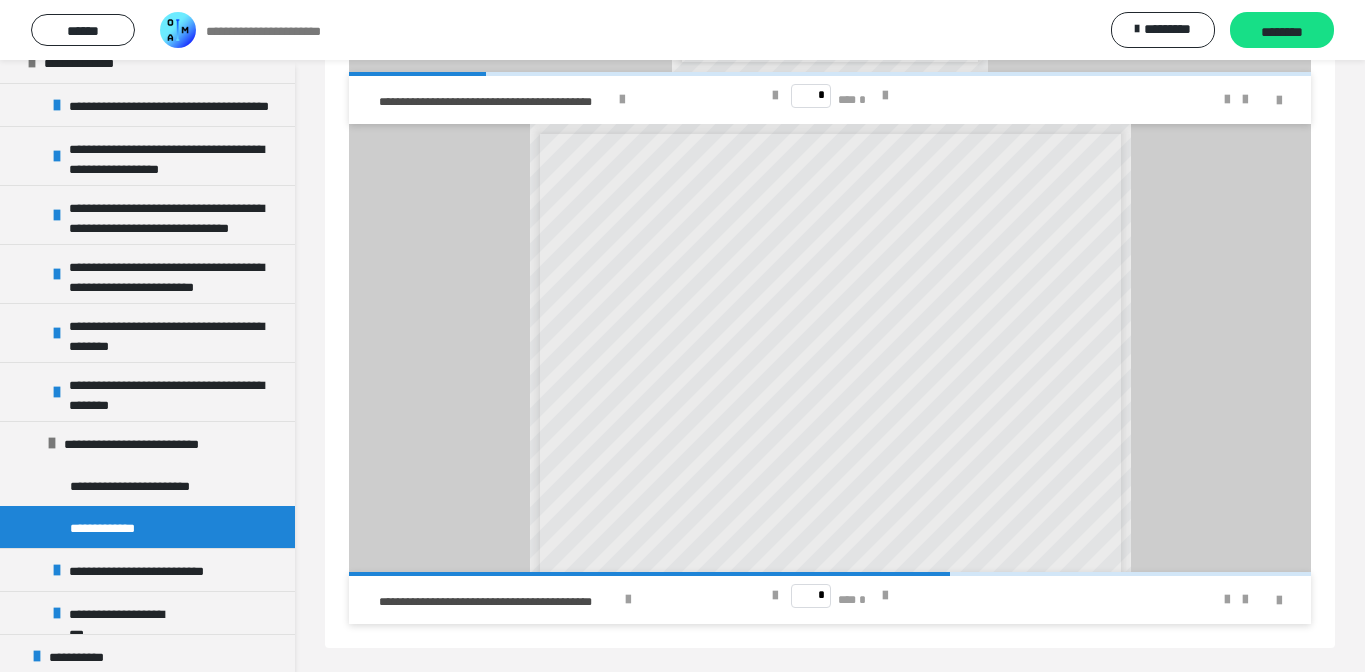 scroll, scrollTop: 1106, scrollLeft: 0, axis: vertical 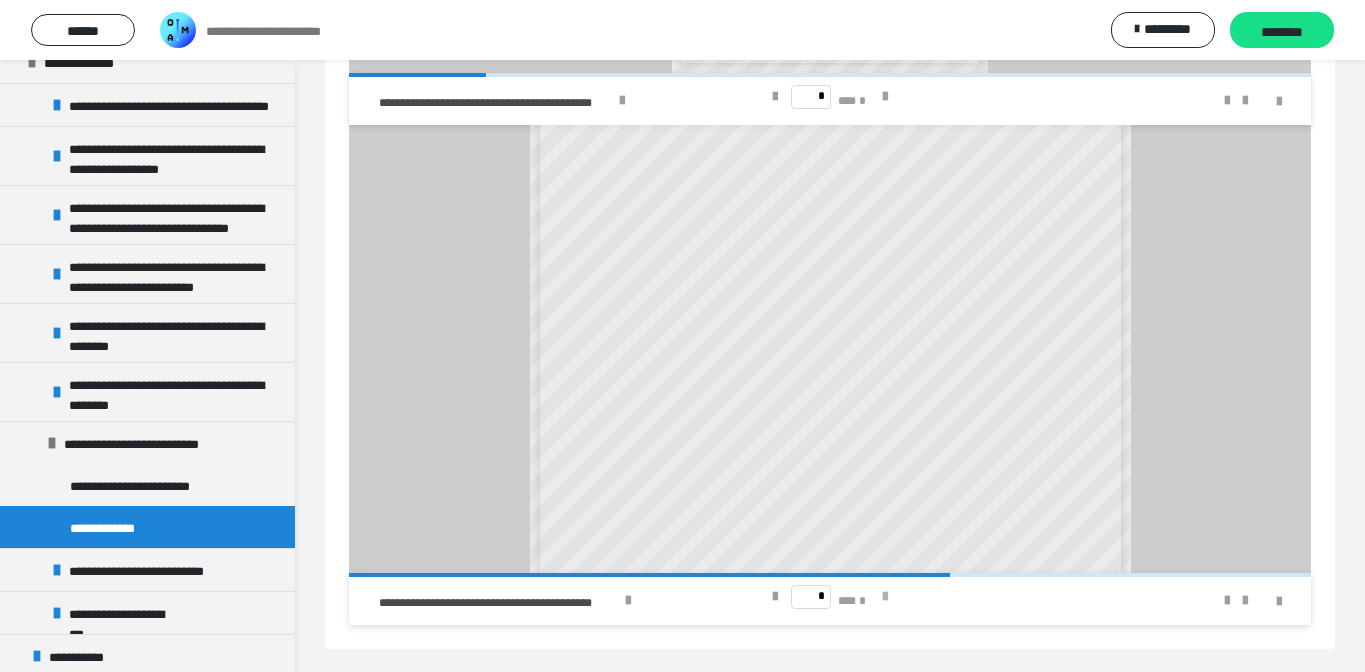 click at bounding box center (885, 597) 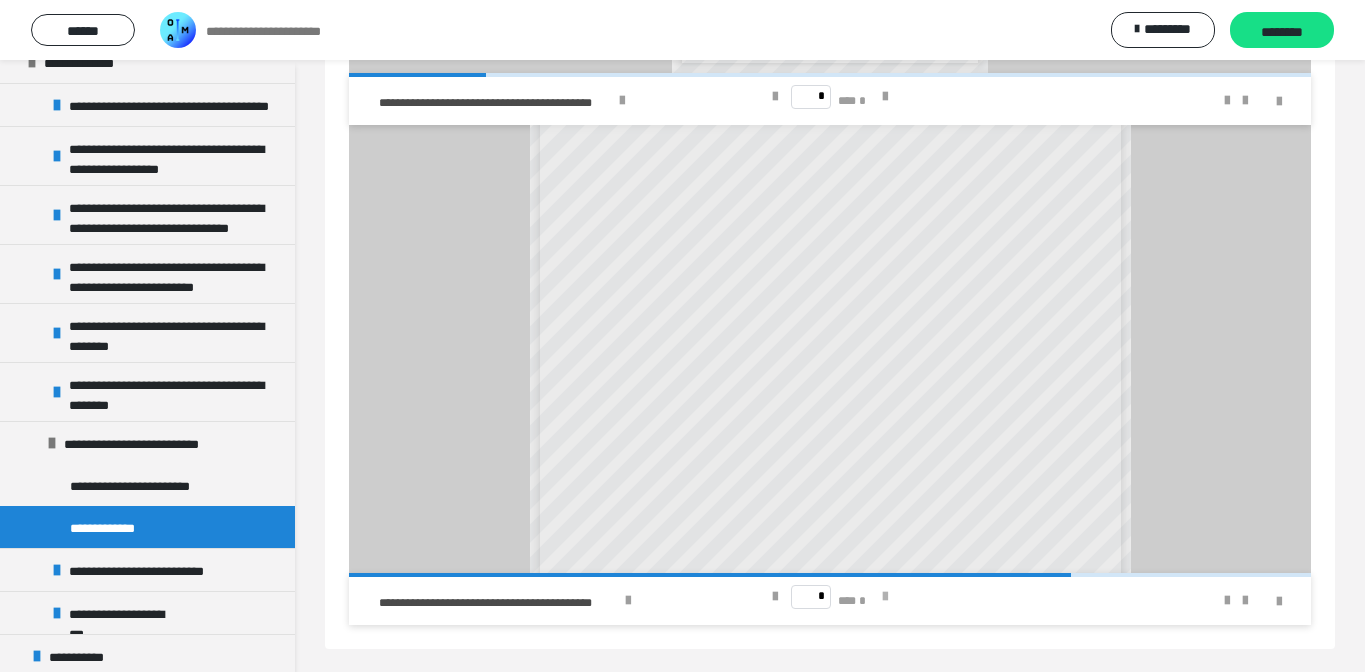 scroll, scrollTop: 21, scrollLeft: 0, axis: vertical 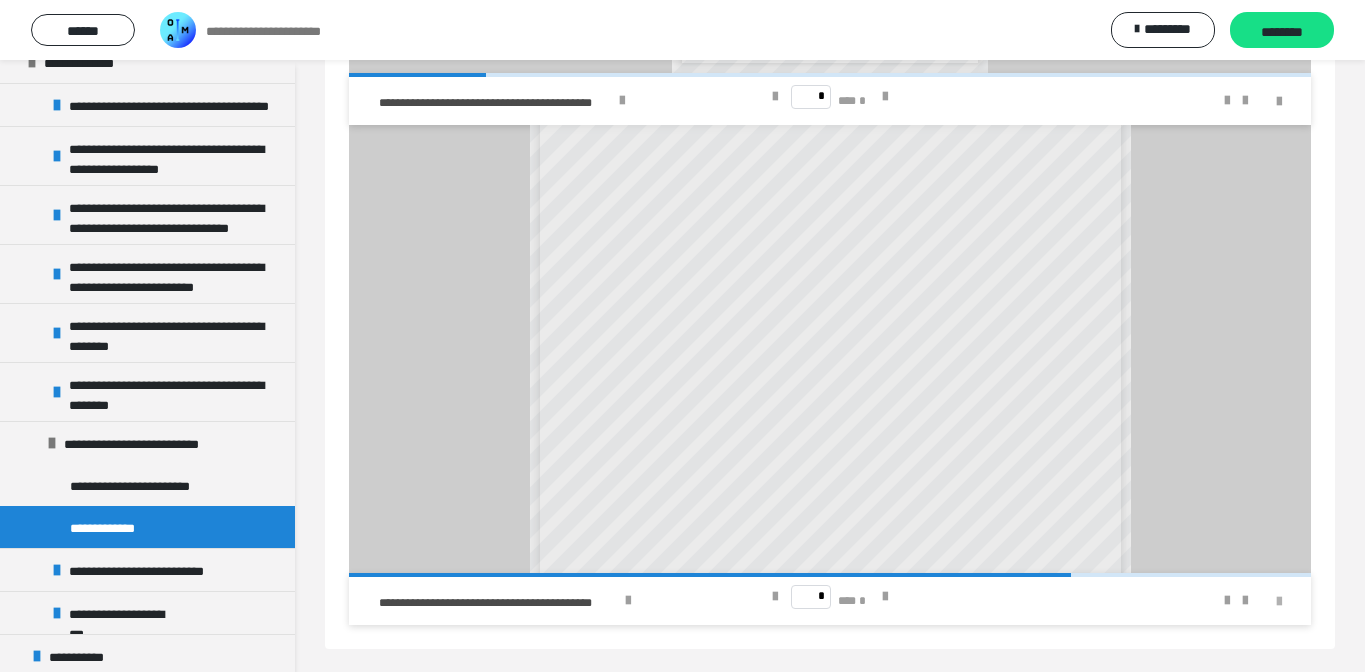 click at bounding box center (1279, 602) 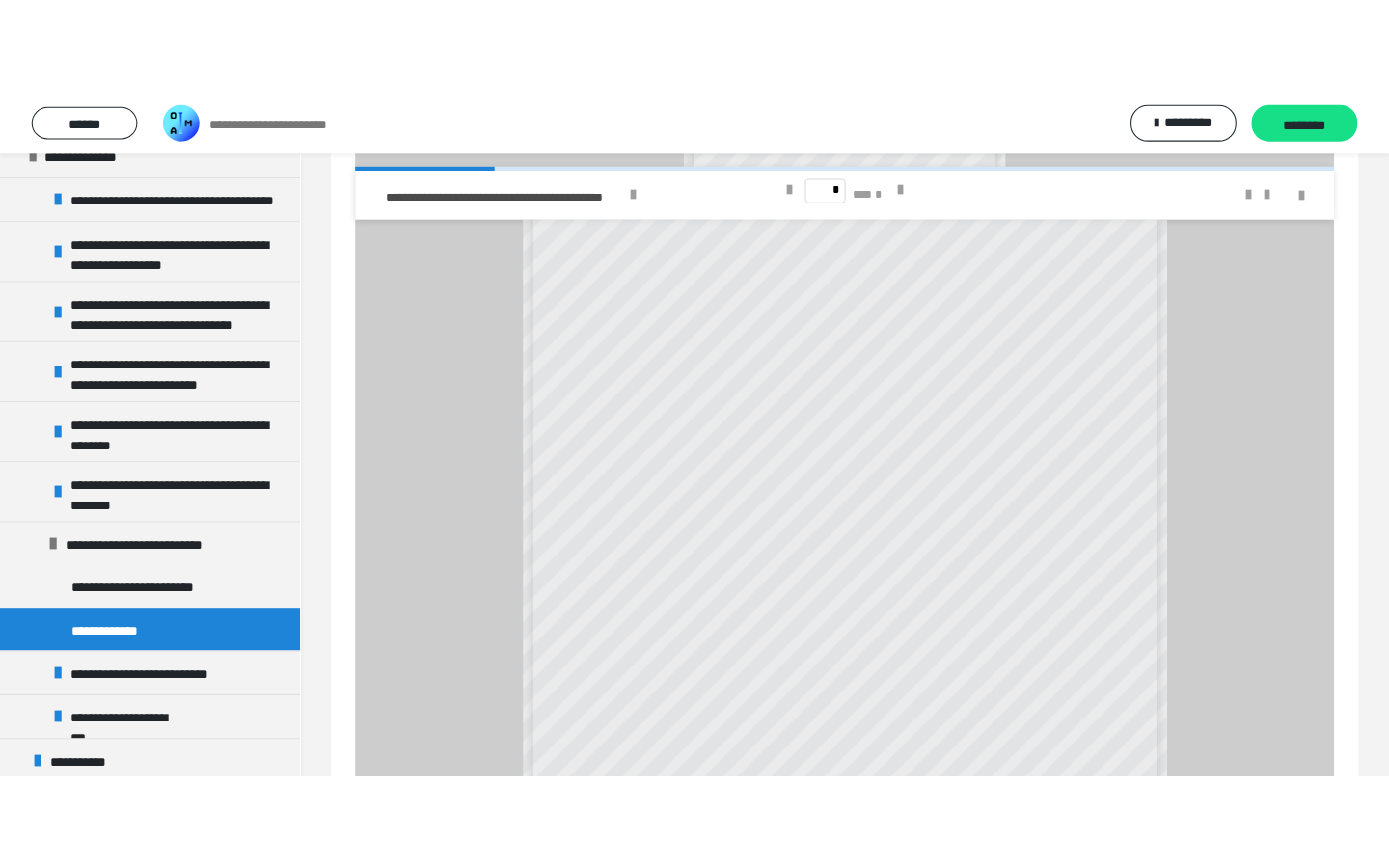 scroll, scrollTop: 0, scrollLeft: 0, axis: both 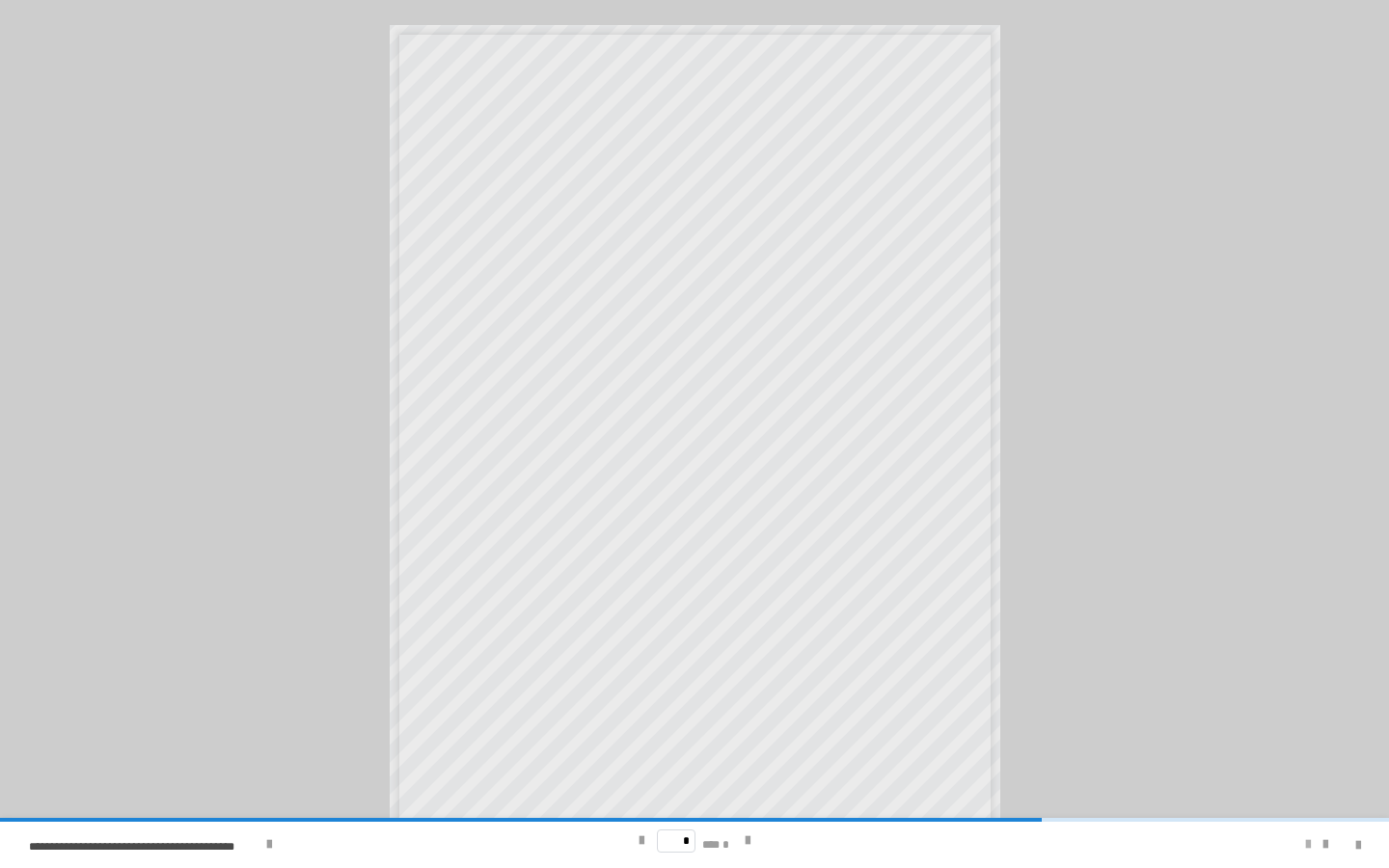 click at bounding box center [1308, 845] 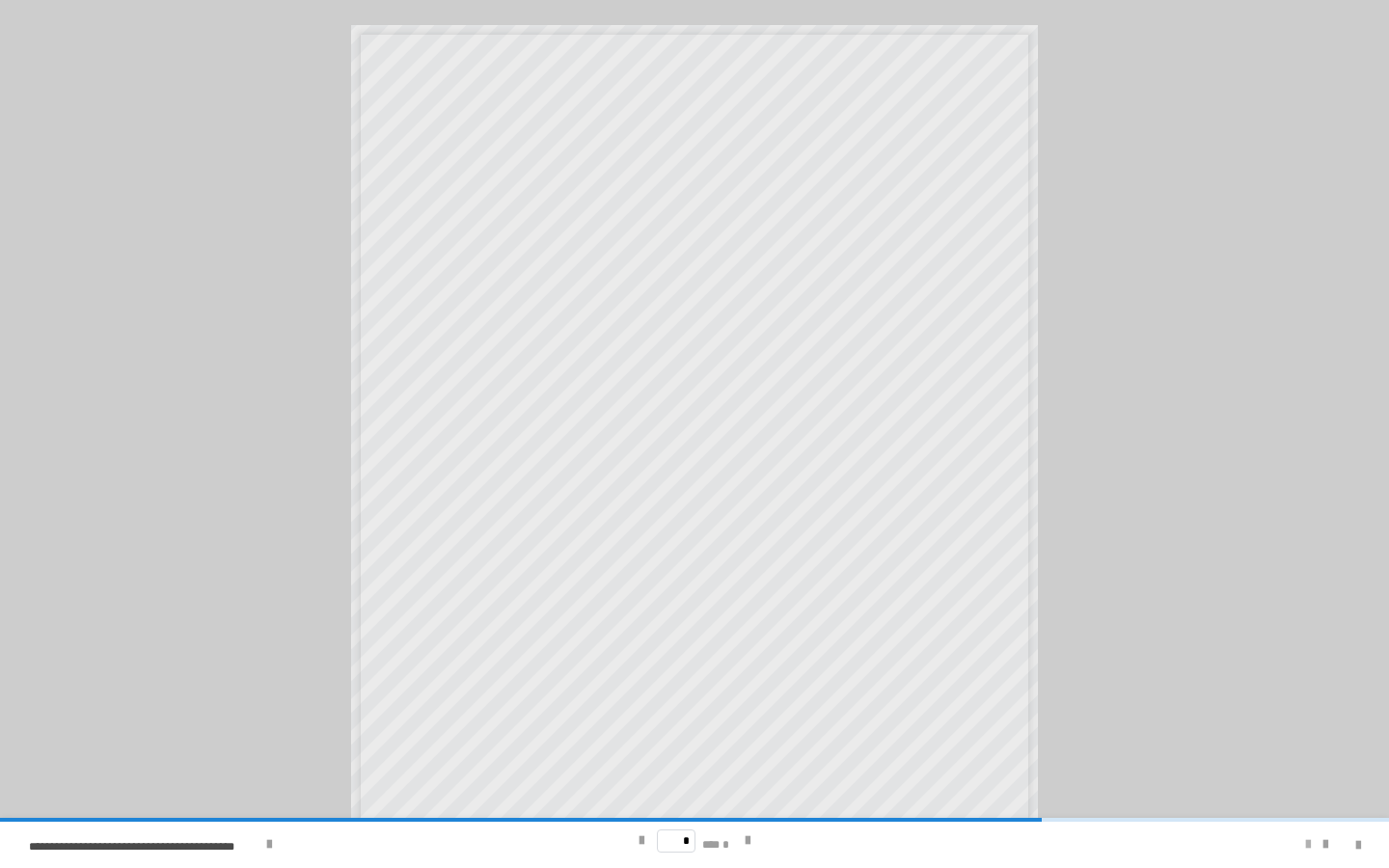 click at bounding box center [1308, 845] 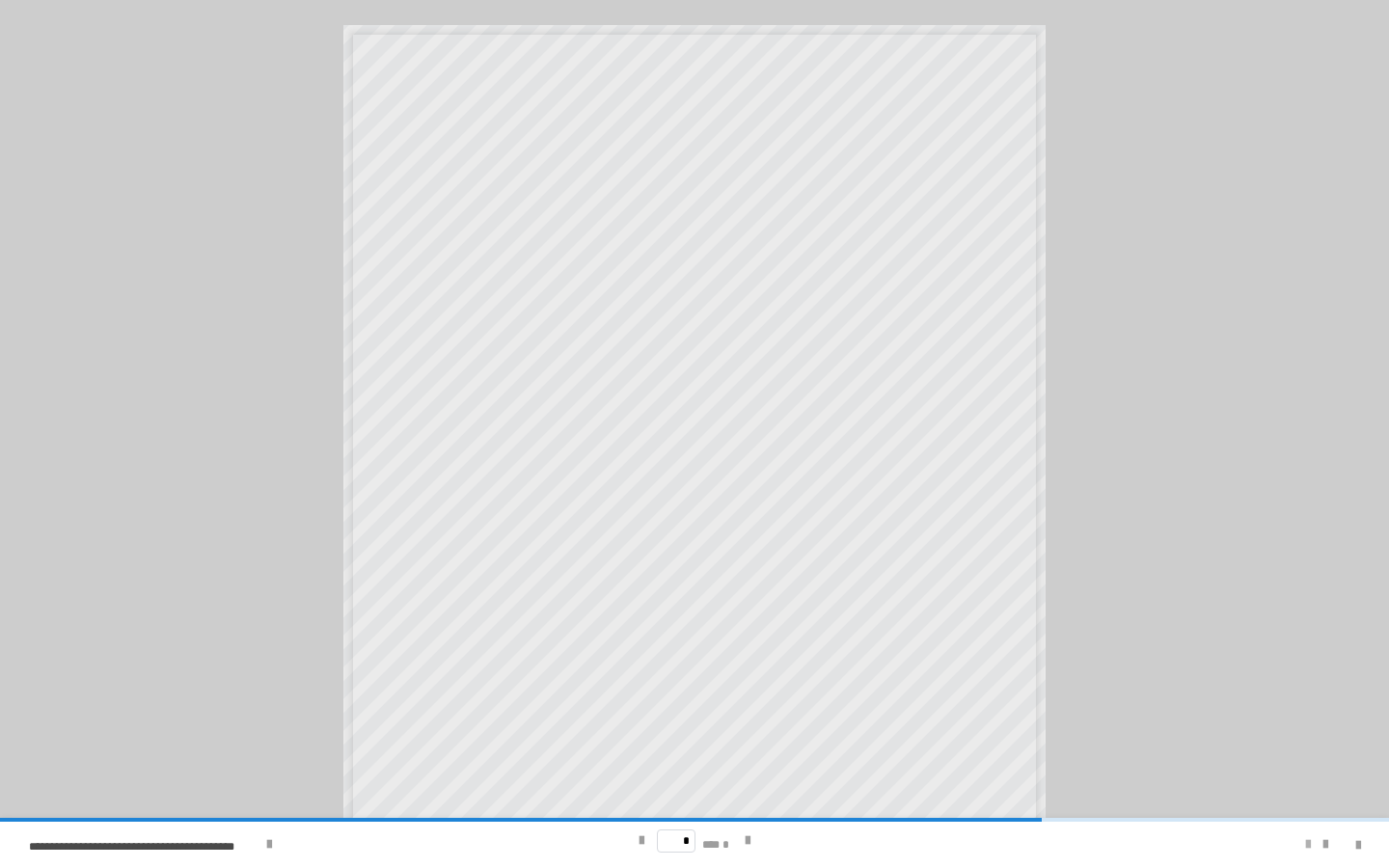 click at bounding box center [1308, 845] 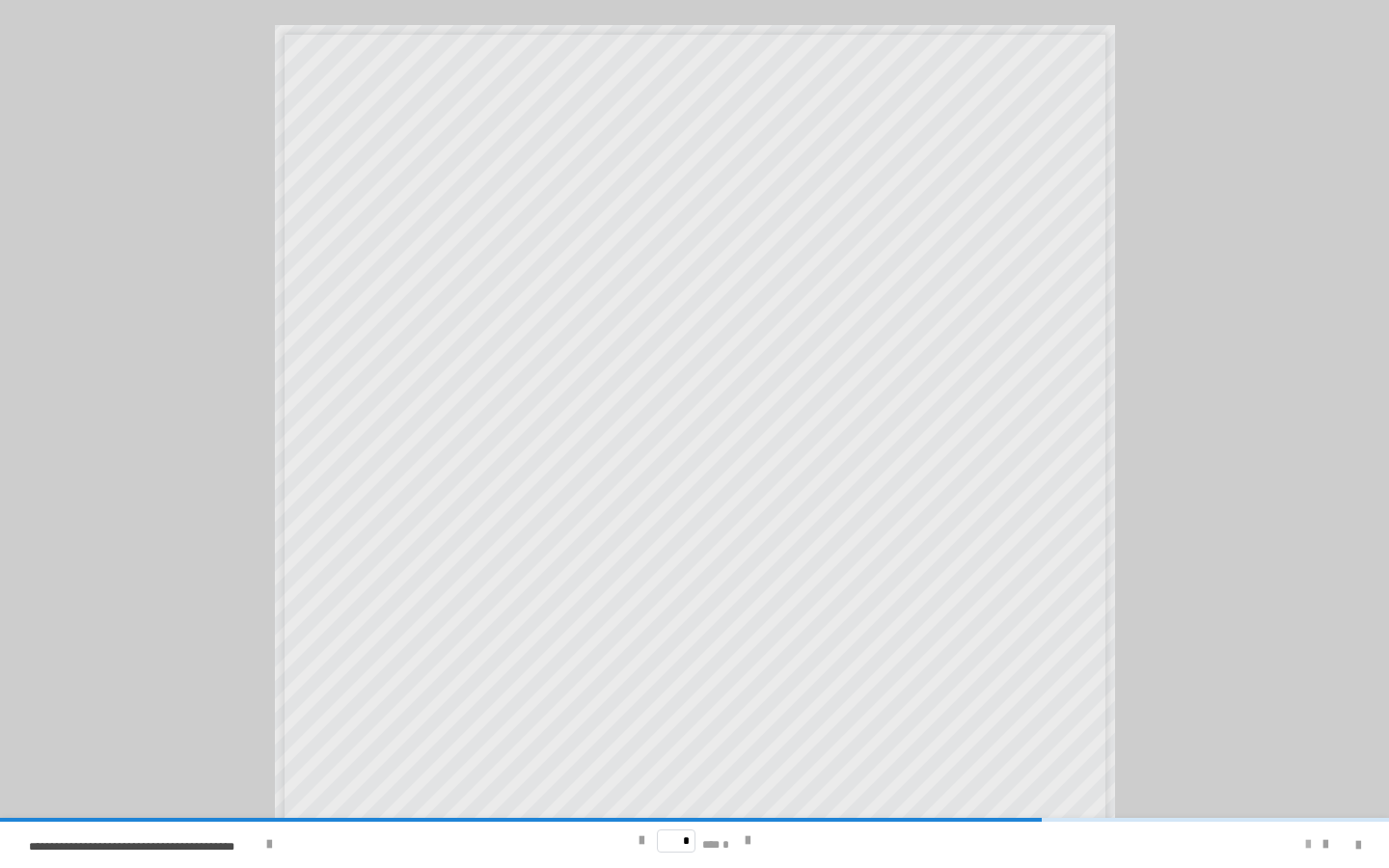 click at bounding box center (1308, 845) 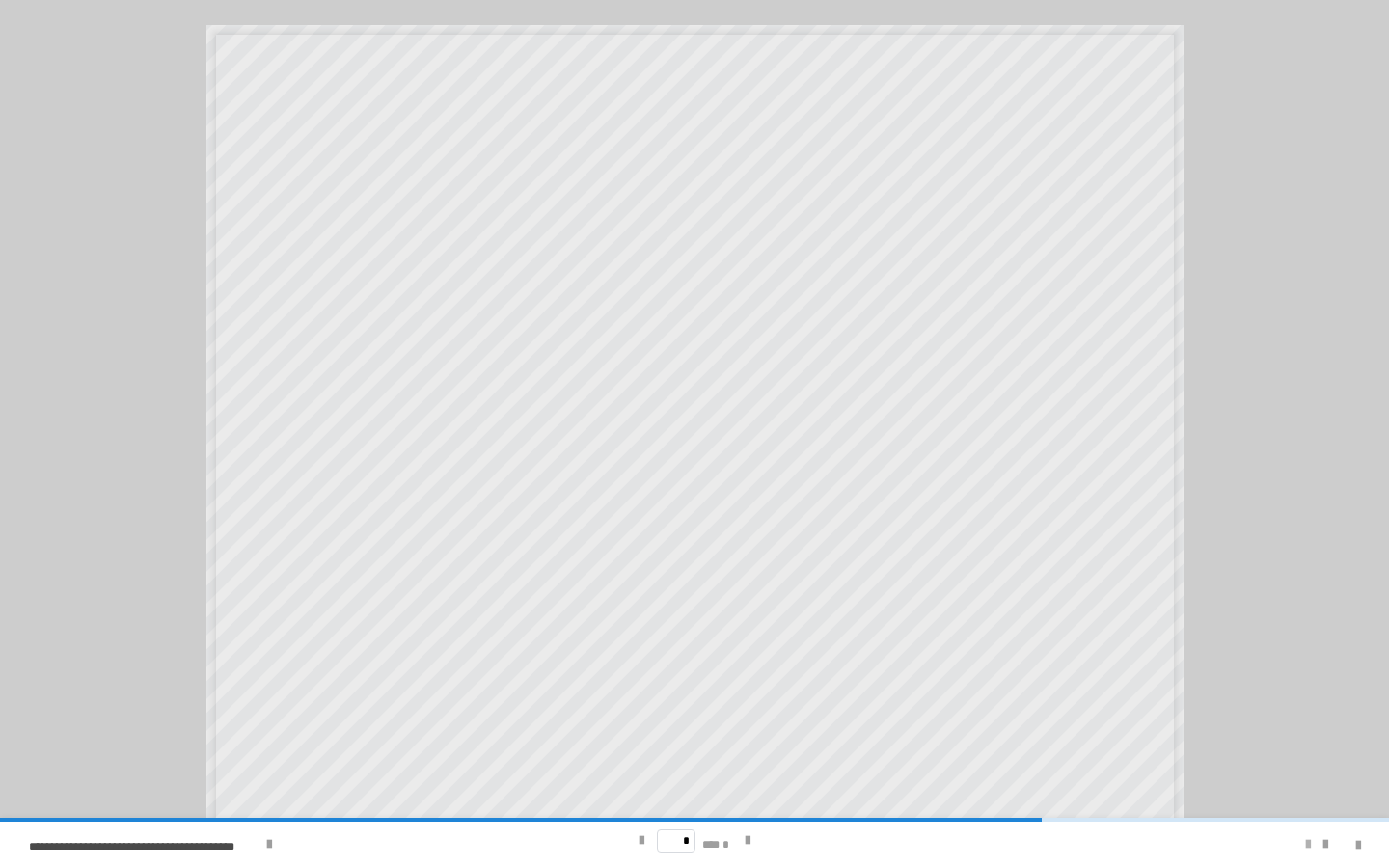 click at bounding box center (1308, 845) 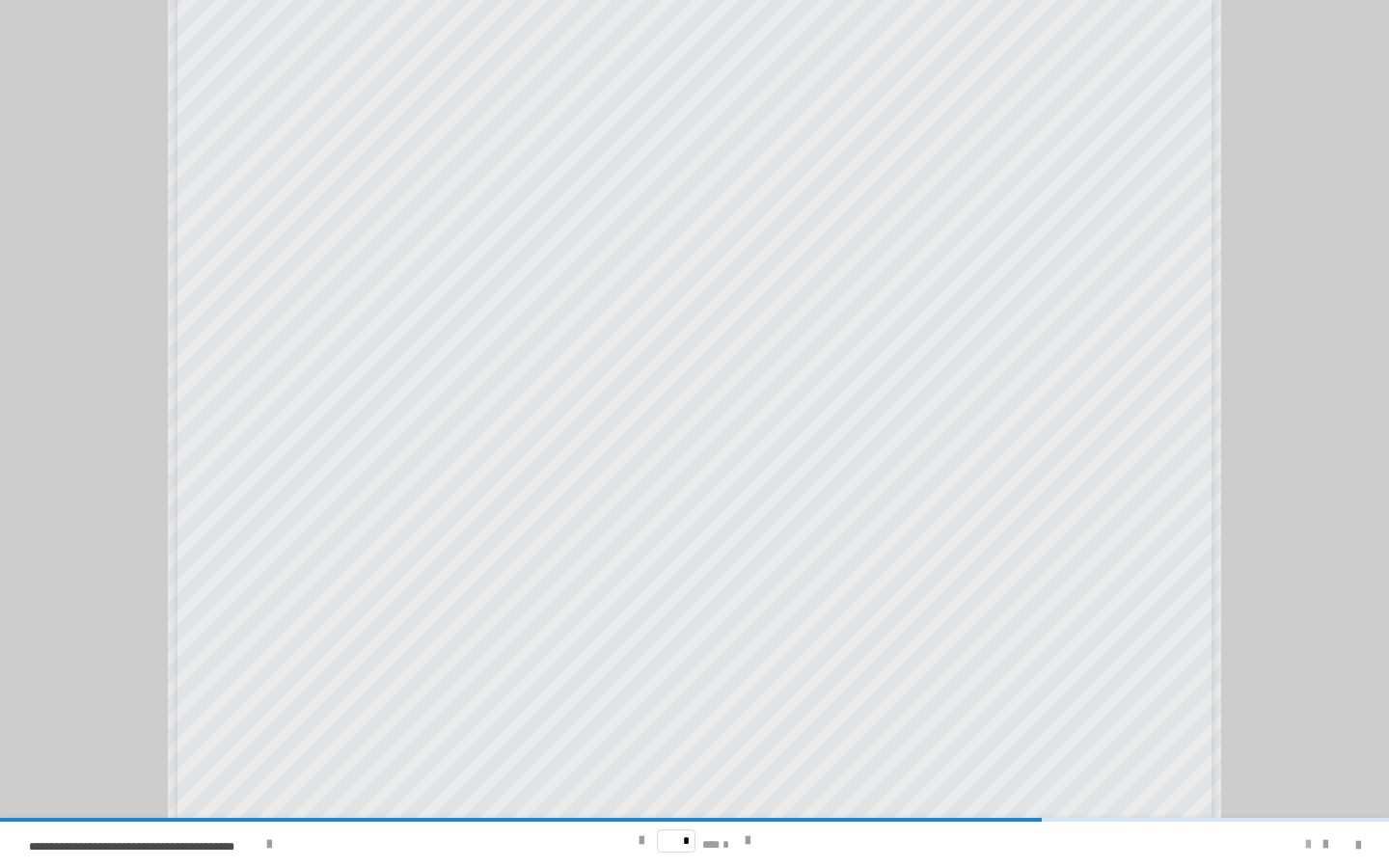 scroll, scrollTop: 145, scrollLeft: 0, axis: vertical 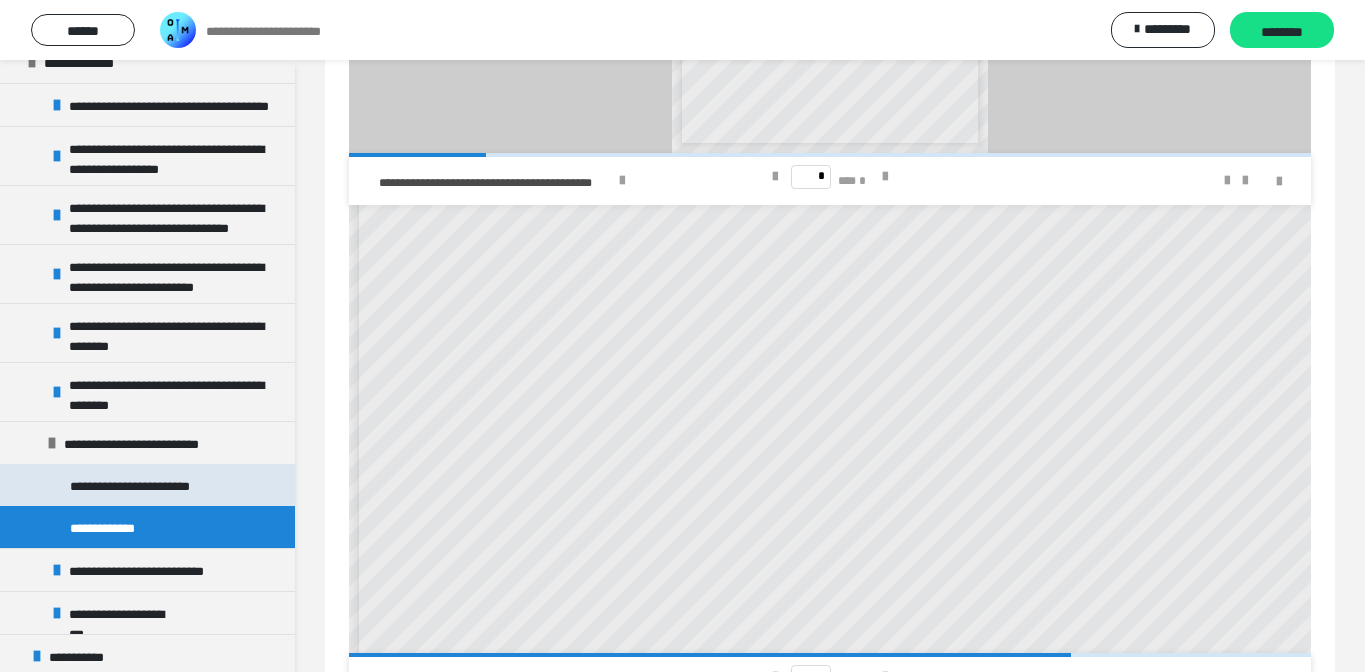 click on "**********" at bounding box center (139, 485) 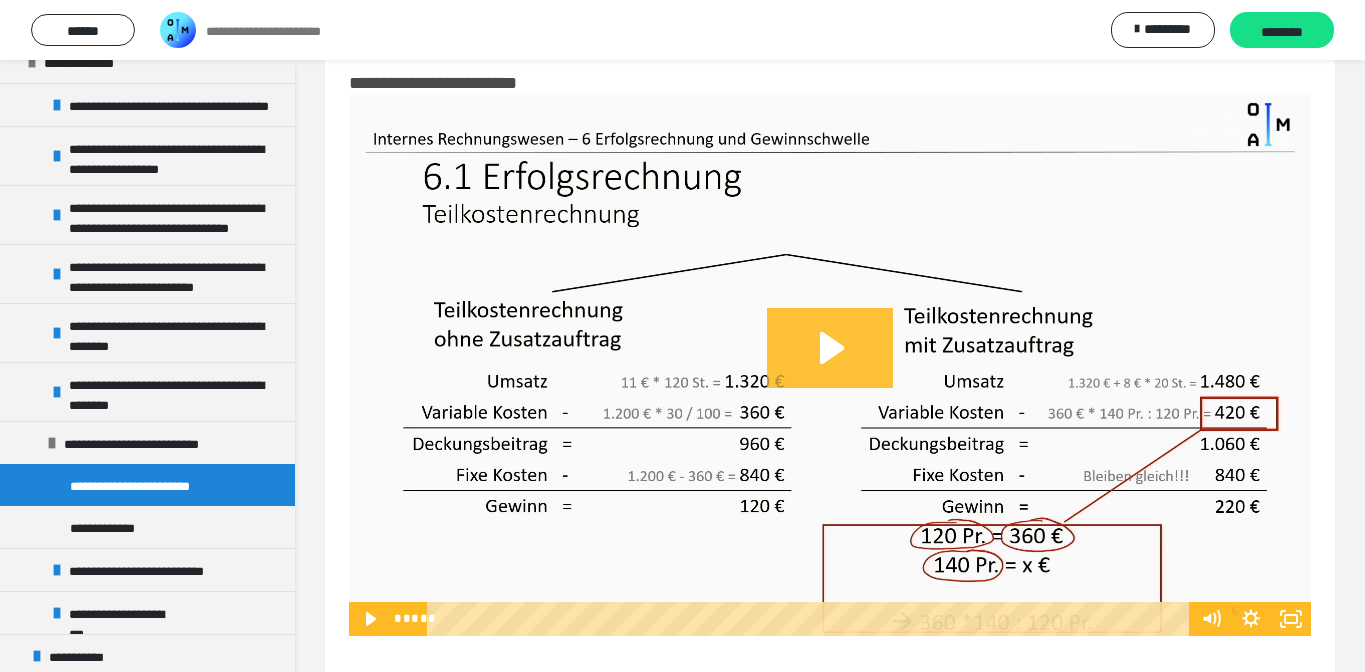 scroll, scrollTop: 46, scrollLeft: 0, axis: vertical 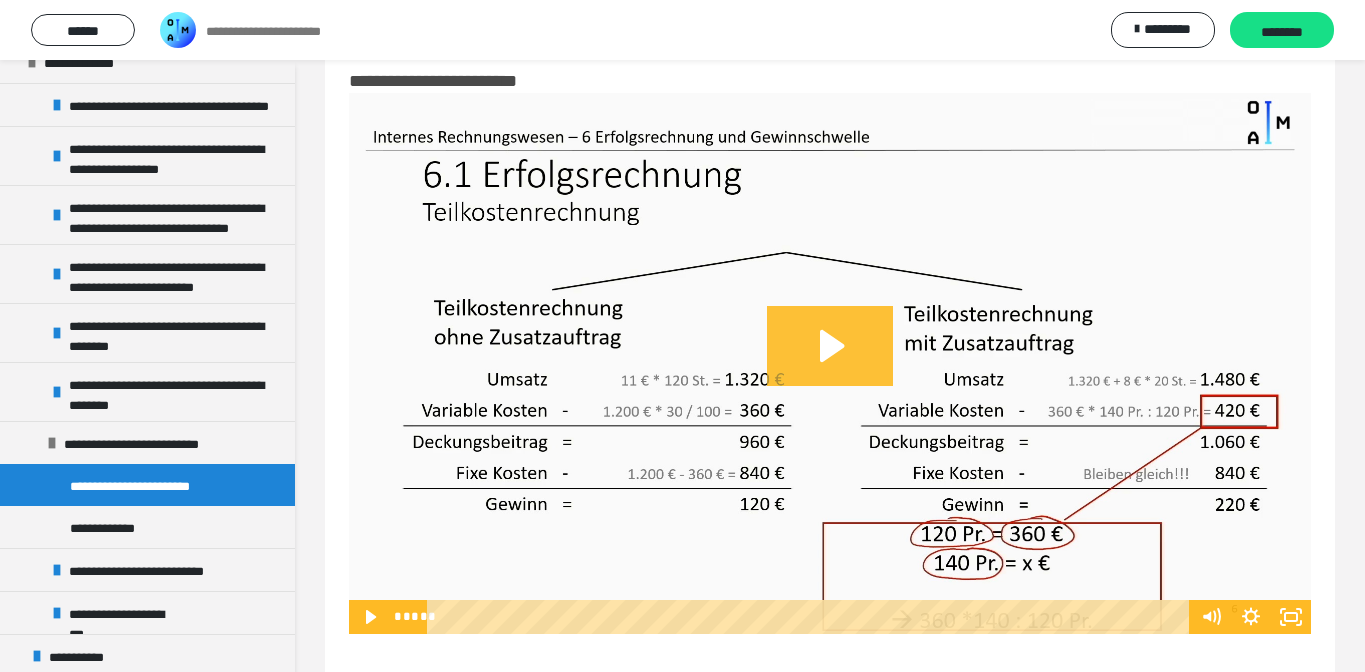 click 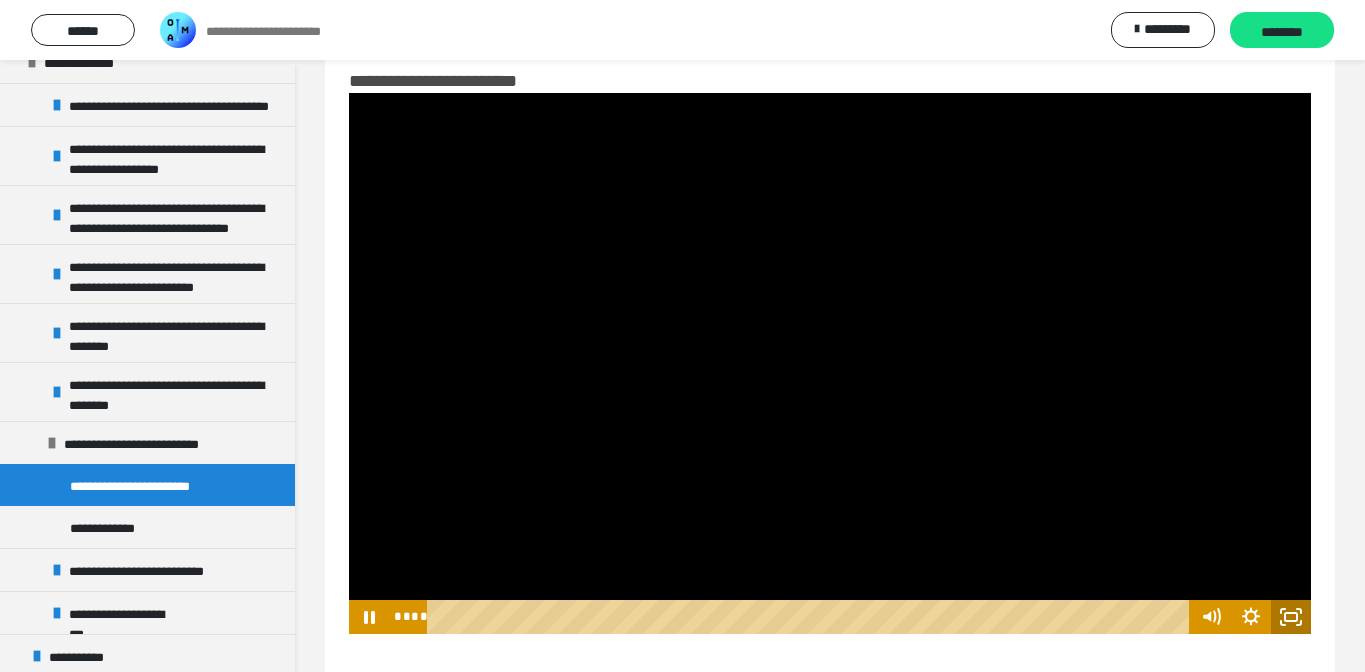 click 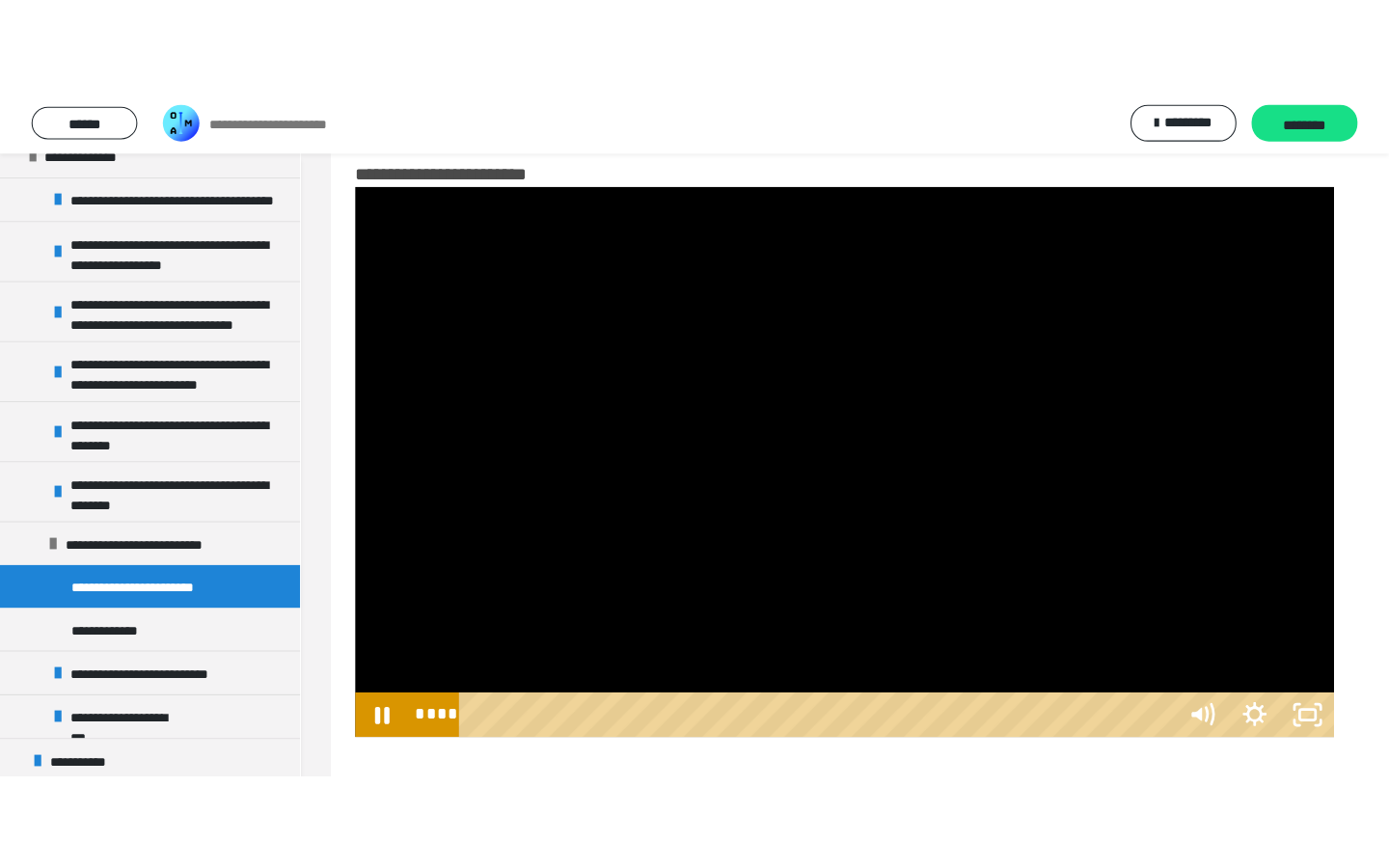 scroll, scrollTop: 0, scrollLeft: 0, axis: both 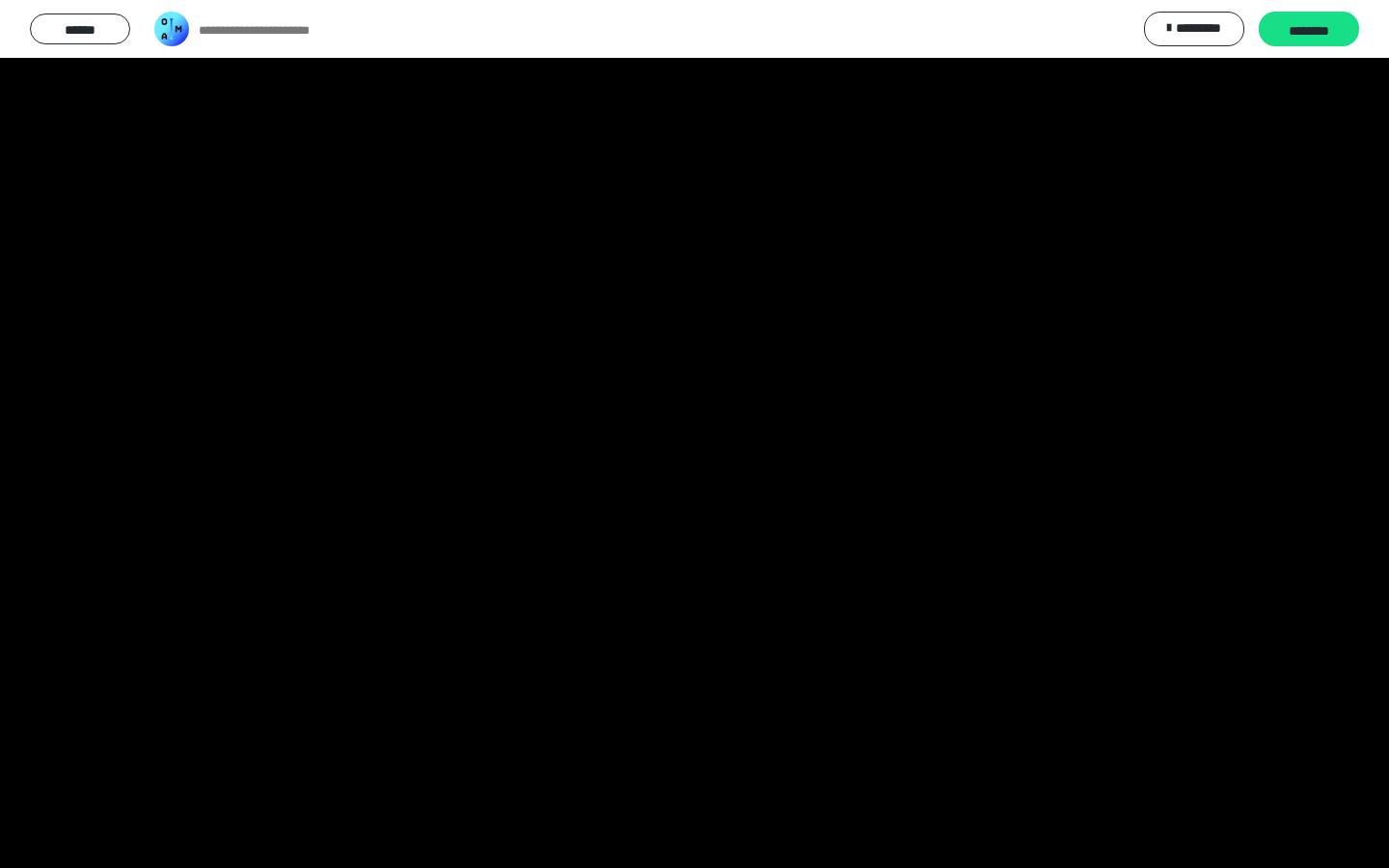 type 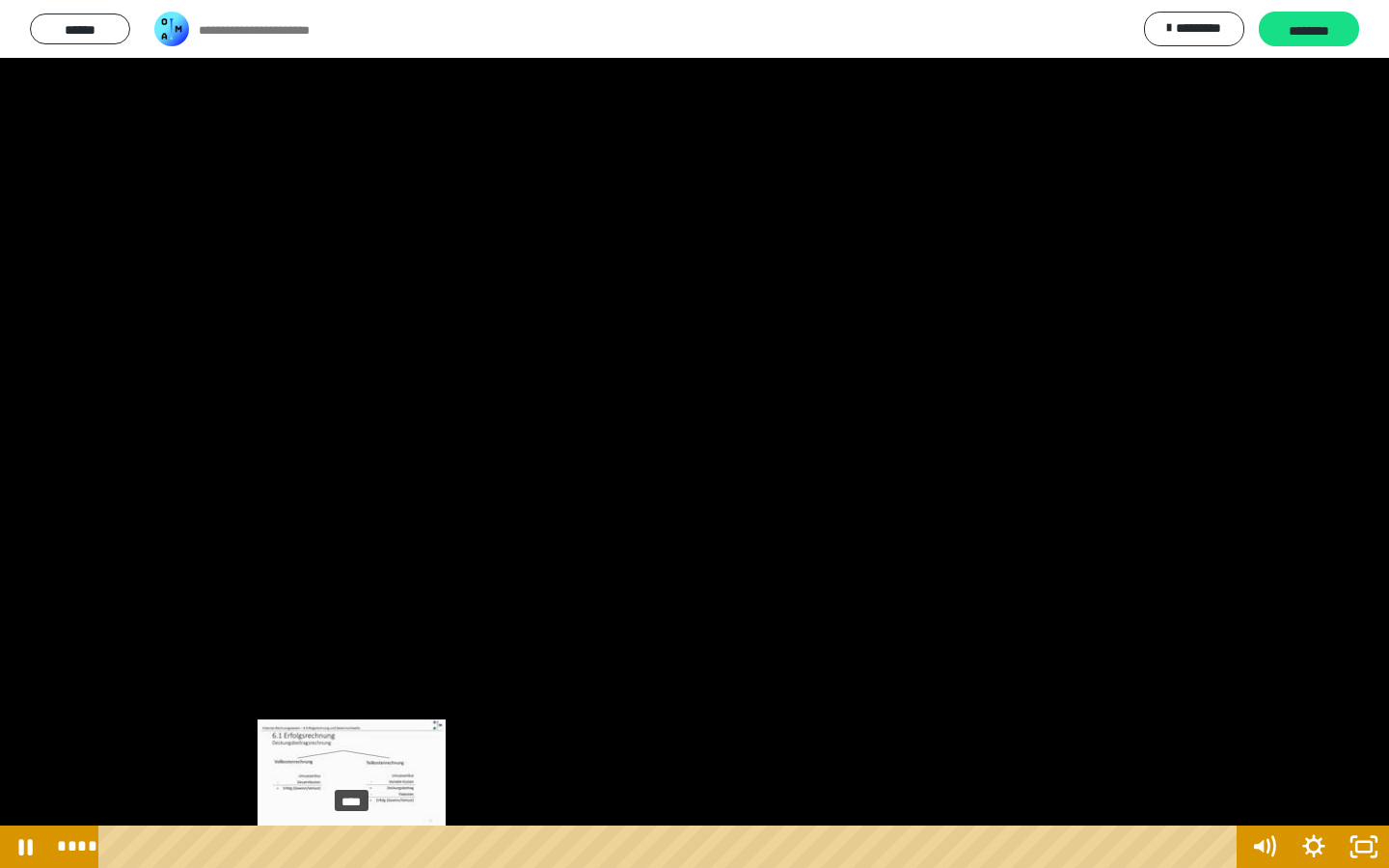 click on "****" at bounding box center (671, 847) 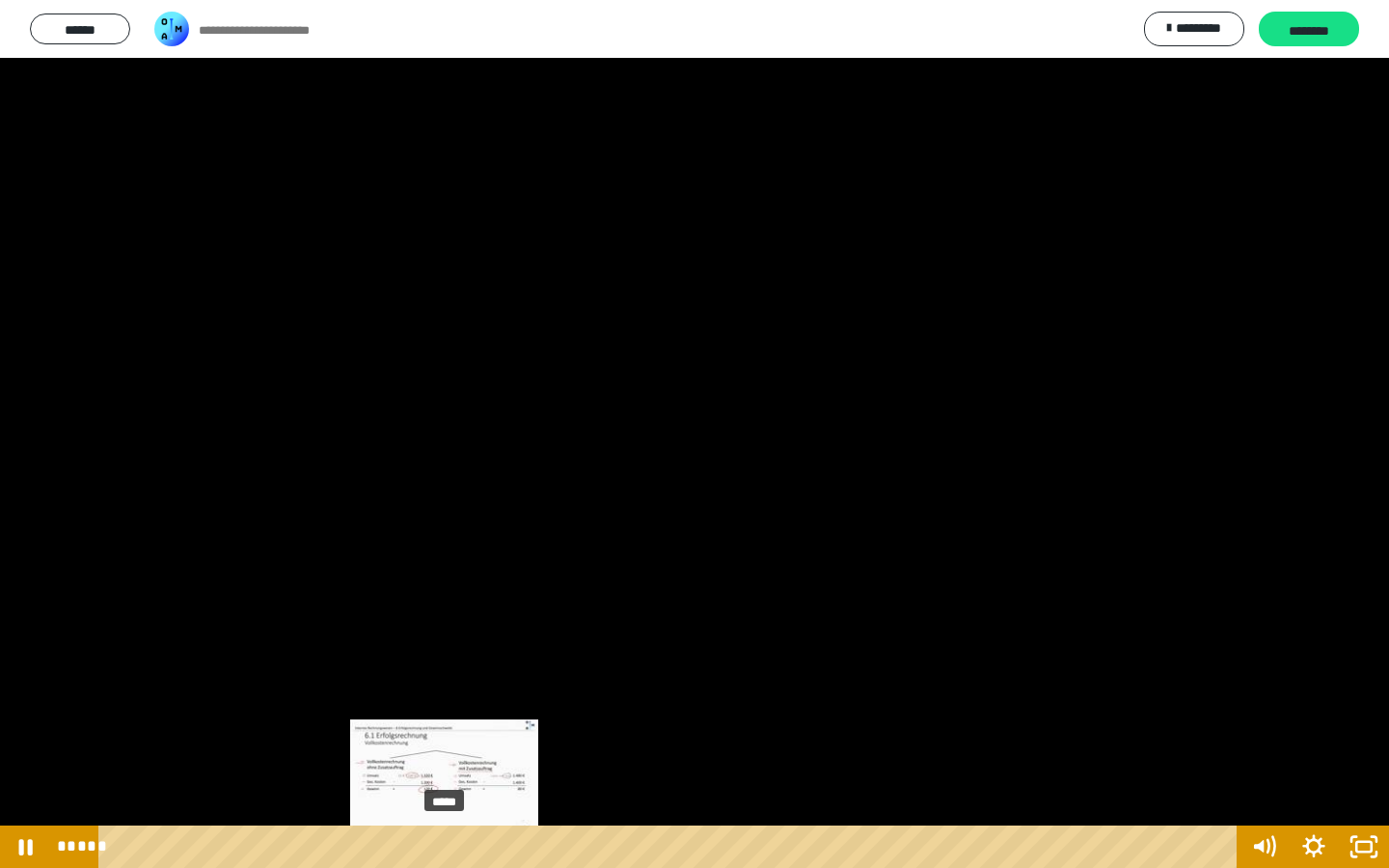 click on "*****" at bounding box center [671, 847] 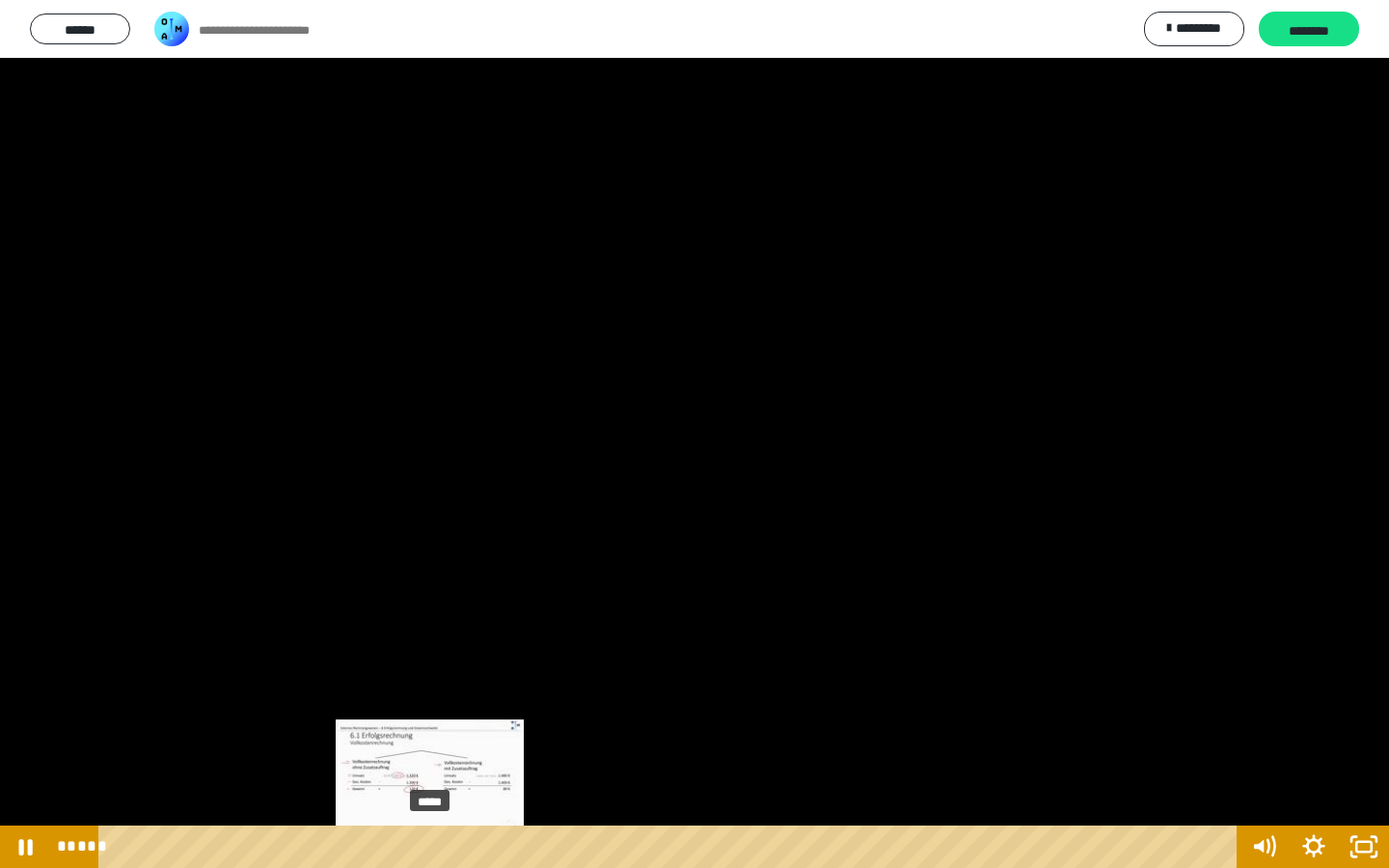 click on "*****" at bounding box center [671, 847] 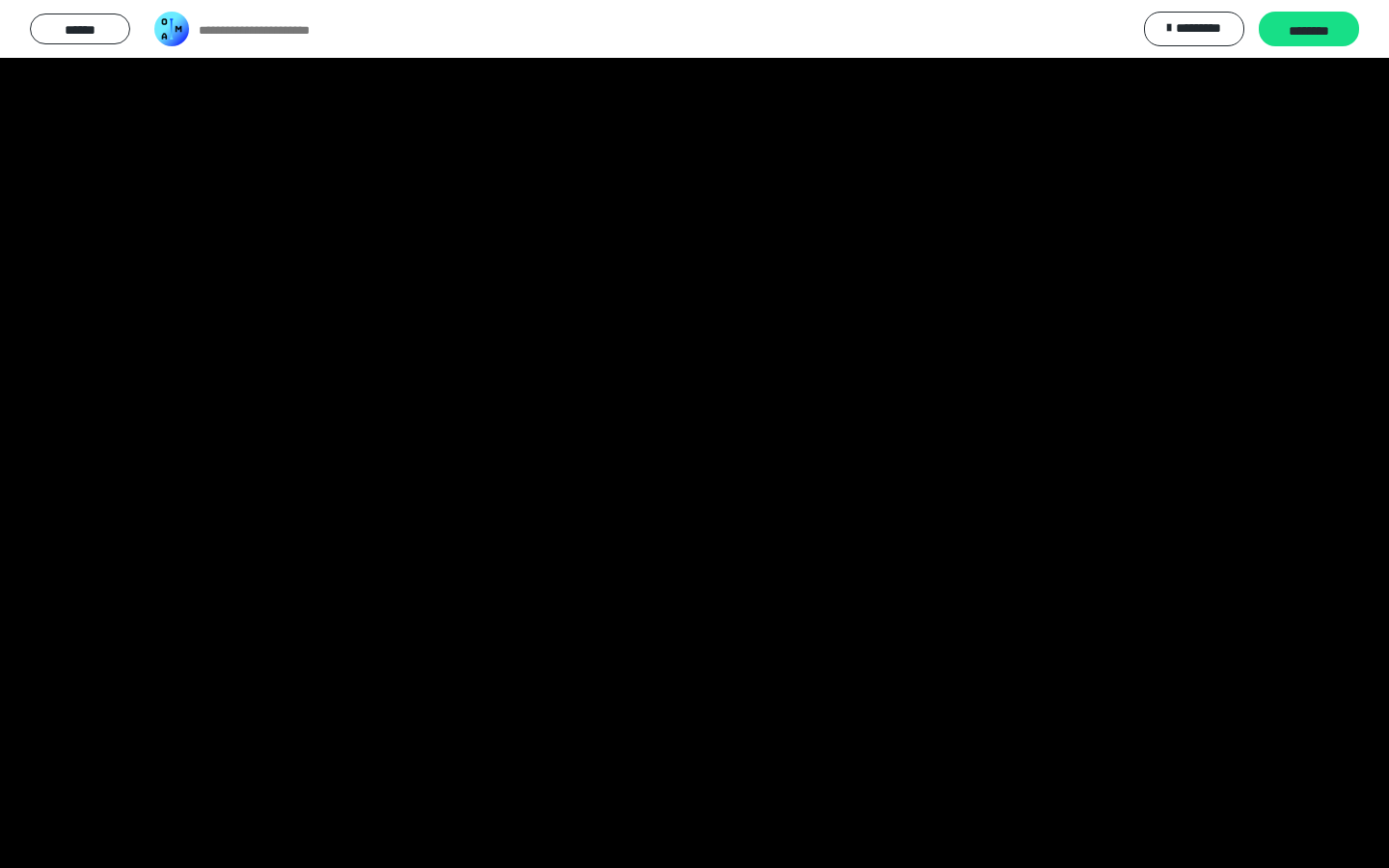 click at bounding box center [694, 434] 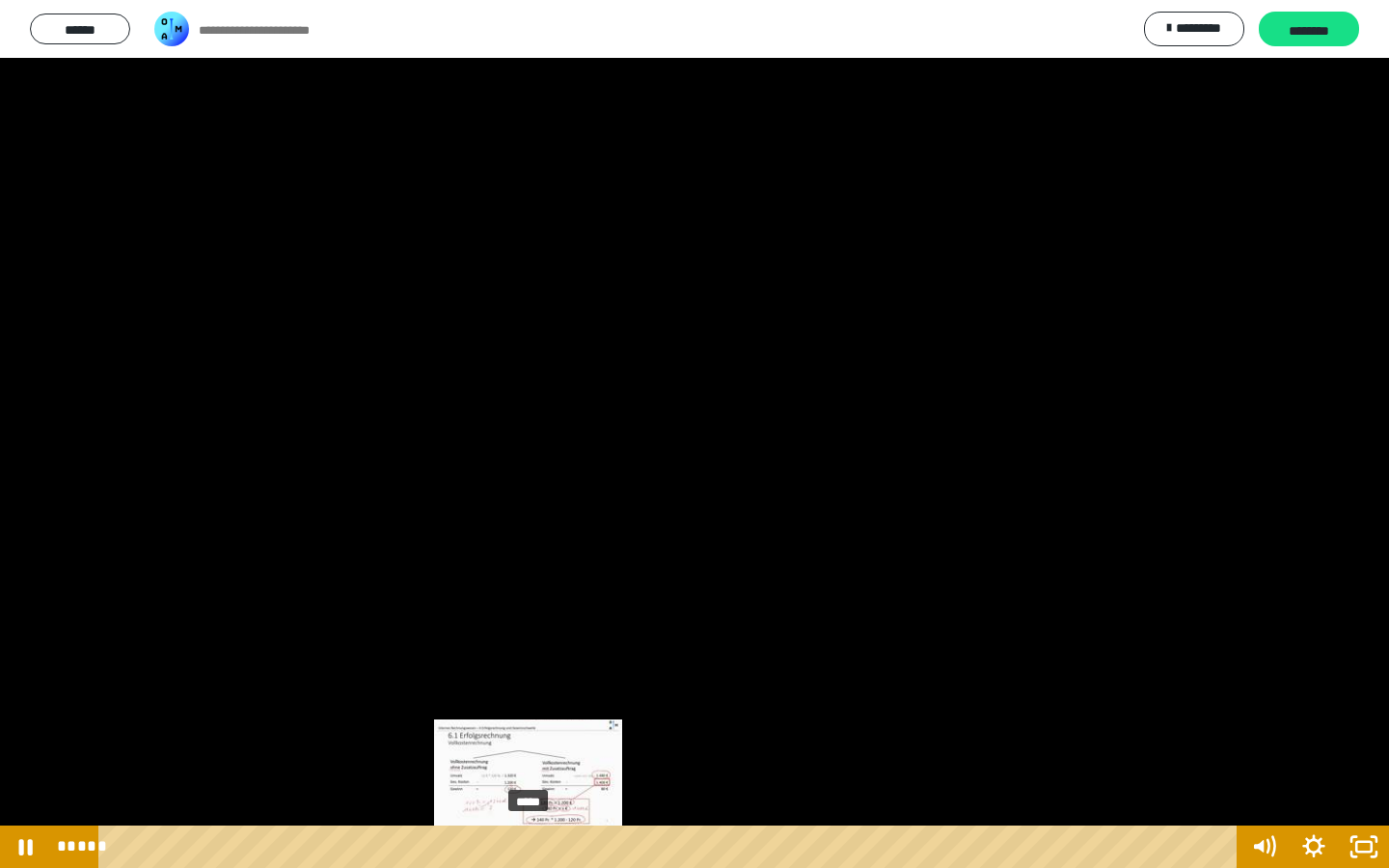 click on "*****" at bounding box center [671, 847] 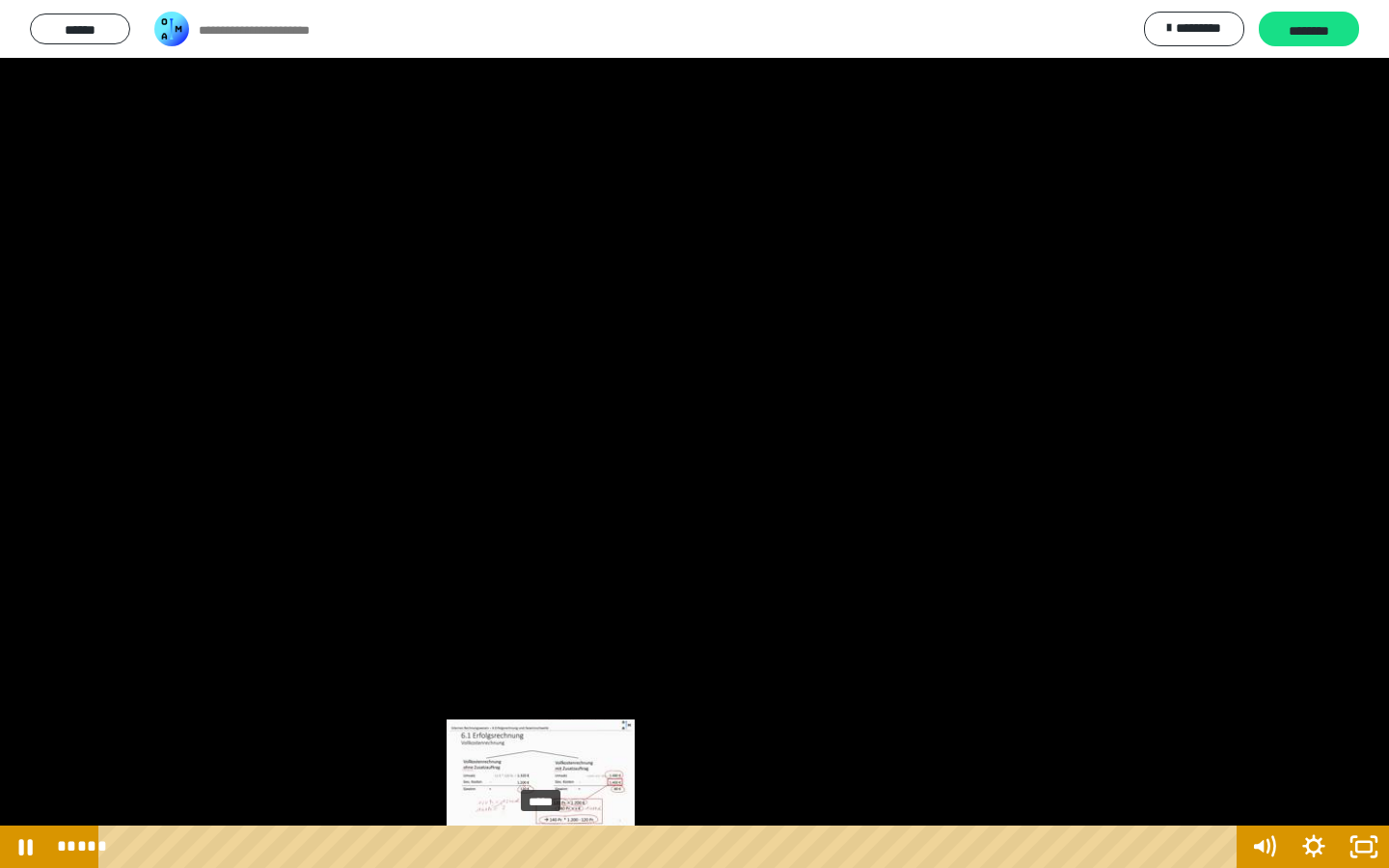 click on "*****" at bounding box center (671, 847) 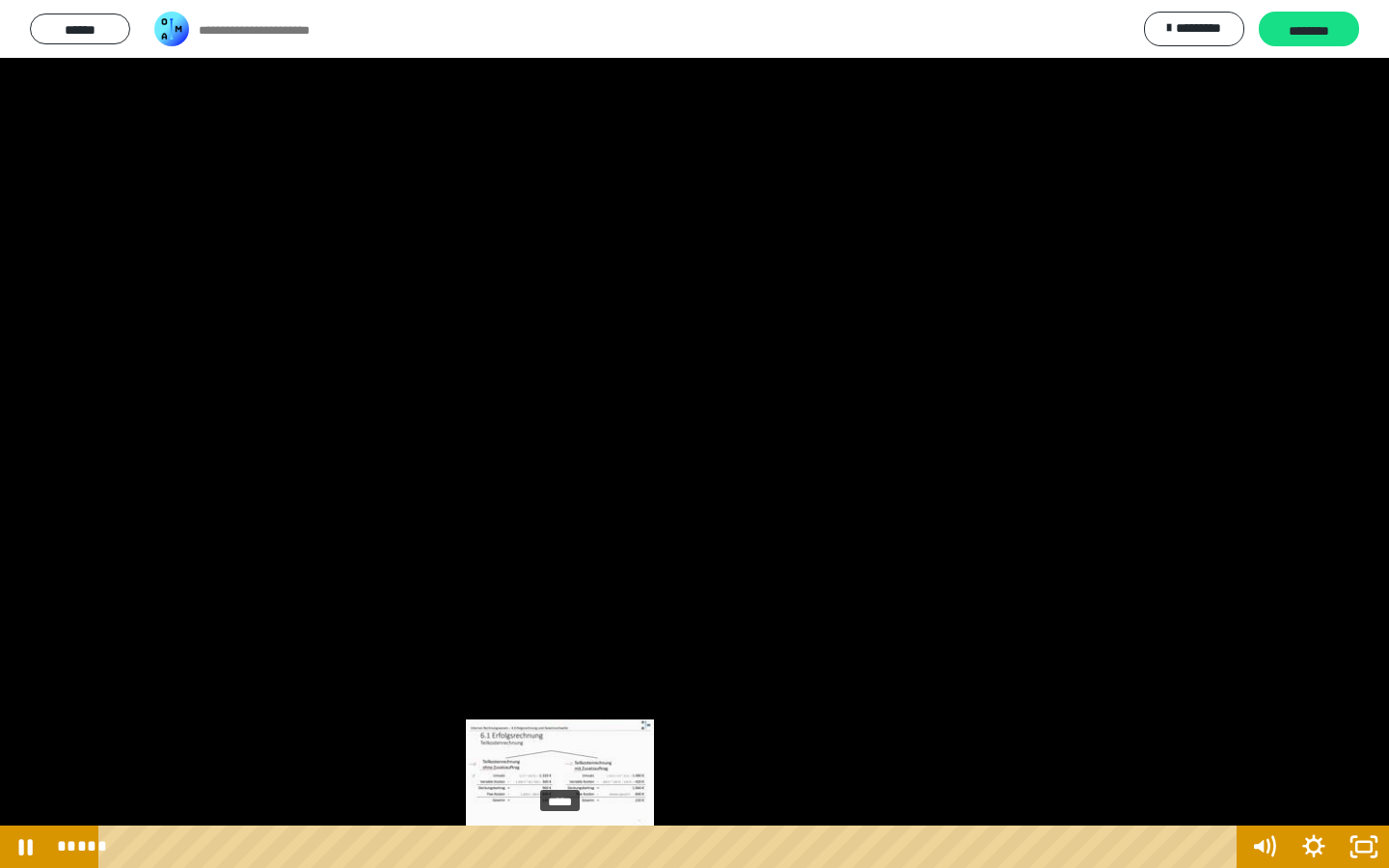 click on "*****" at bounding box center [671, 847] 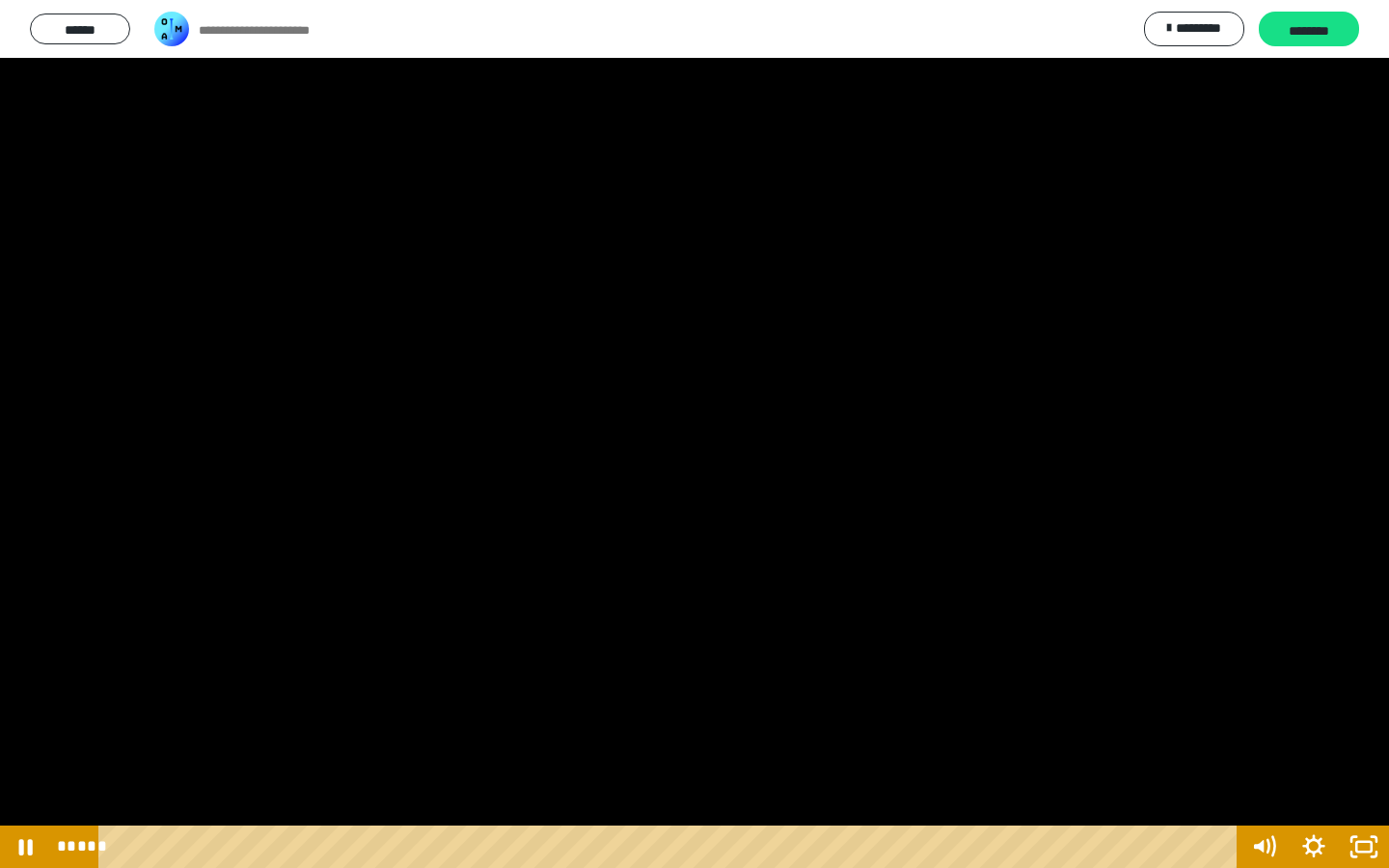 click at bounding box center (694, 434) 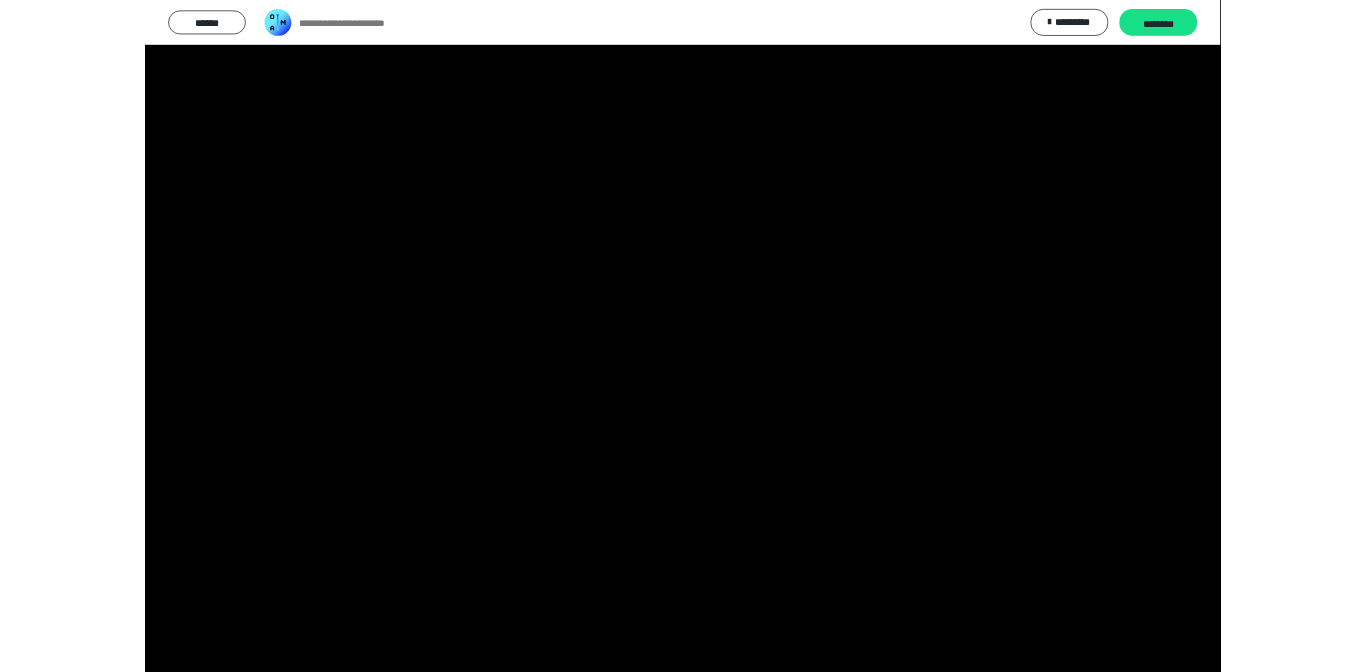 scroll, scrollTop: 46, scrollLeft: 0, axis: vertical 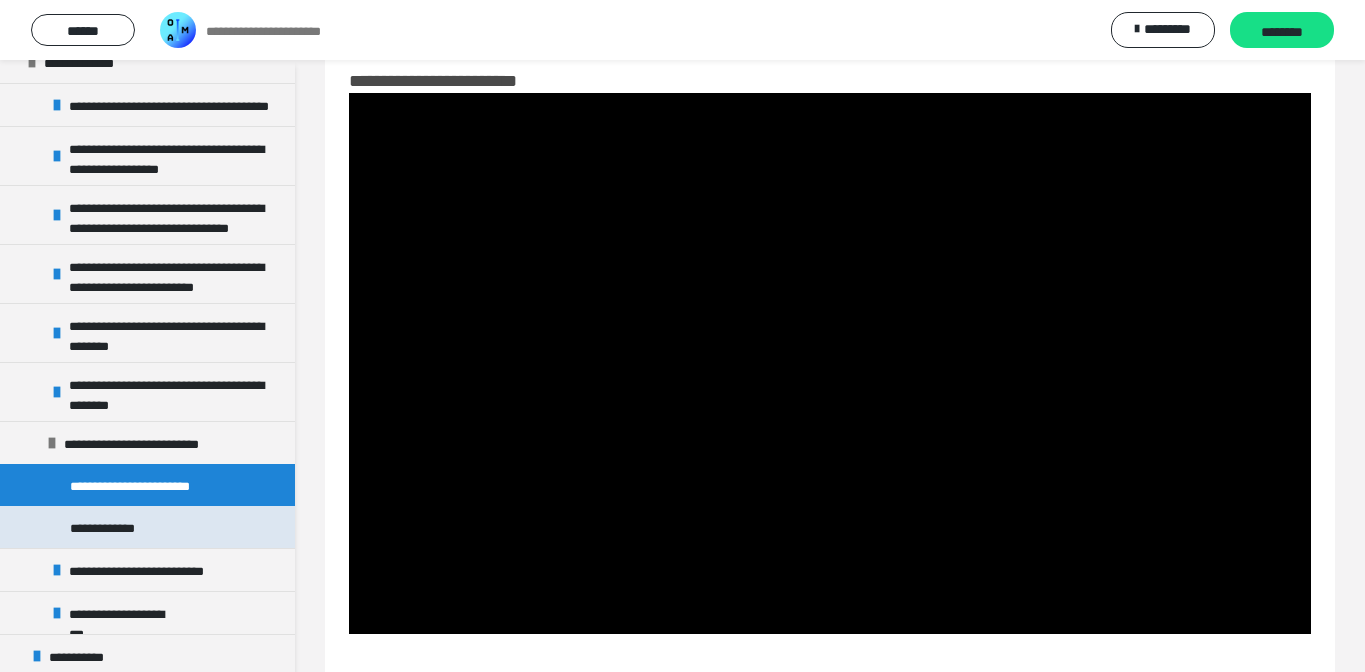 click on "**********" at bounding box center (107, 527) 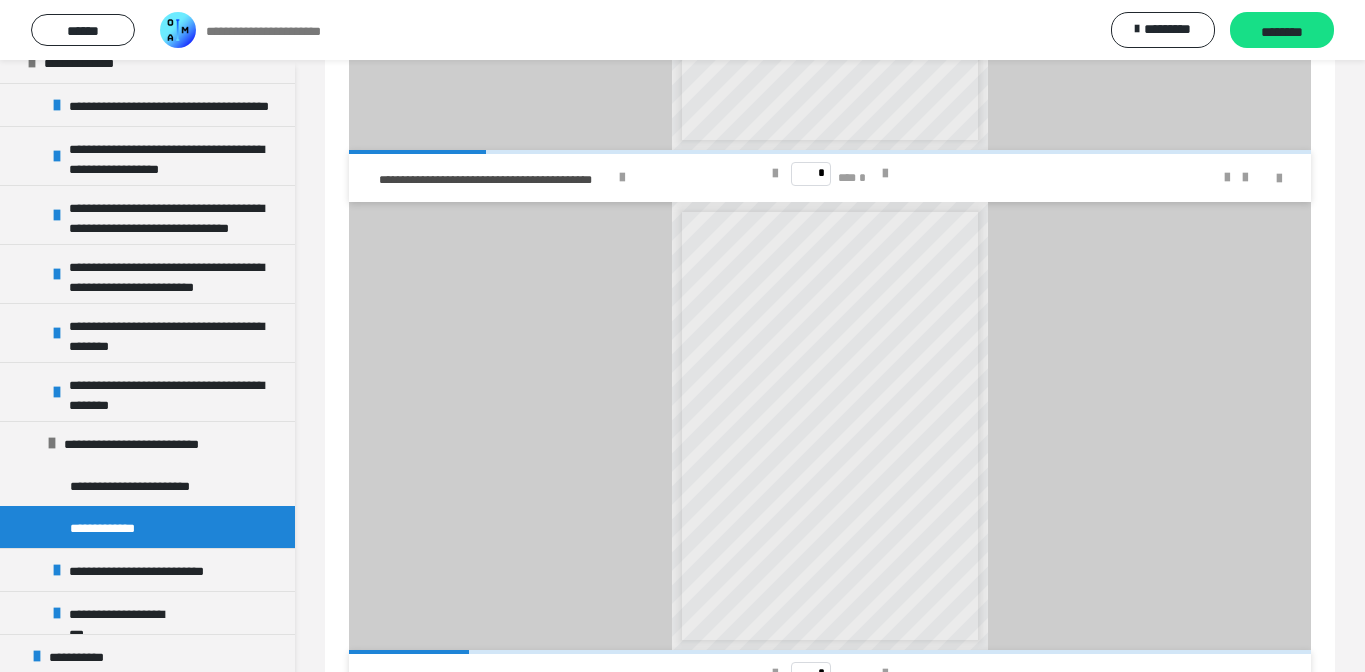 scroll, scrollTop: 1063, scrollLeft: 0, axis: vertical 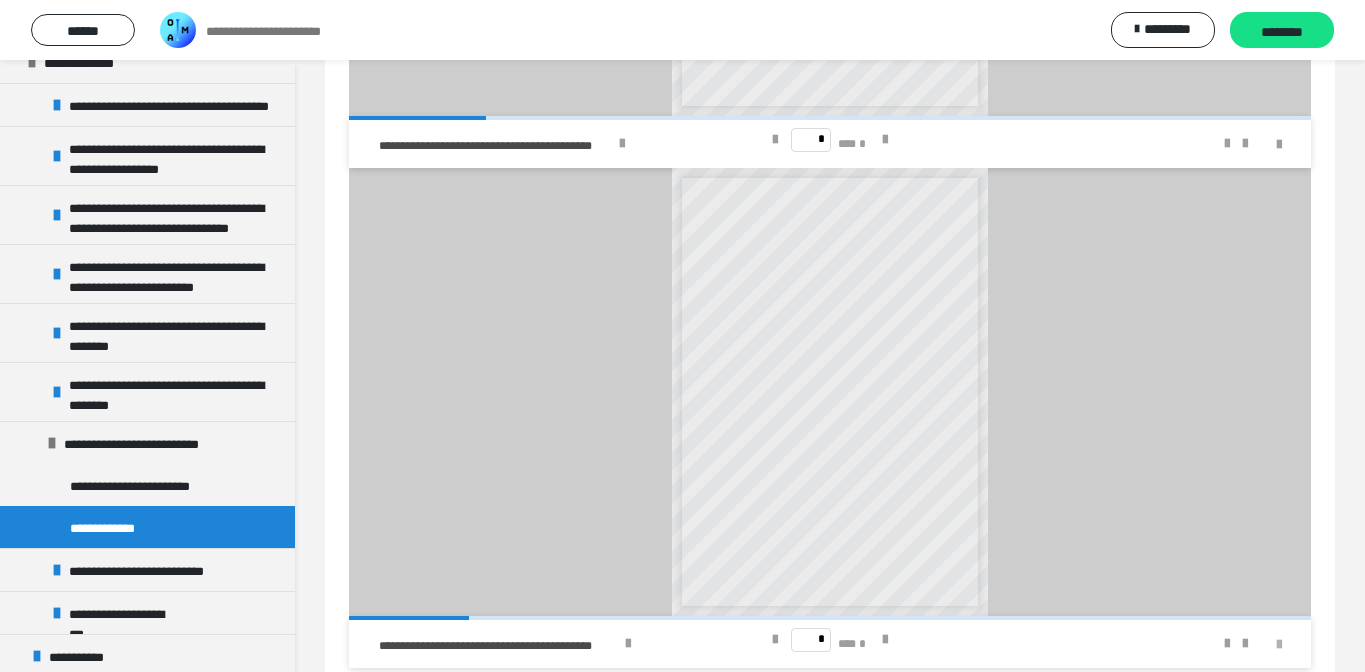 click at bounding box center [1279, 645] 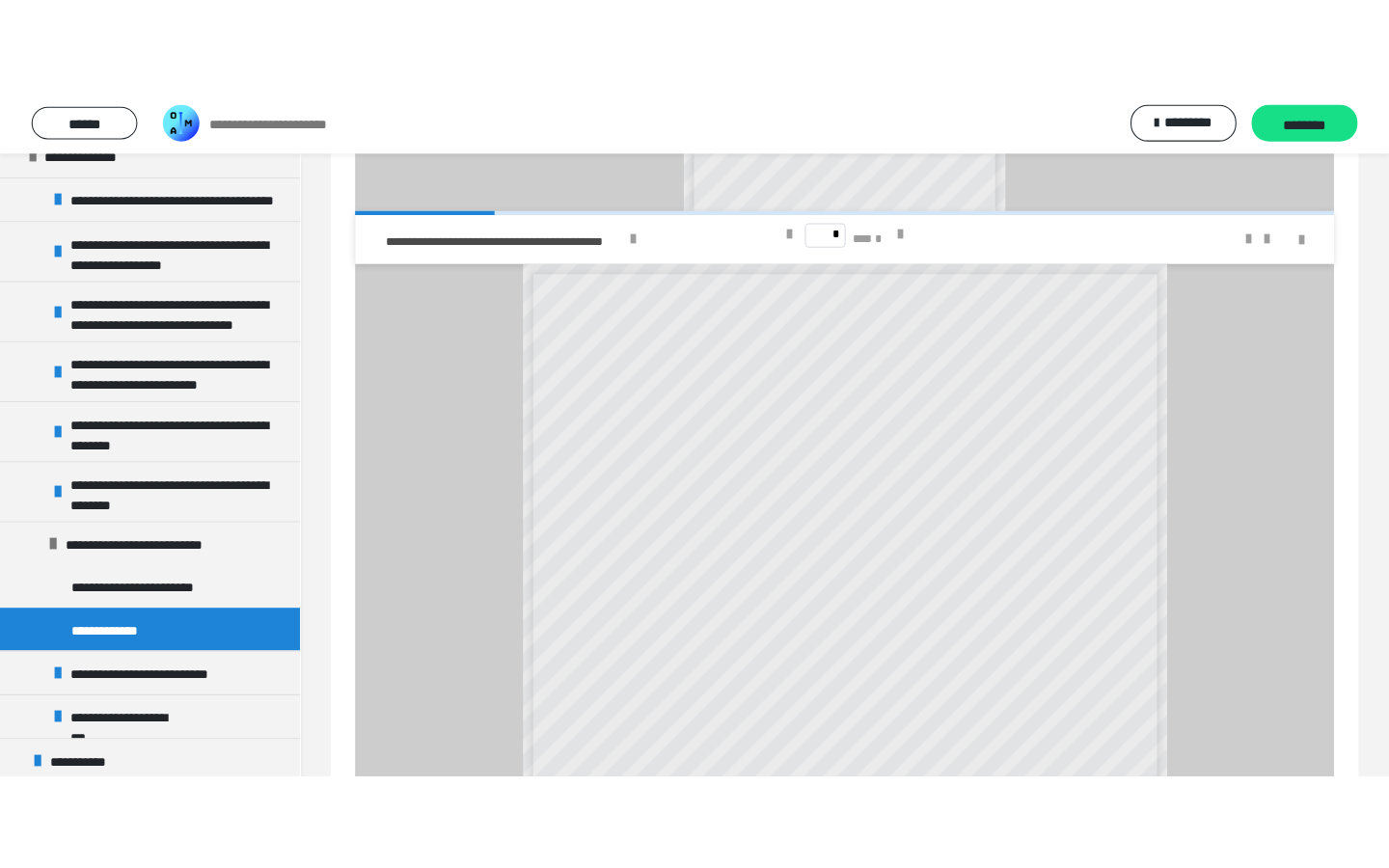 scroll, scrollTop: 0, scrollLeft: 0, axis: both 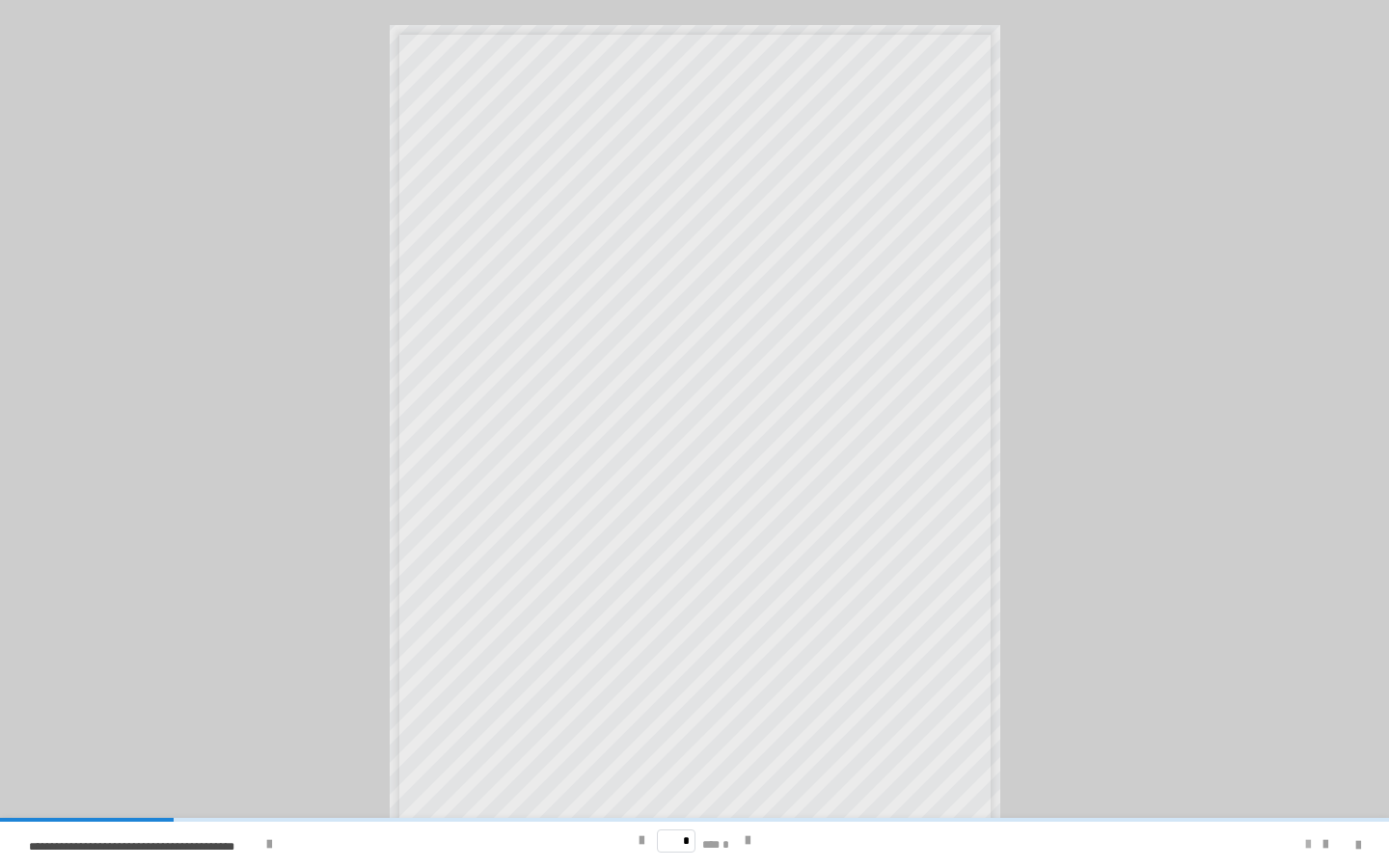 click at bounding box center [1308, 845] 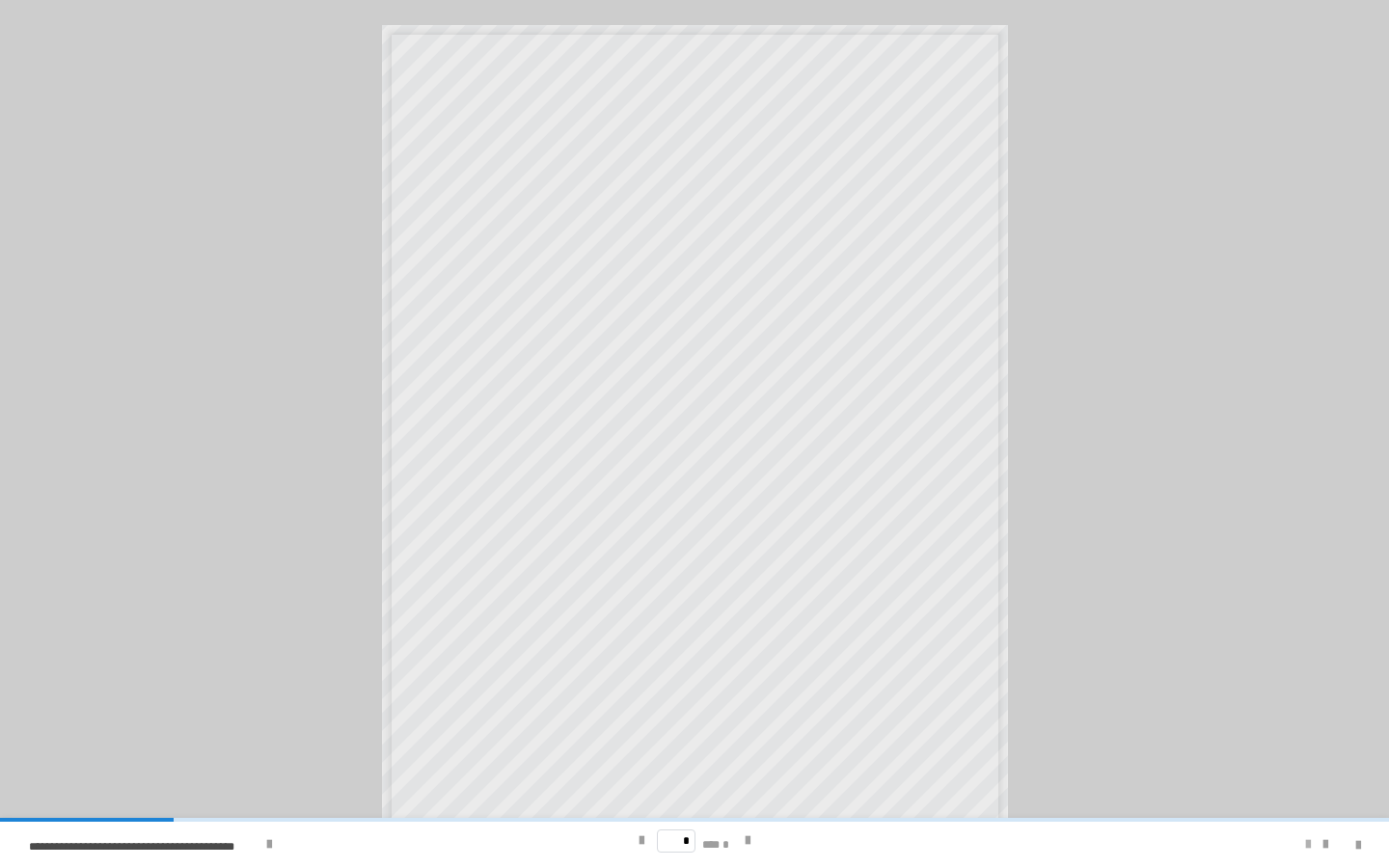 click at bounding box center [1308, 845] 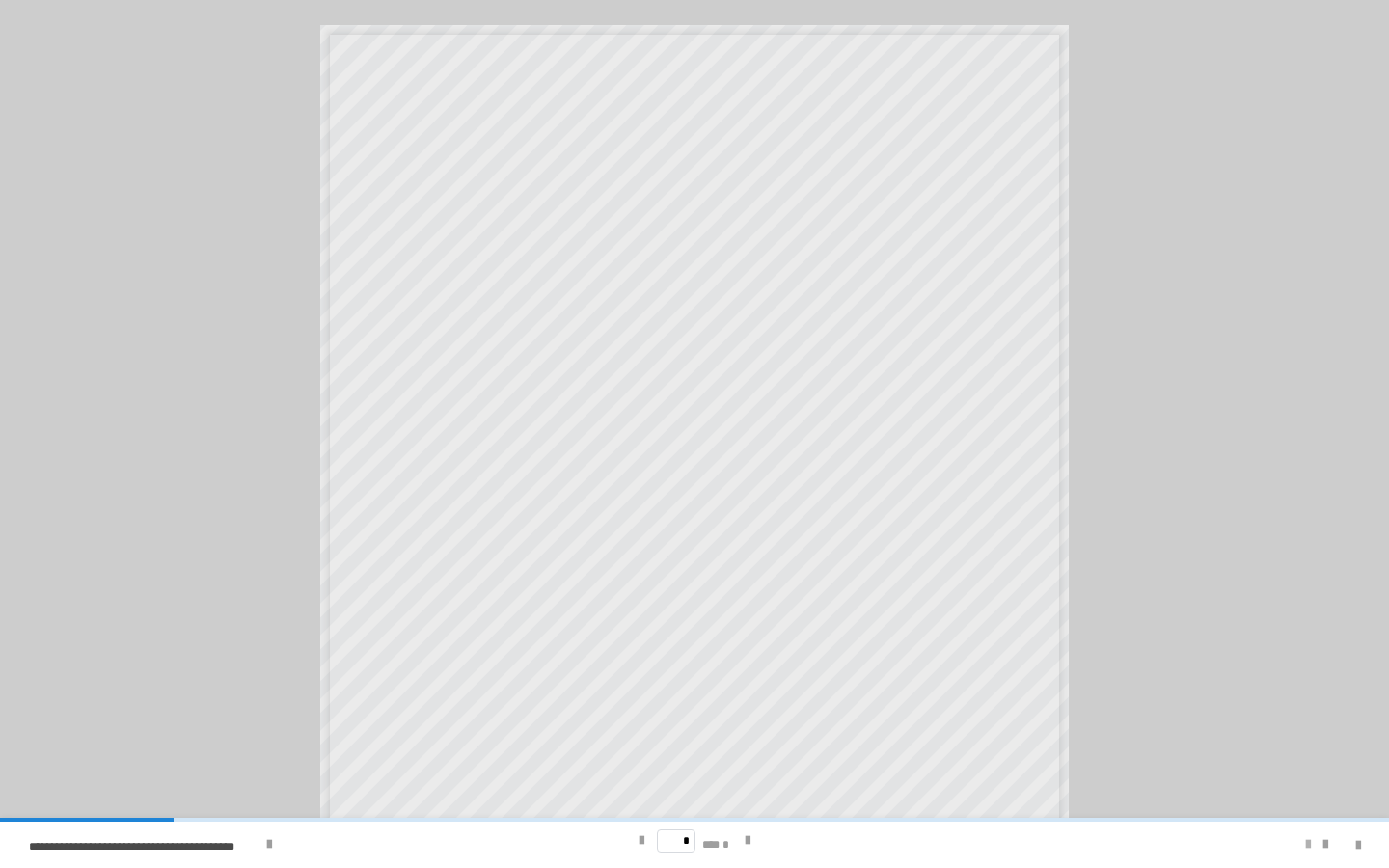click at bounding box center [1308, 845] 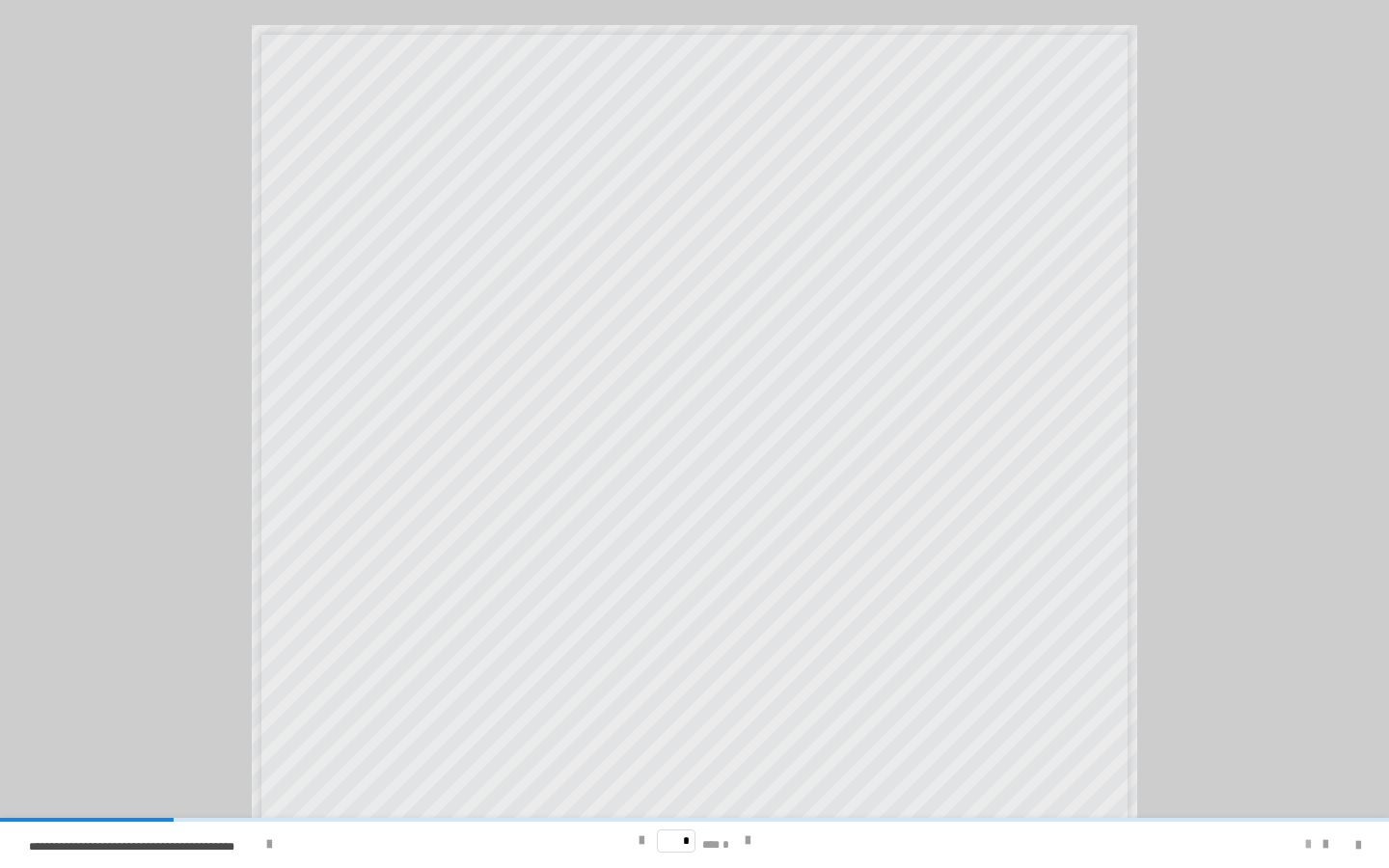 click at bounding box center [1308, 845] 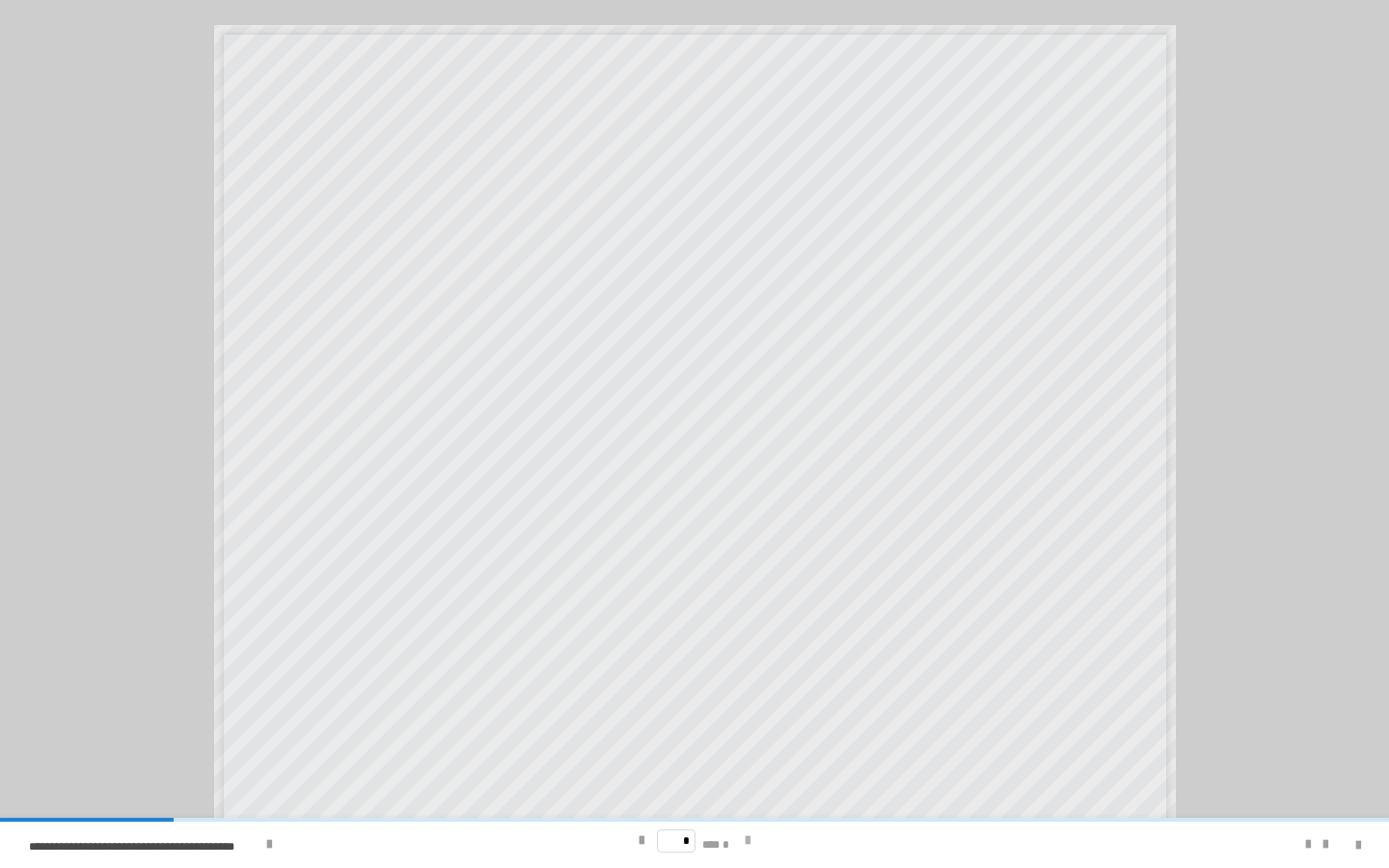 click at bounding box center [748, 841] 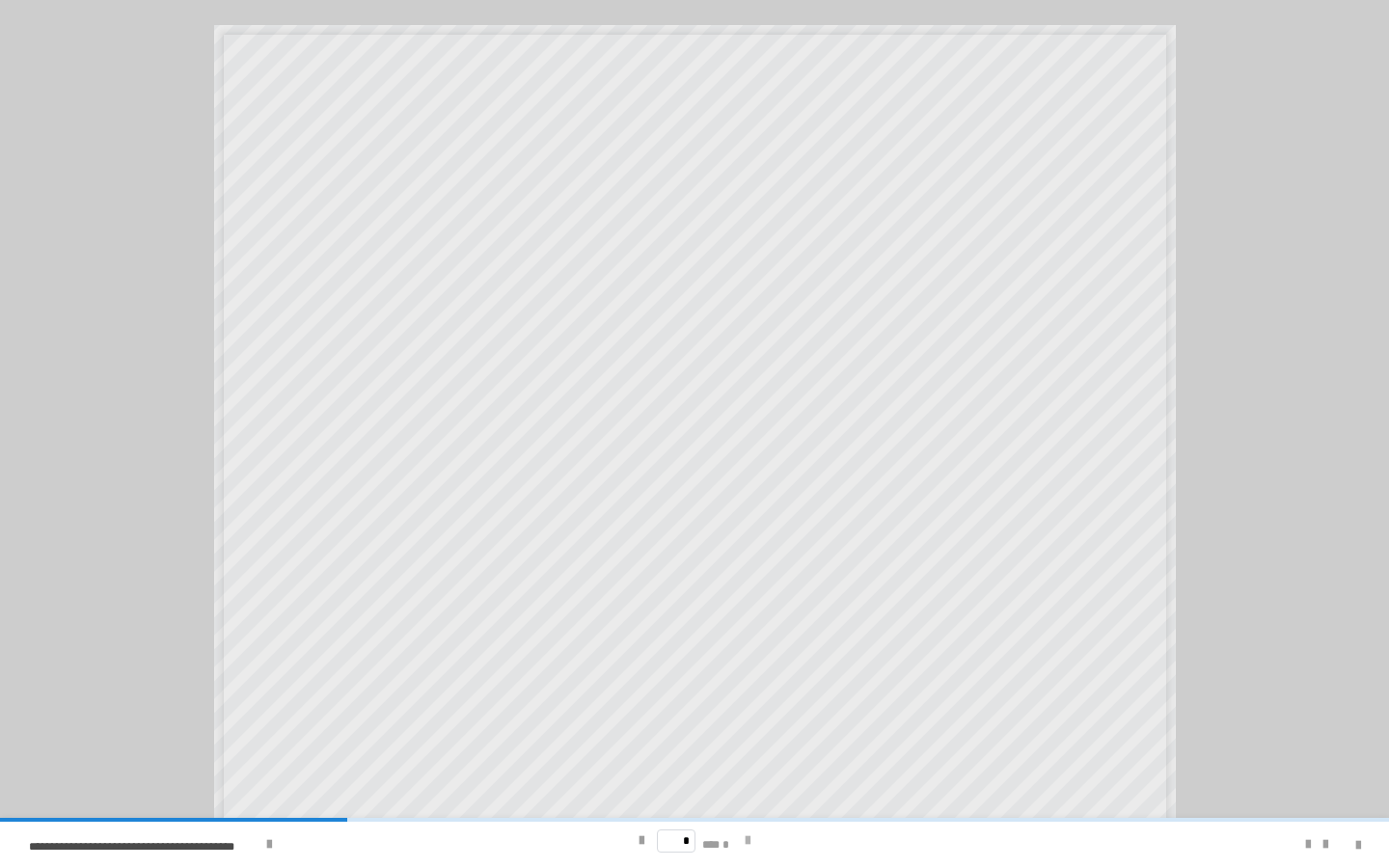 click at bounding box center (748, 841) 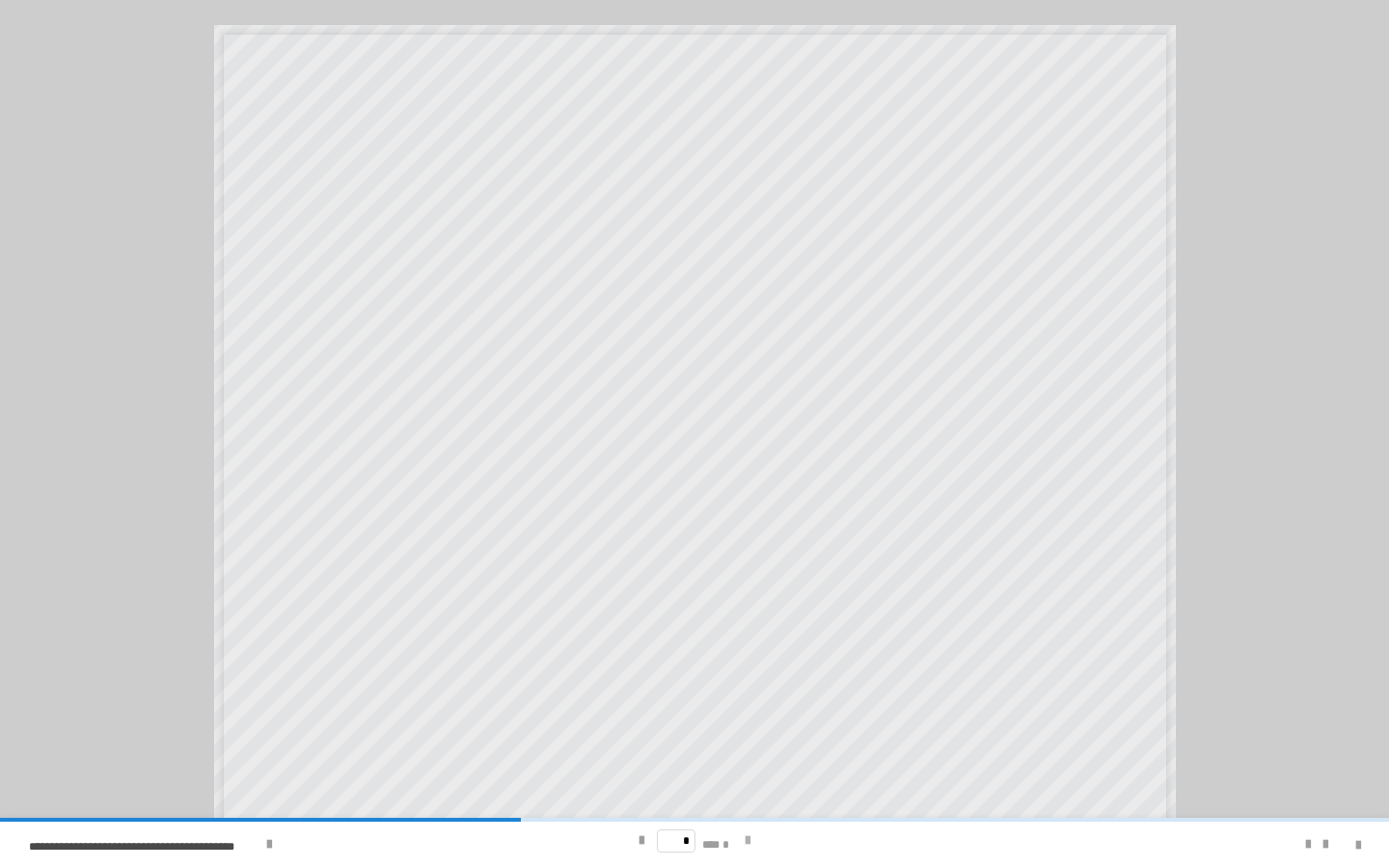 click at bounding box center [748, 841] 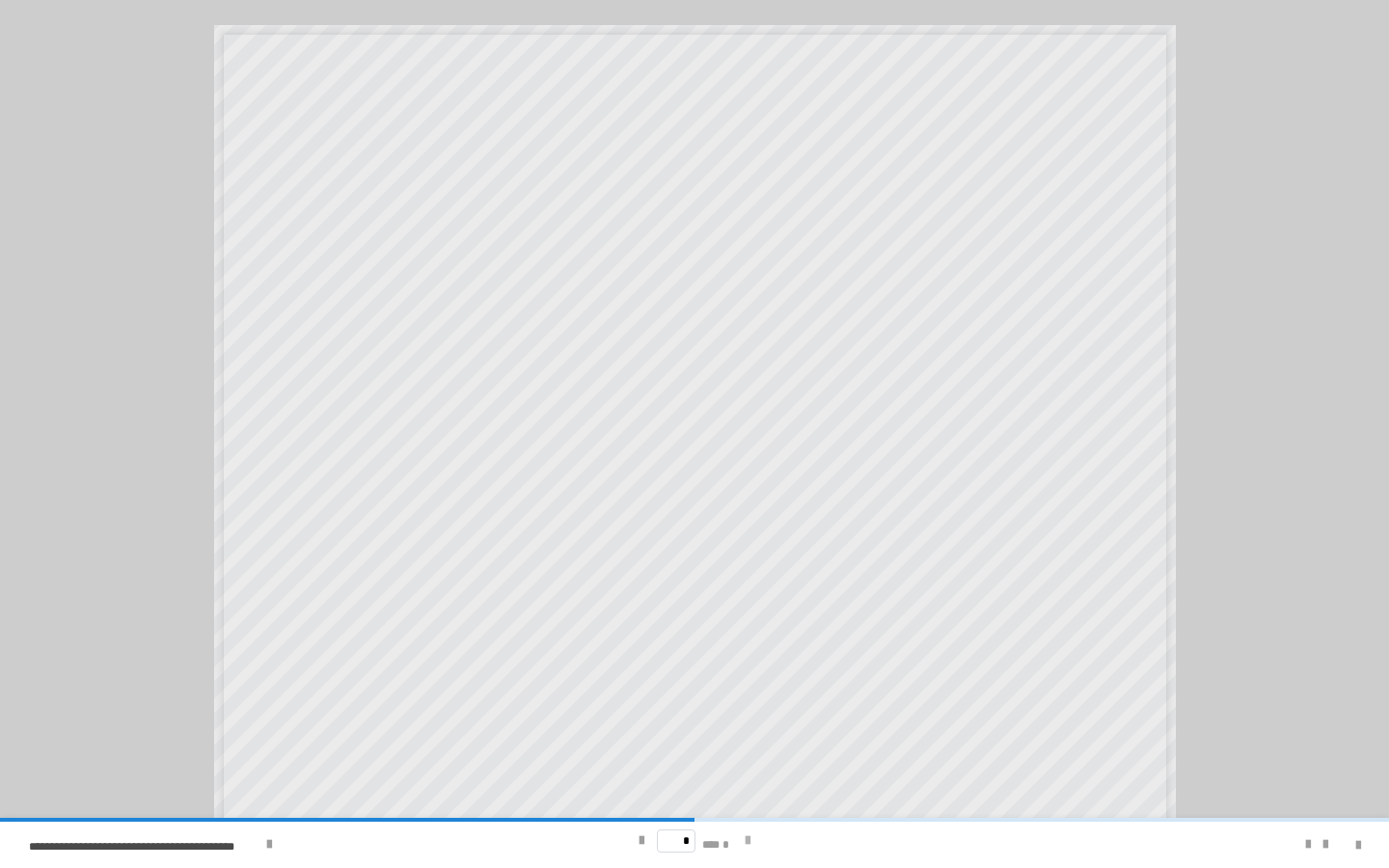 click at bounding box center (748, 841) 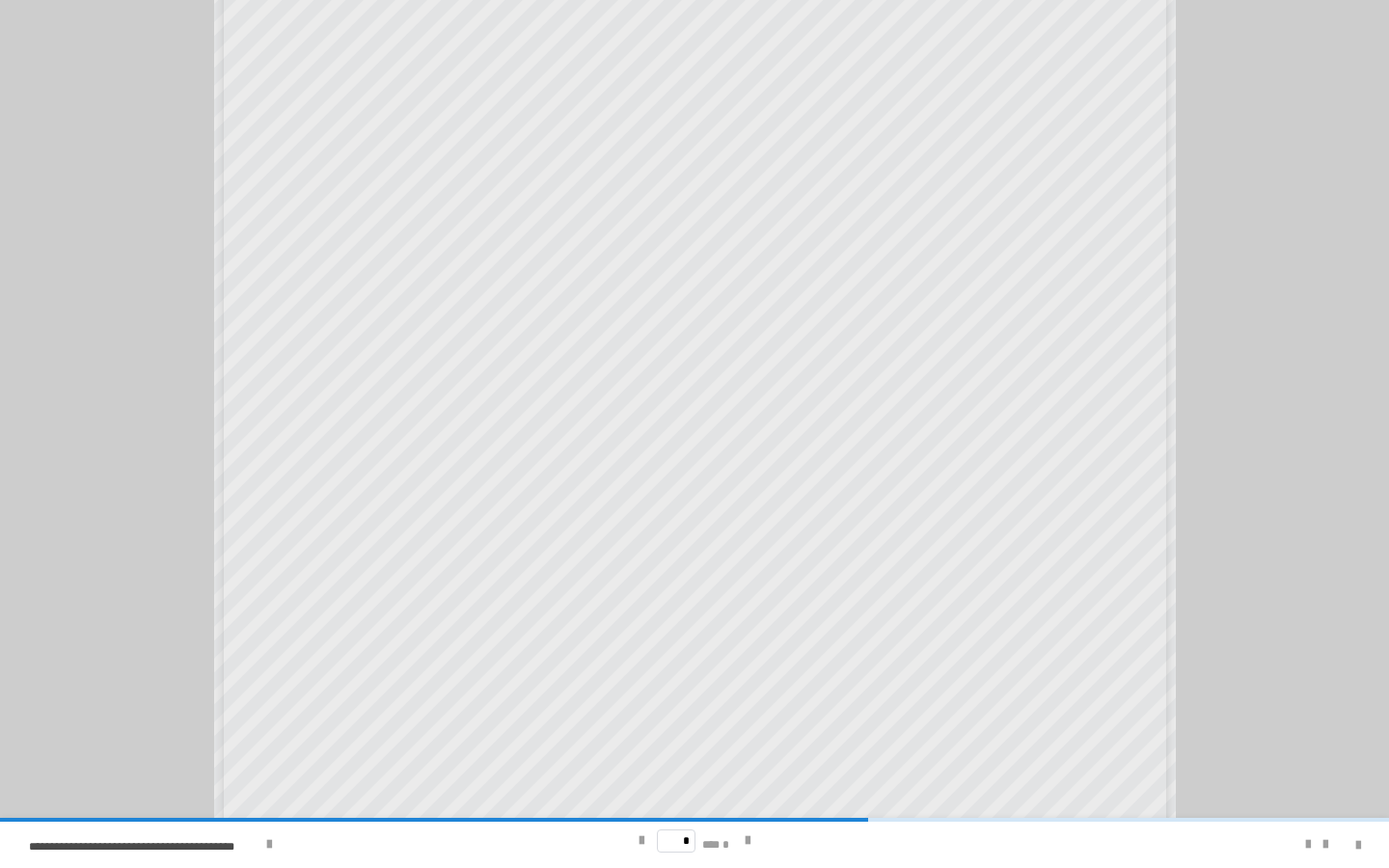 scroll, scrollTop: 518, scrollLeft: 0, axis: vertical 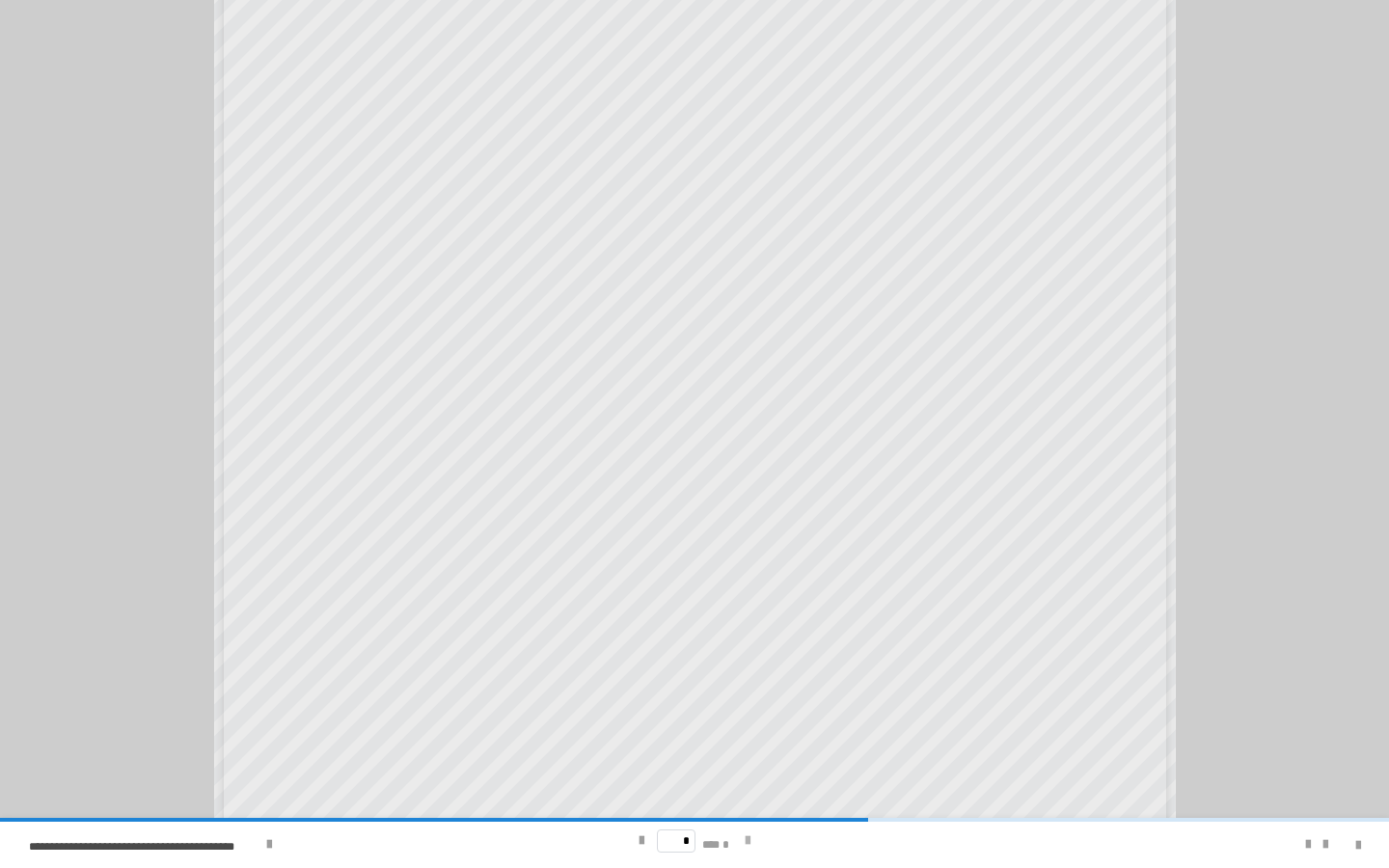 click at bounding box center (748, 841) 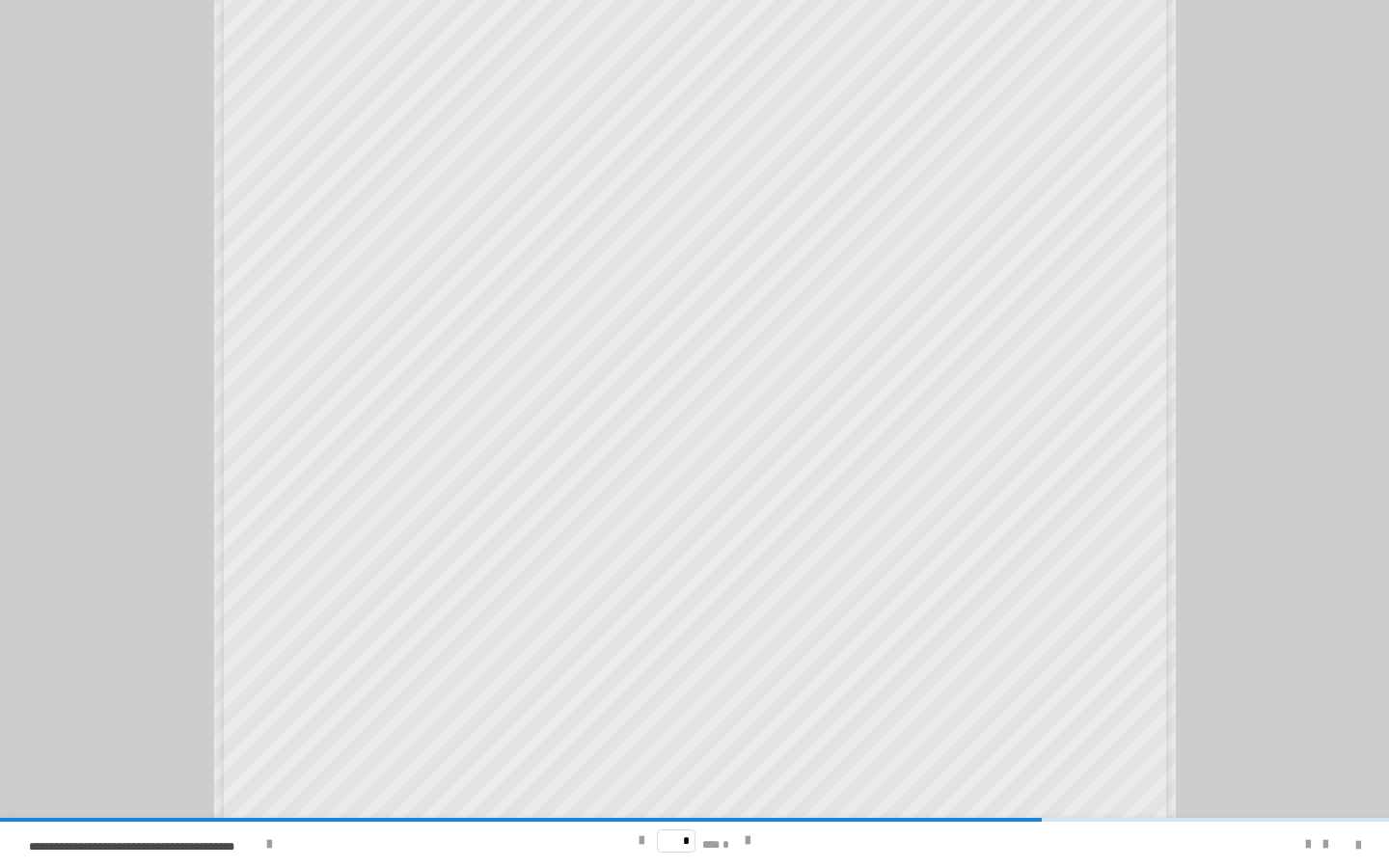 scroll, scrollTop: 106, scrollLeft: 0, axis: vertical 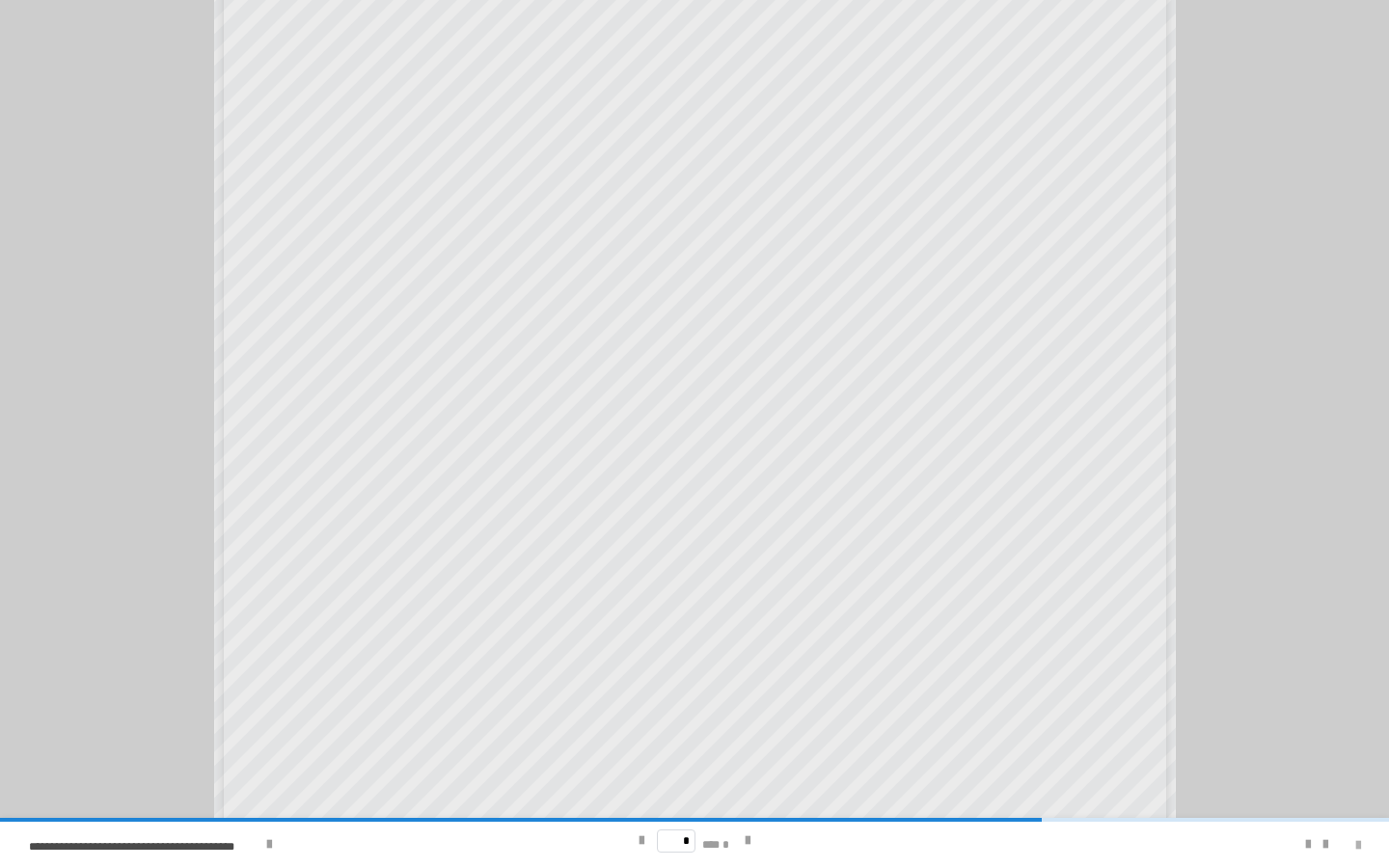 click at bounding box center (1358, 846) 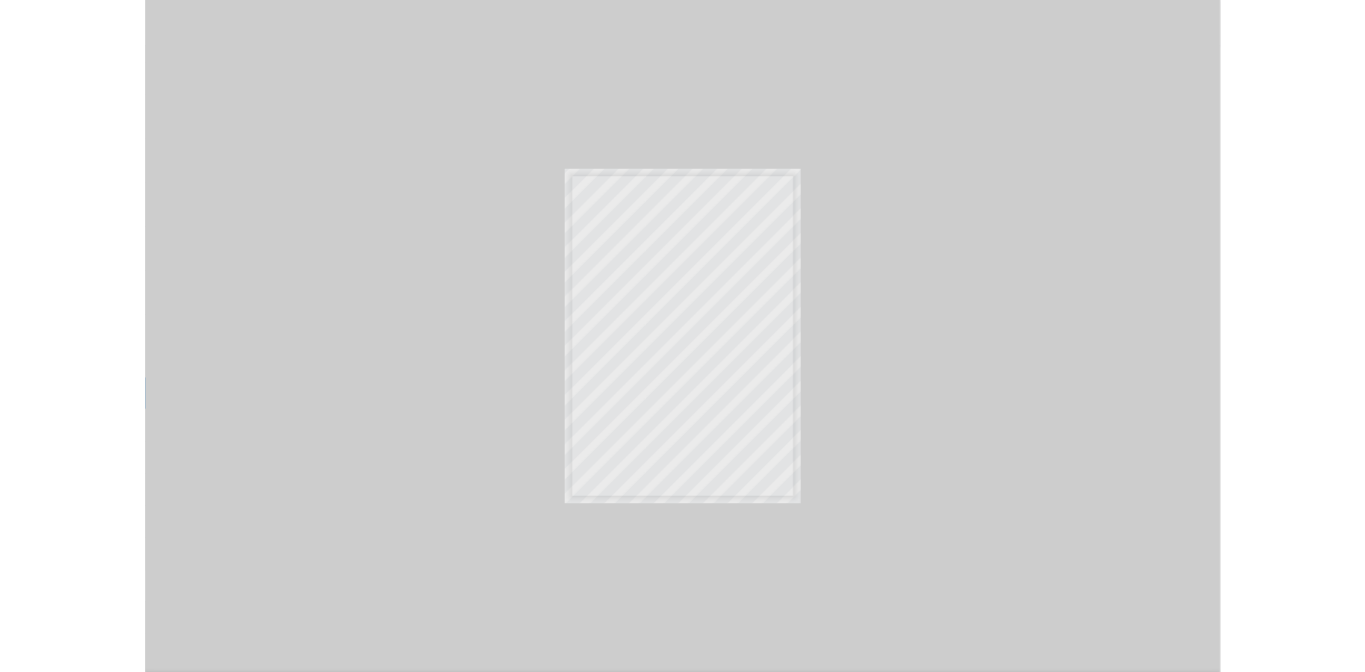 scroll, scrollTop: 1026, scrollLeft: 0, axis: vertical 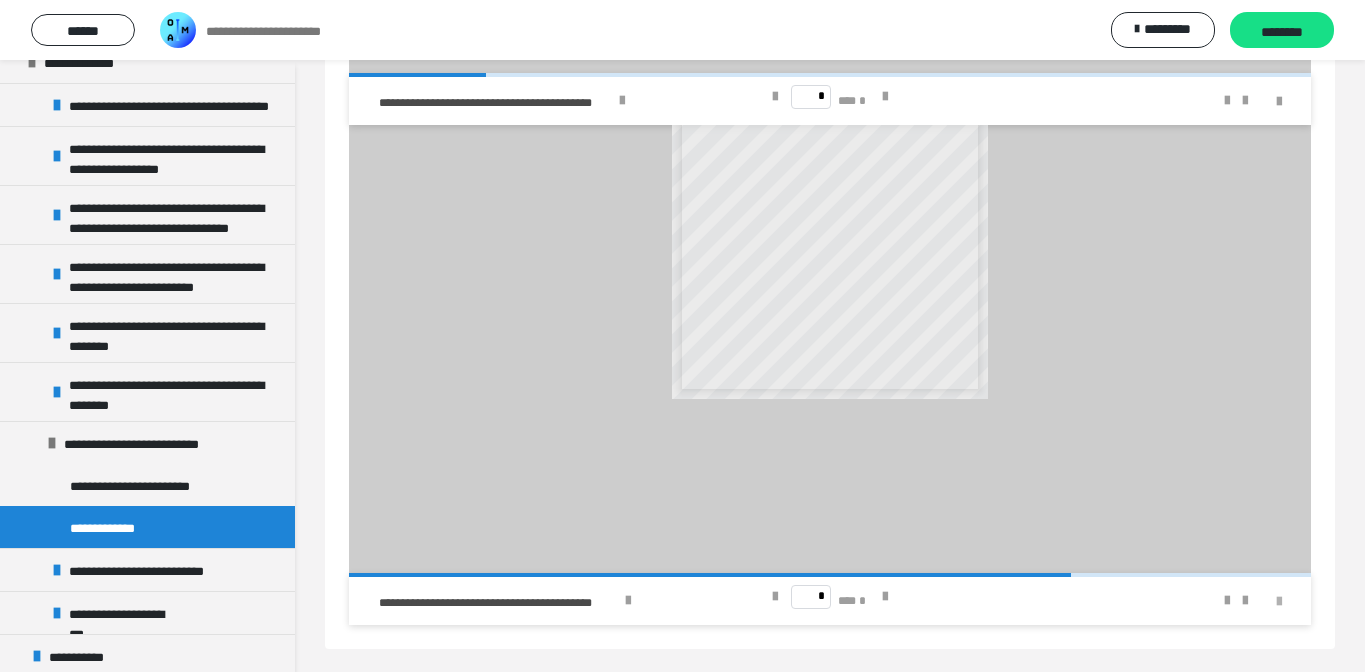click at bounding box center (1279, 602) 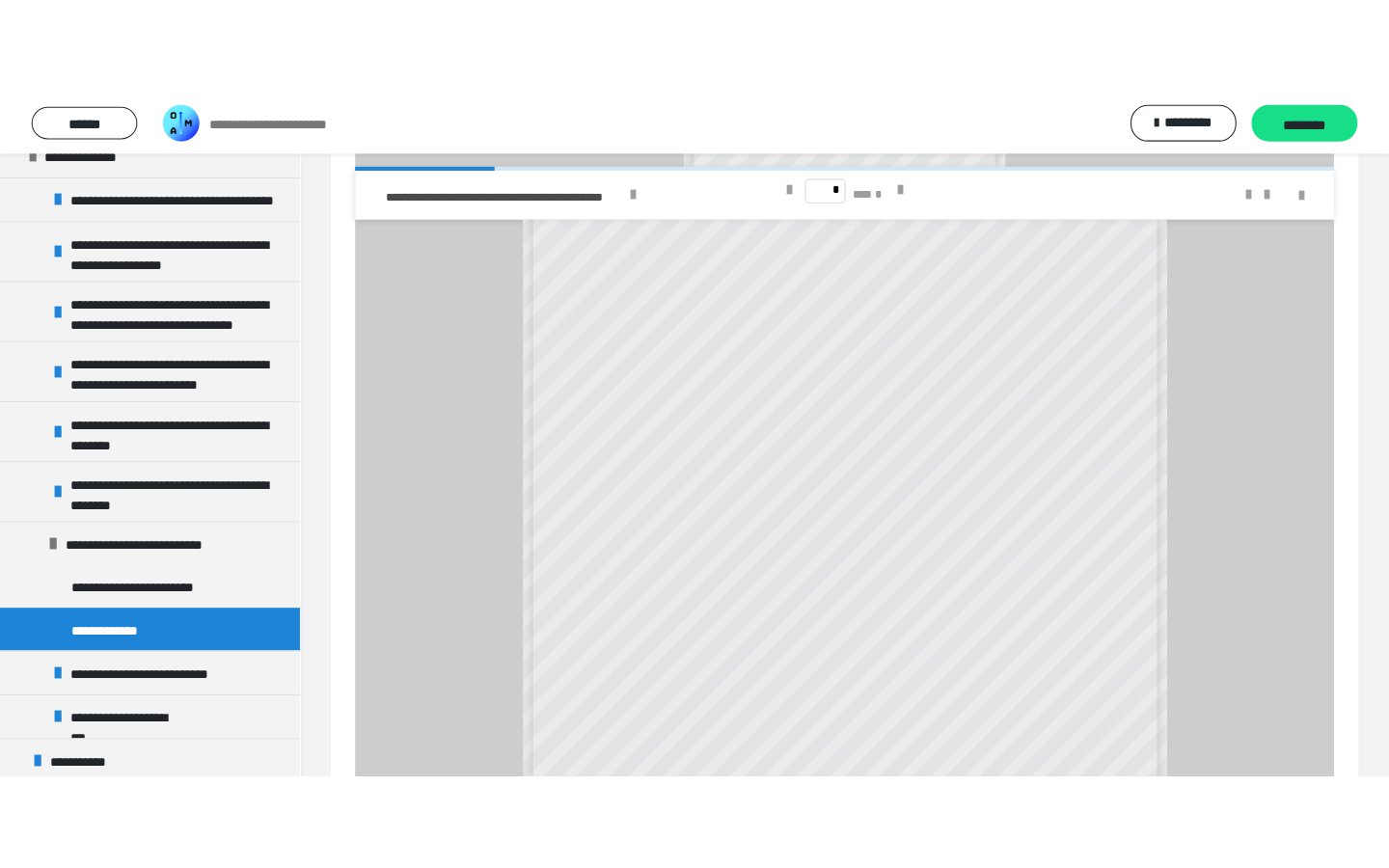 scroll, scrollTop: 0, scrollLeft: 0, axis: both 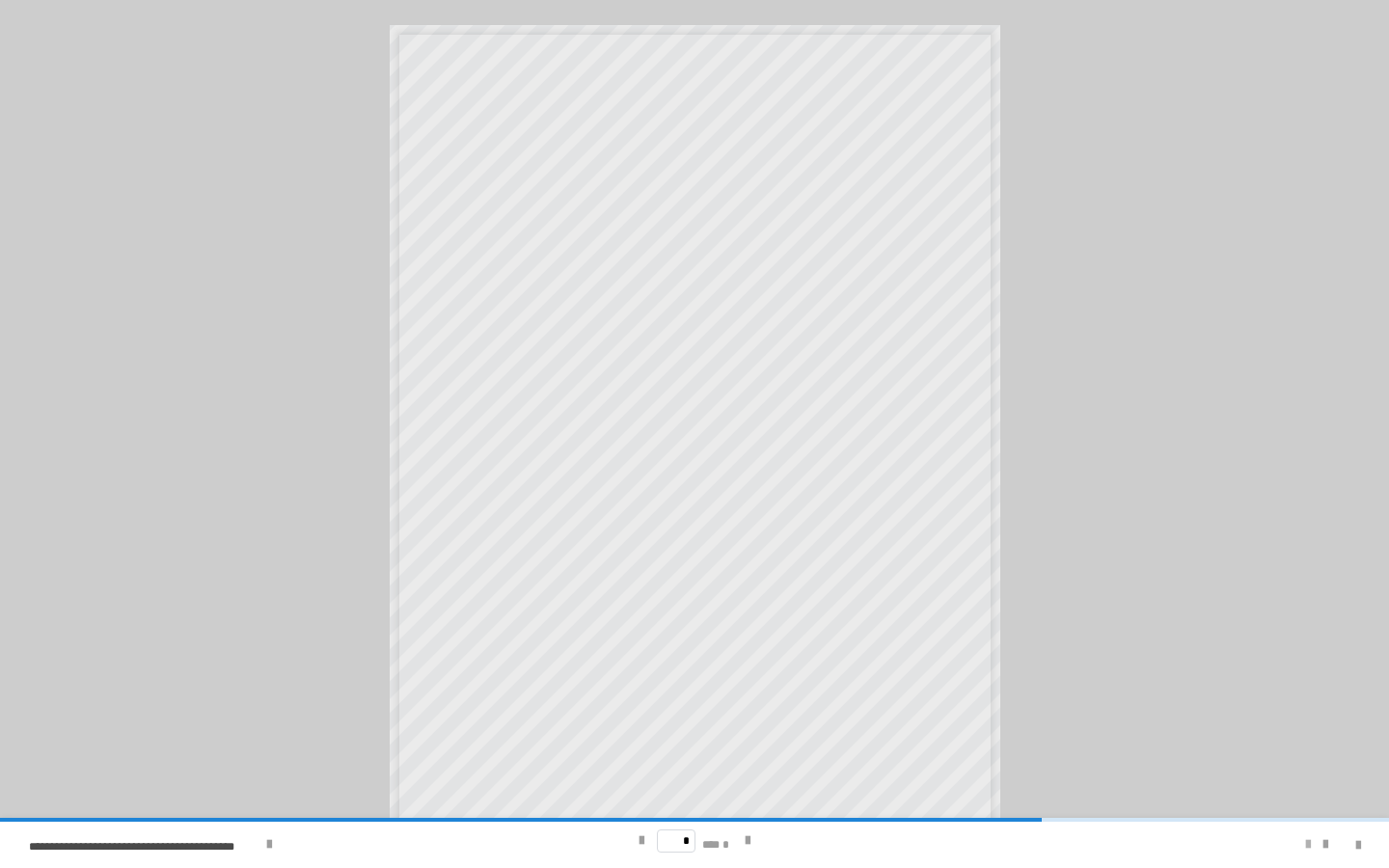 click at bounding box center [1308, 845] 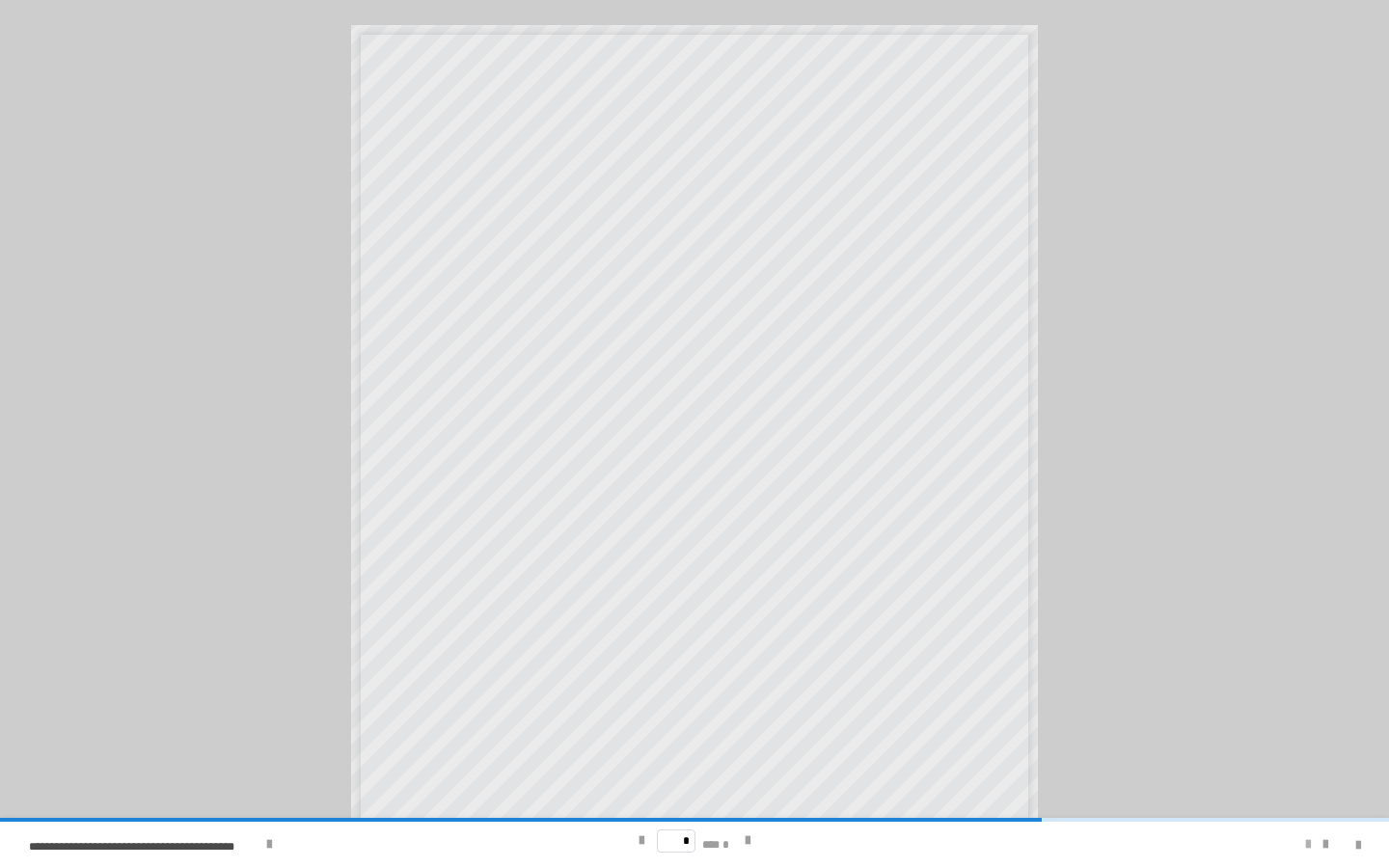 click at bounding box center (1308, 845) 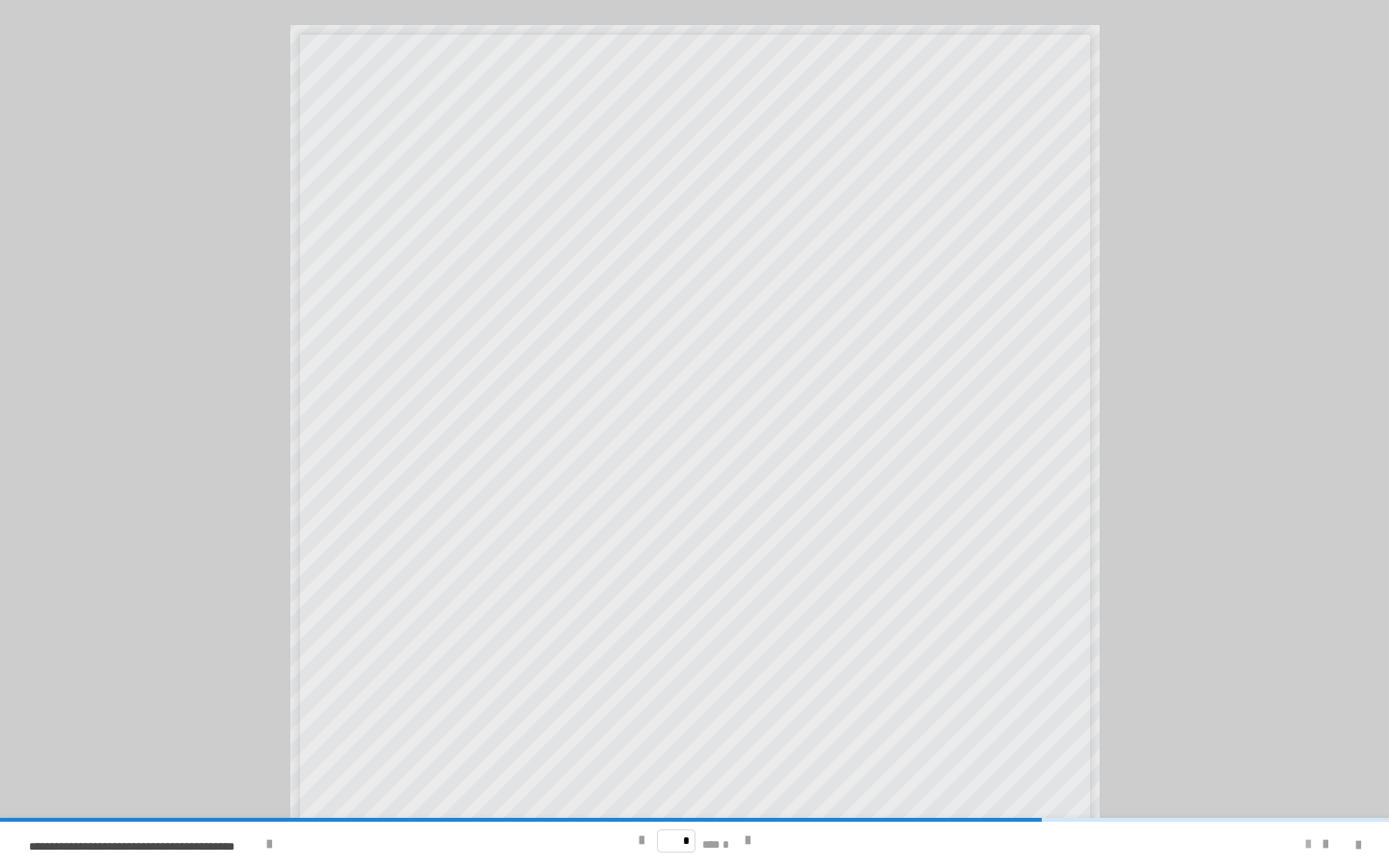 click at bounding box center [1308, 845] 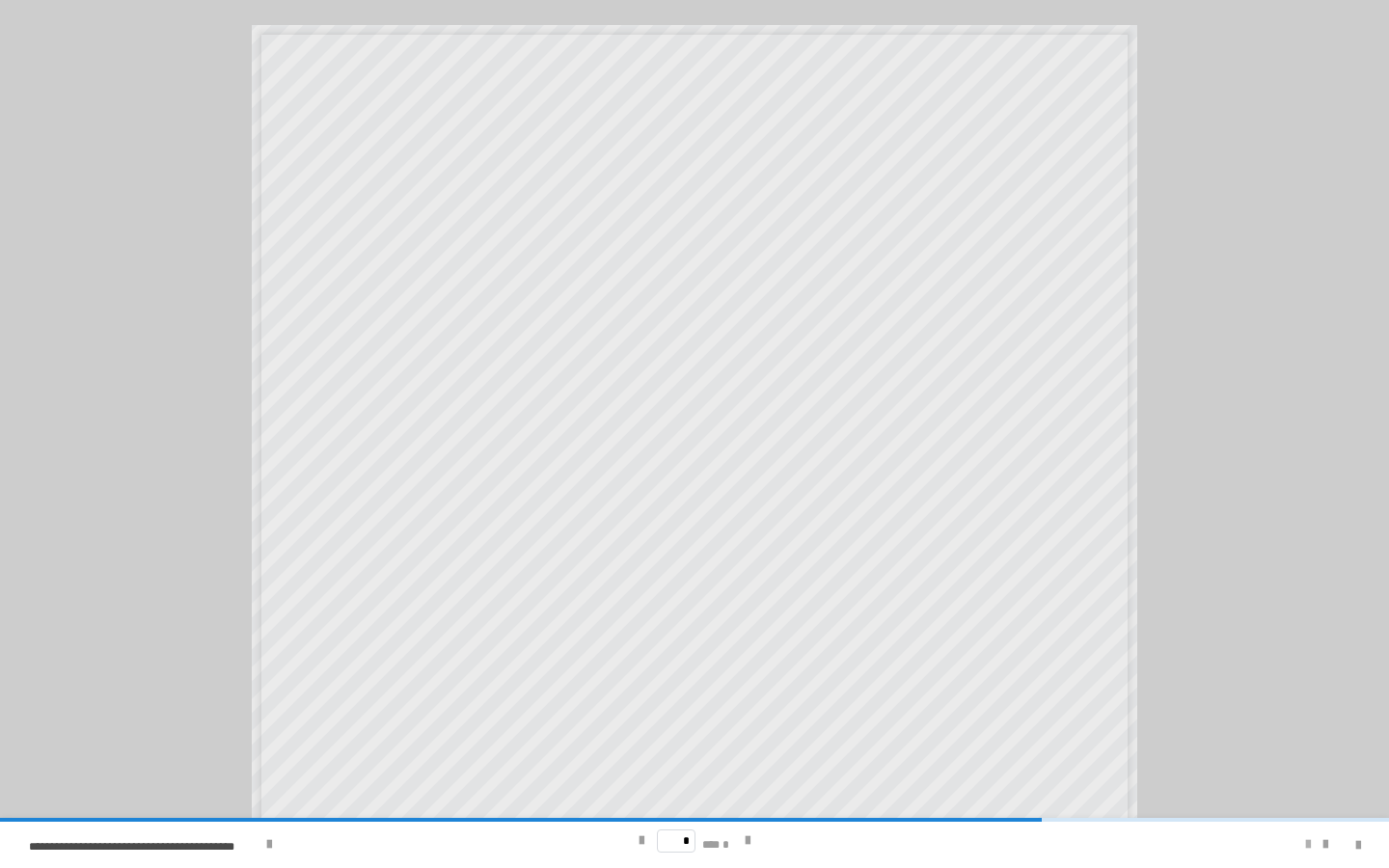 click at bounding box center [1308, 845] 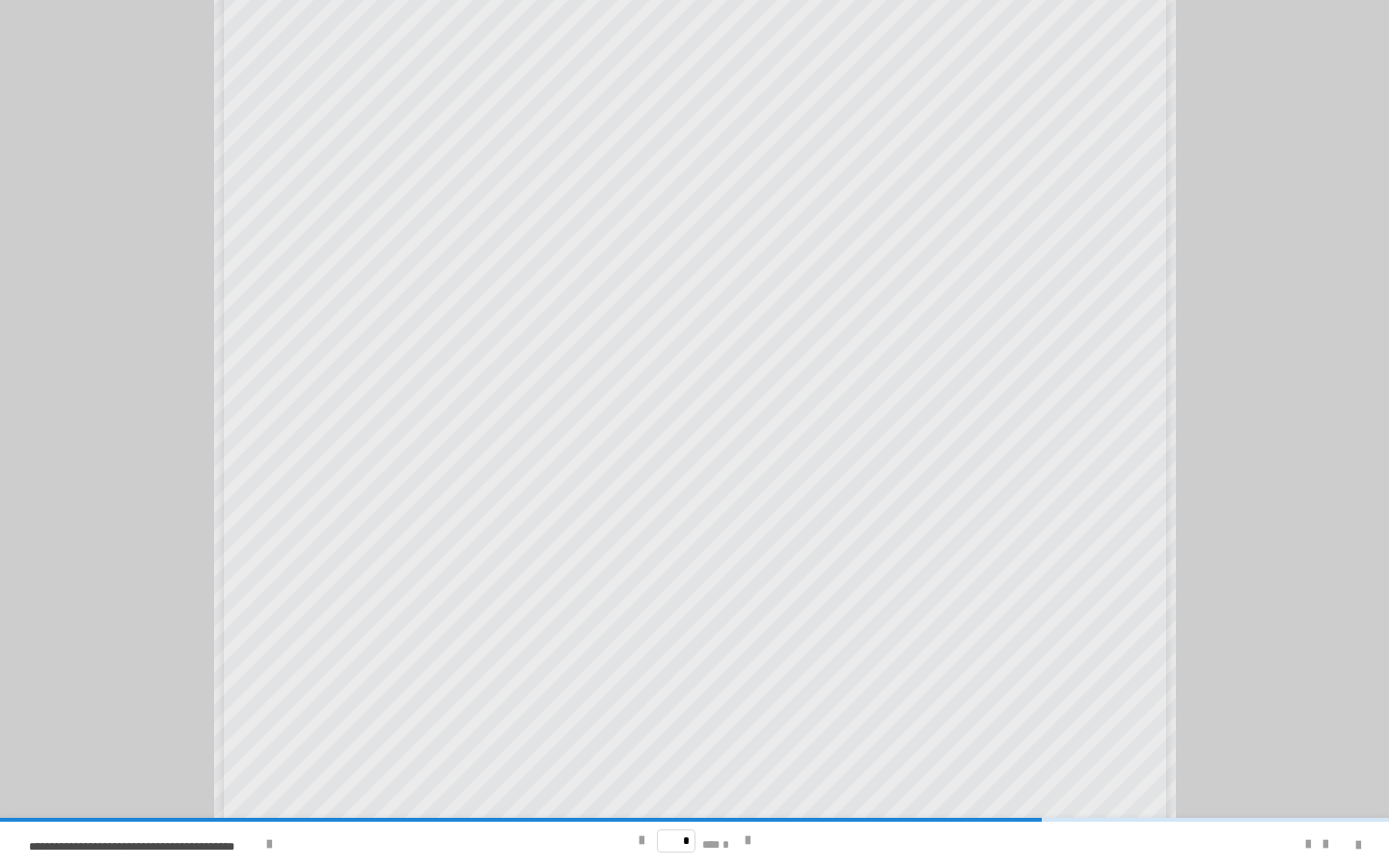 scroll, scrollTop: 518, scrollLeft: 0, axis: vertical 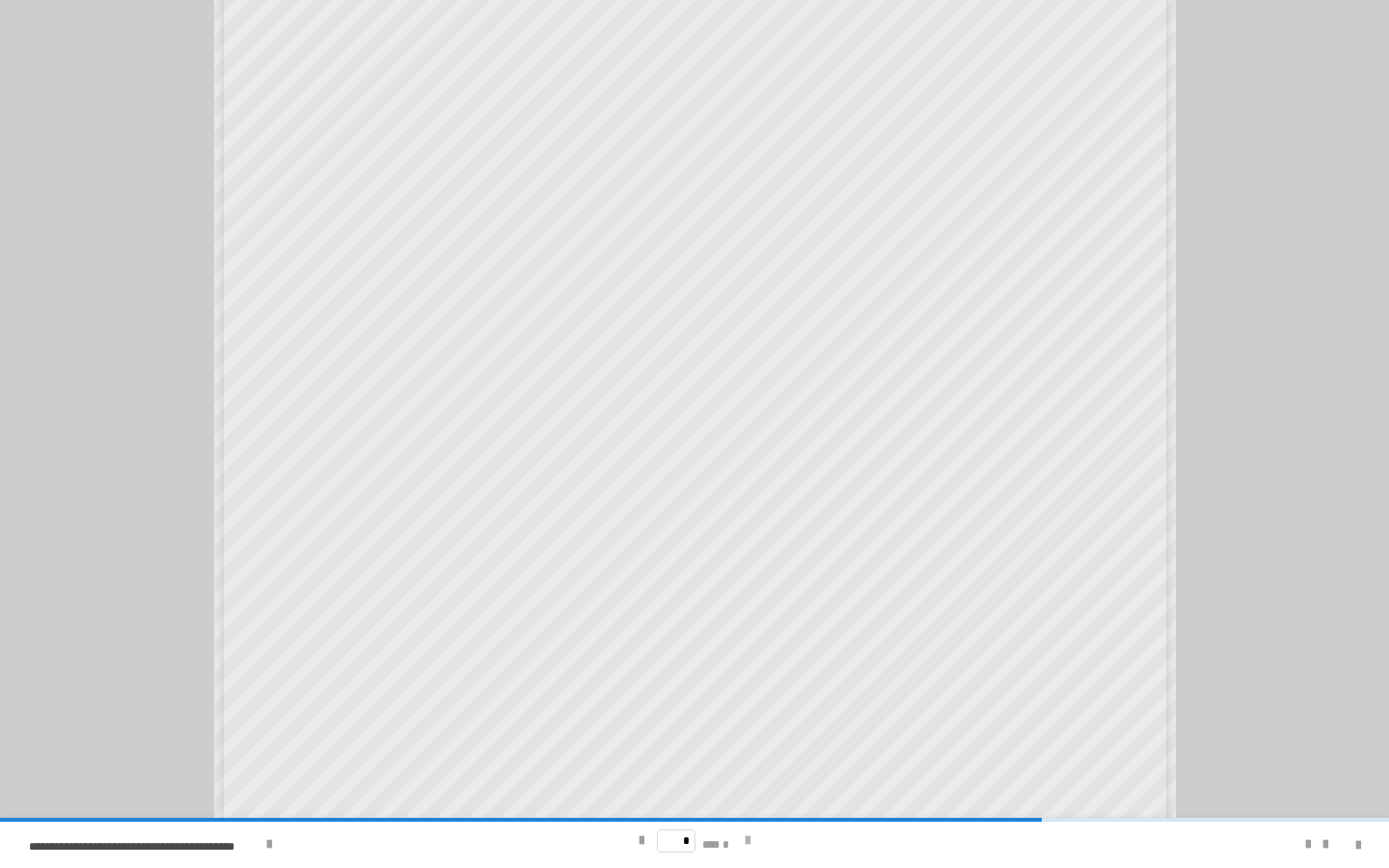 click at bounding box center [748, 841] 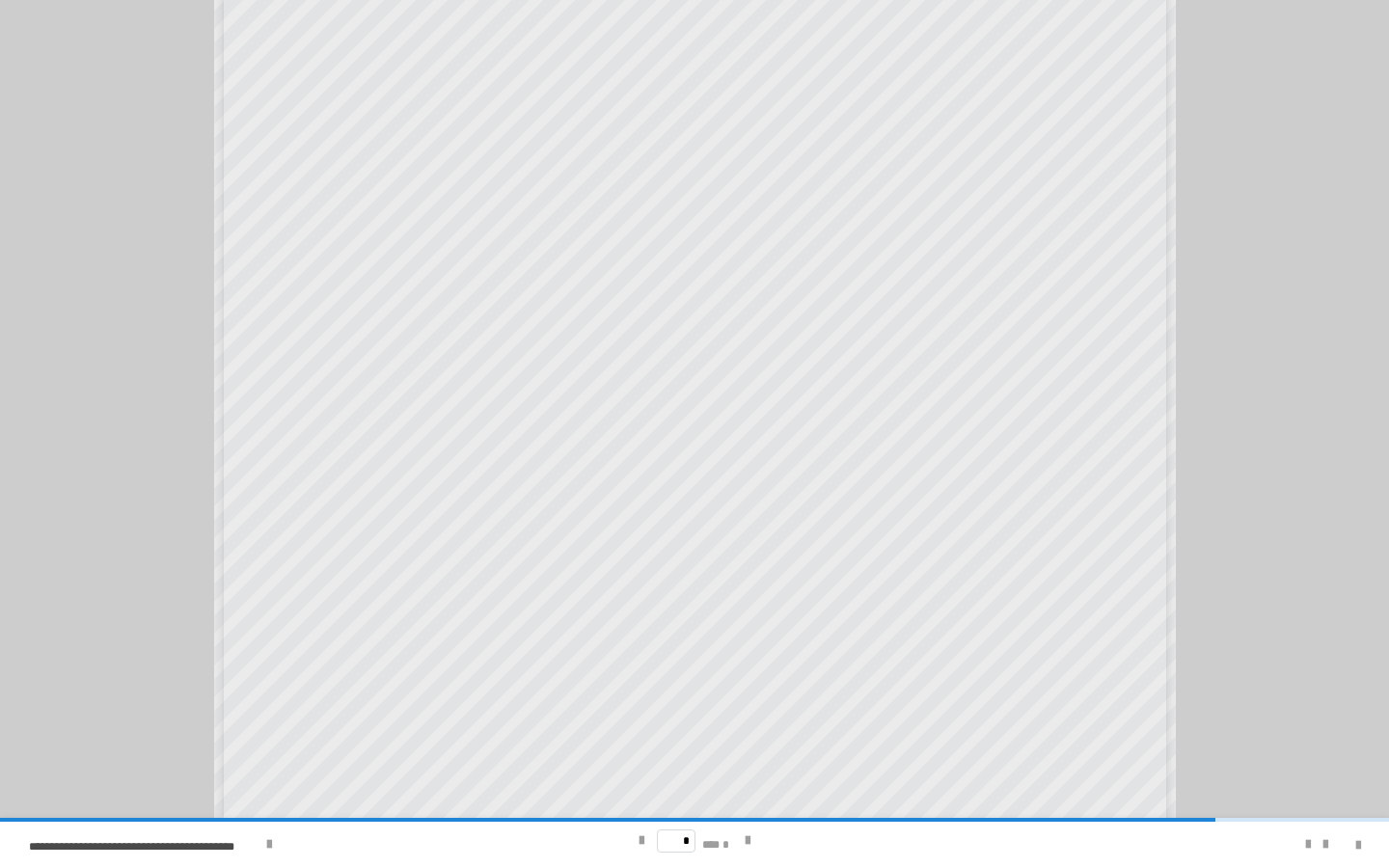 scroll, scrollTop: 481, scrollLeft: 0, axis: vertical 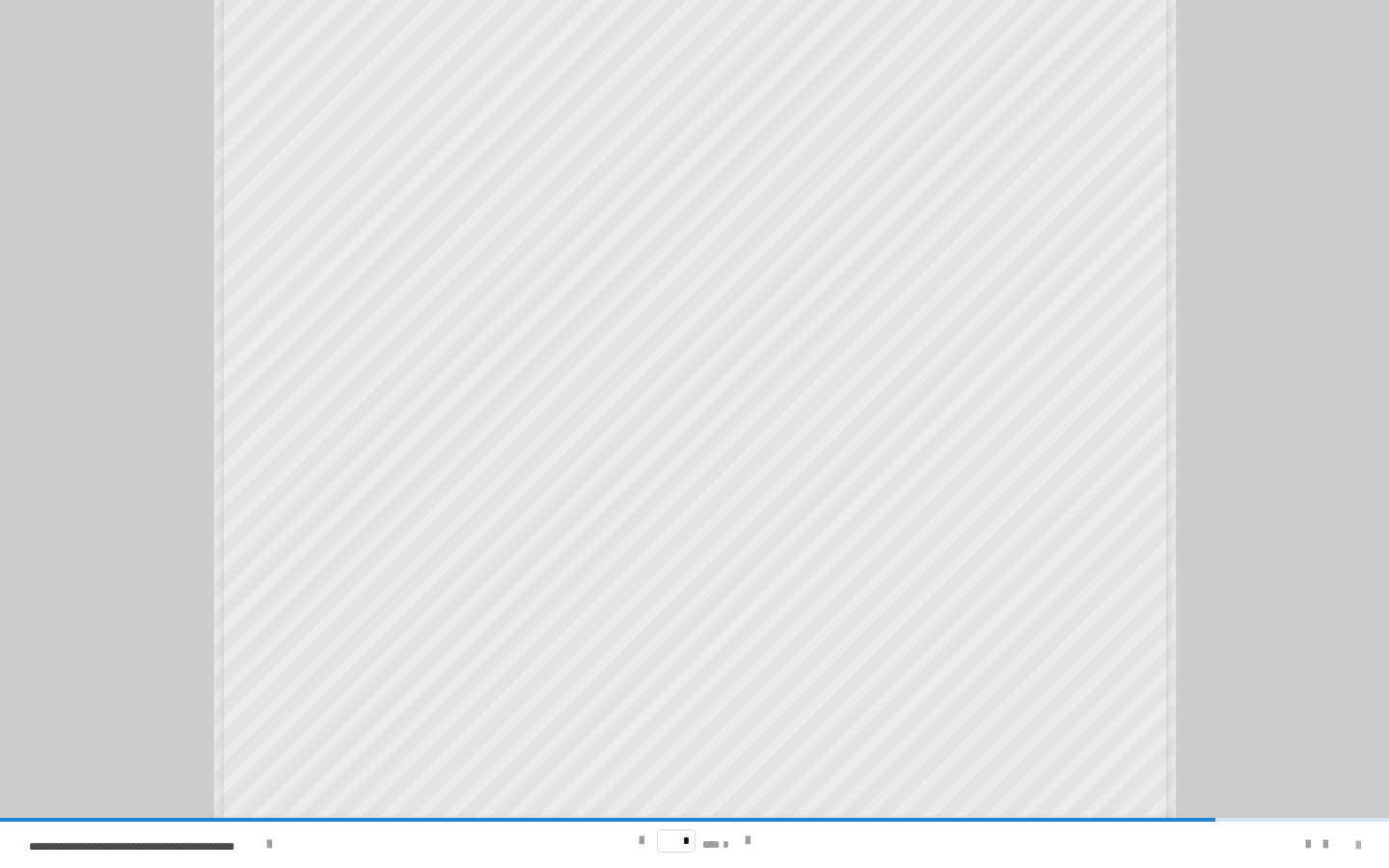 click at bounding box center (1358, 846) 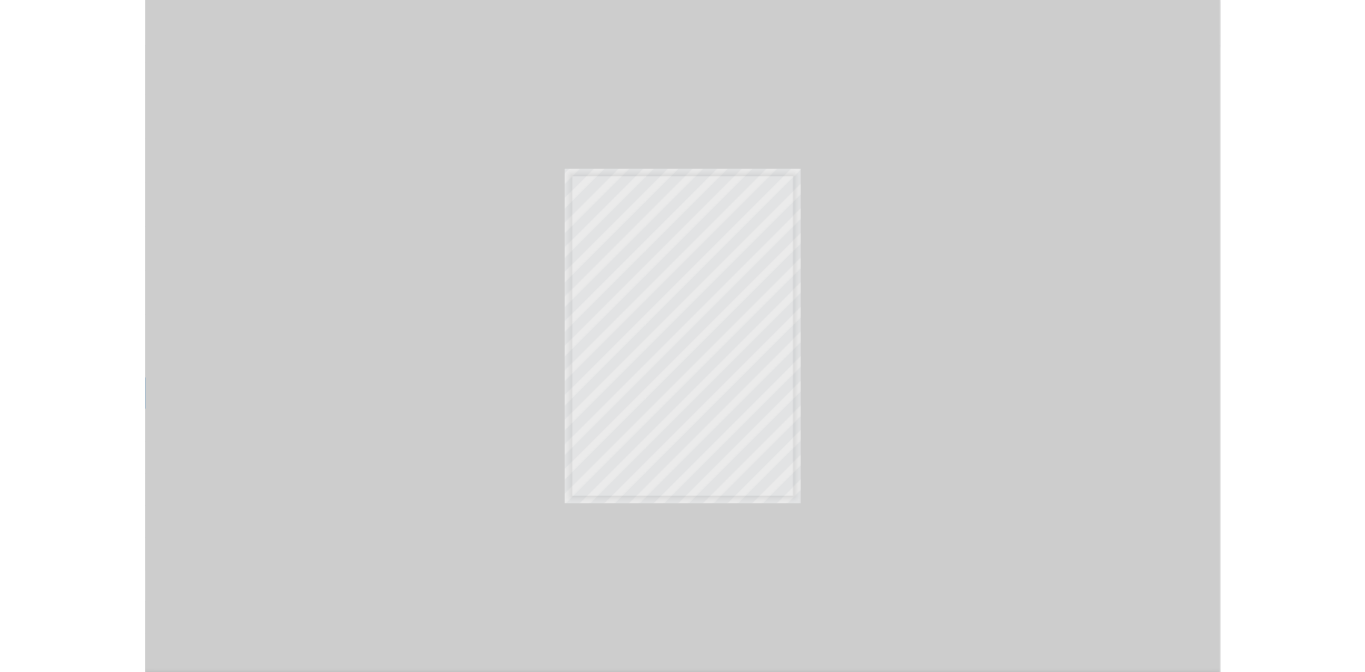 scroll, scrollTop: 1026, scrollLeft: 0, axis: vertical 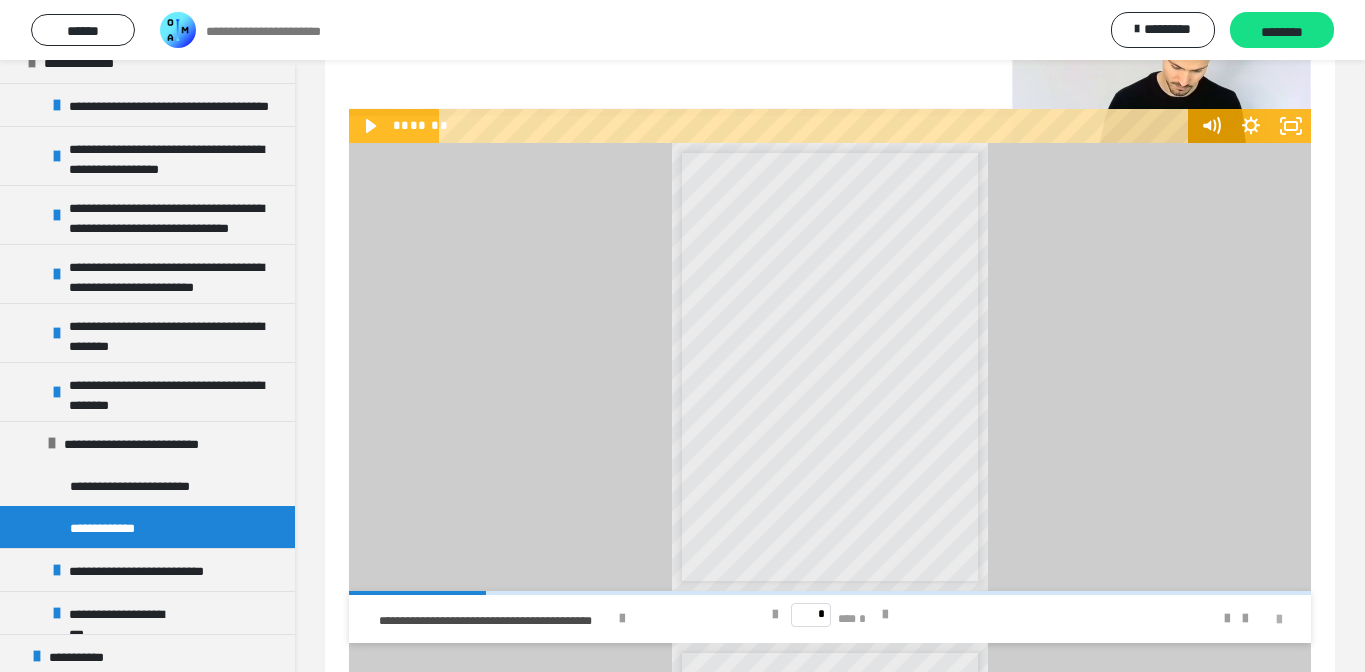 click at bounding box center [1279, 620] 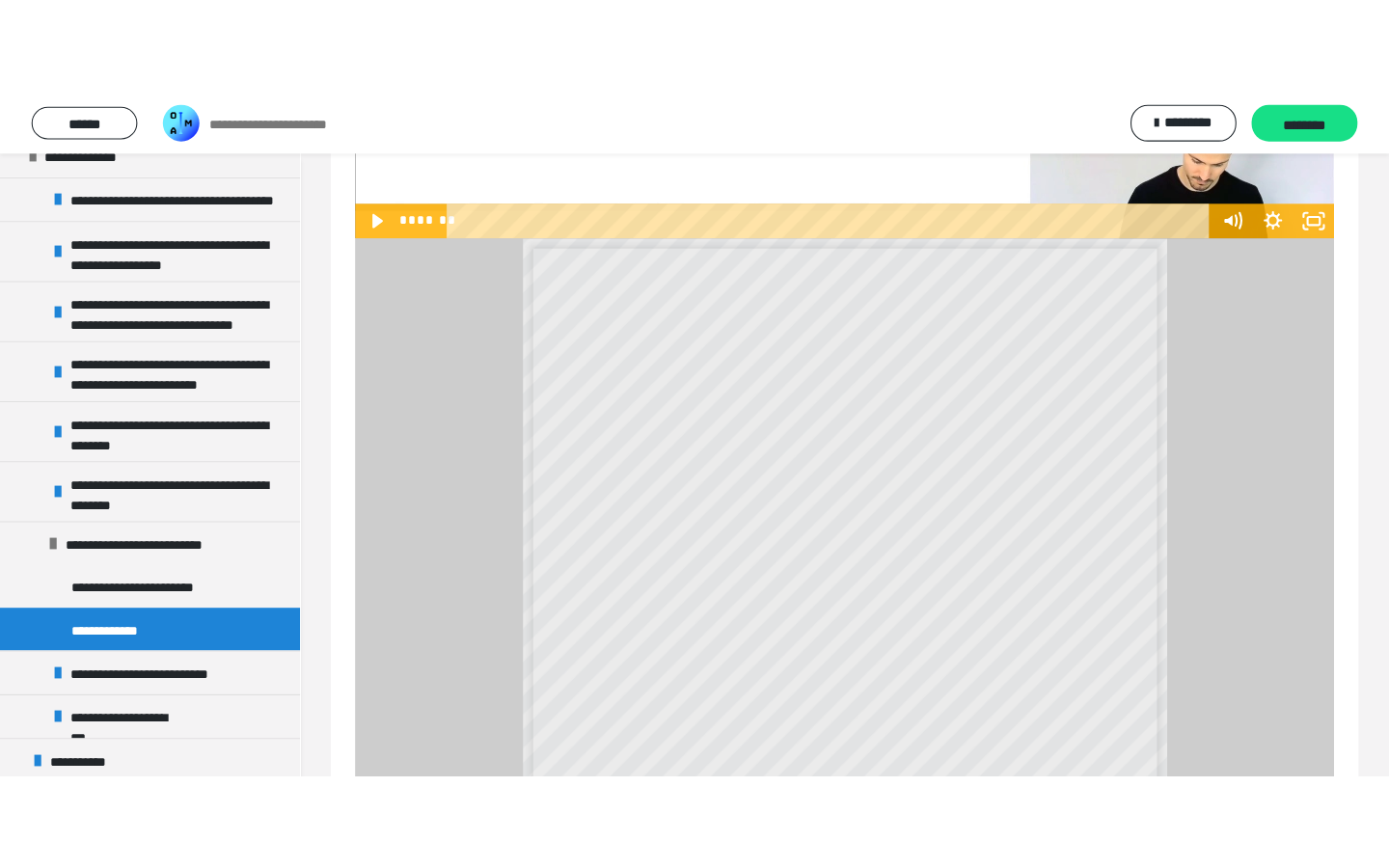 scroll, scrollTop: 0, scrollLeft: 0, axis: both 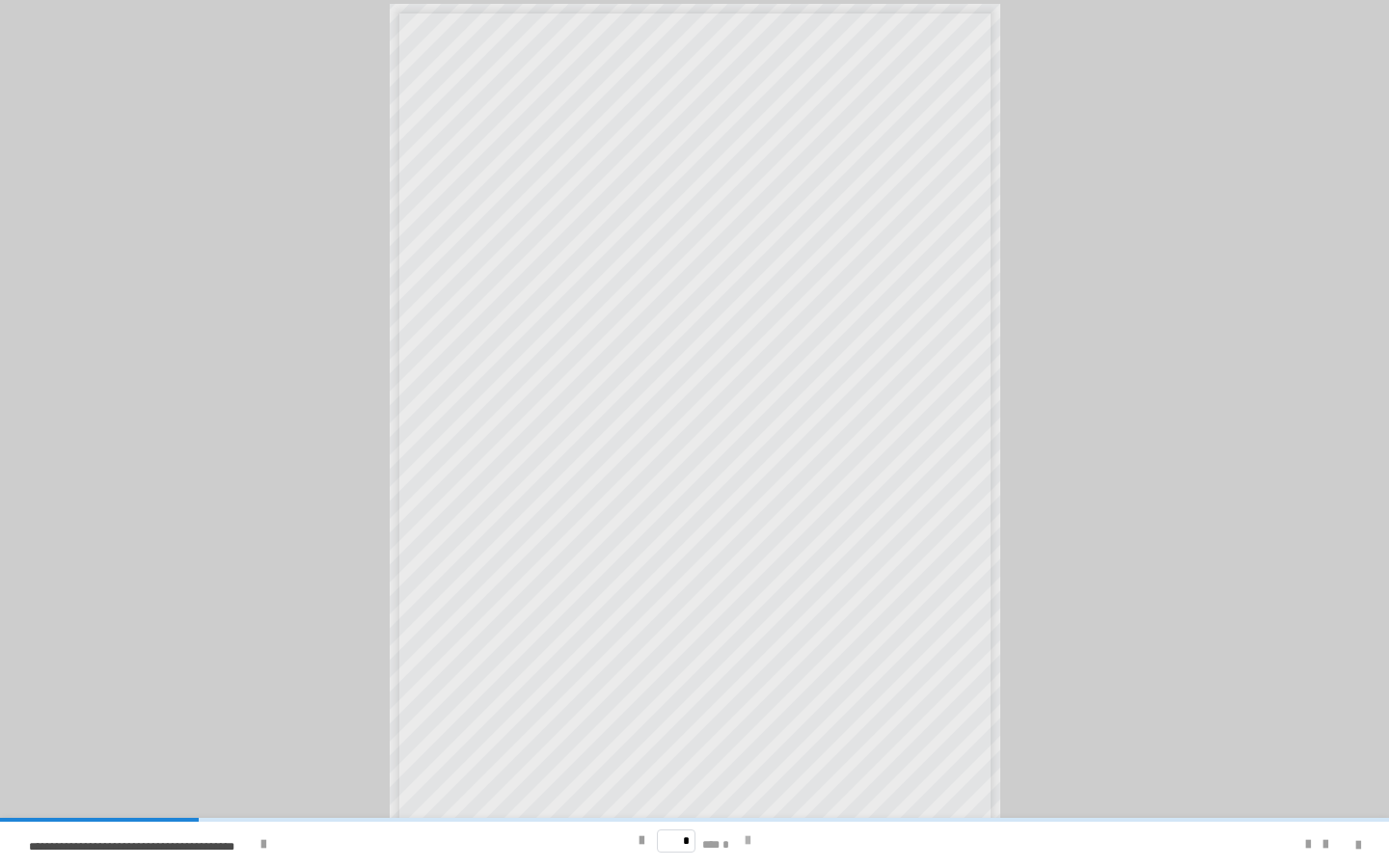 click at bounding box center (748, 841) 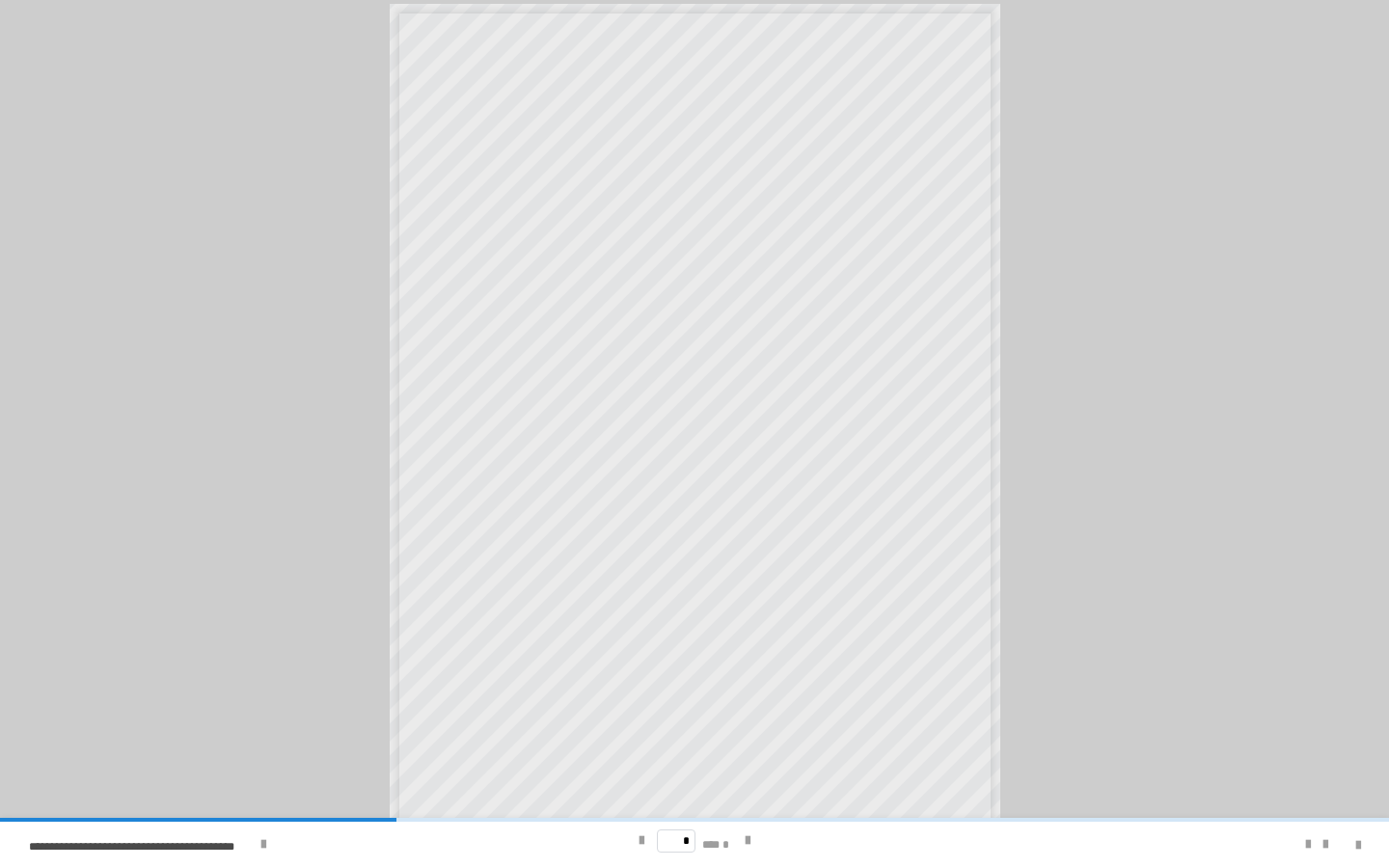 scroll, scrollTop: 21, scrollLeft: 0, axis: vertical 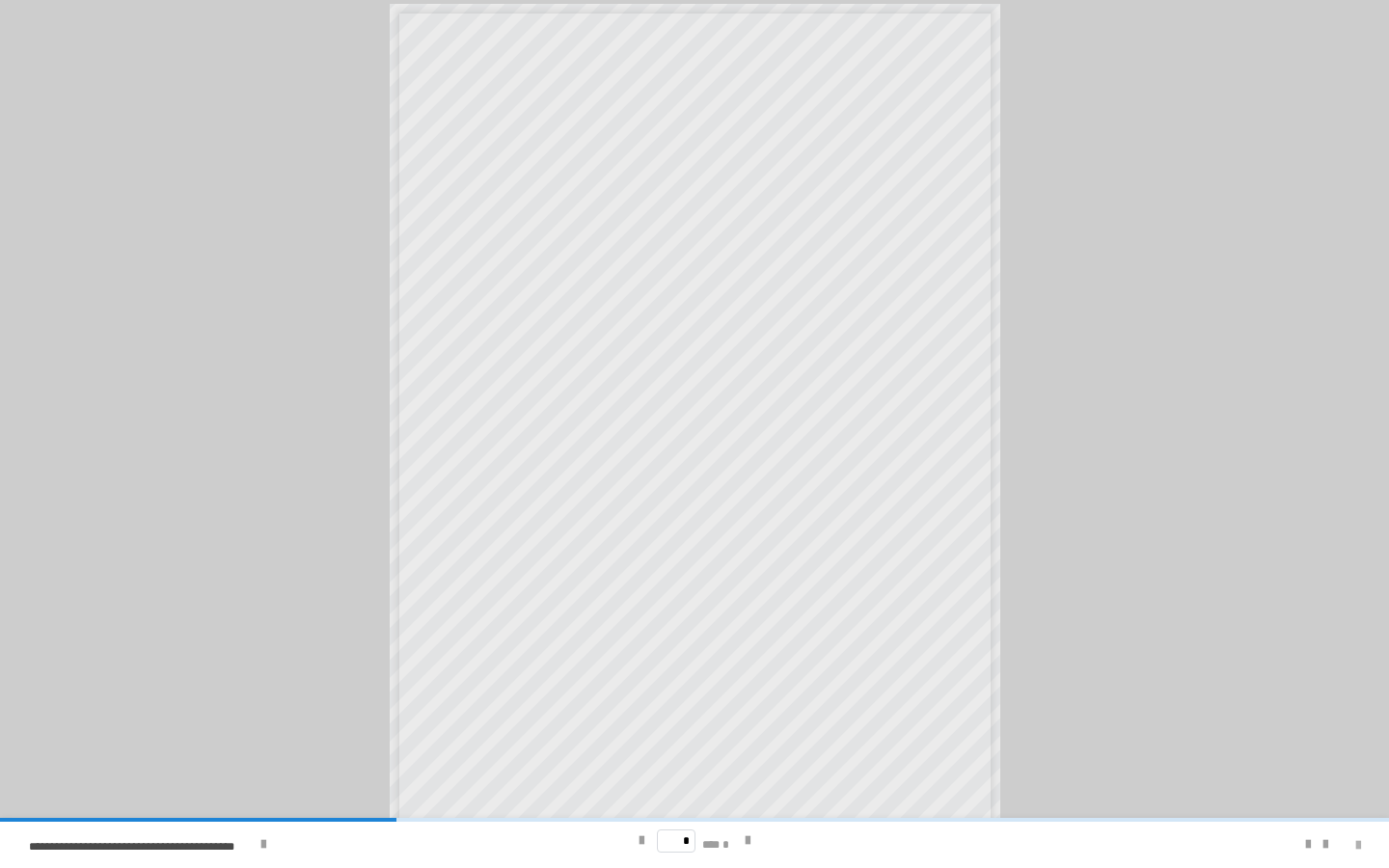 click at bounding box center (1358, 846) 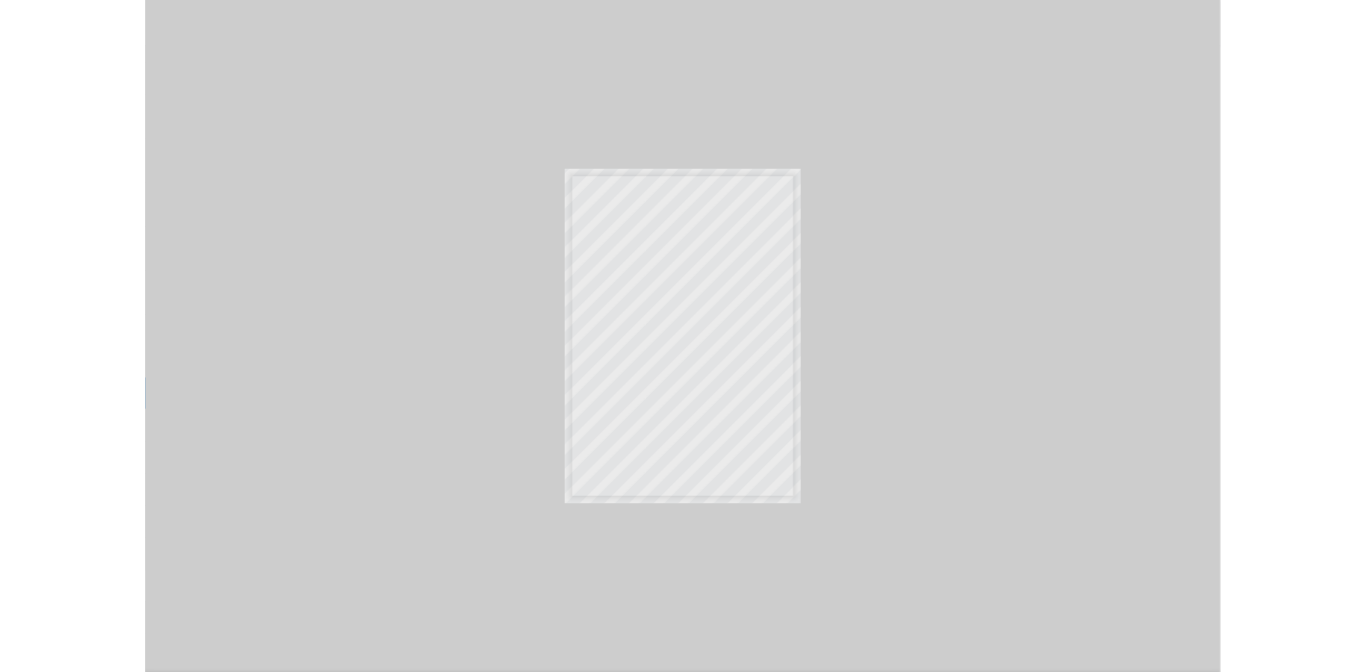scroll, scrollTop: 588, scrollLeft: 0, axis: vertical 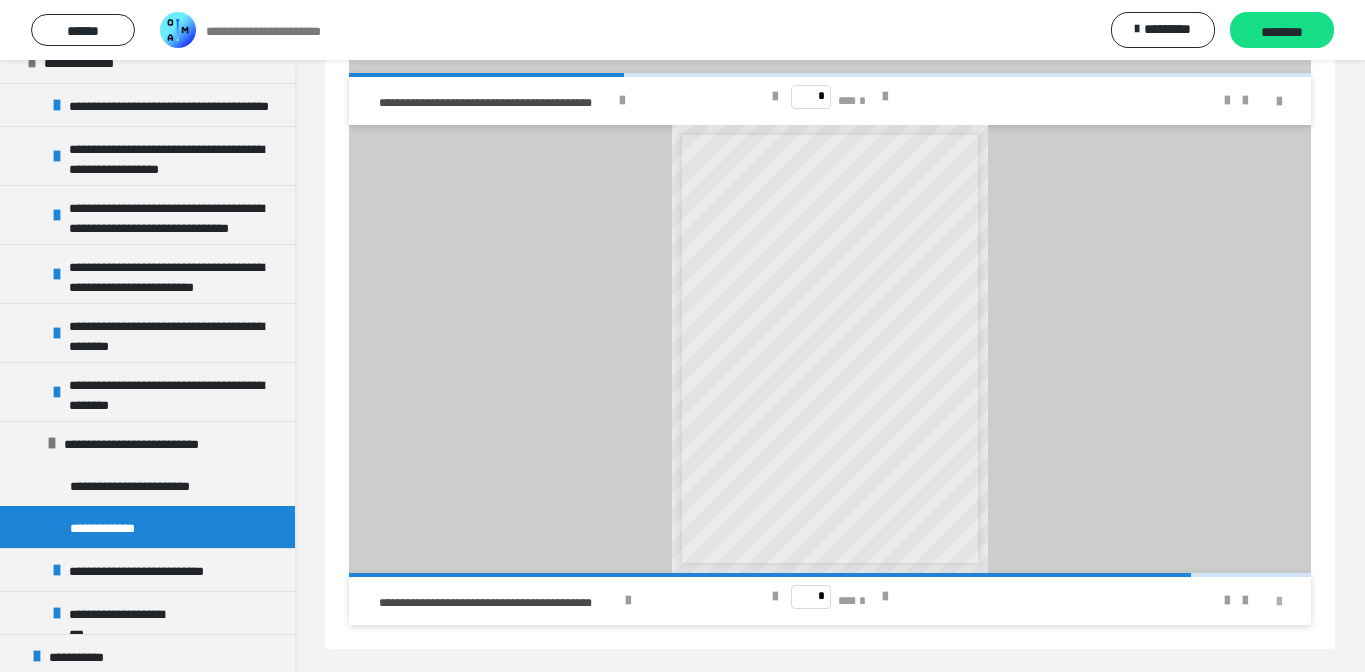 click at bounding box center [1279, 602] 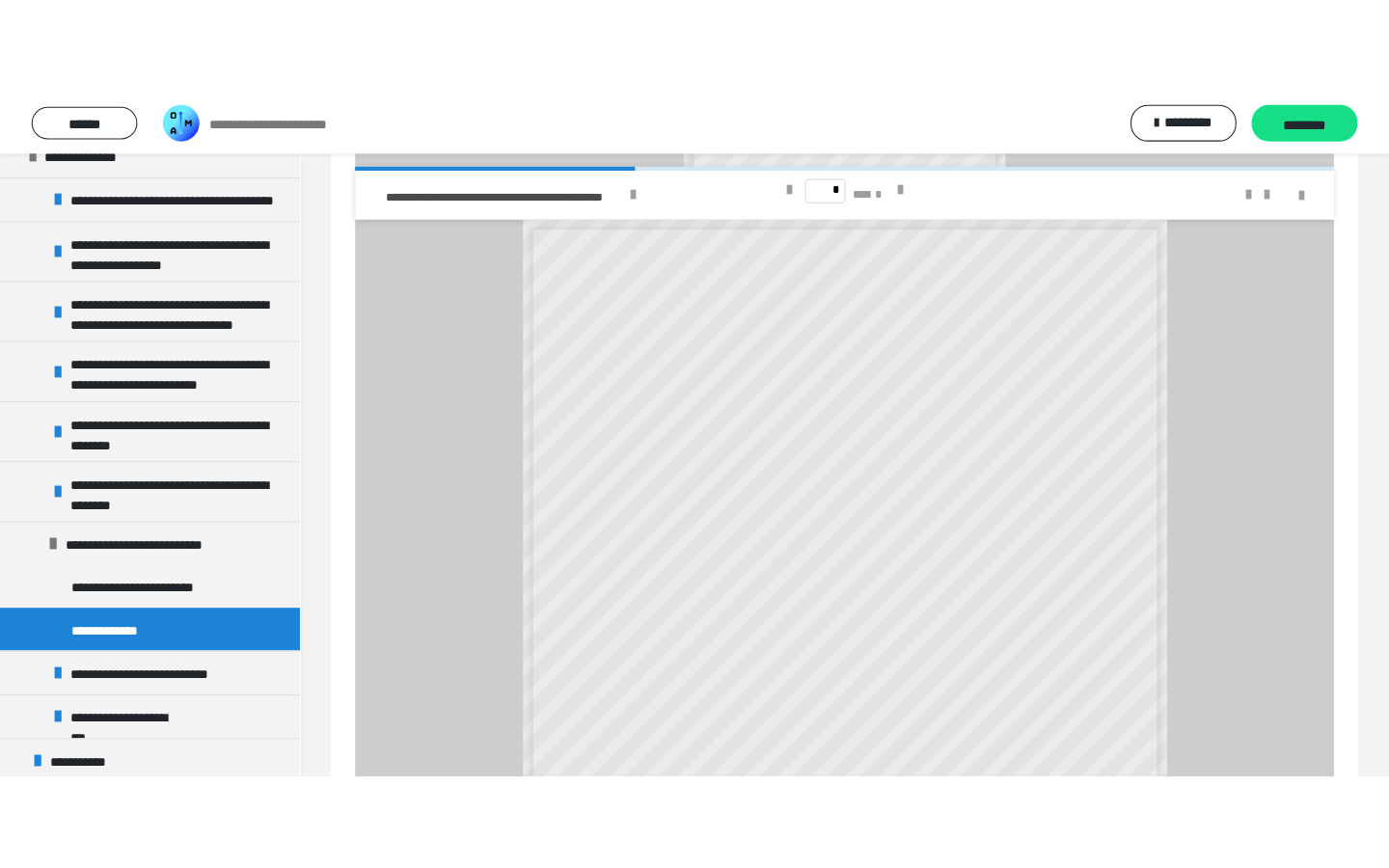 scroll, scrollTop: 0, scrollLeft: 0, axis: both 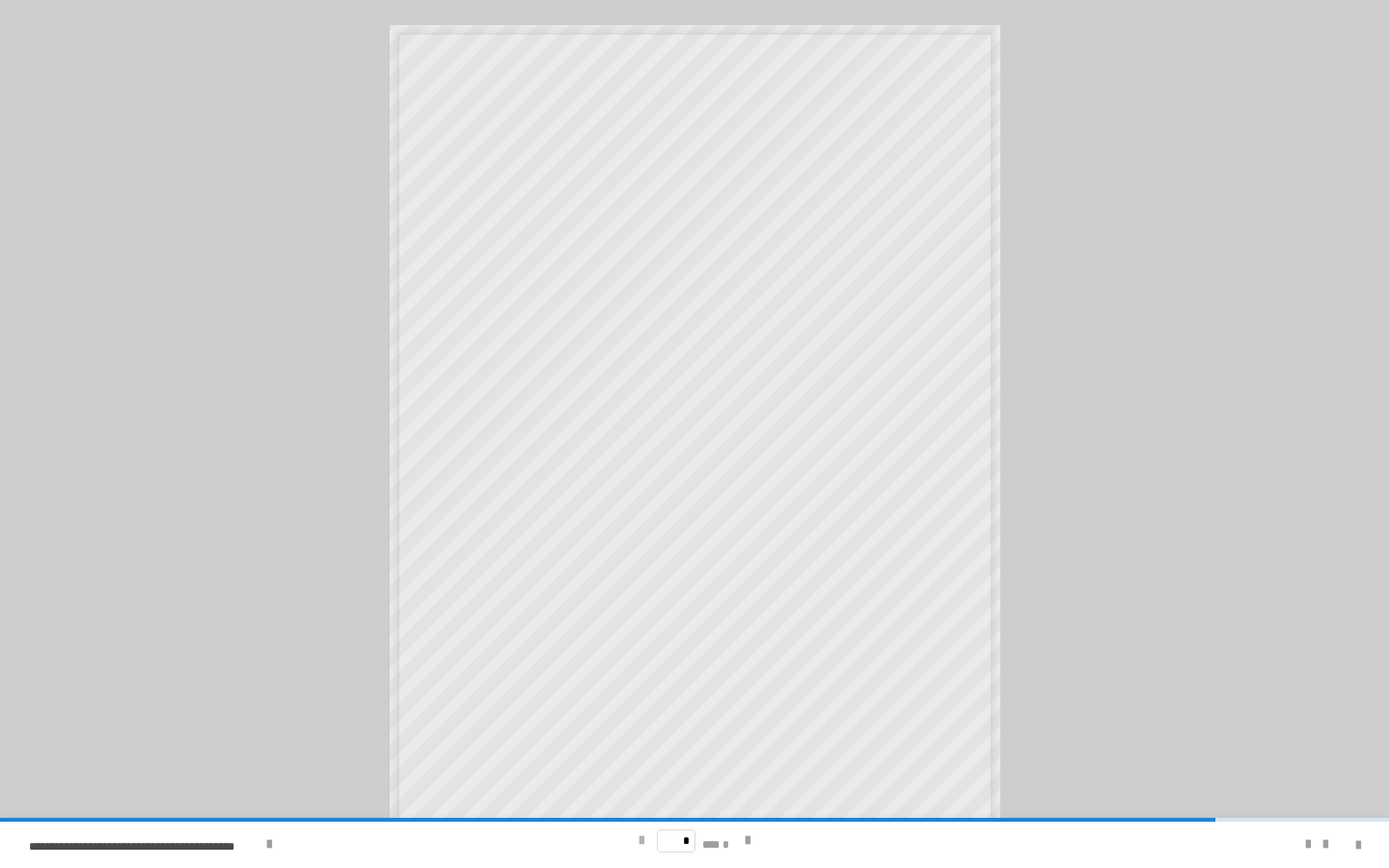 click at bounding box center (641, 841) 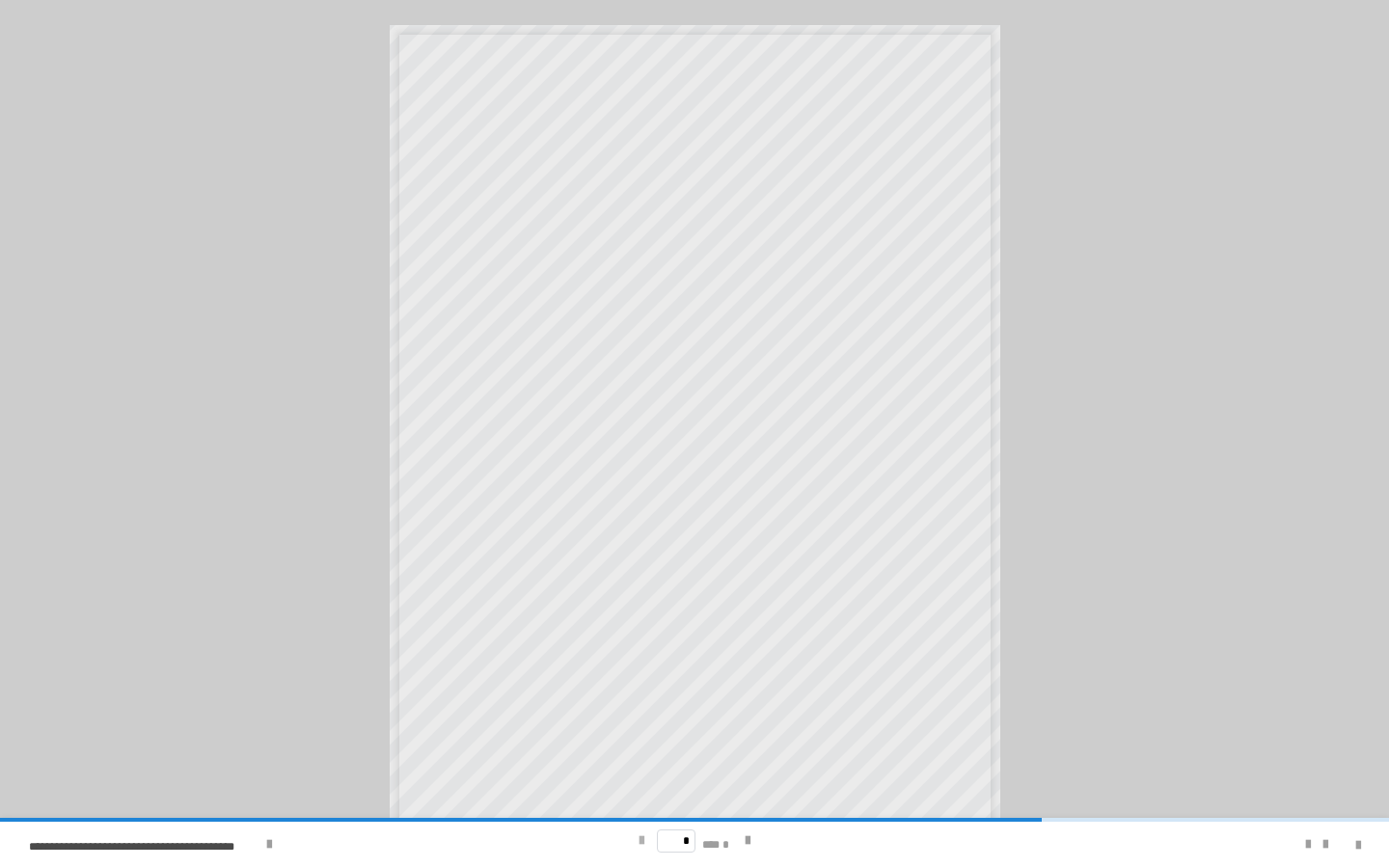 click at bounding box center (641, 841) 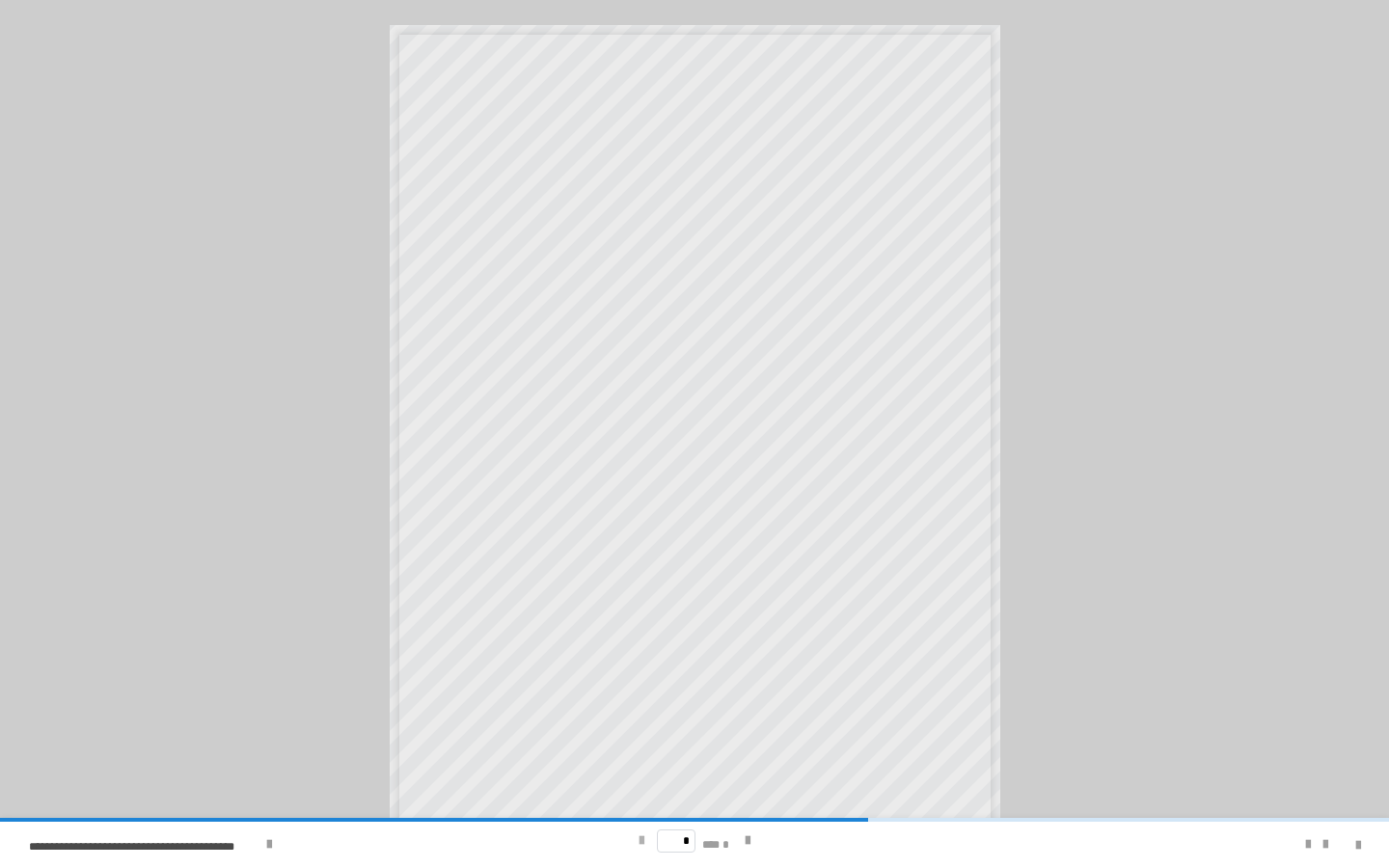 click at bounding box center (641, 841) 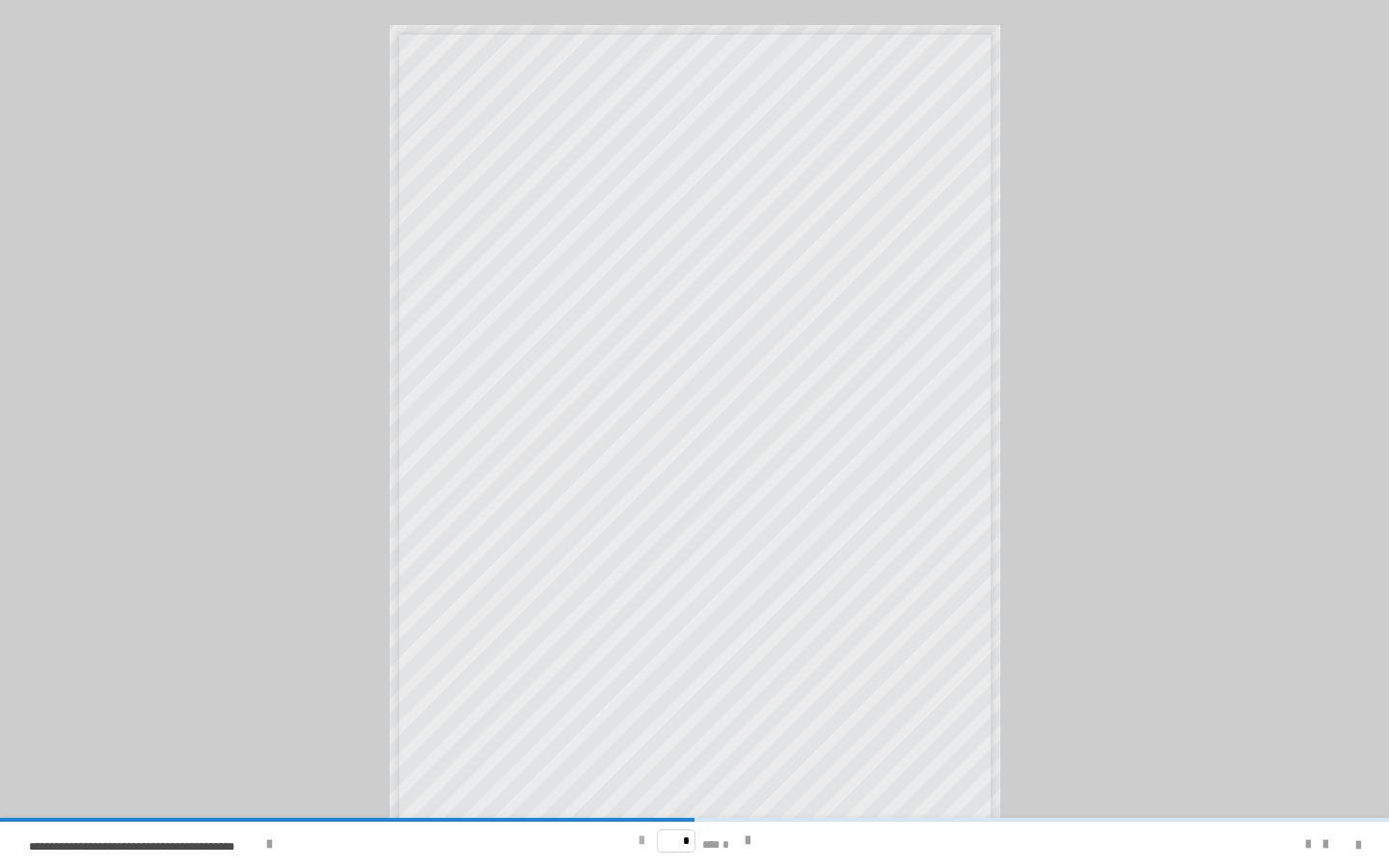 click at bounding box center (641, 841) 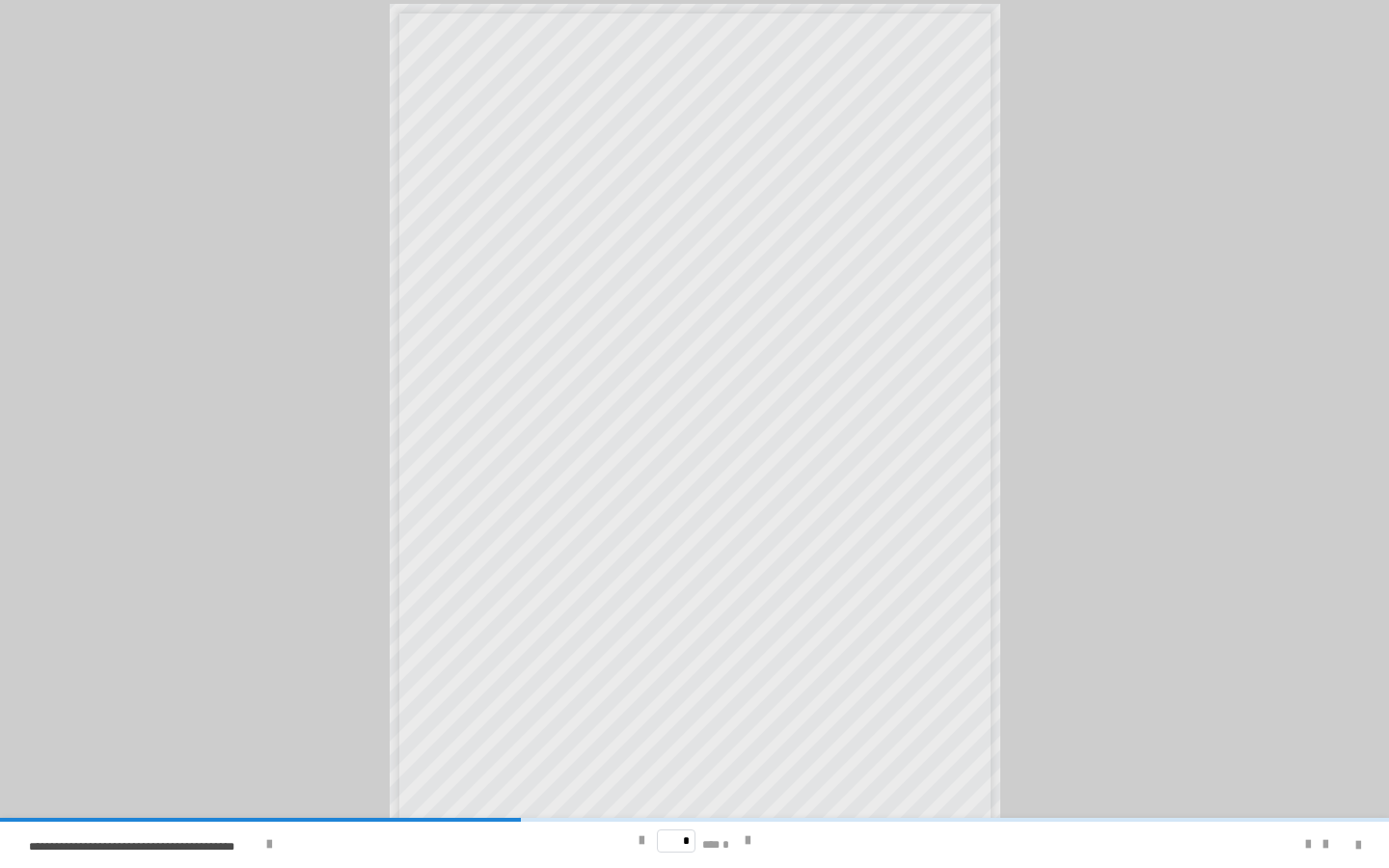 scroll, scrollTop: 21, scrollLeft: 0, axis: vertical 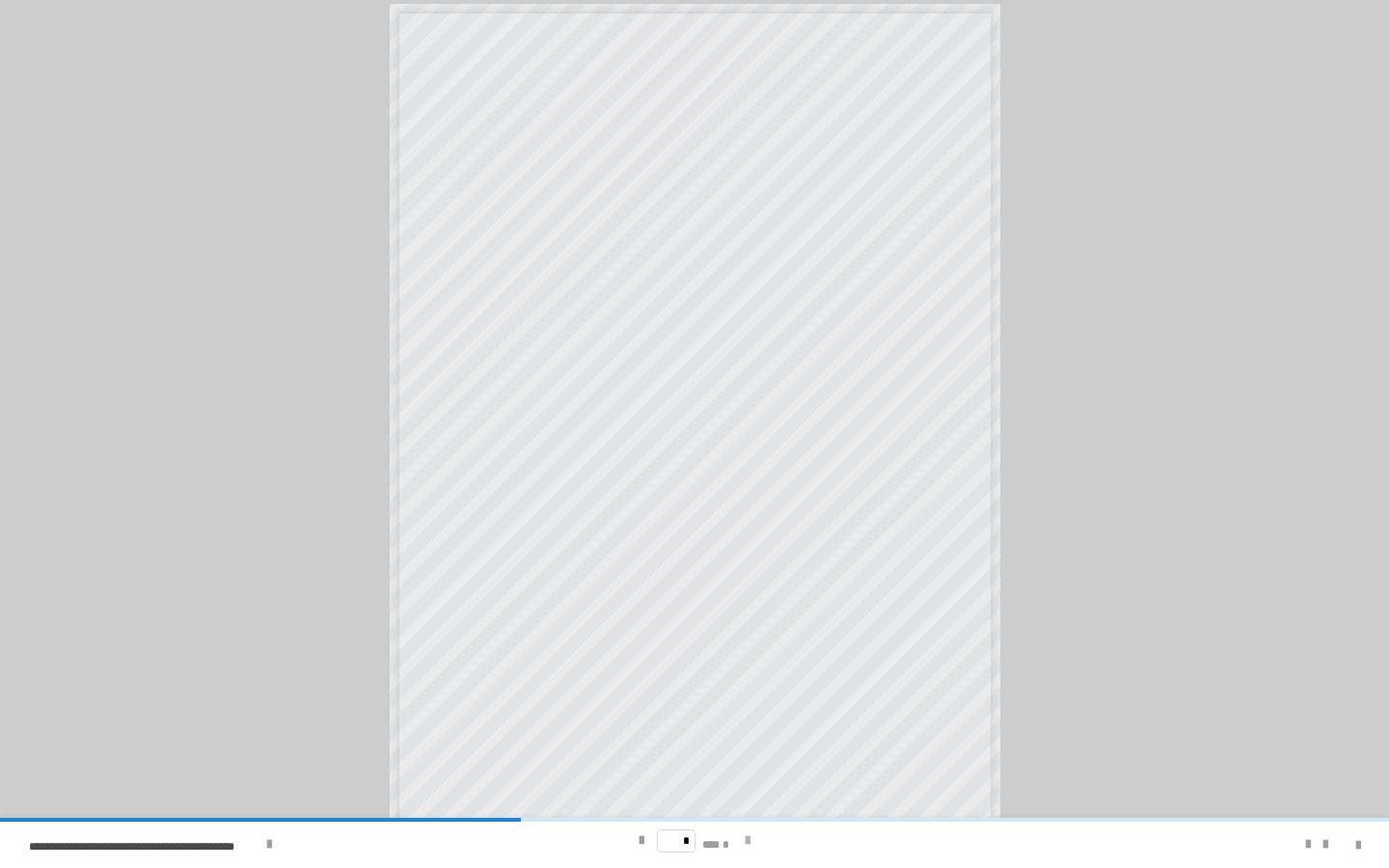 click at bounding box center (748, 841) 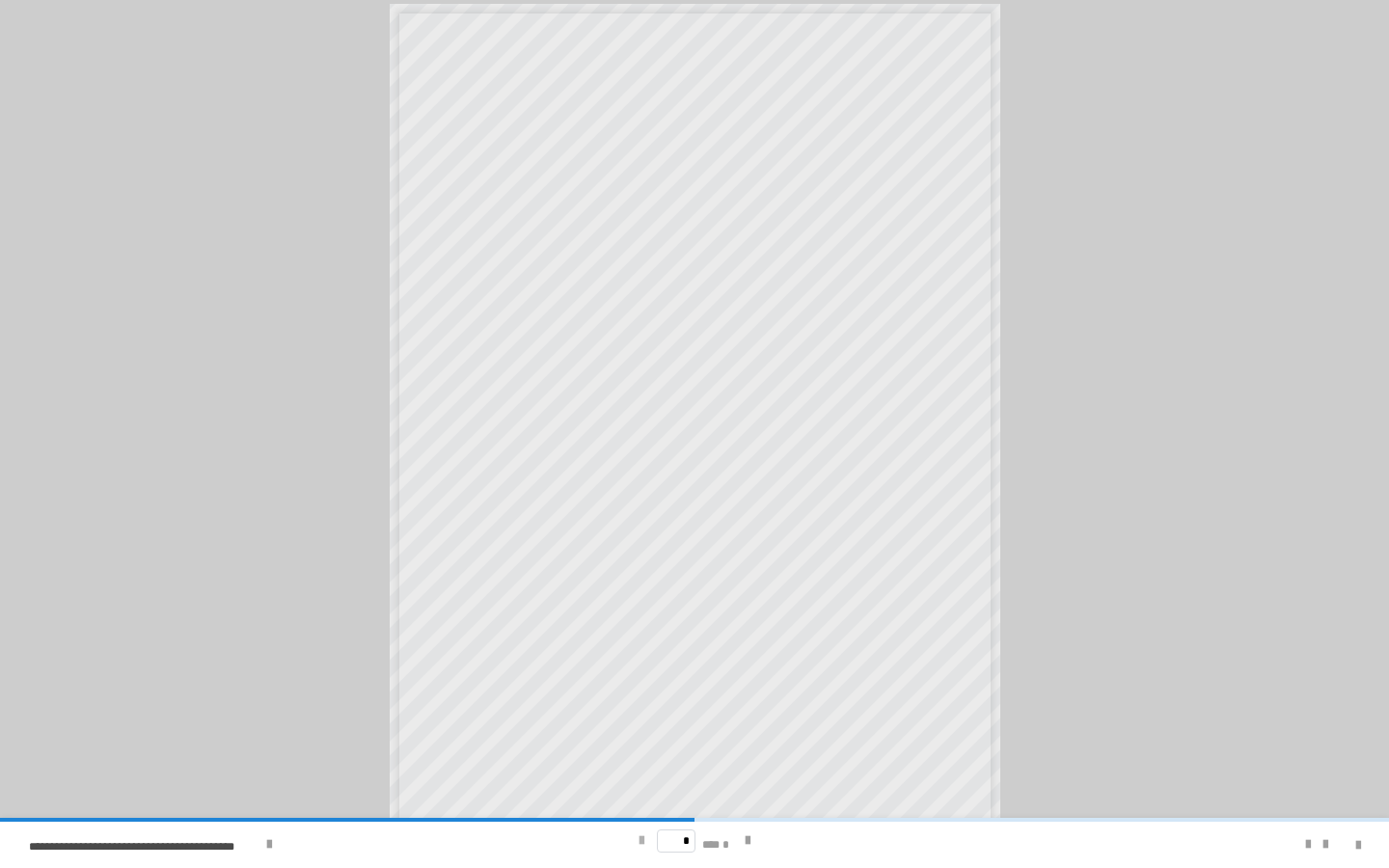 click at bounding box center (641, 841) 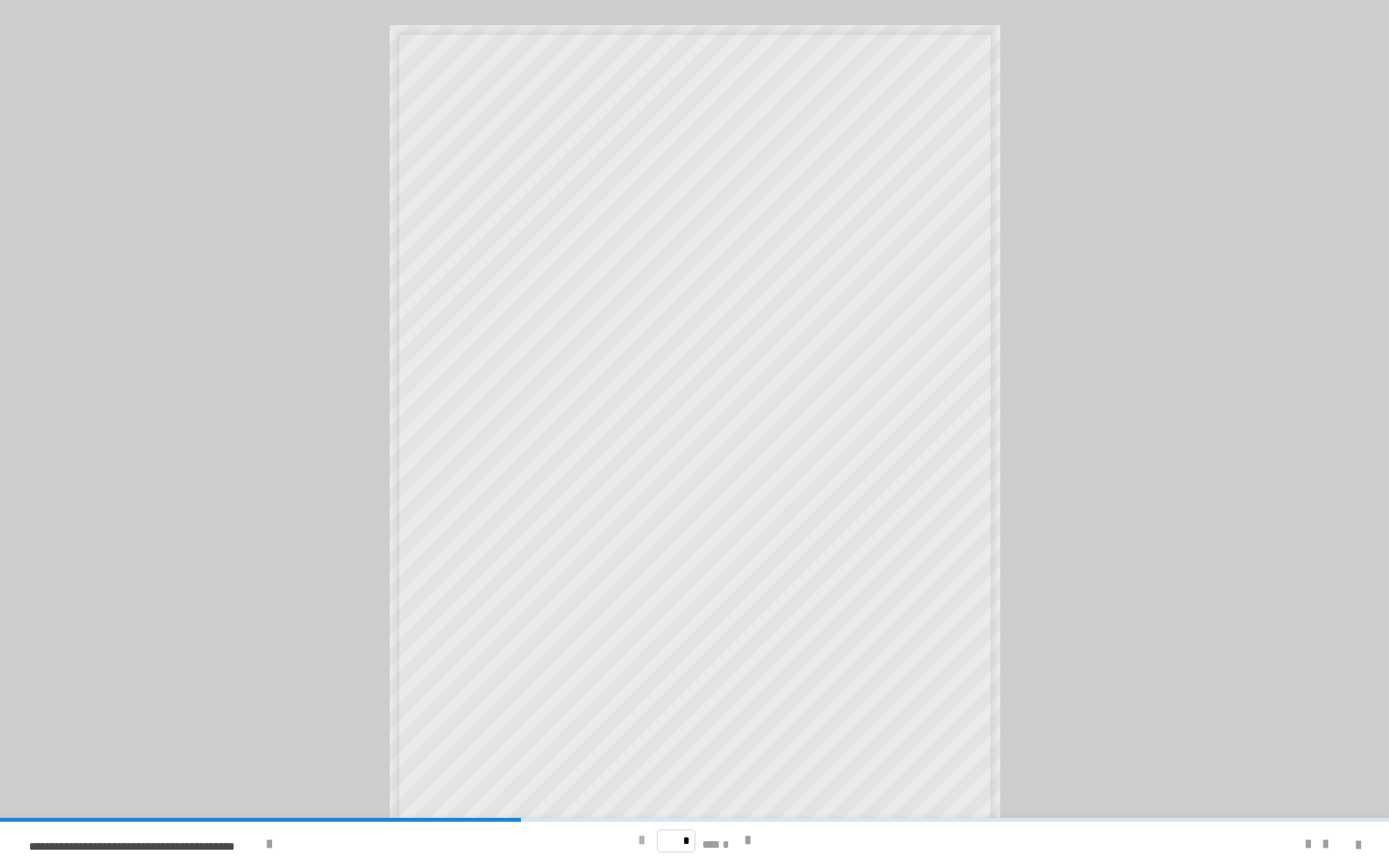 click at bounding box center [641, 841] 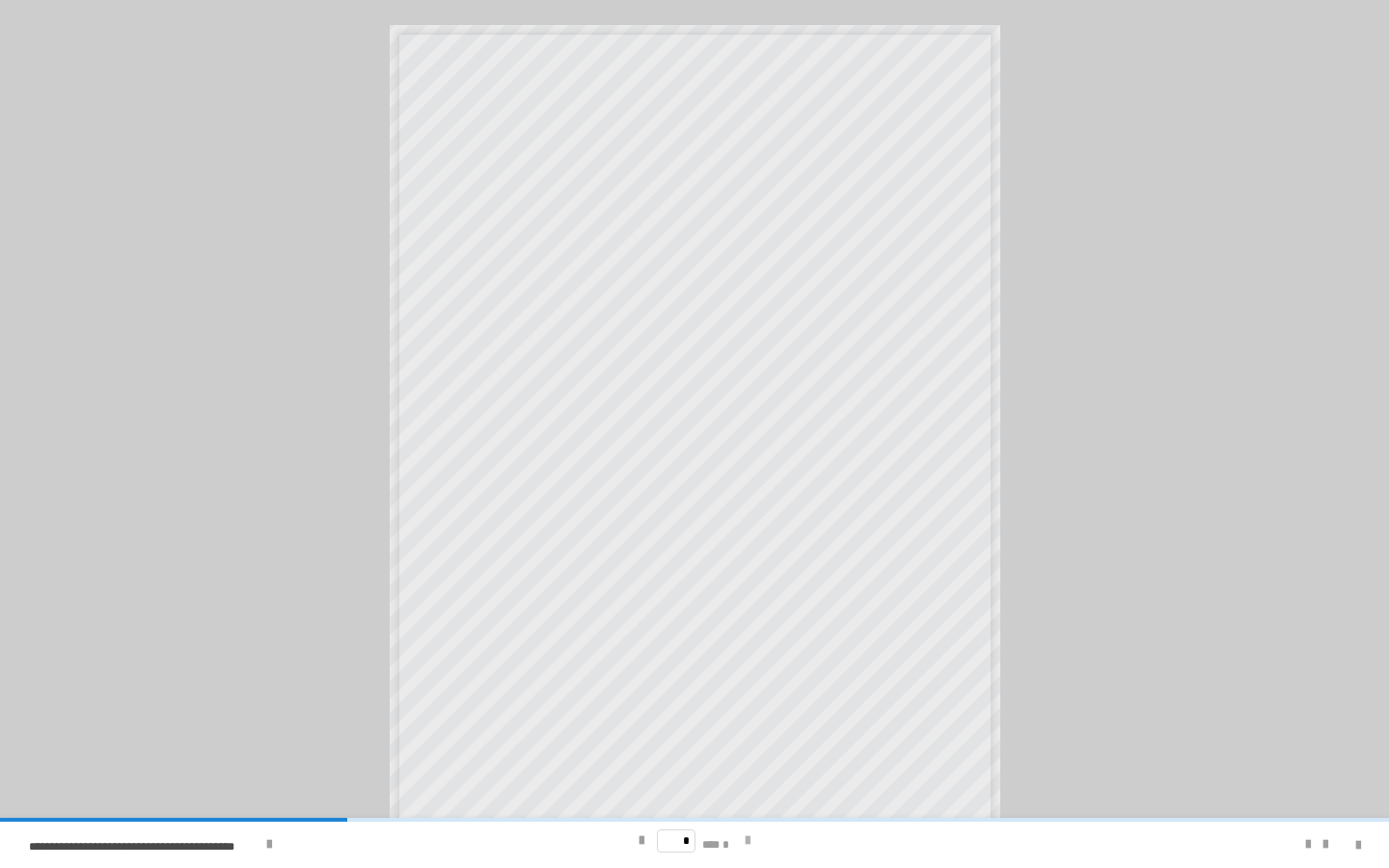 click at bounding box center (748, 841) 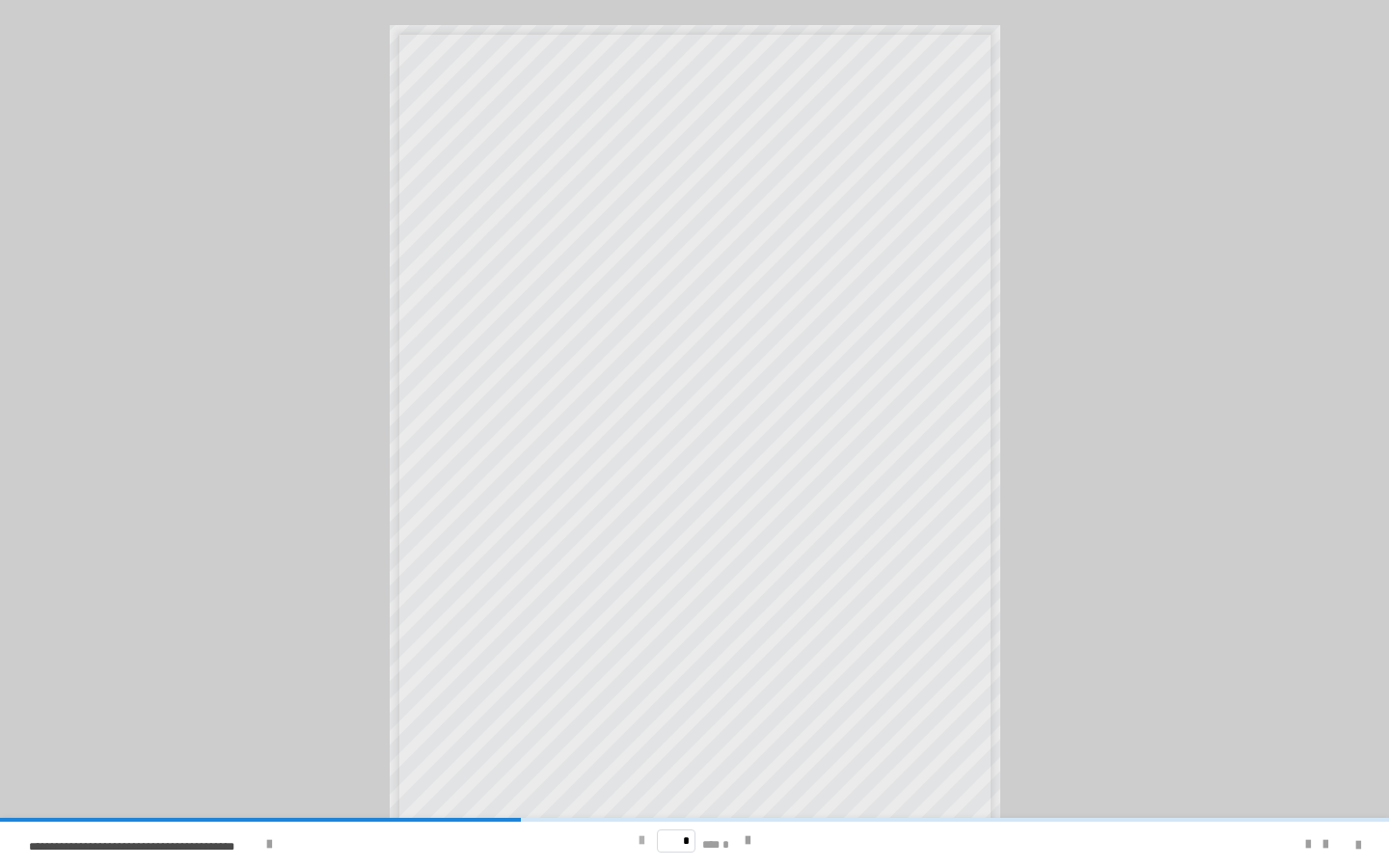 click at bounding box center (641, 841) 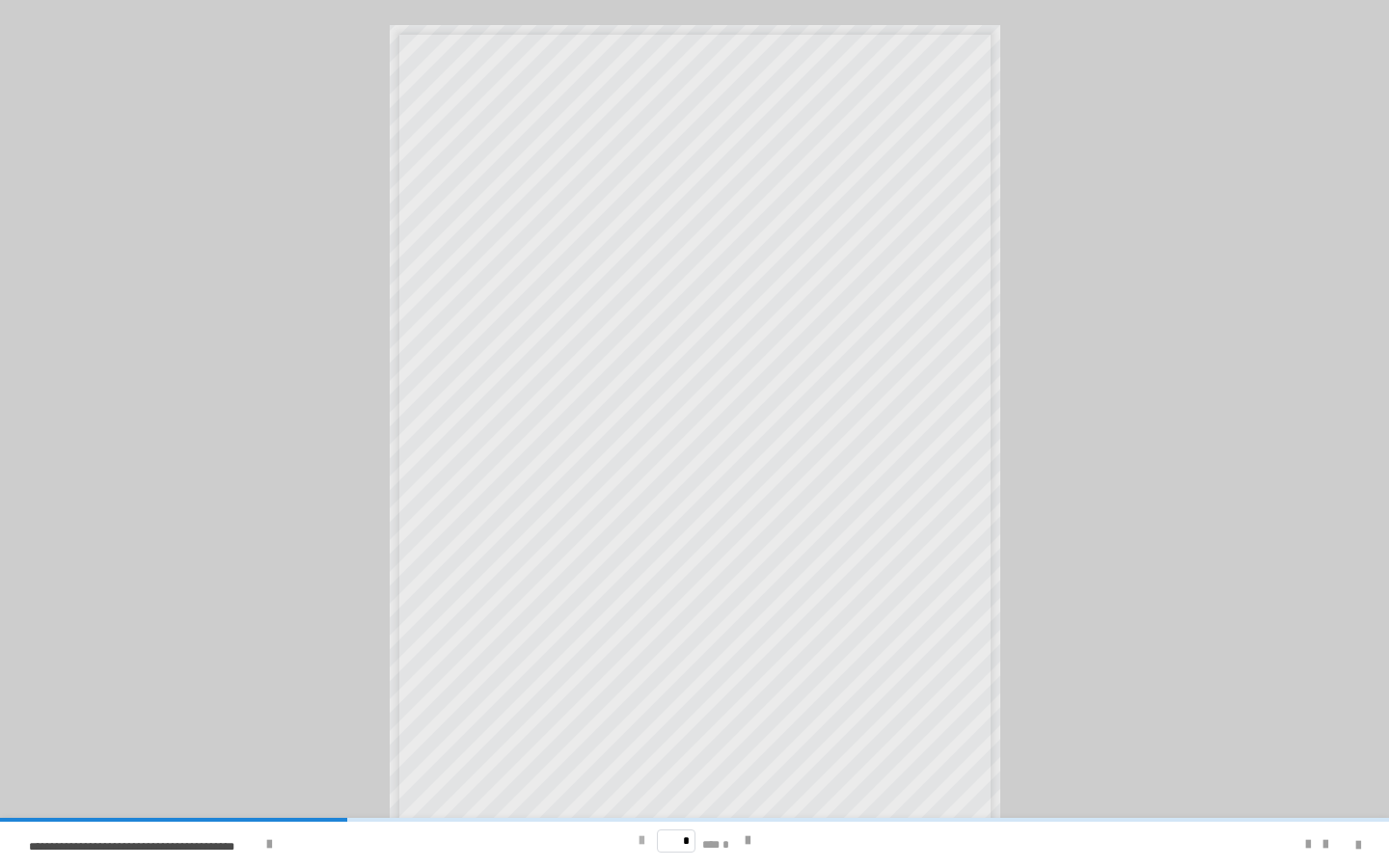 click at bounding box center [641, 841] 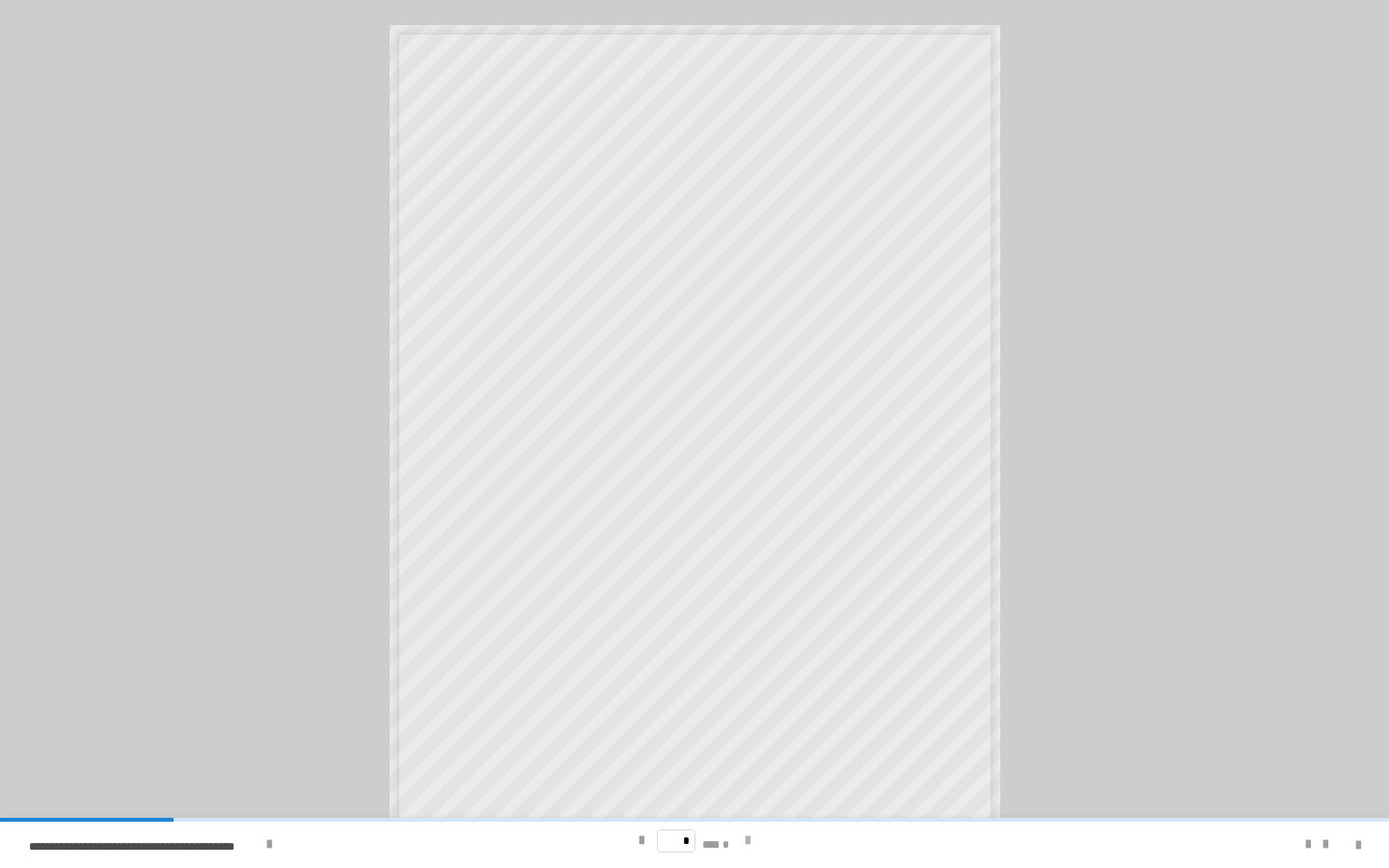 click at bounding box center [748, 841] 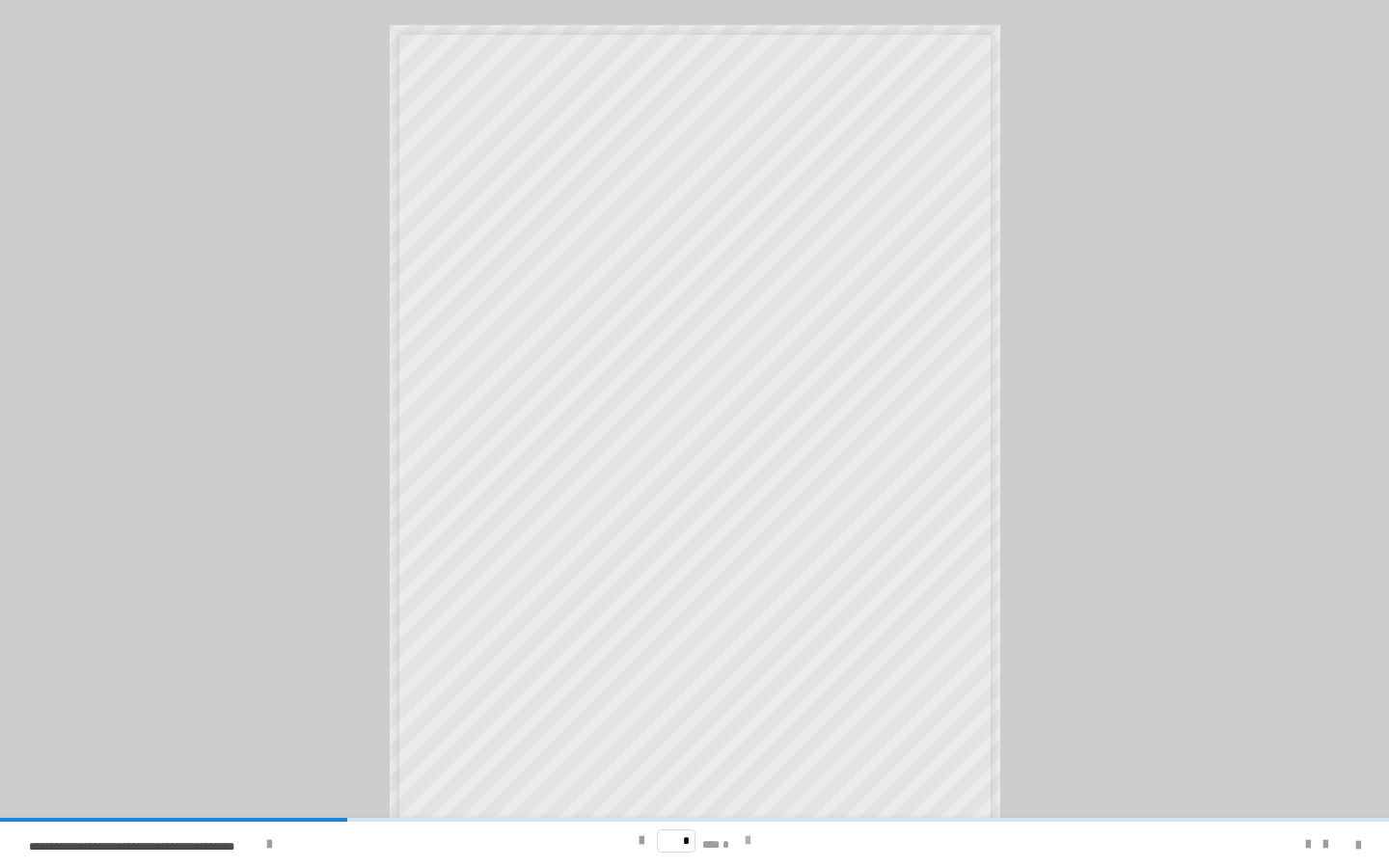 click at bounding box center [748, 841] 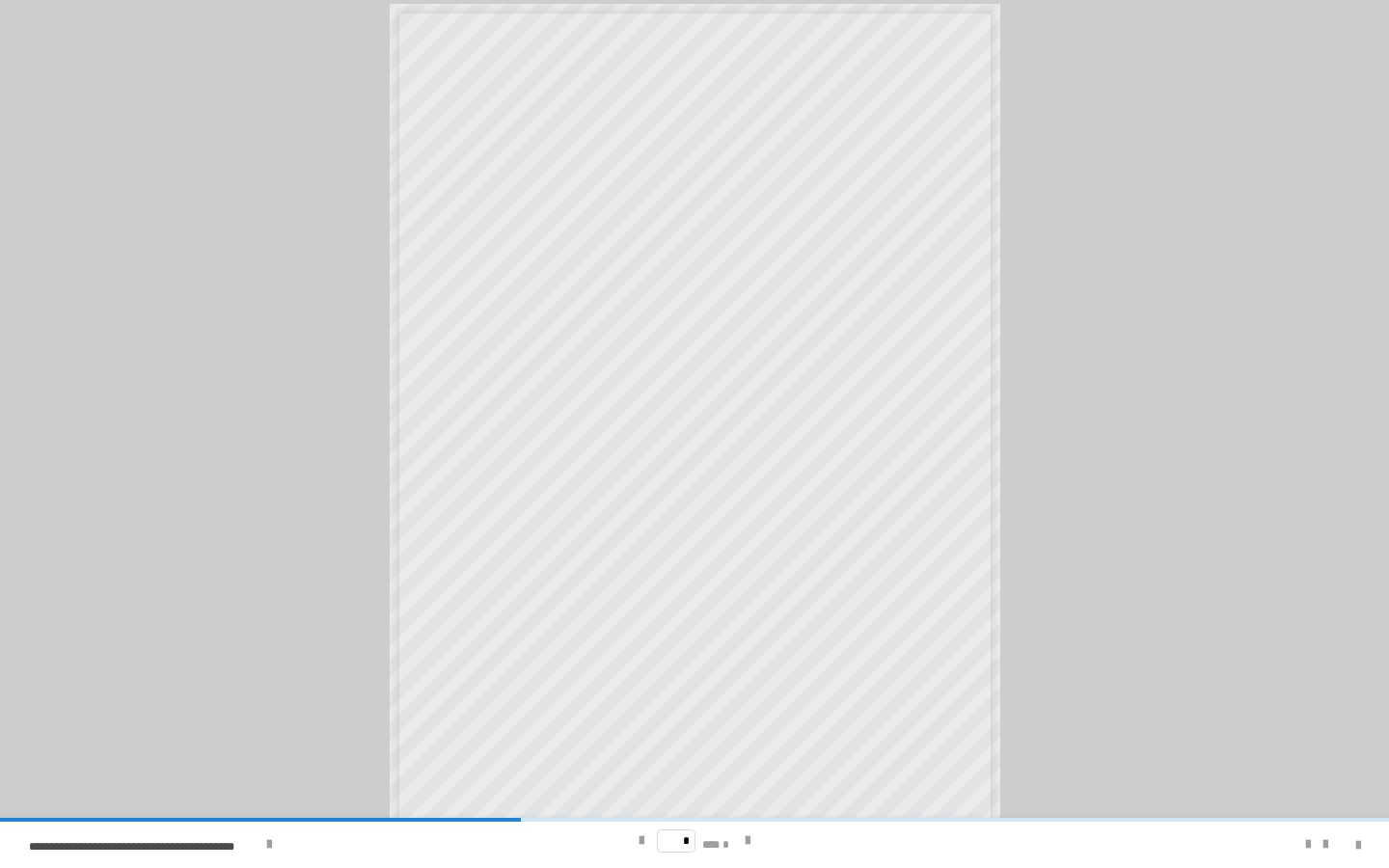 scroll, scrollTop: 21, scrollLeft: 0, axis: vertical 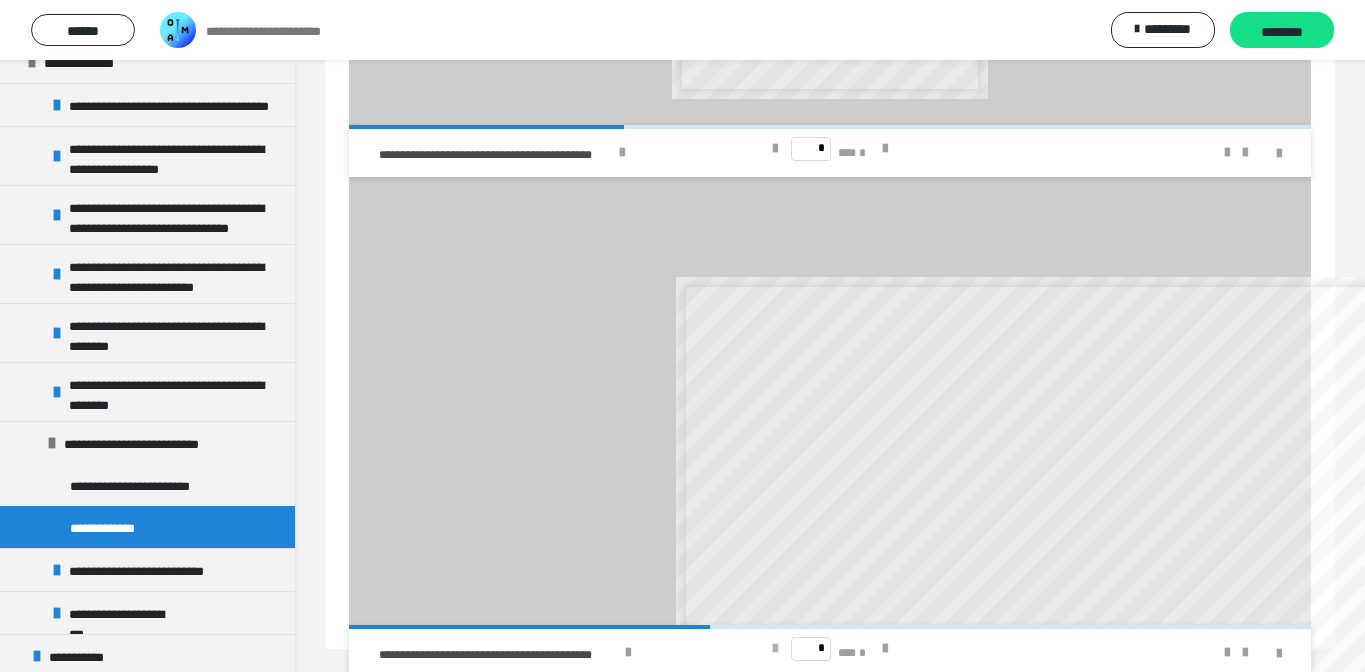 click at bounding box center (775, 649) 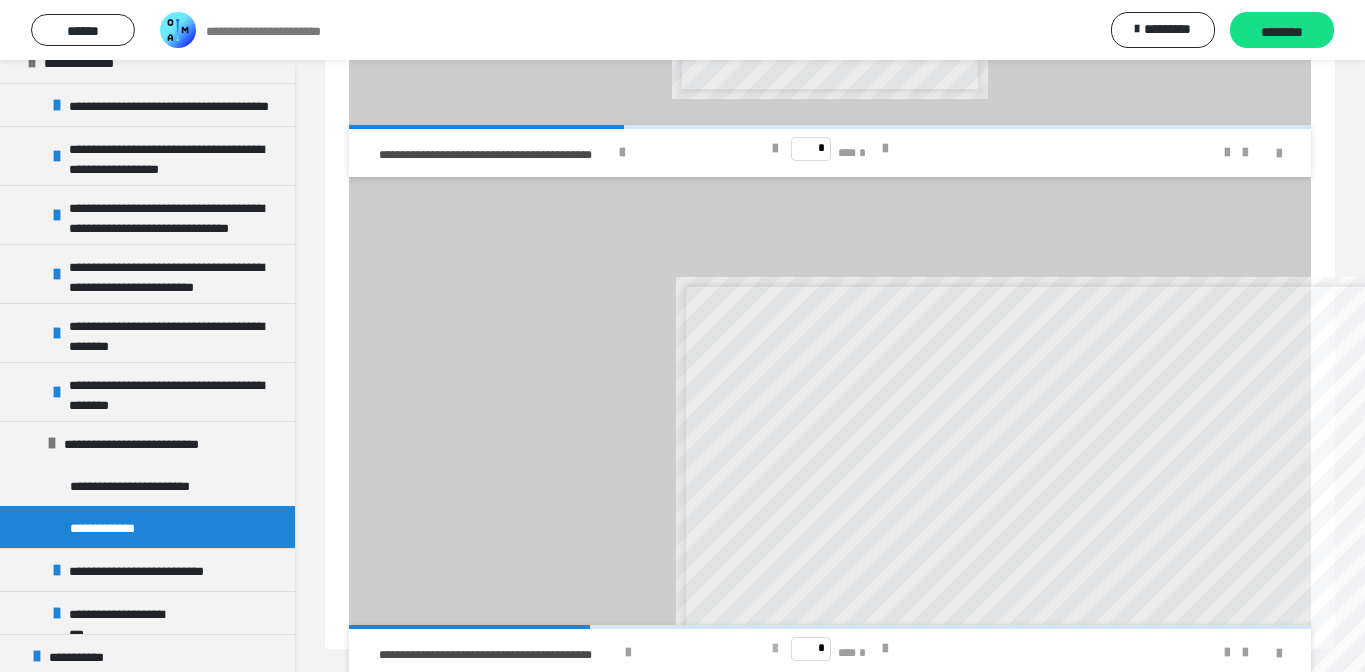 click at bounding box center [775, 649] 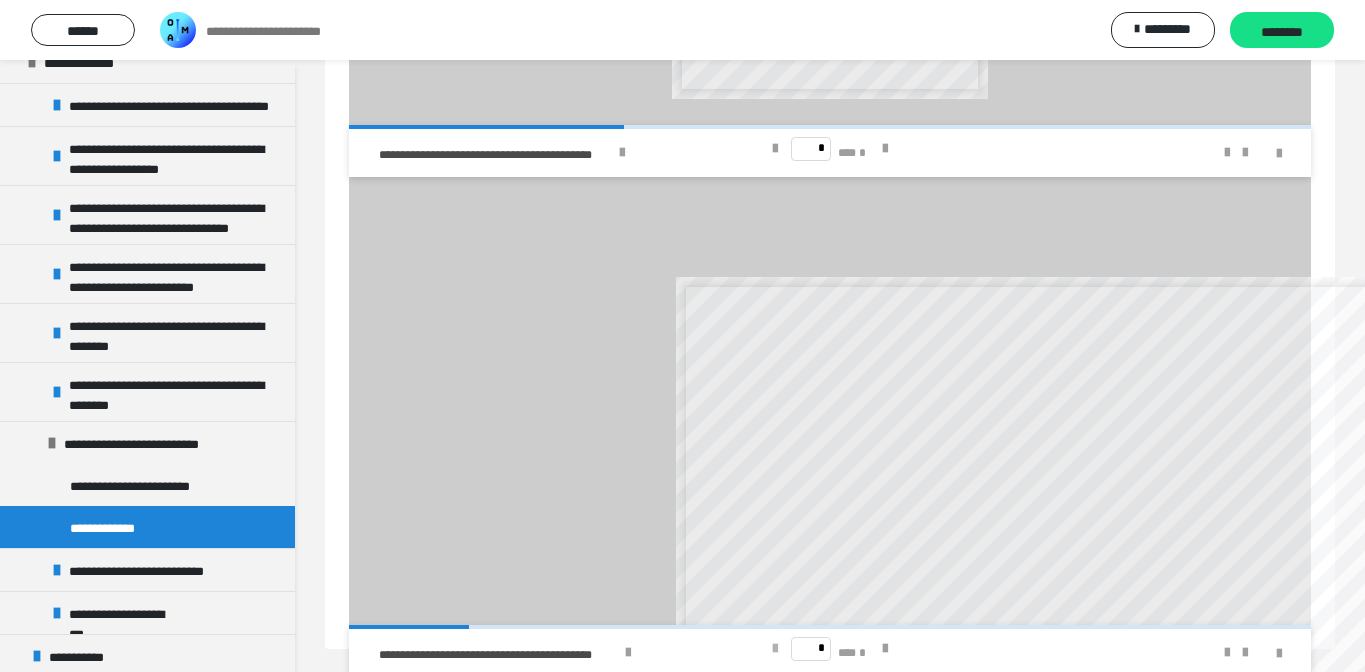 type on "*" 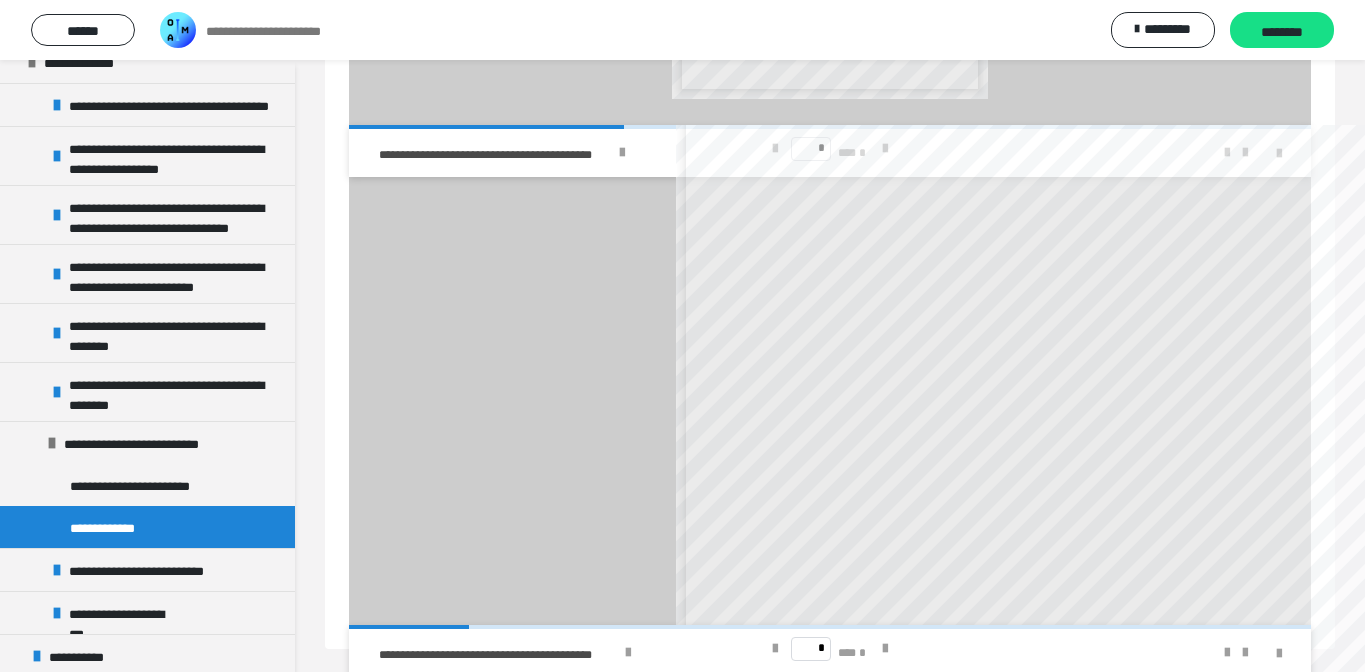 scroll, scrollTop: 259, scrollLeft: 0, axis: vertical 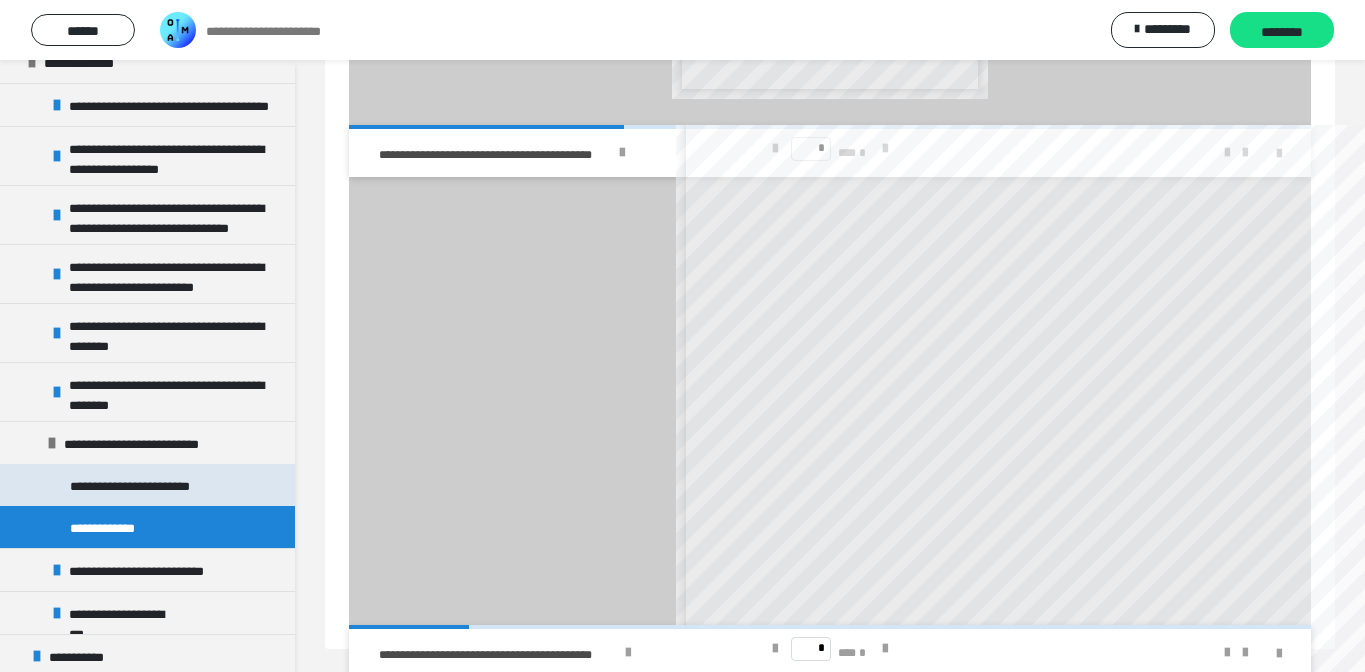 click on "**********" at bounding box center (147, 485) 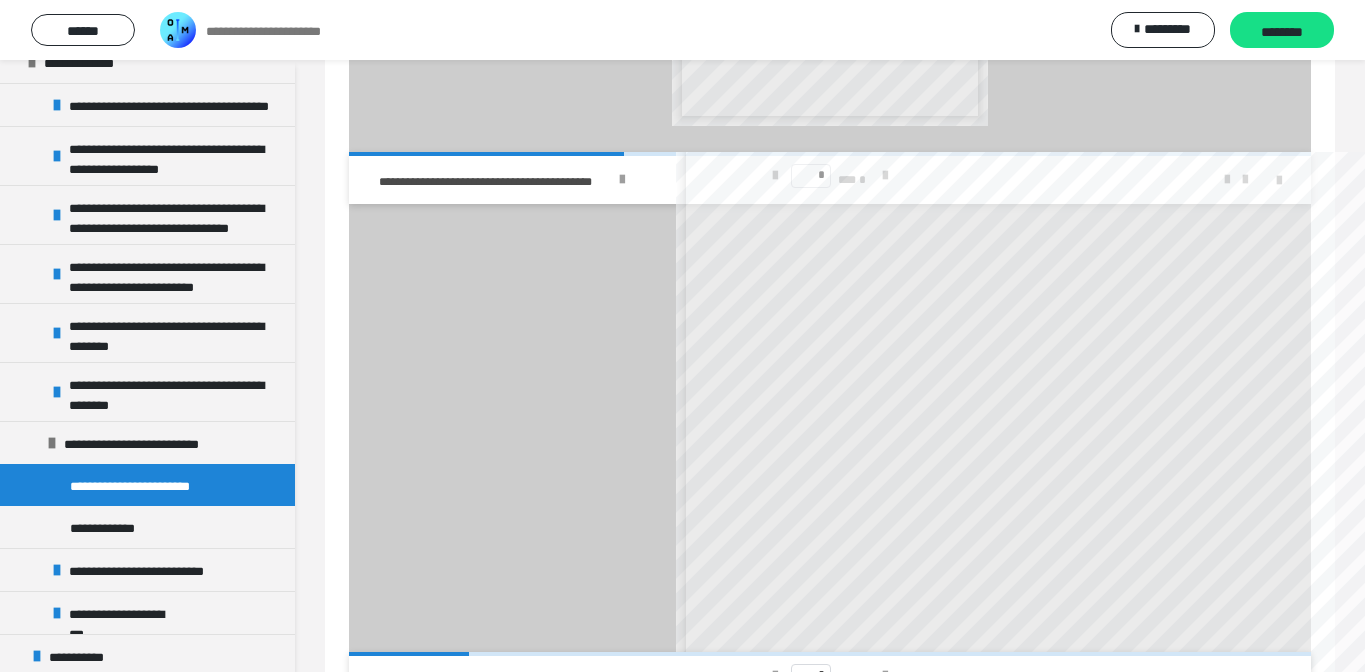 scroll, scrollTop: 0, scrollLeft: 0, axis: both 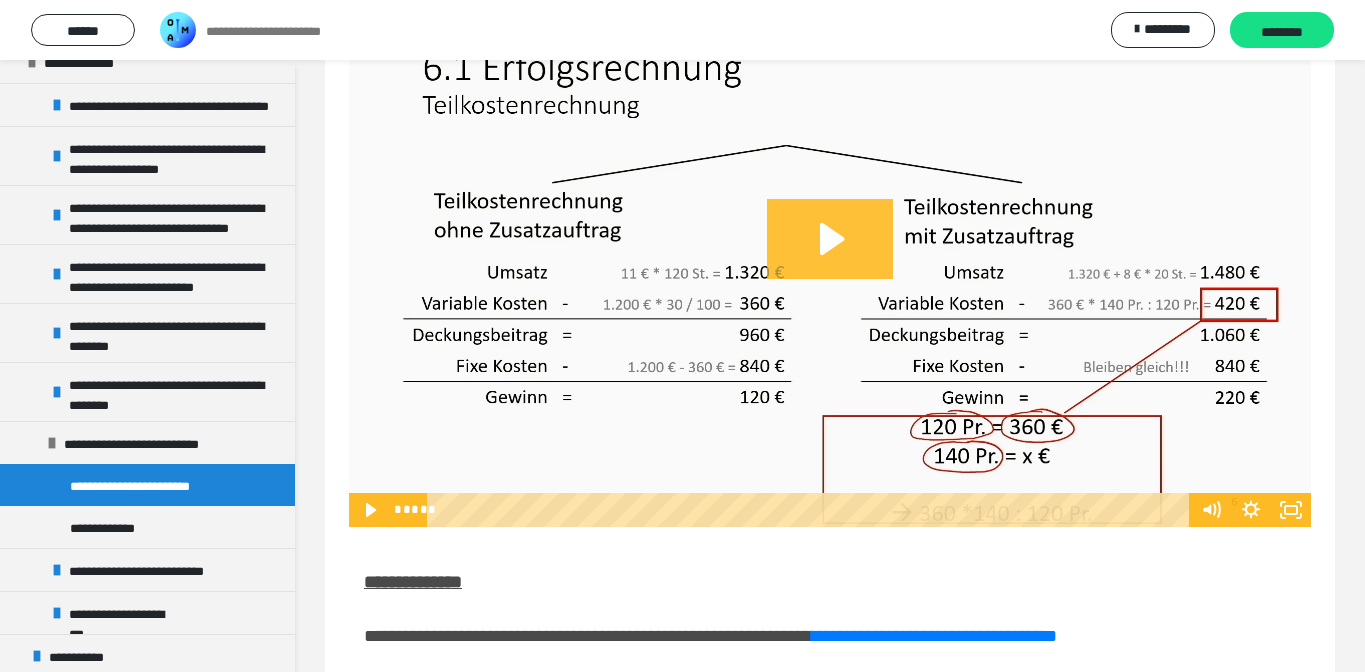click 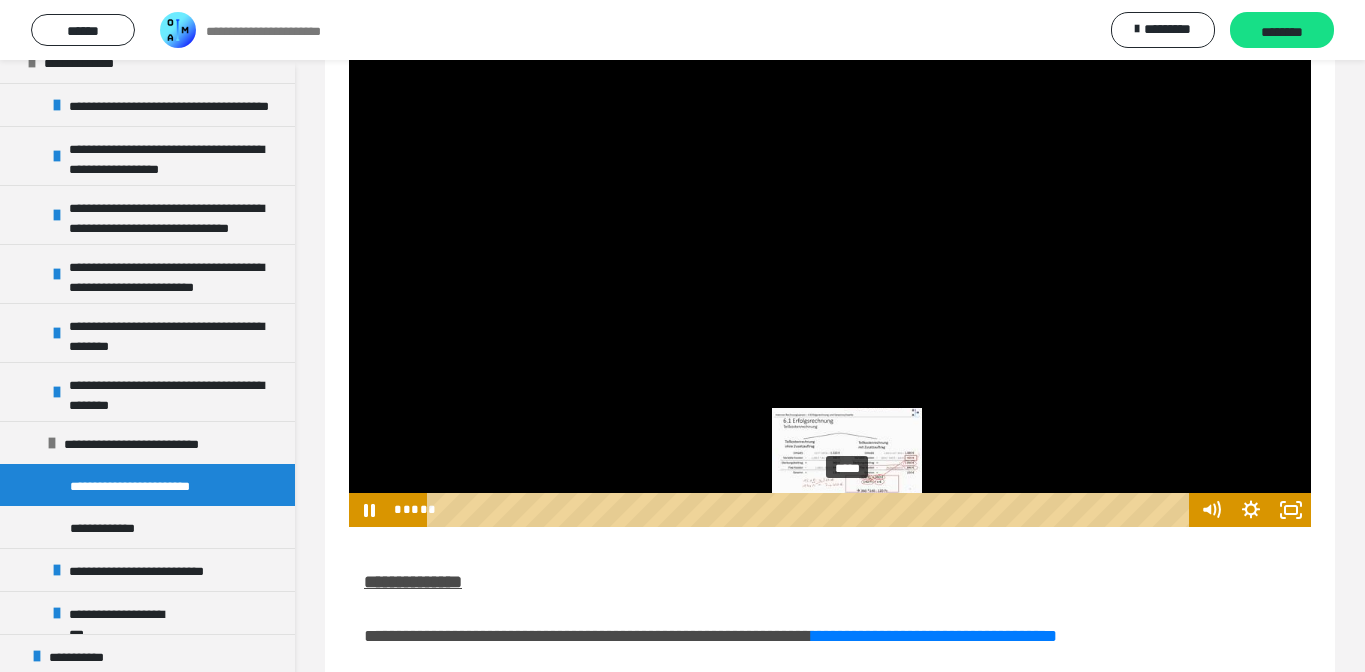 click on "*****" at bounding box center [812, 510] 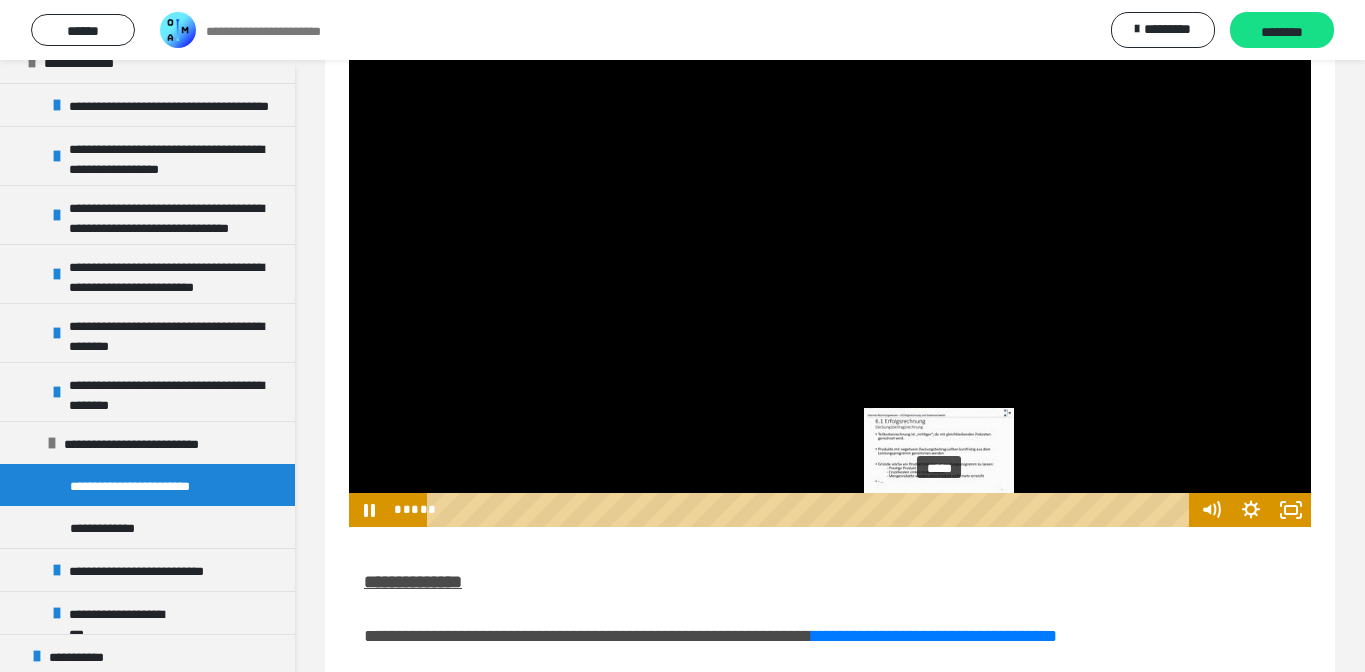 click on "*****" at bounding box center [812, 510] 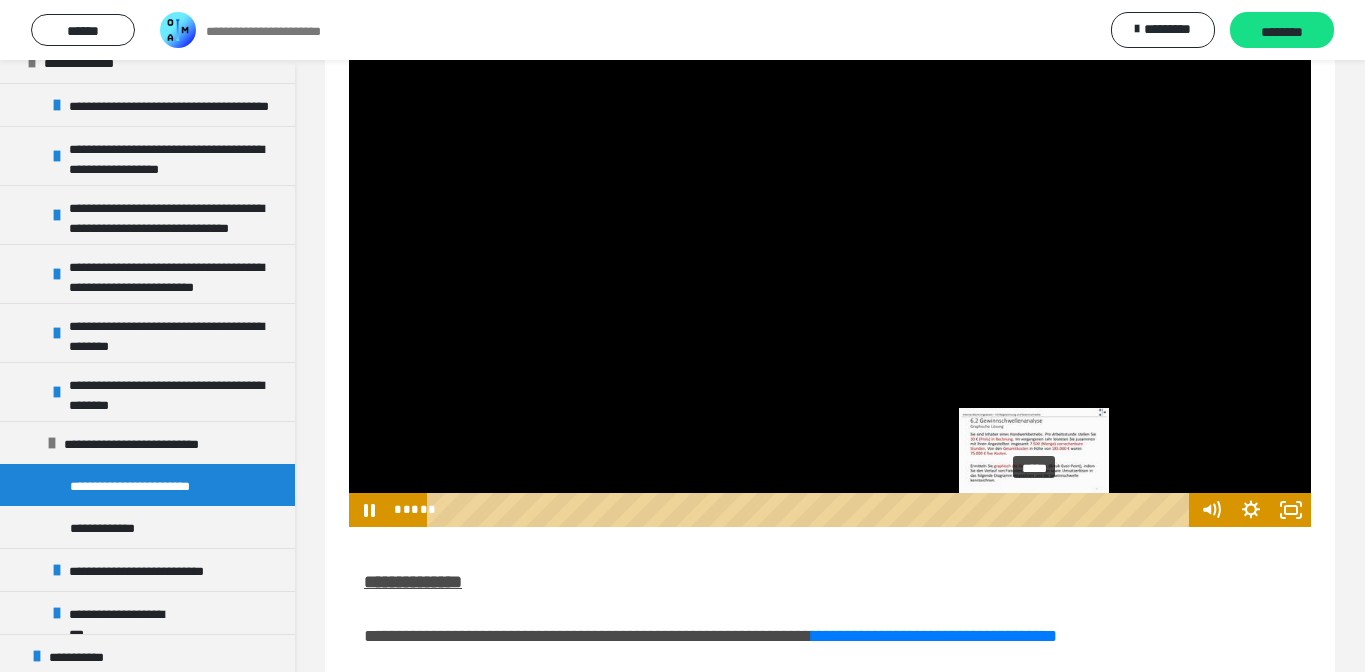 click on "*****" at bounding box center (812, 510) 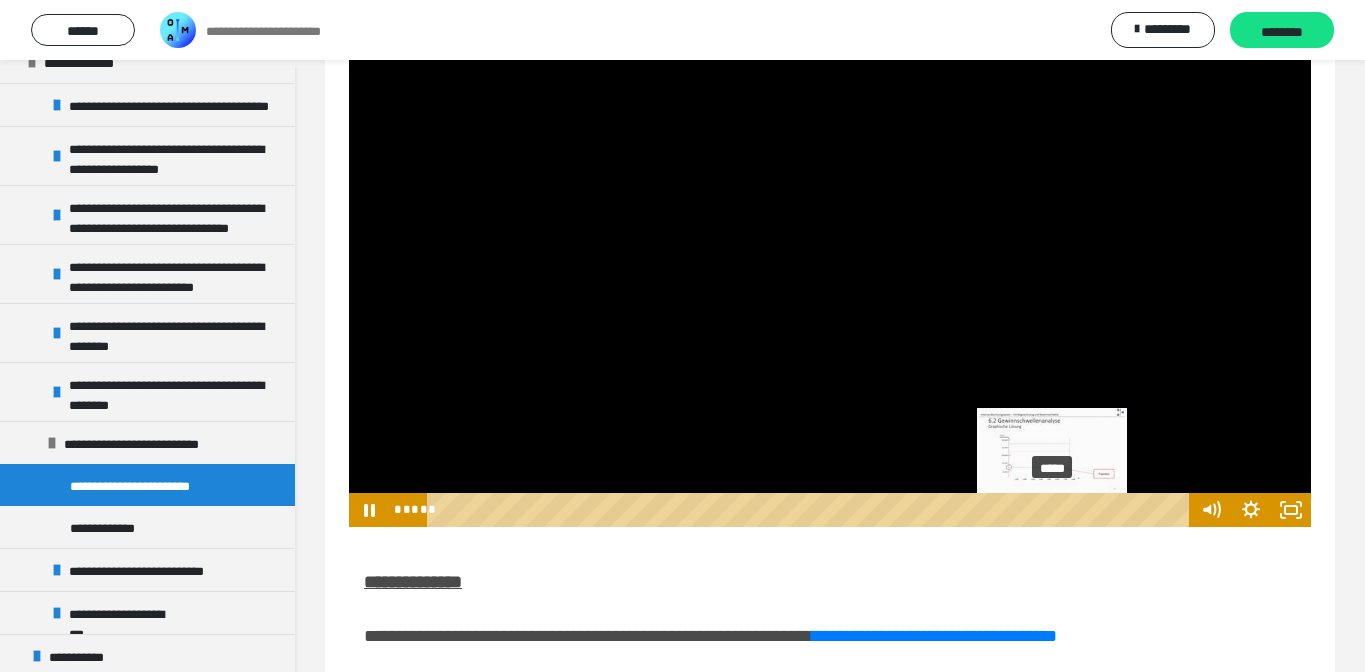 click on "*****" at bounding box center [812, 510] 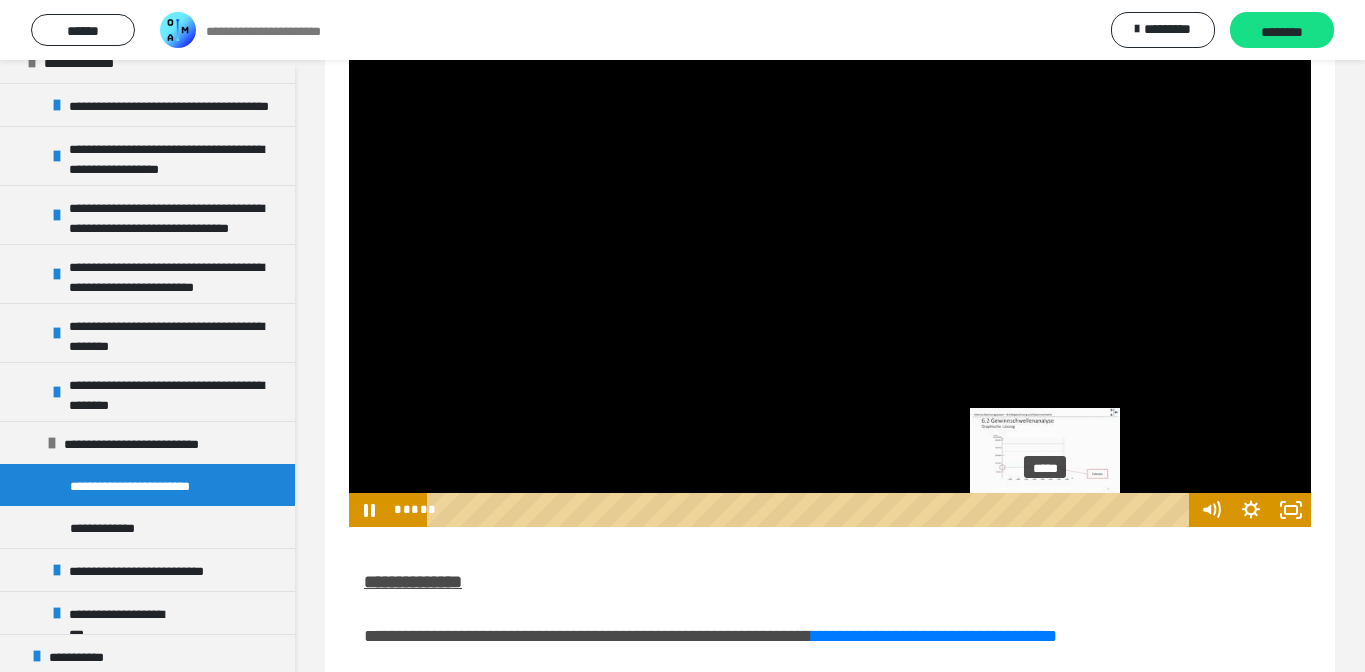 click on "*****" at bounding box center [812, 510] 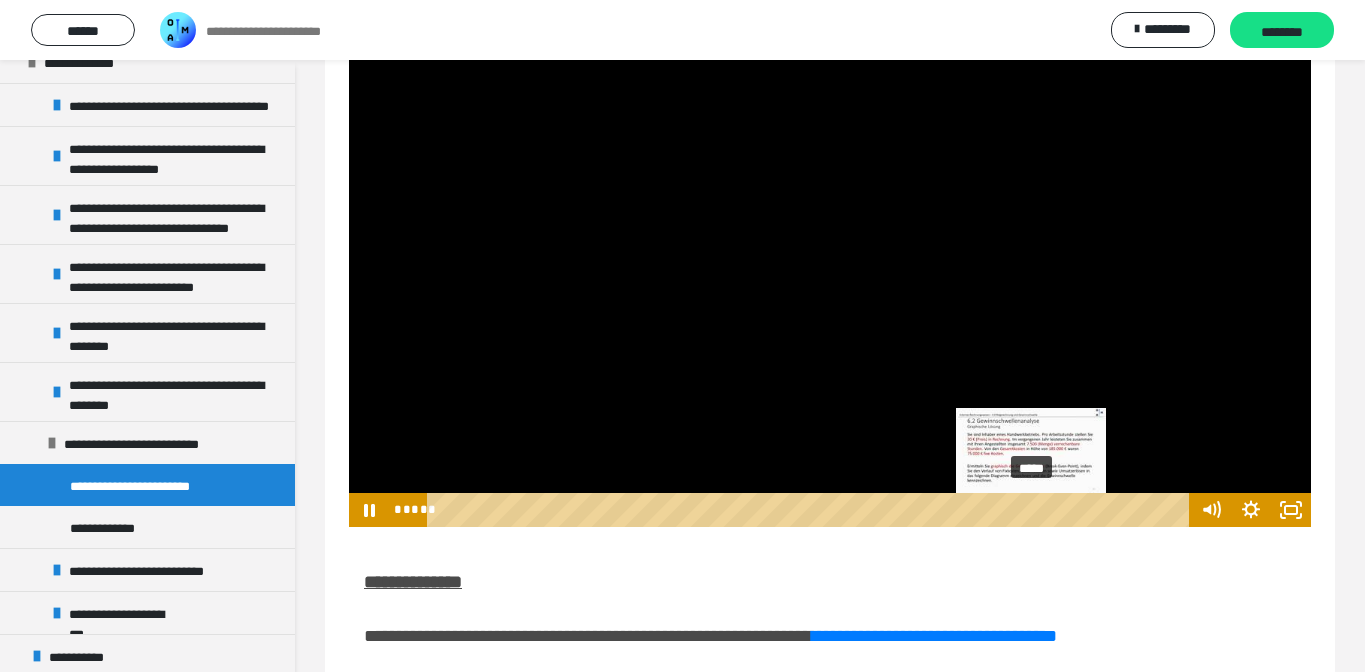 click on "*****" at bounding box center (812, 510) 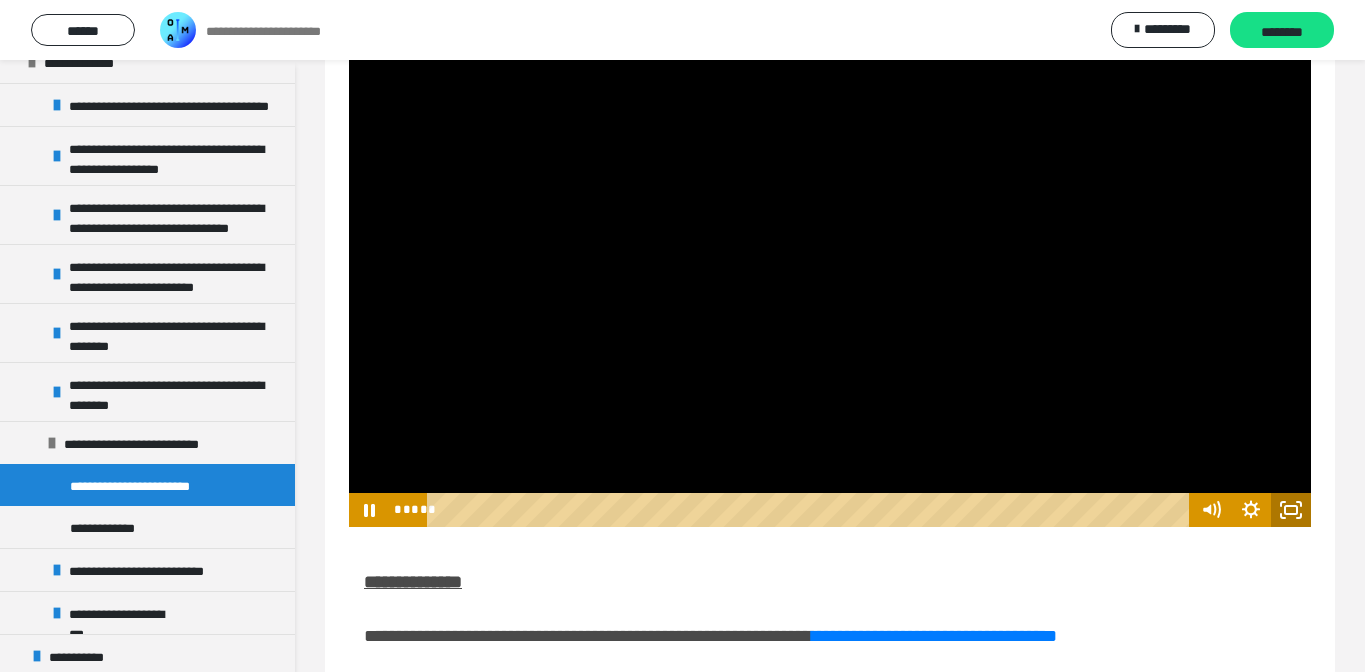 click 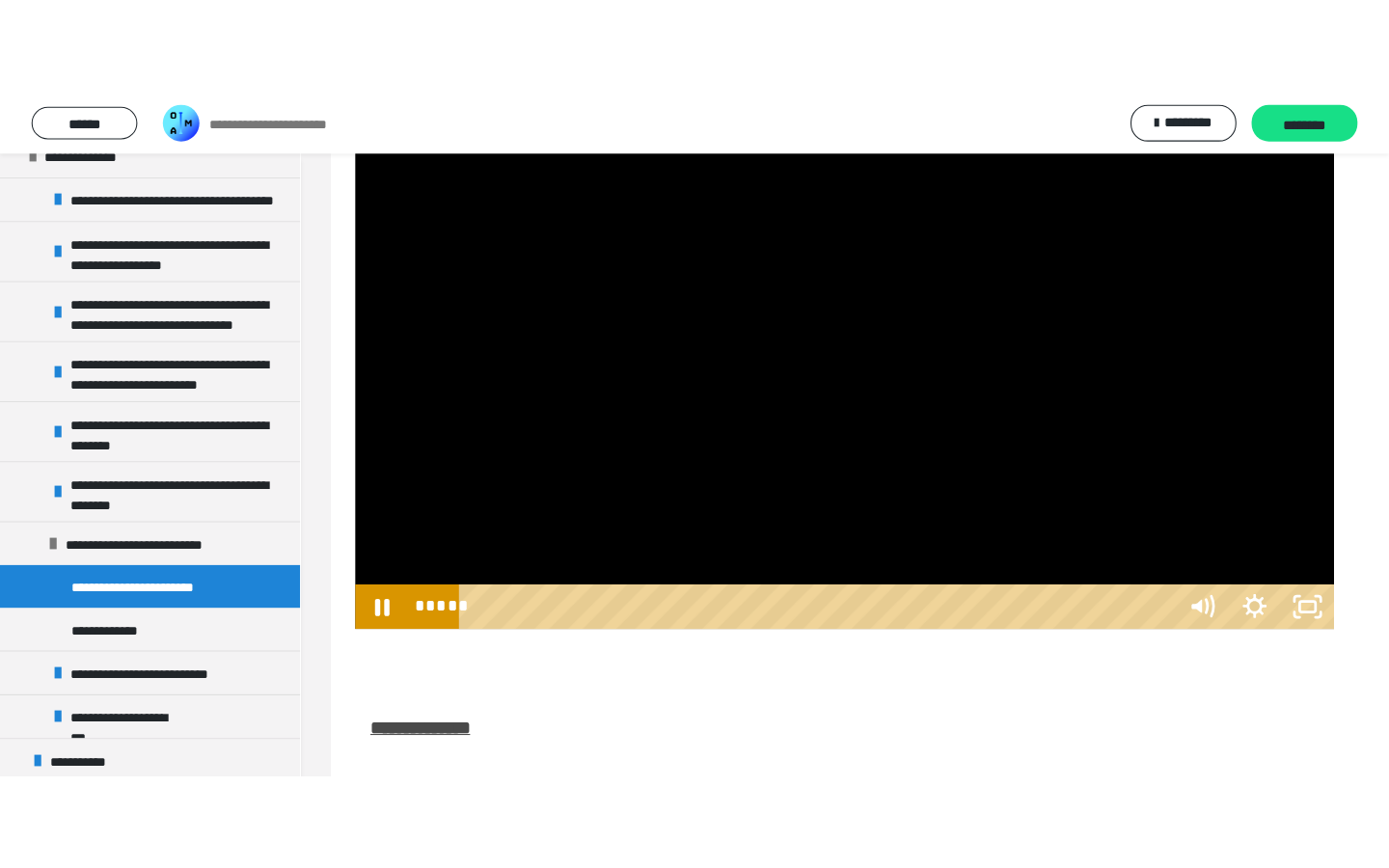 scroll, scrollTop: 0, scrollLeft: 0, axis: both 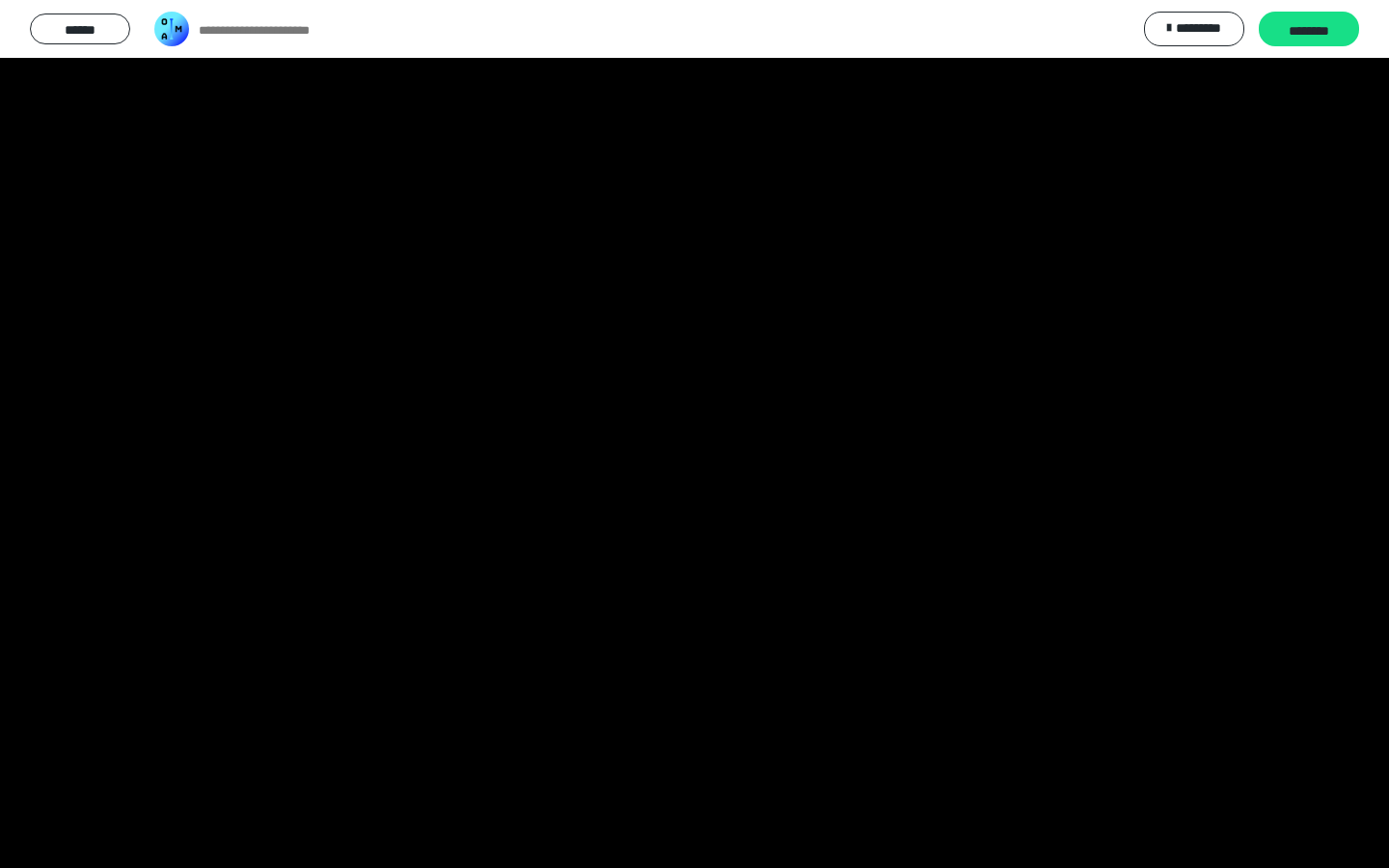 type 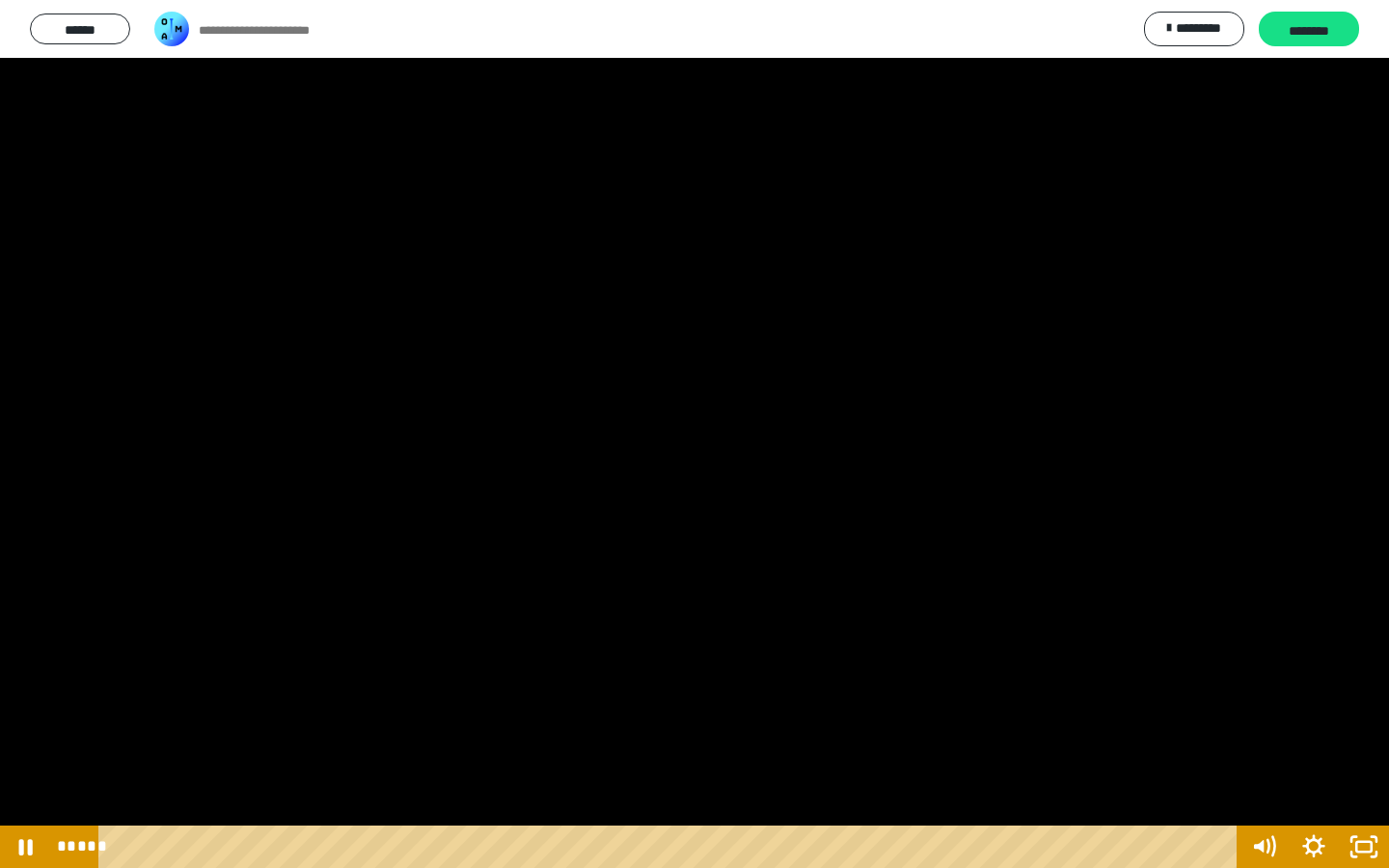 click at bounding box center (694, 434) 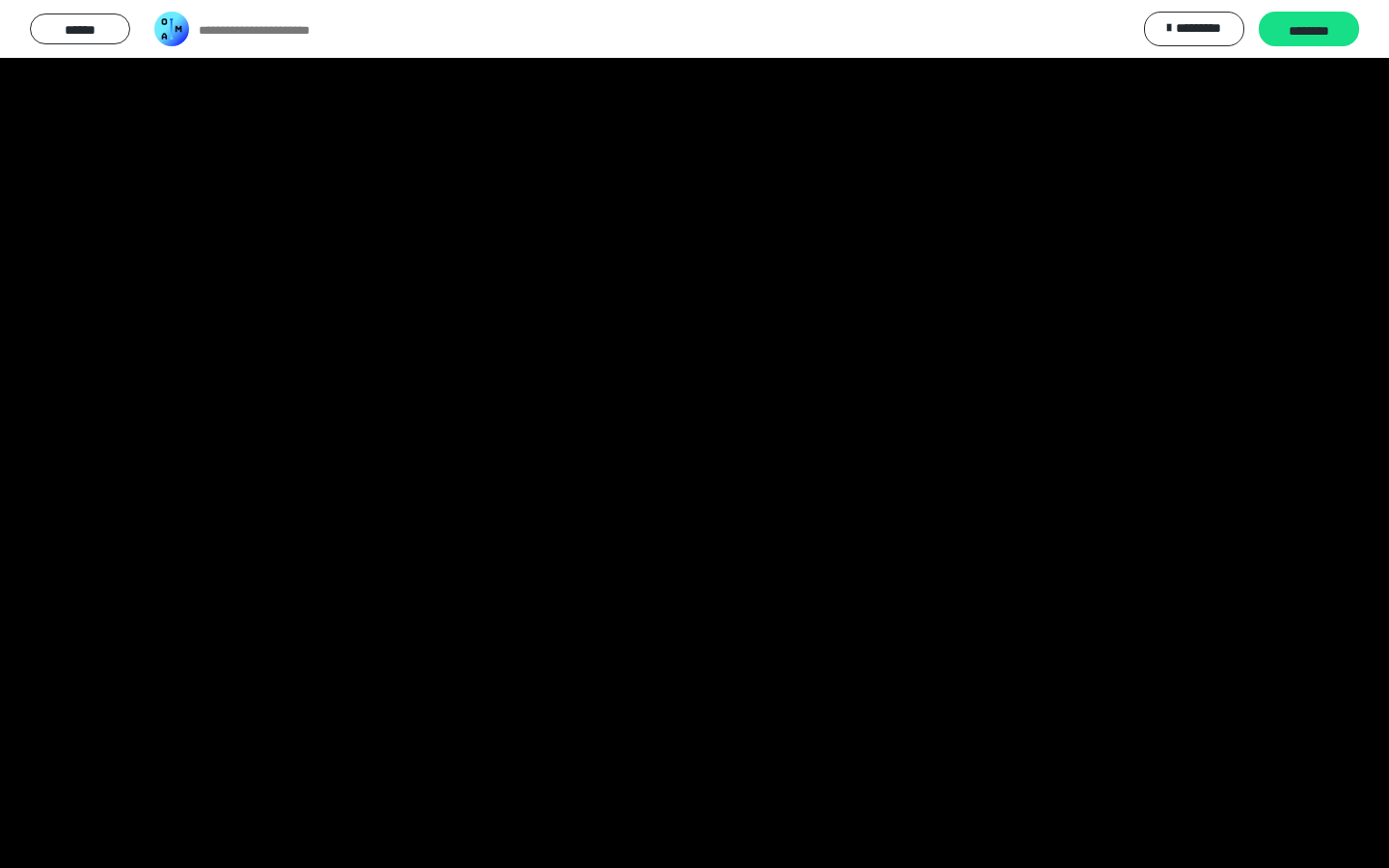click at bounding box center [694, 434] 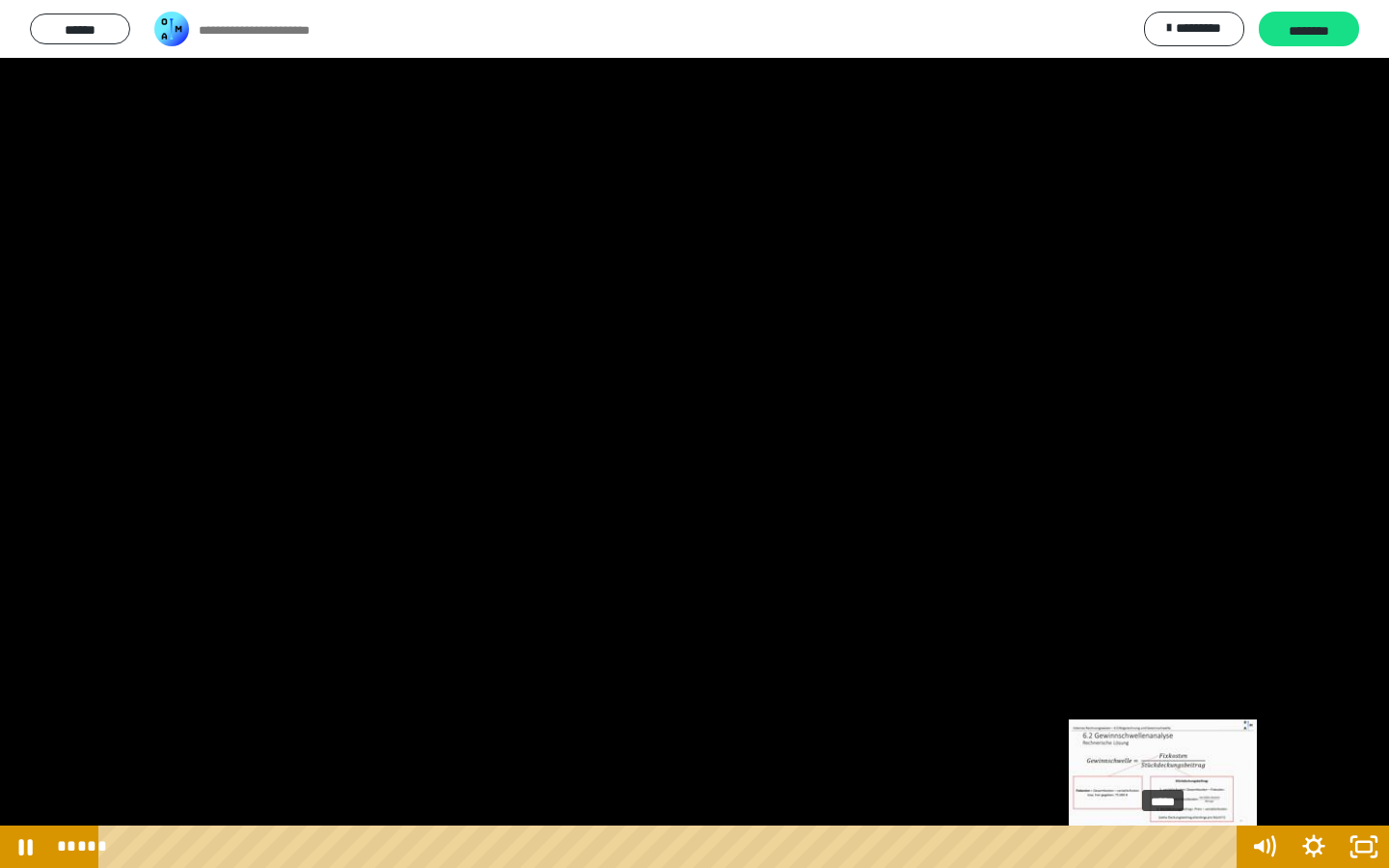 click on "*****" at bounding box center (671, 847) 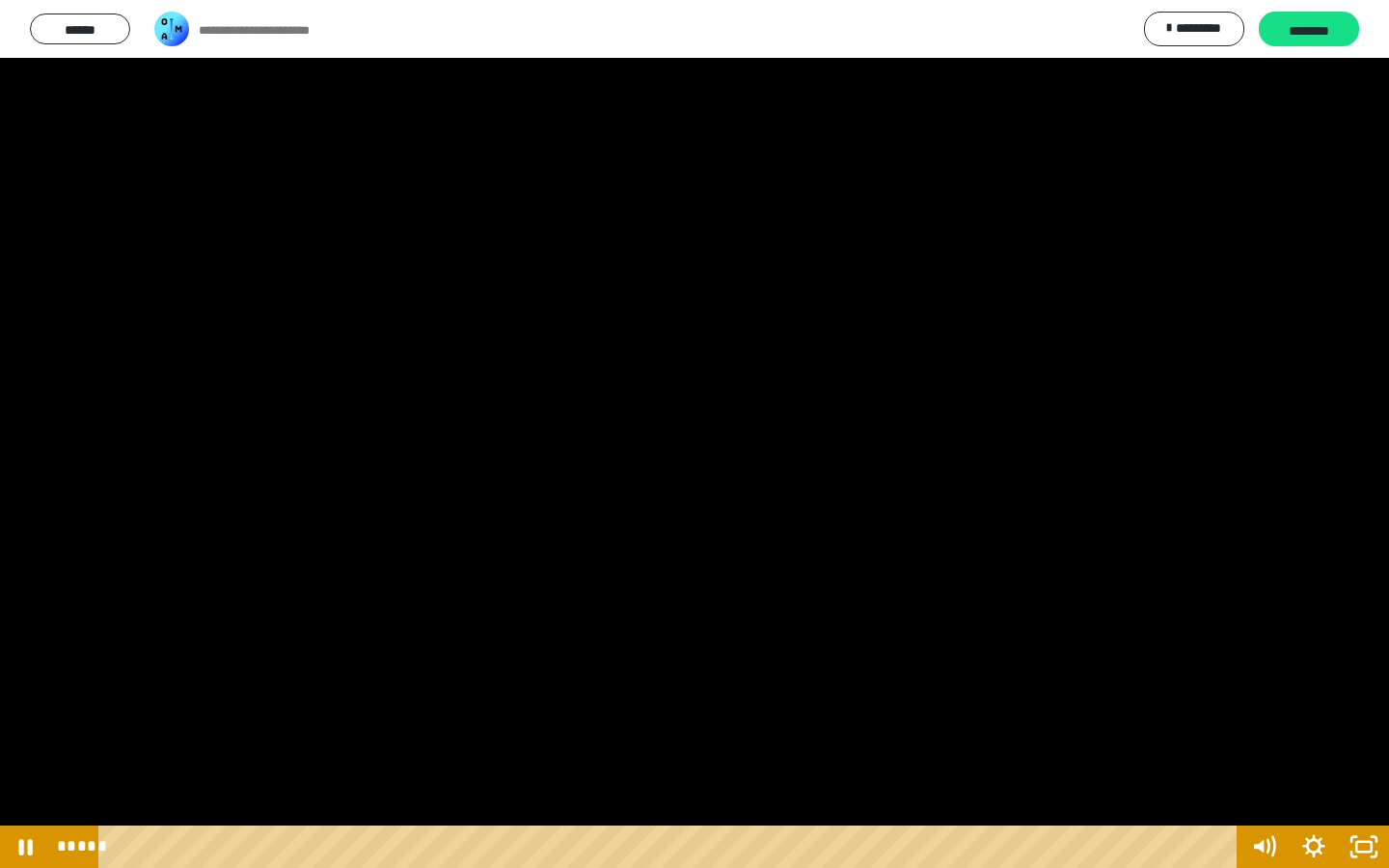 click at bounding box center [694, 434] 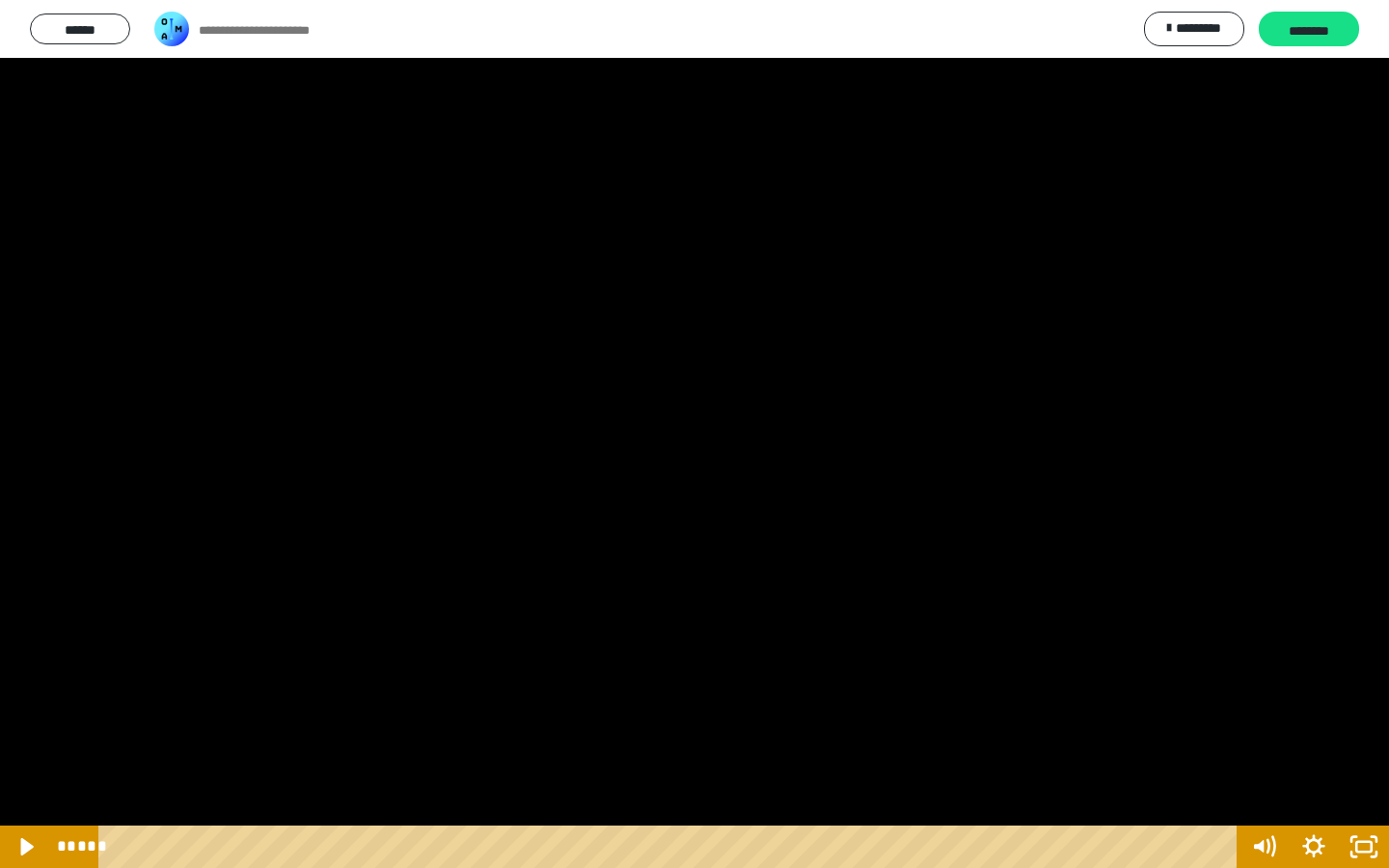 click at bounding box center (694, 434) 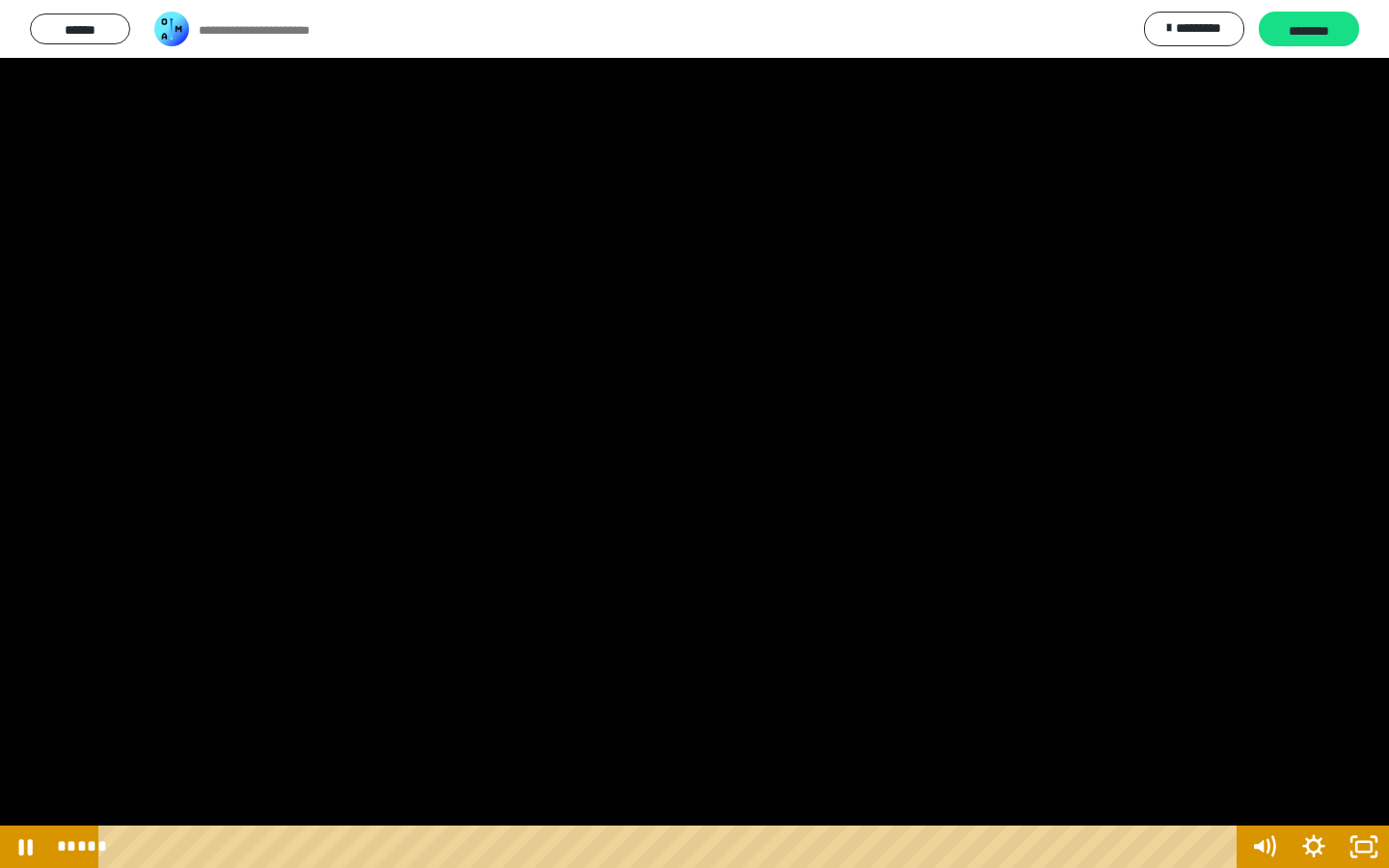 click at bounding box center [694, 434] 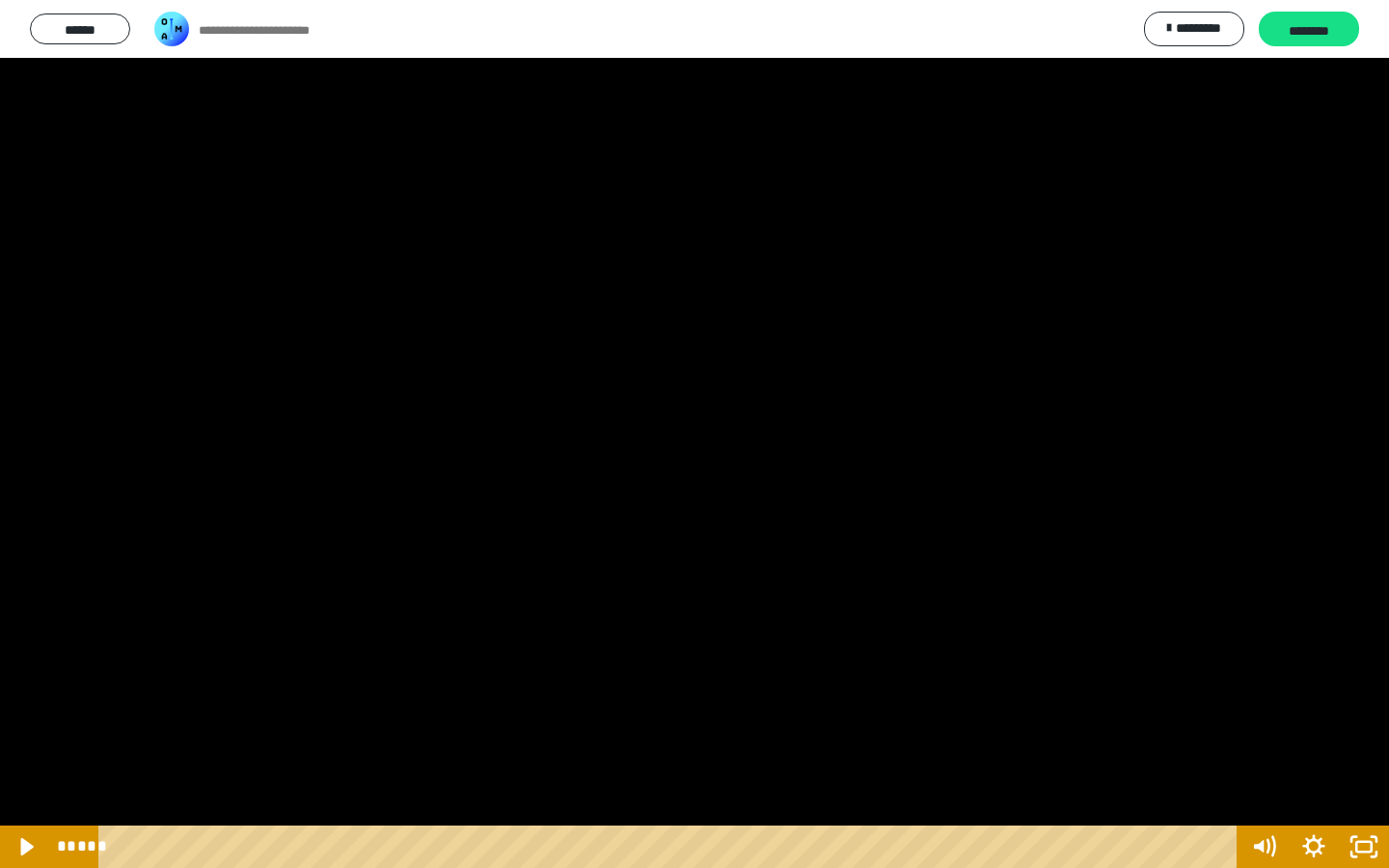 click at bounding box center [694, 434] 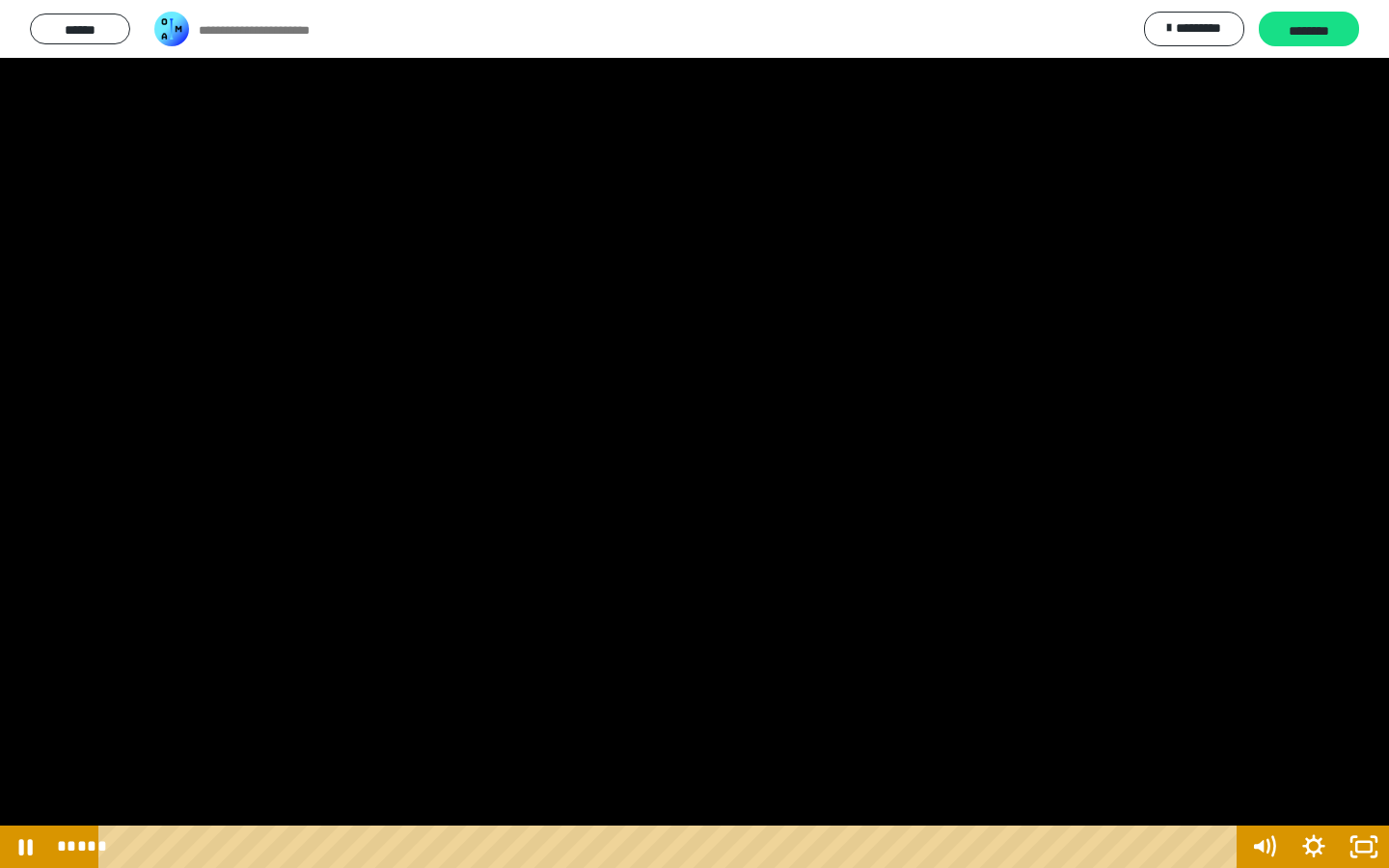 click at bounding box center (694, 434) 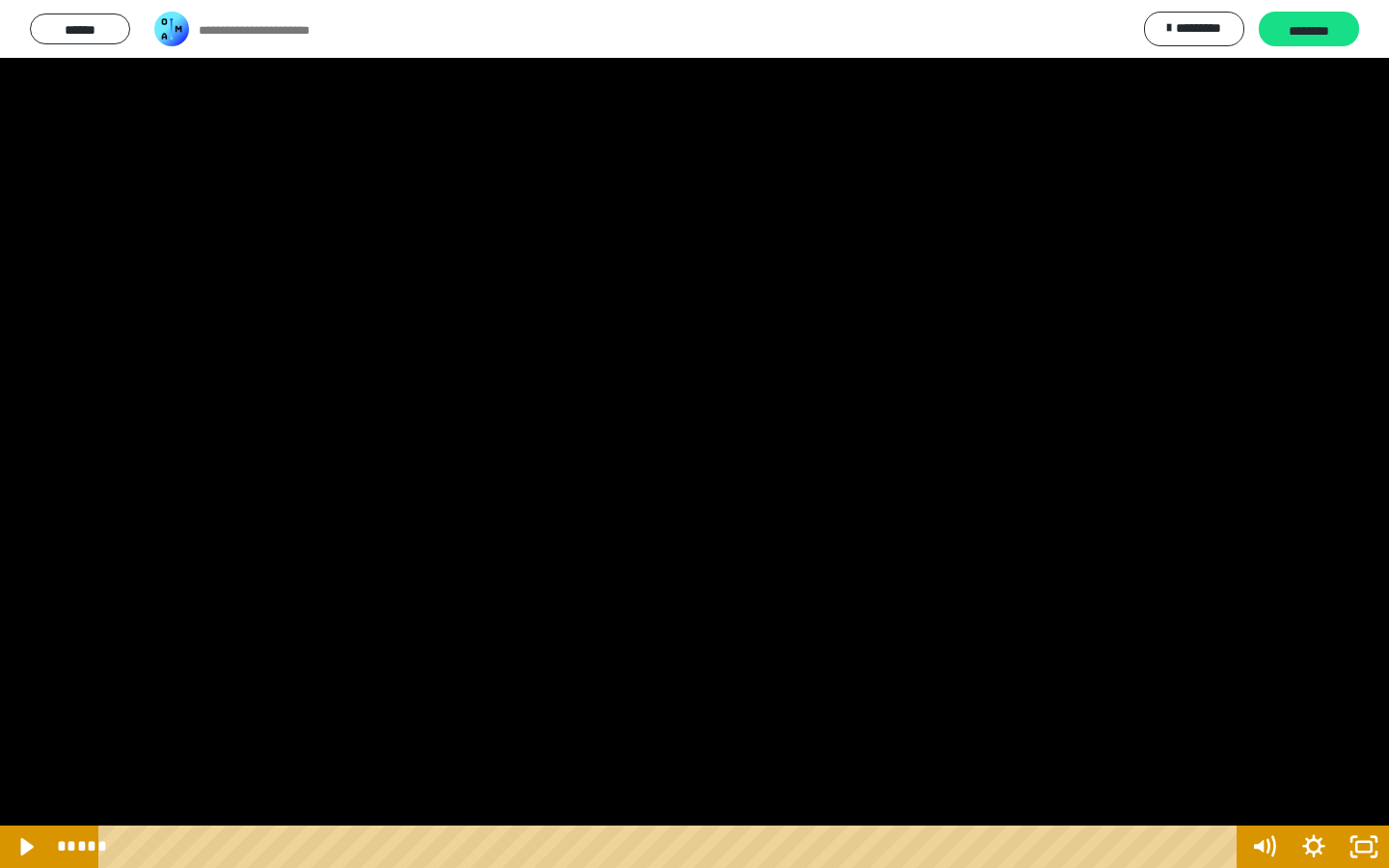 click at bounding box center [694, 434] 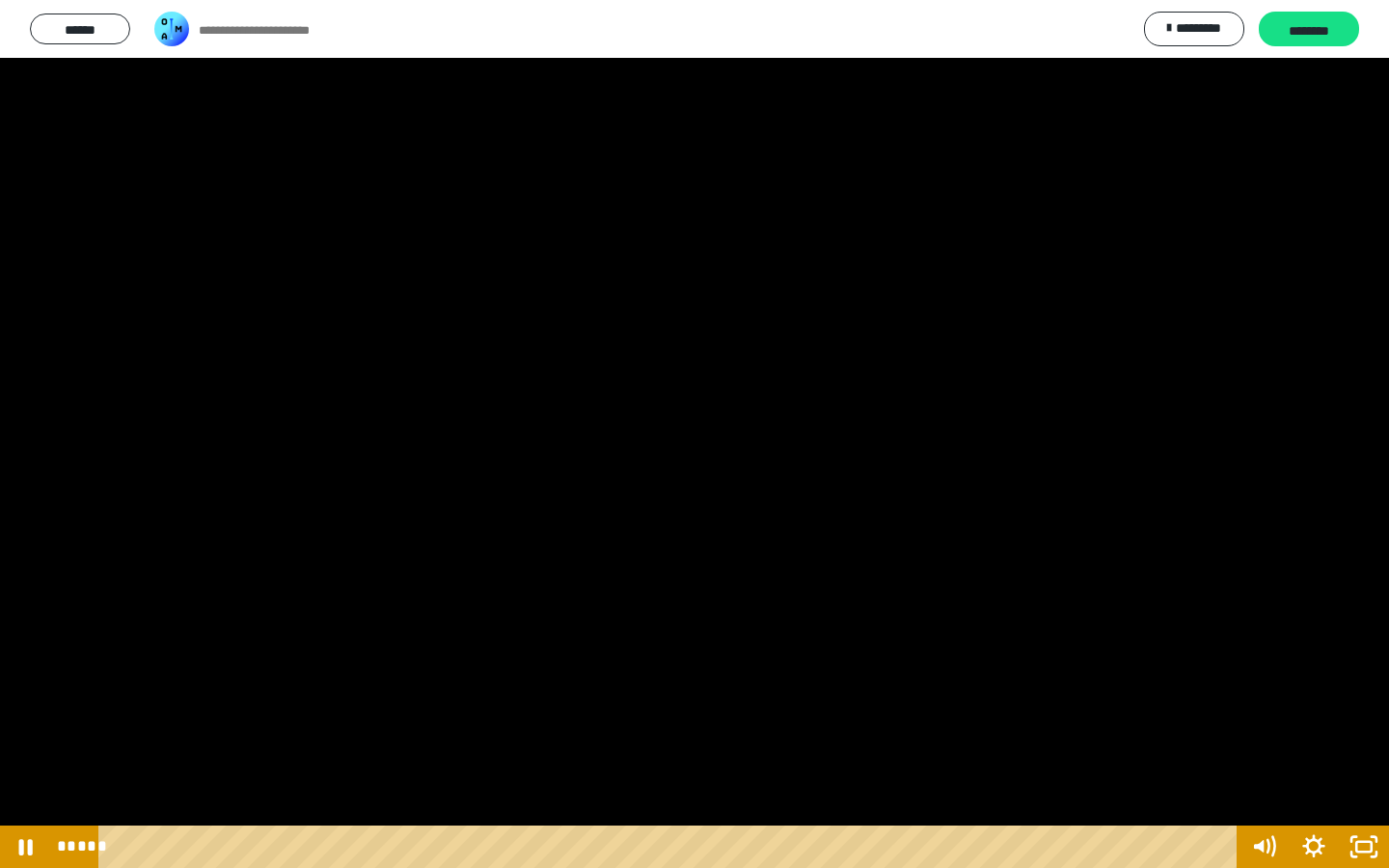 click at bounding box center [694, 434] 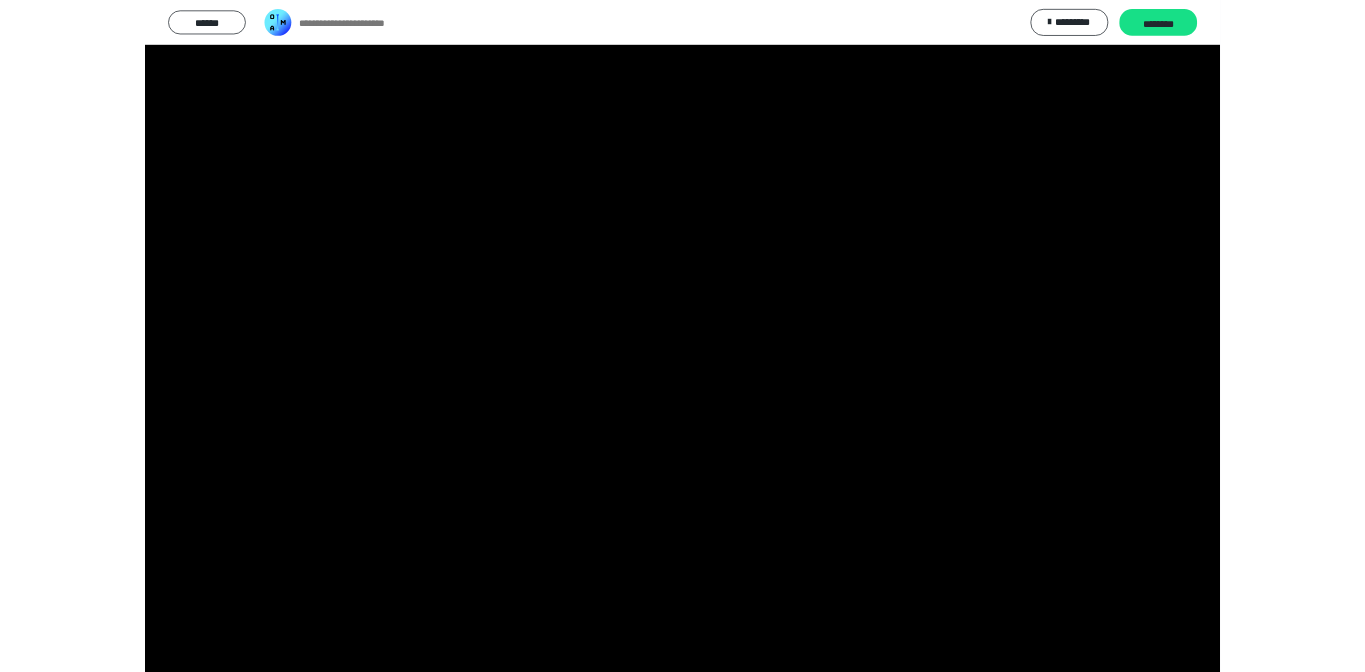 scroll, scrollTop: 153, scrollLeft: 0, axis: vertical 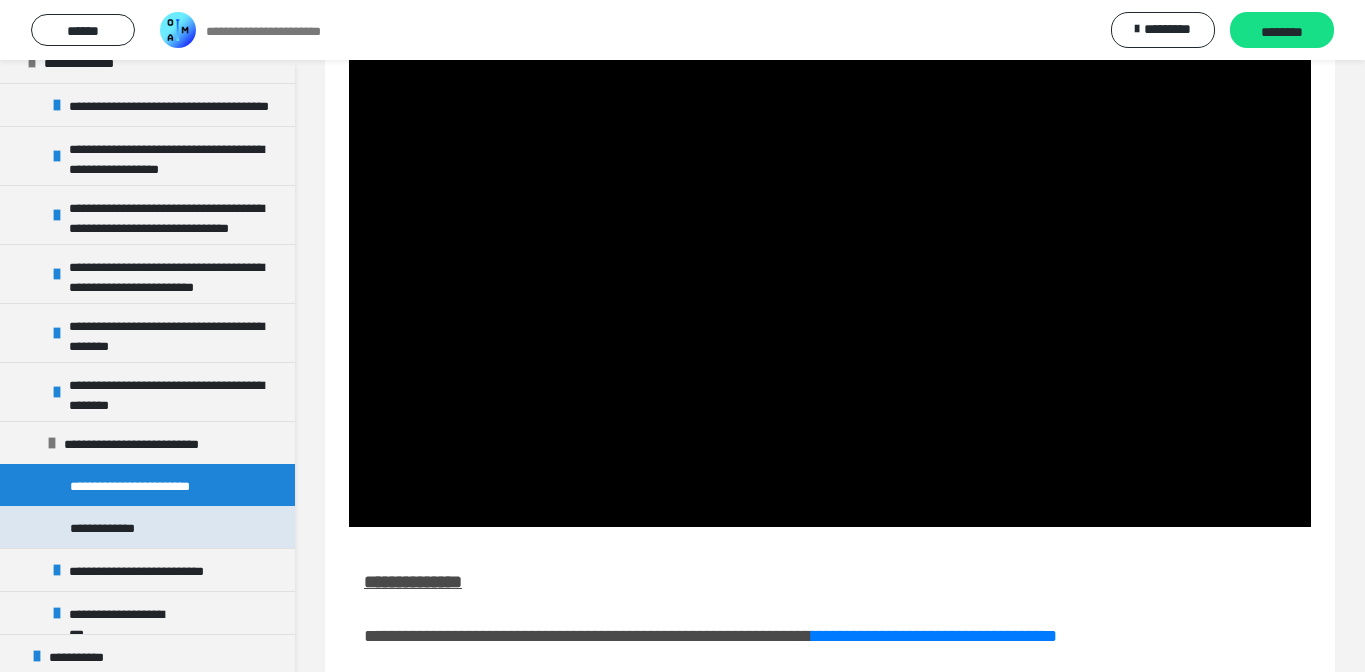 click on "**********" at bounding box center (147, 527) 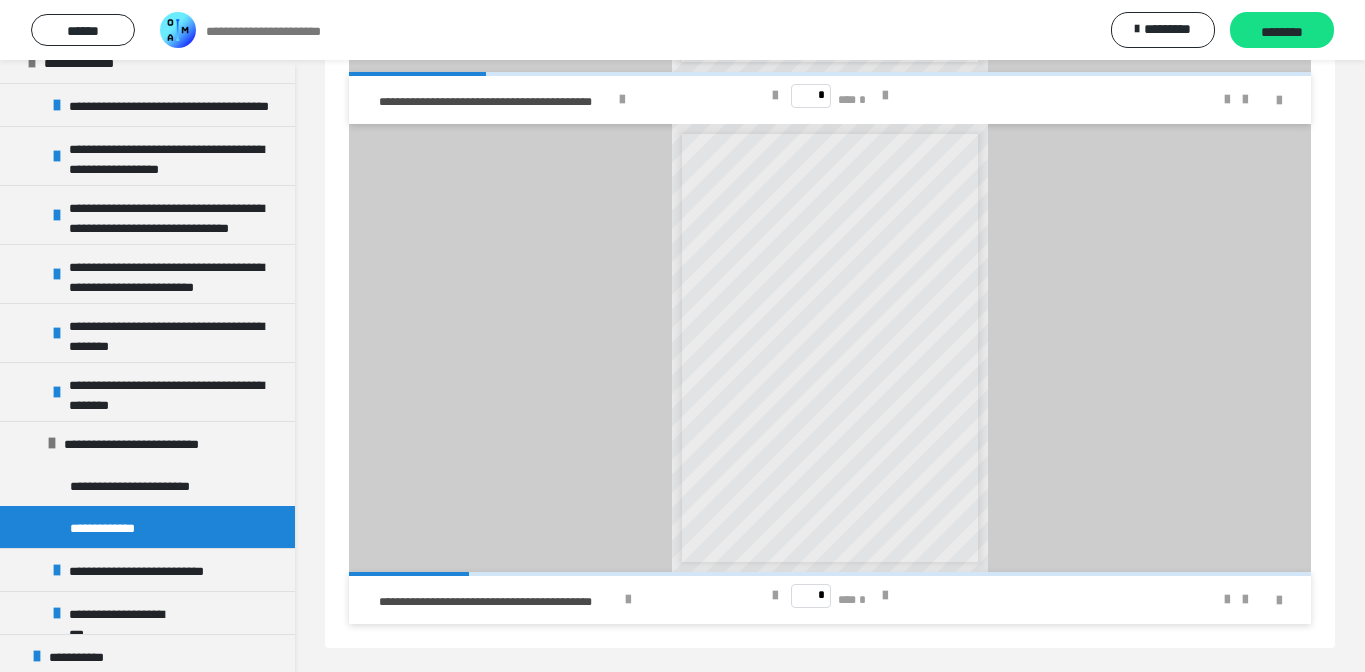 scroll, scrollTop: 1106, scrollLeft: 0, axis: vertical 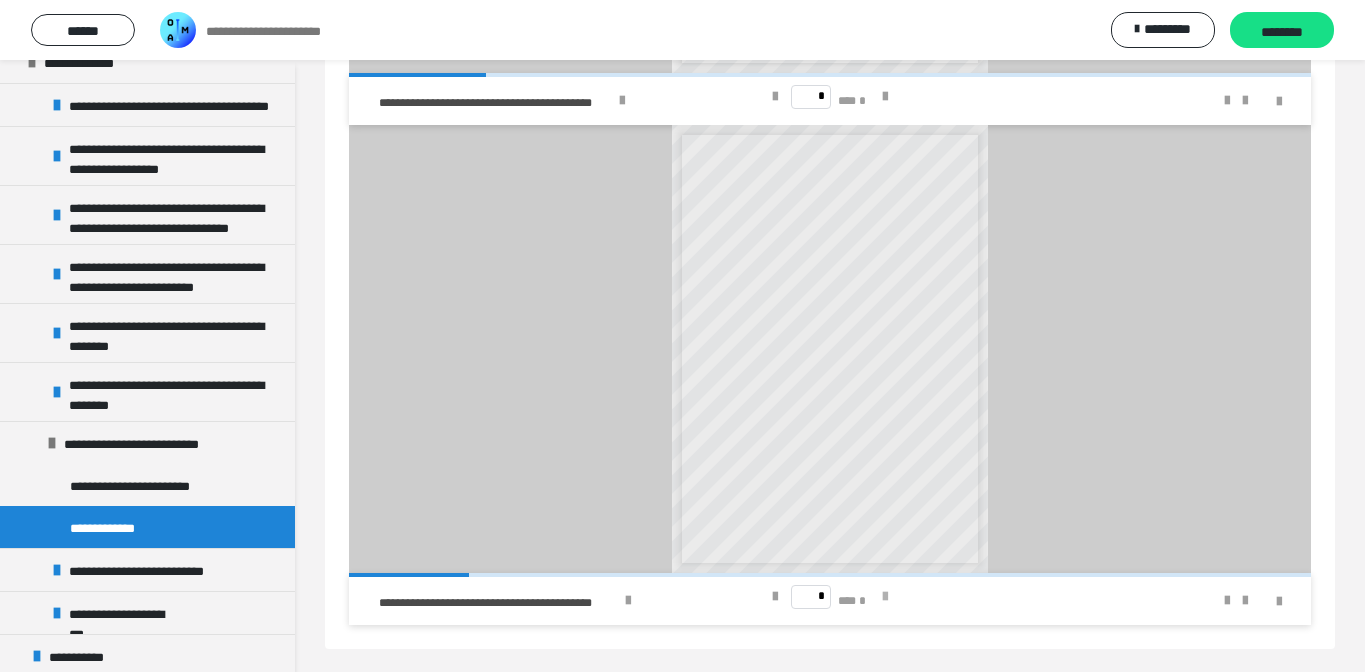 click at bounding box center (885, 597) 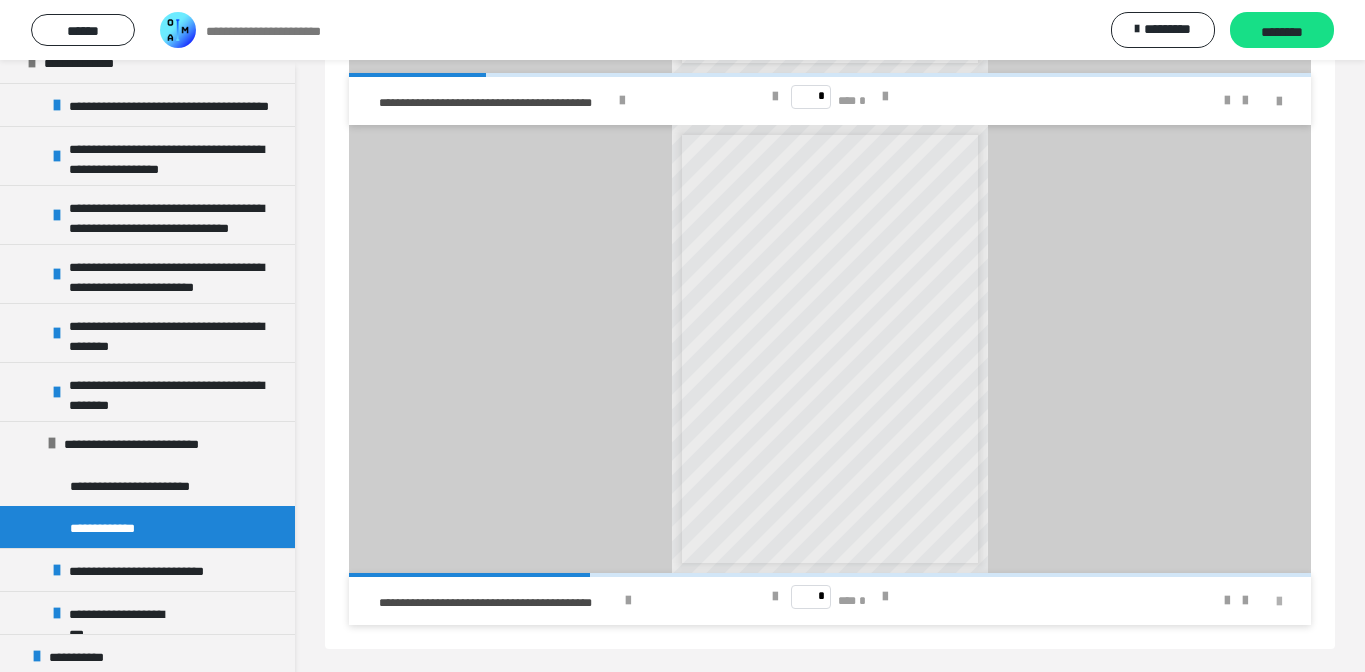 click at bounding box center [1279, 602] 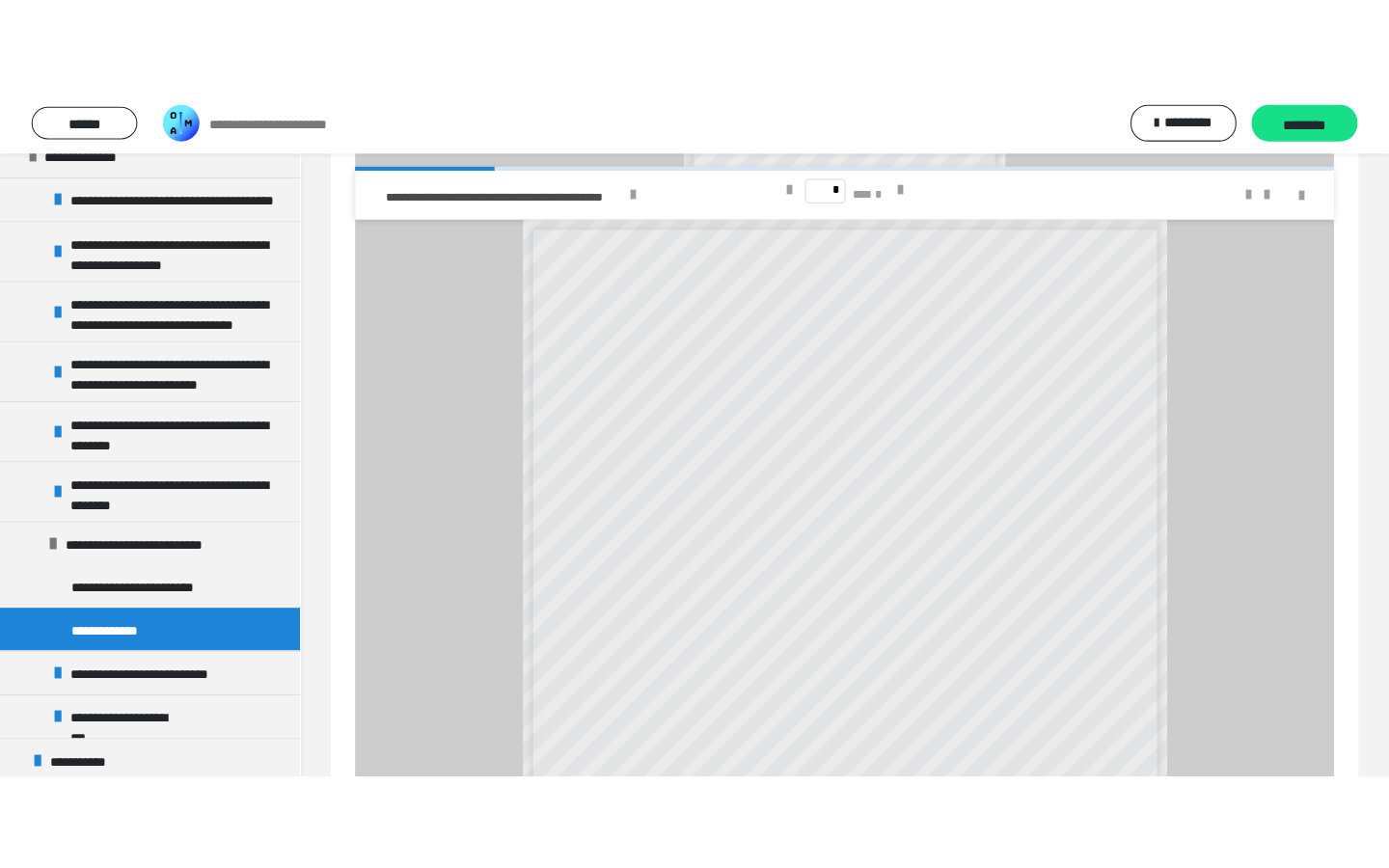 scroll, scrollTop: 0, scrollLeft: 0, axis: both 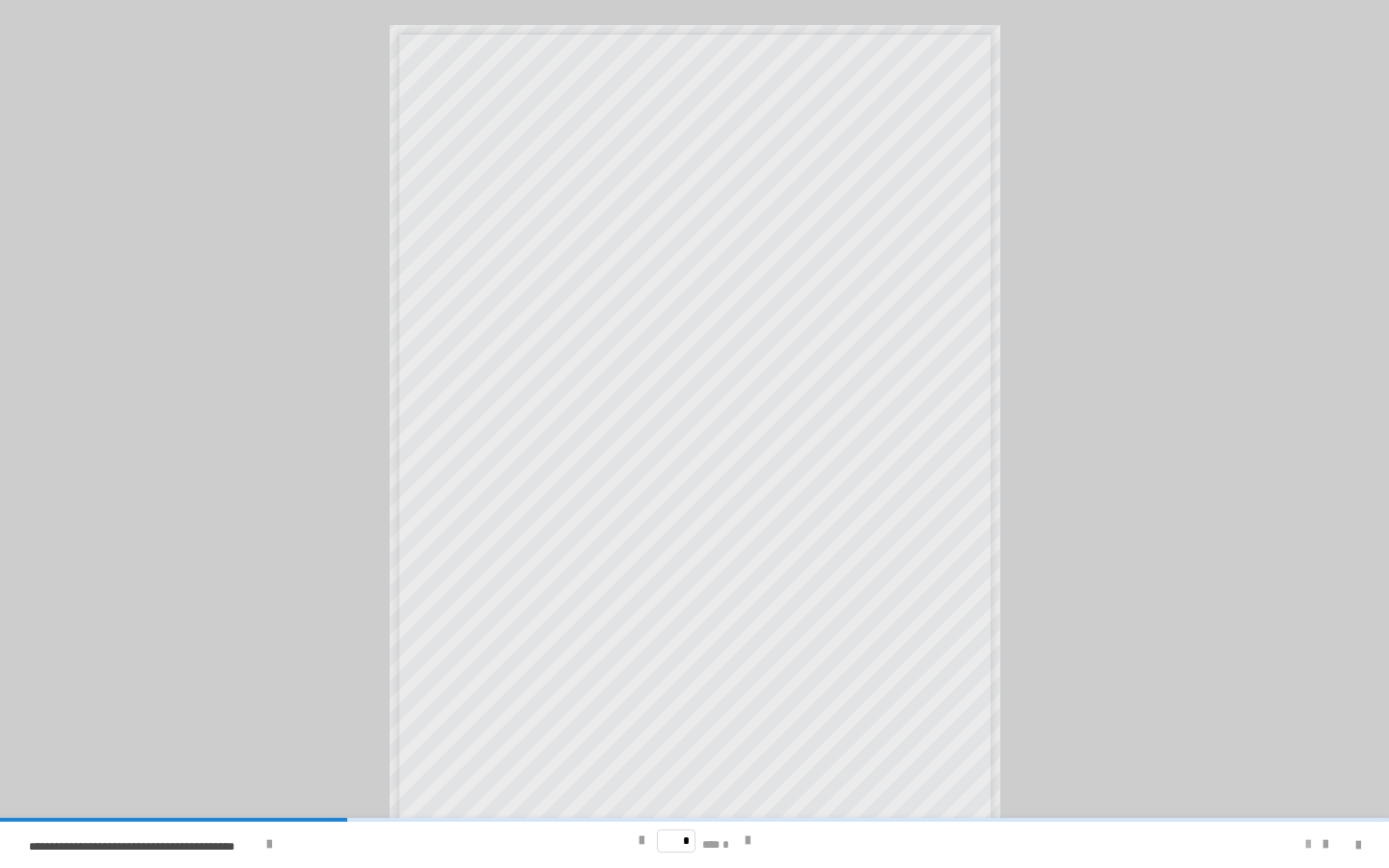 click at bounding box center (1308, 845) 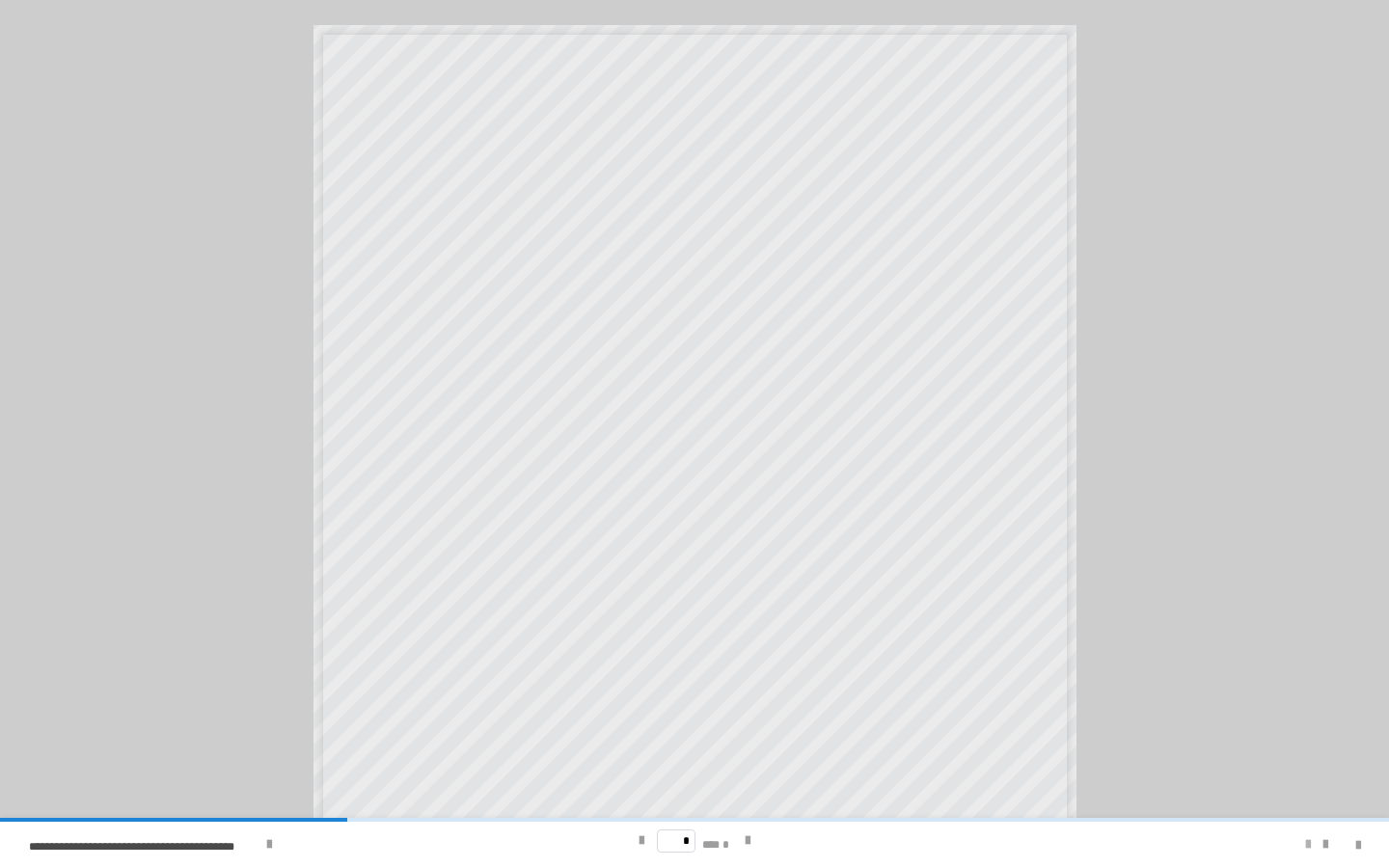 click at bounding box center (1308, 845) 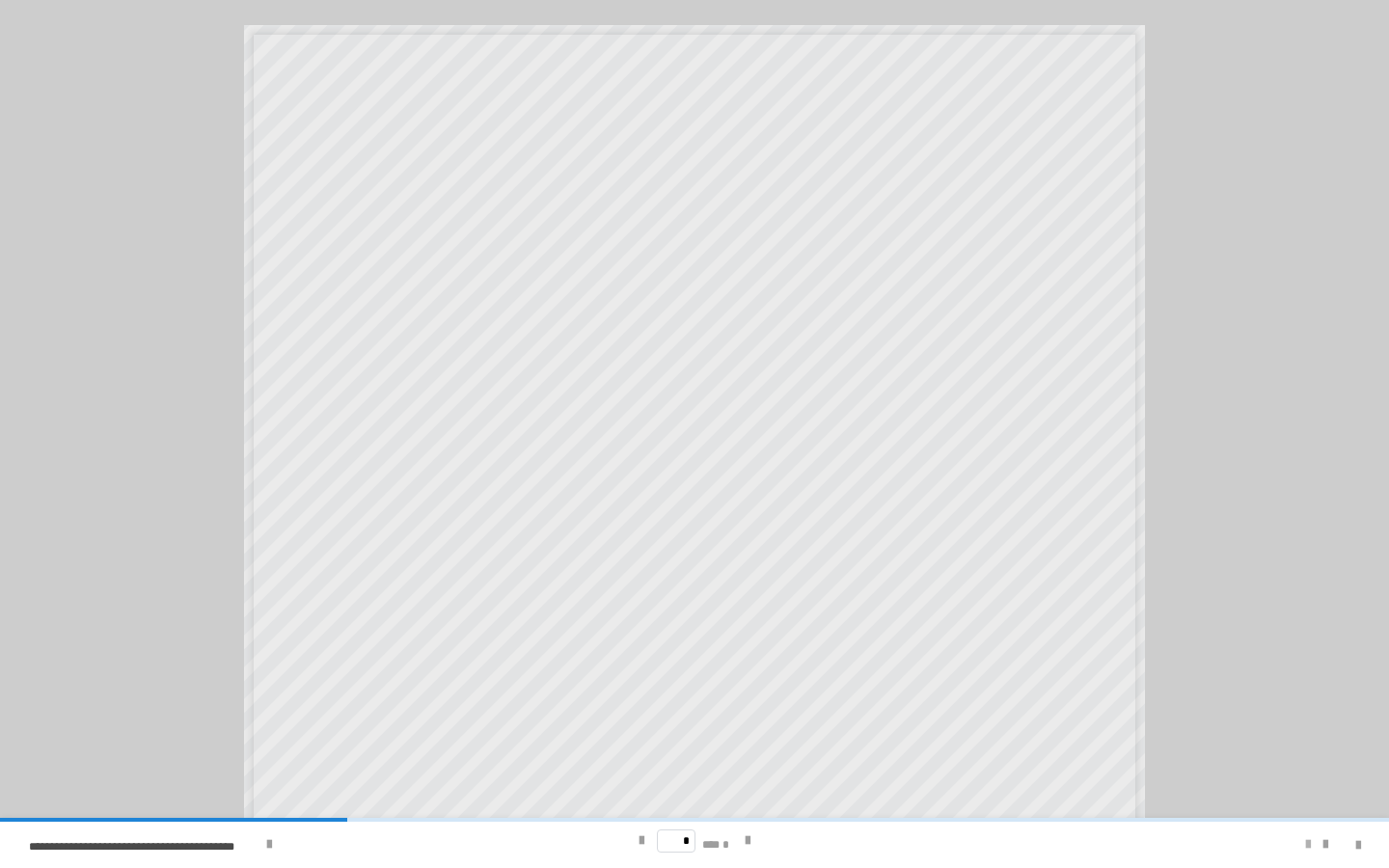 click at bounding box center (1308, 845) 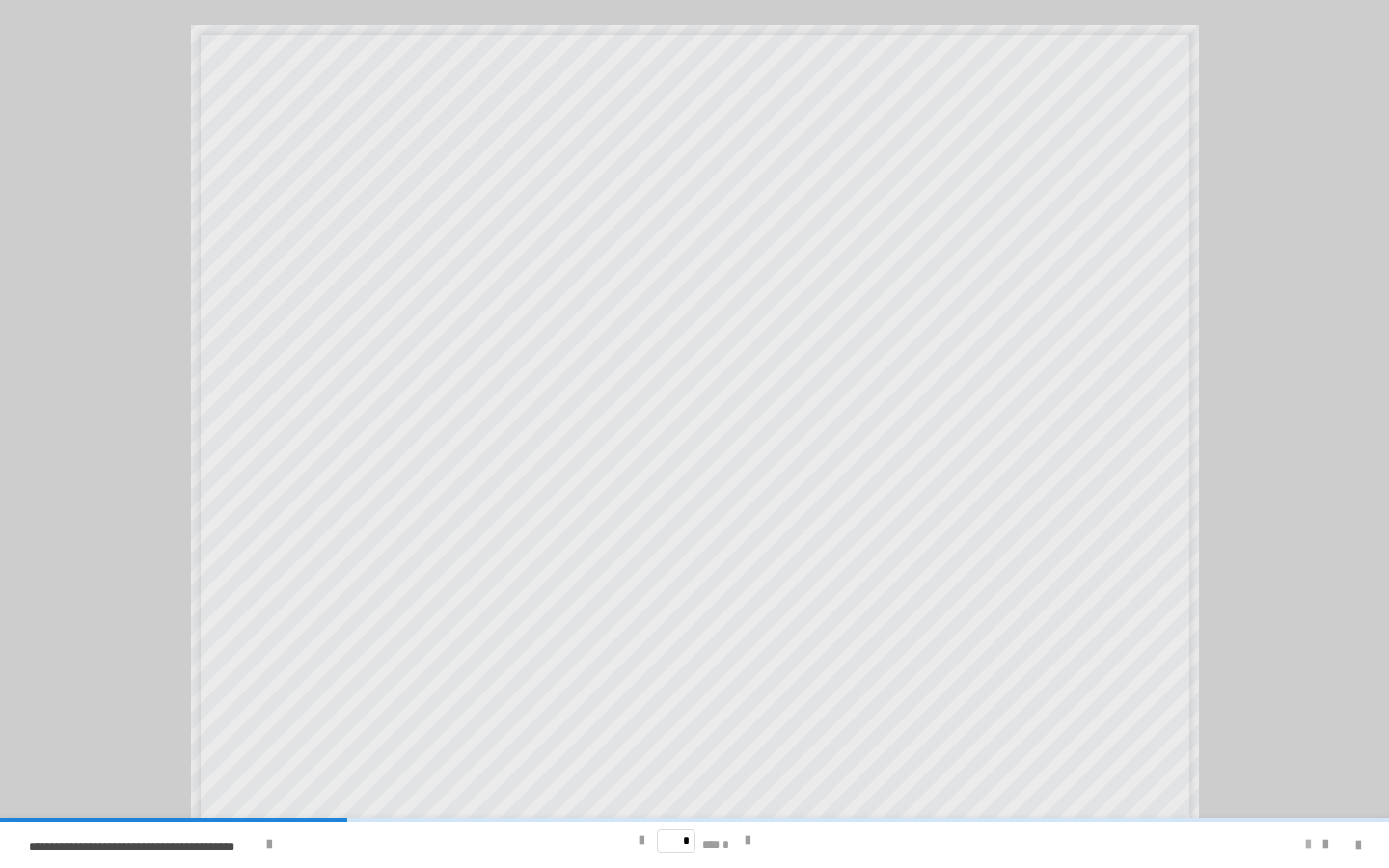 click at bounding box center [1308, 845] 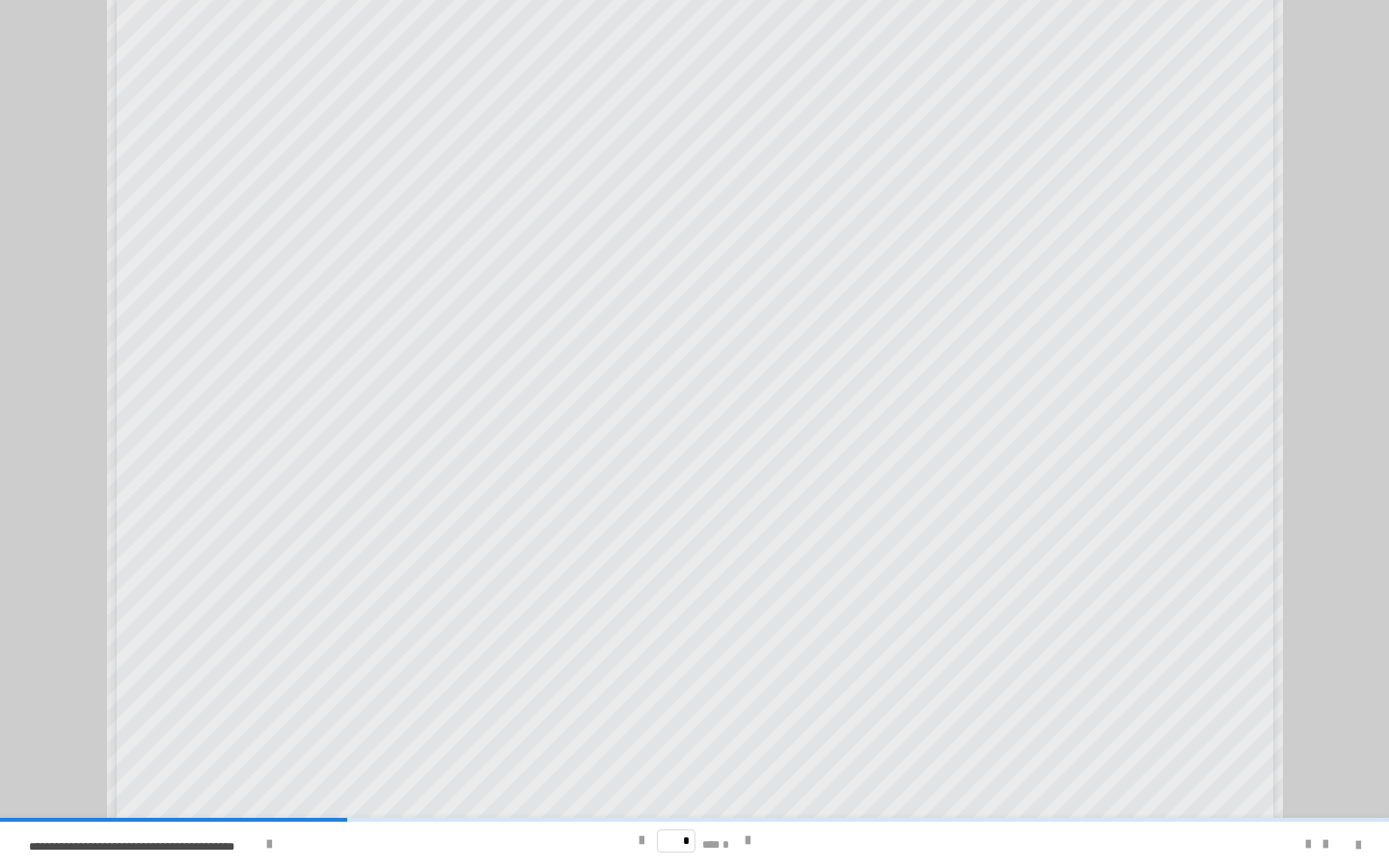 scroll, scrollTop: 432, scrollLeft: 0, axis: vertical 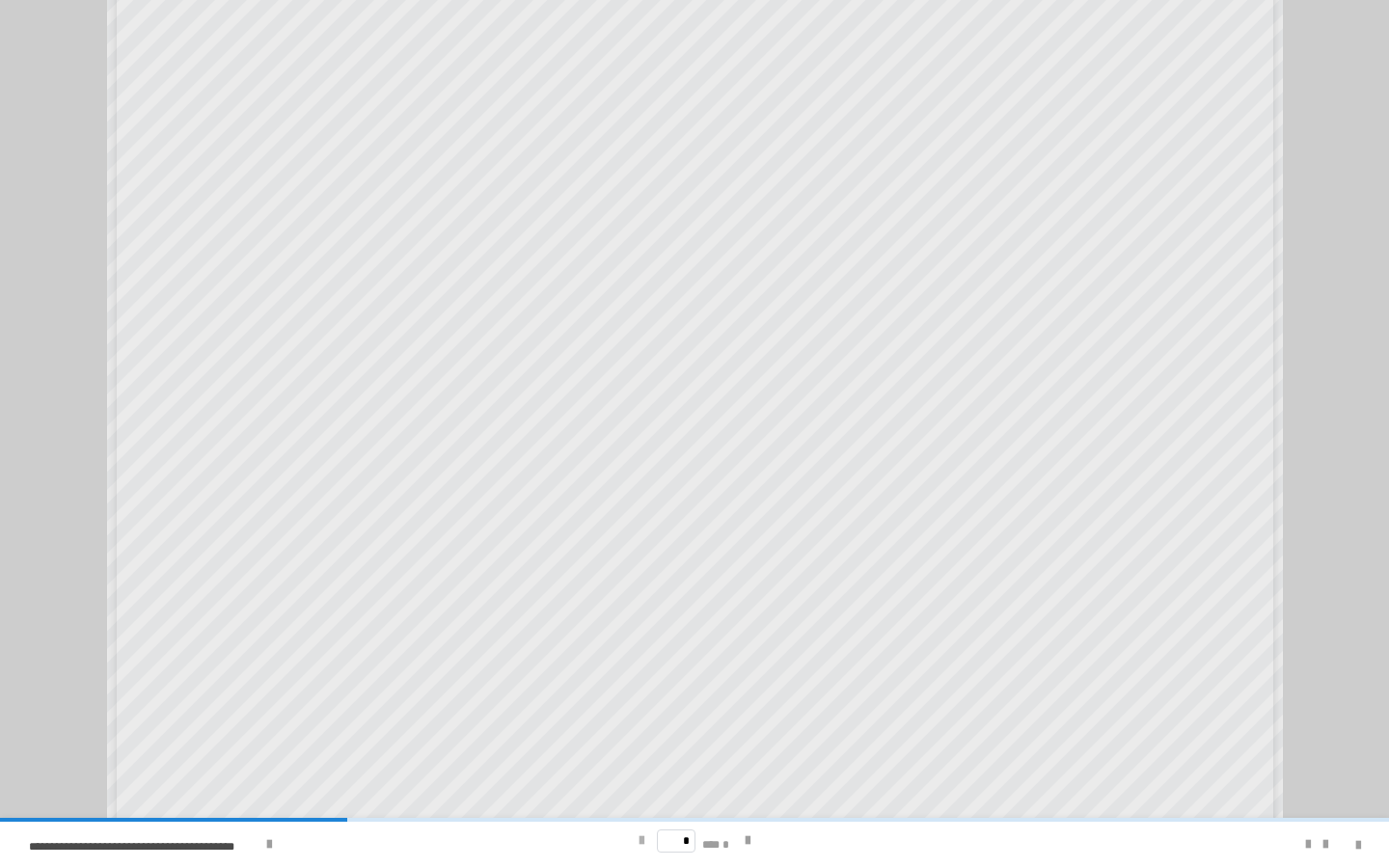 click at bounding box center [641, 841] 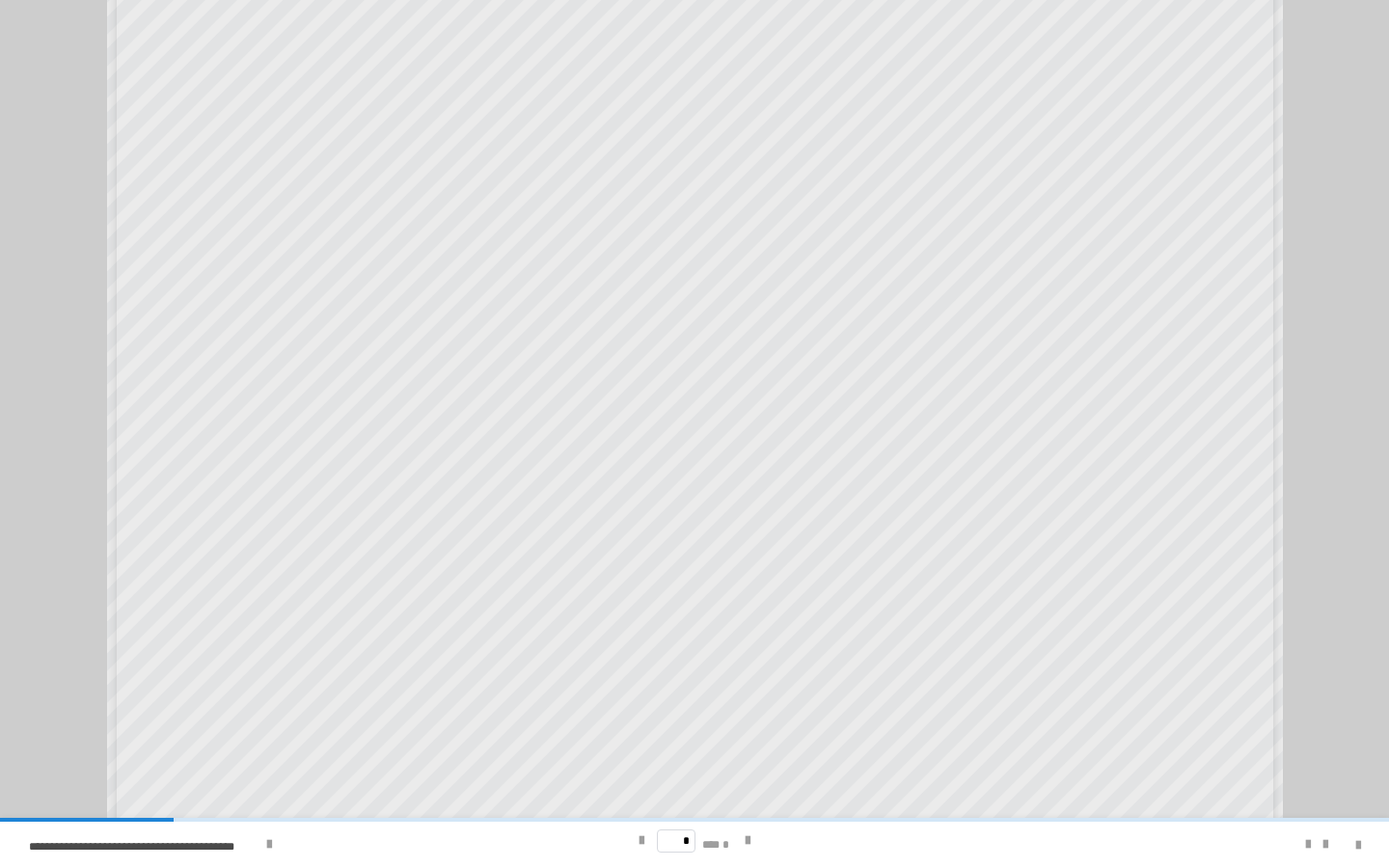 scroll, scrollTop: 317, scrollLeft: 0, axis: vertical 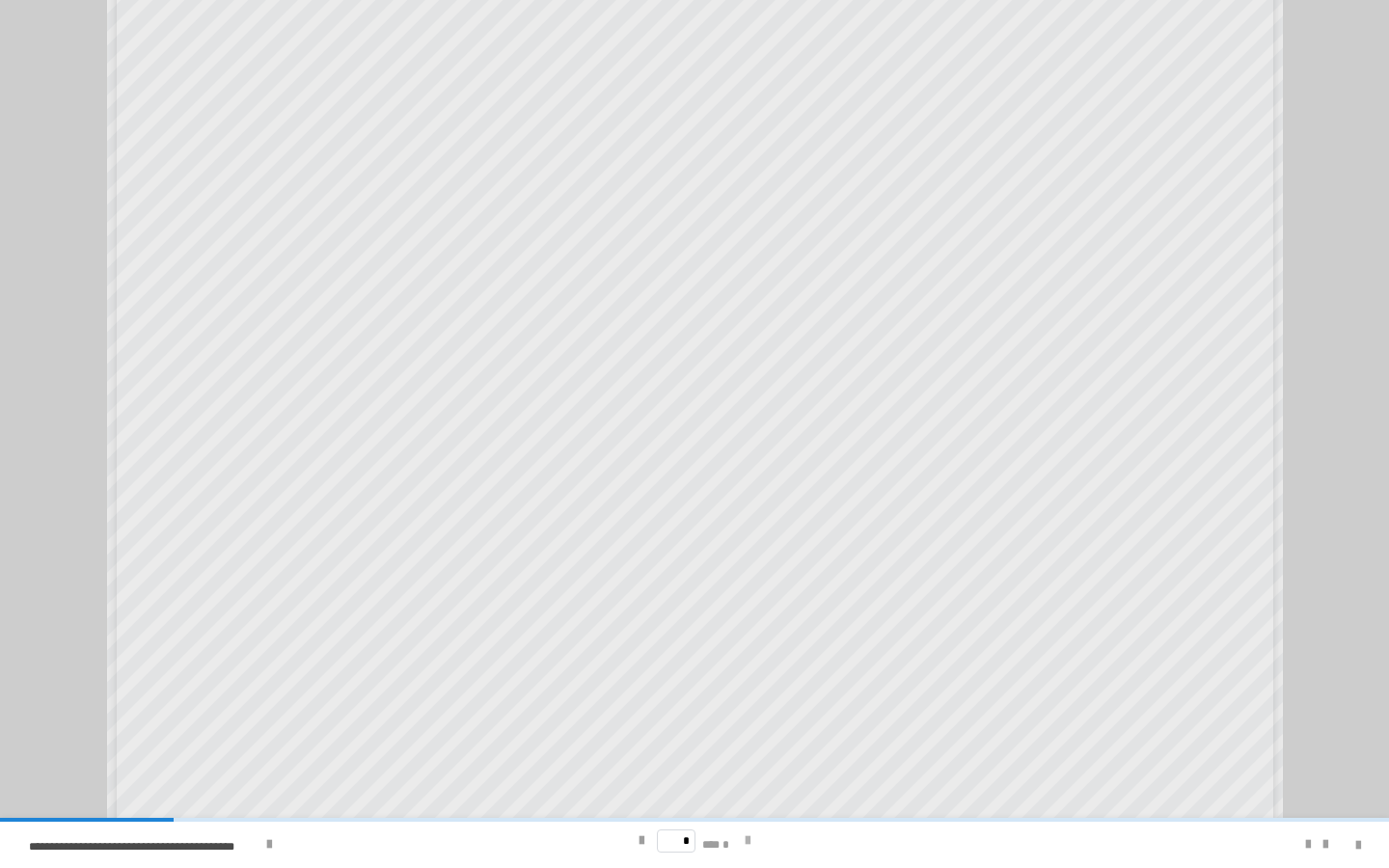 click at bounding box center (748, 841) 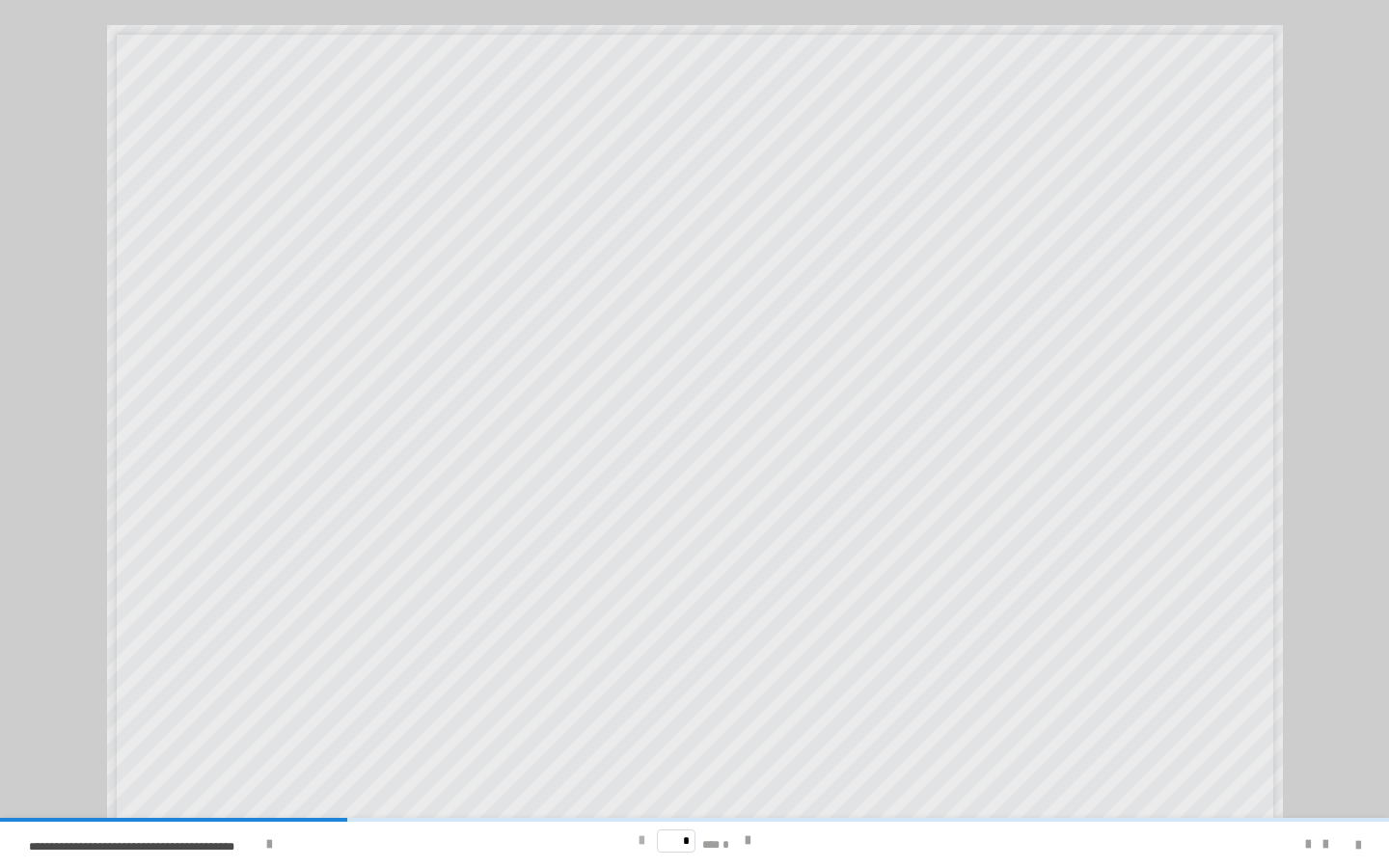 click at bounding box center [641, 841] 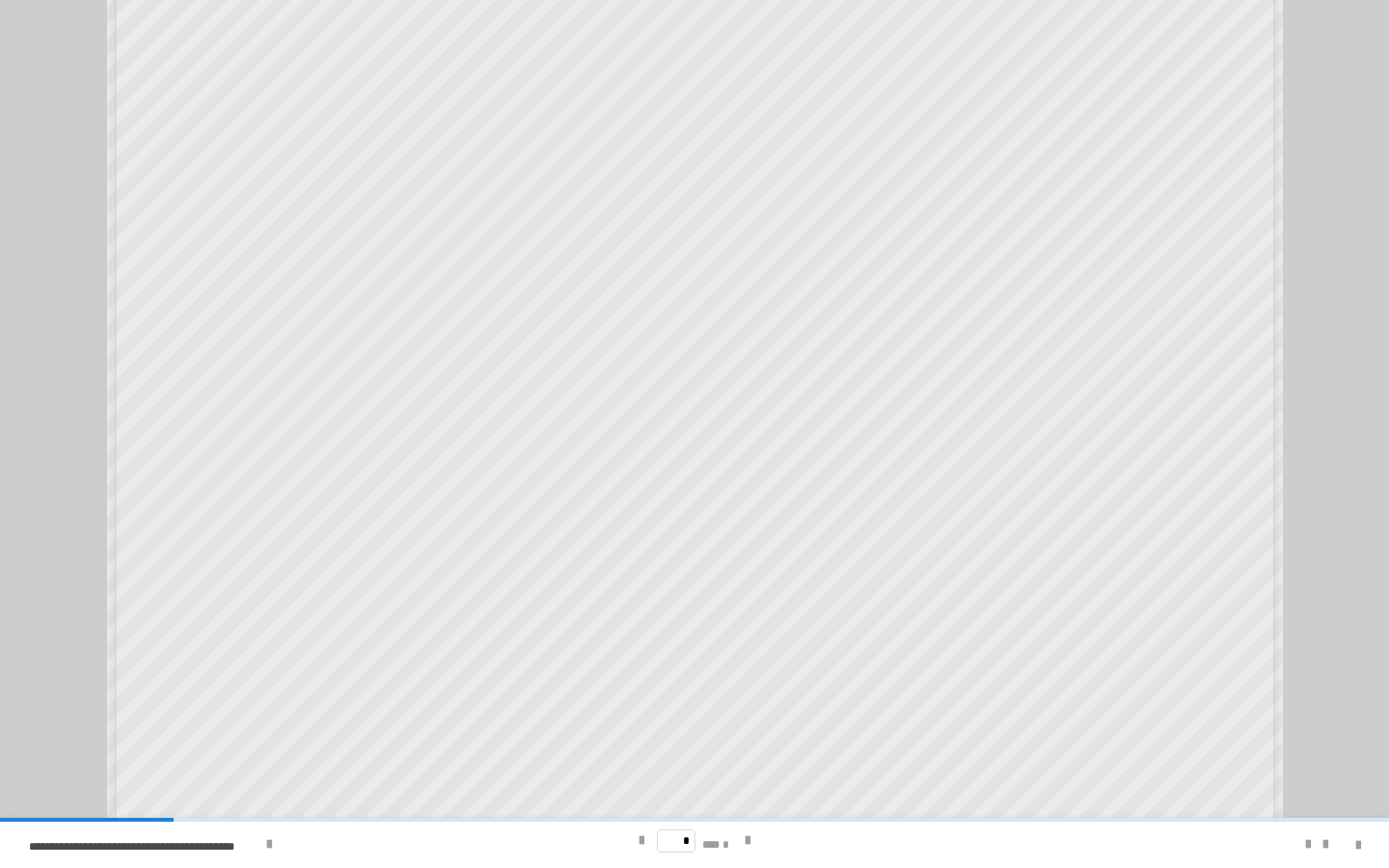 scroll, scrollTop: 210, scrollLeft: 0, axis: vertical 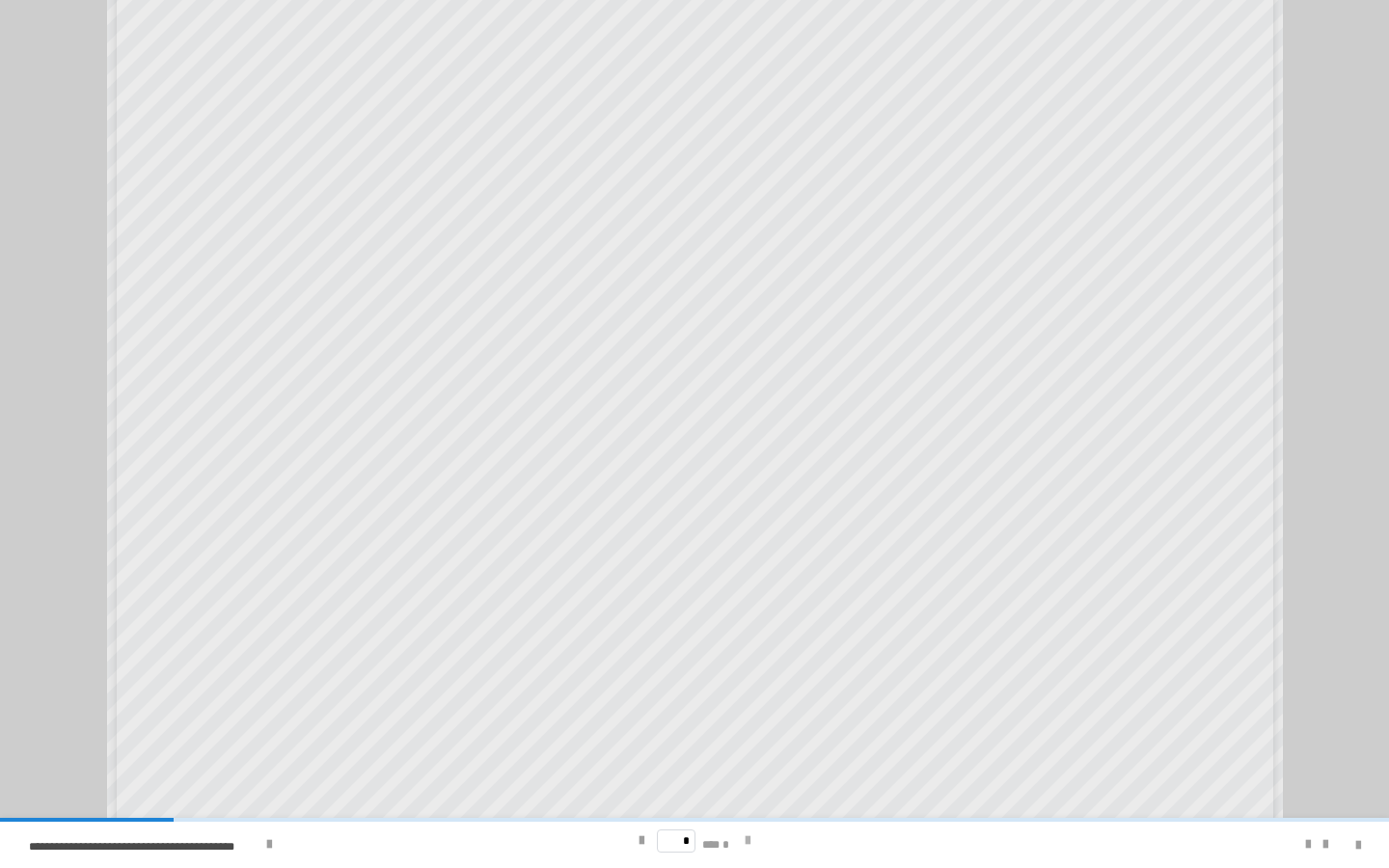 click at bounding box center (748, 841) 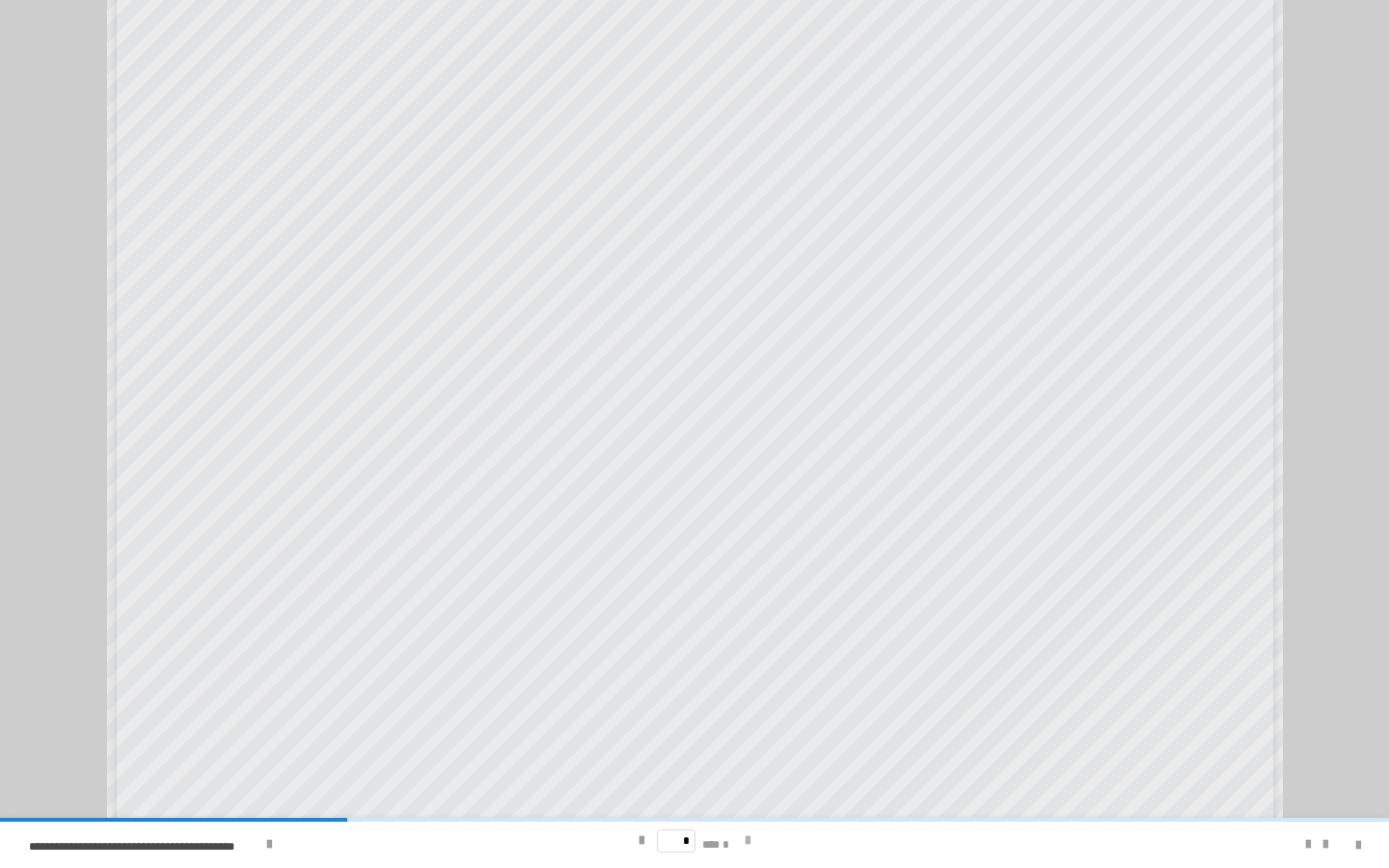type on "*" 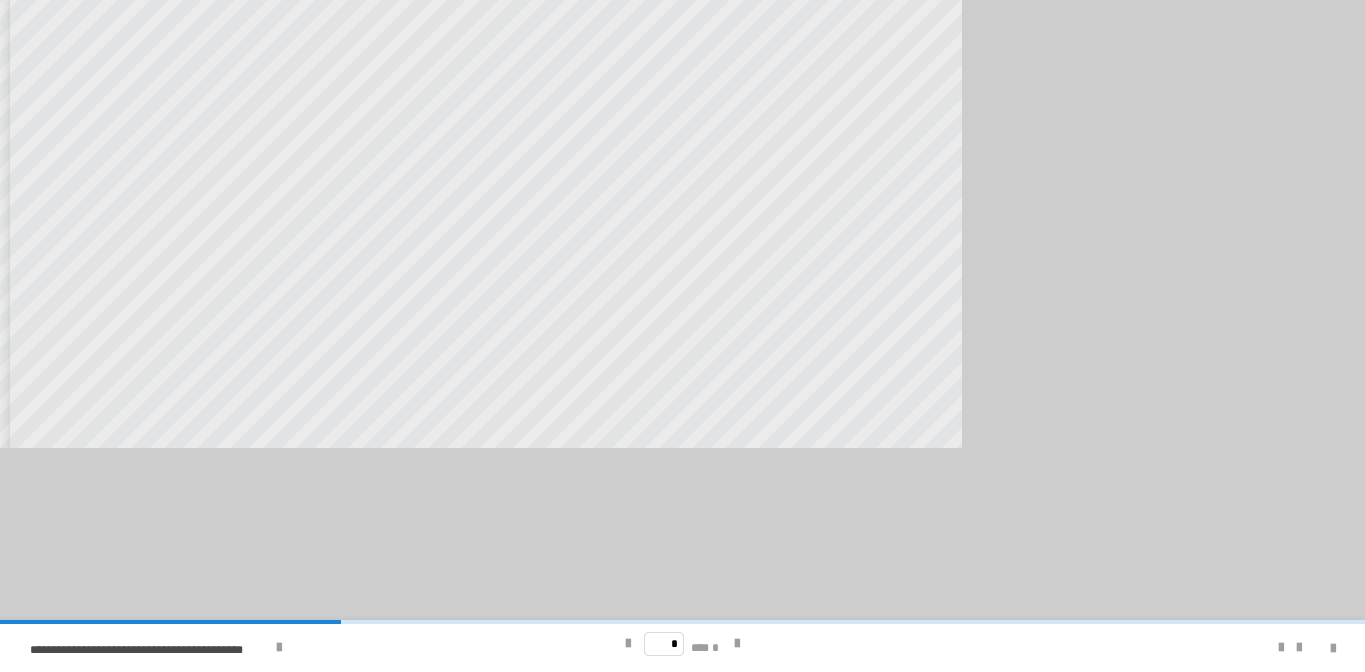 scroll, scrollTop: 92, scrollLeft: 0, axis: vertical 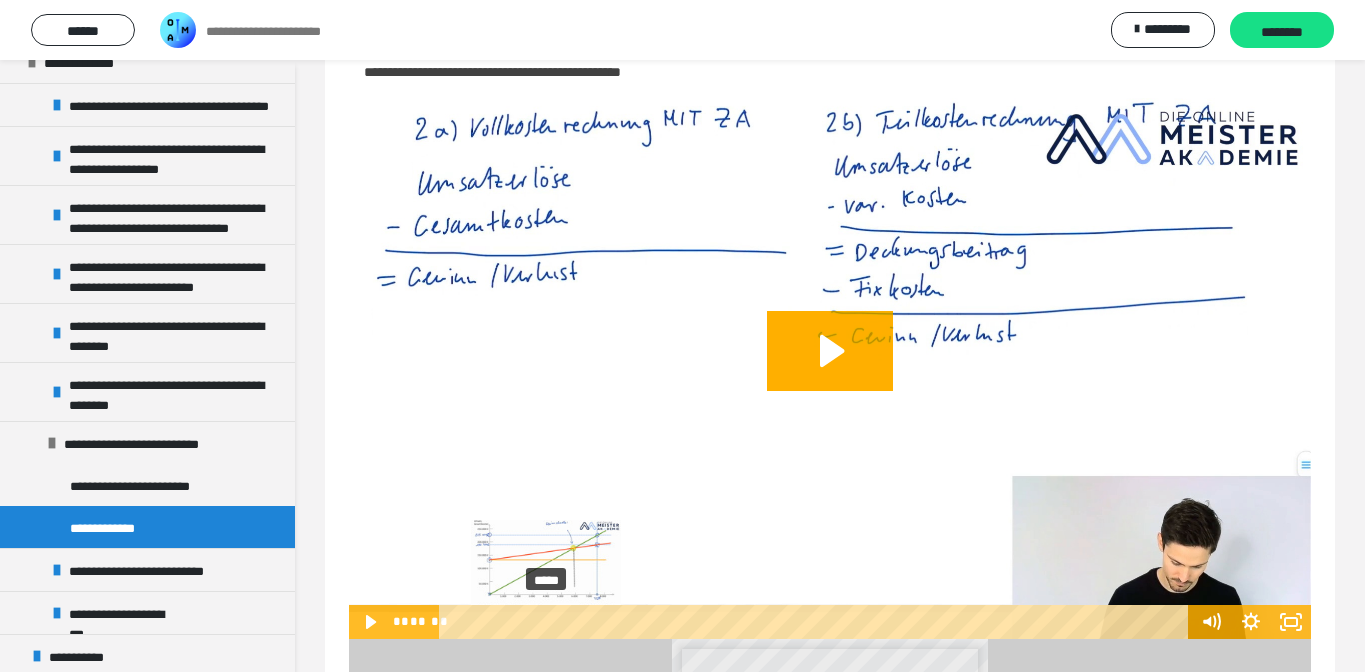 click on "*****" at bounding box center [816, 622] 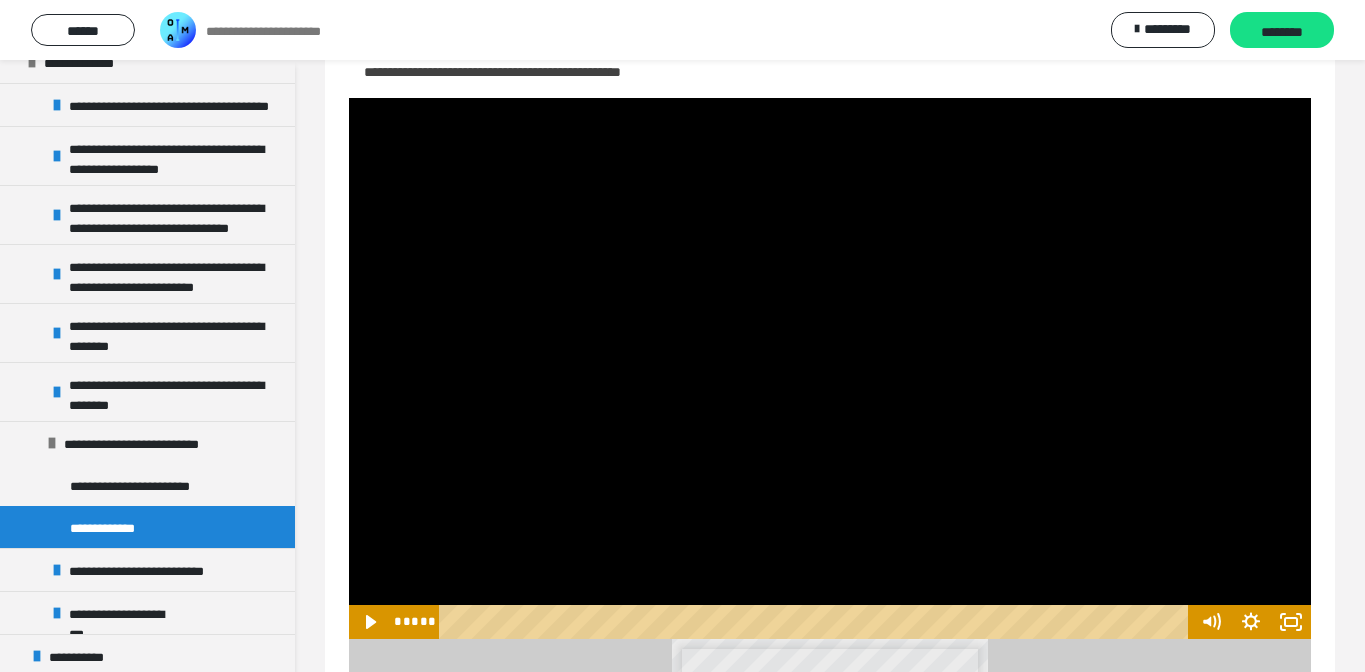 click at bounding box center [830, 368] 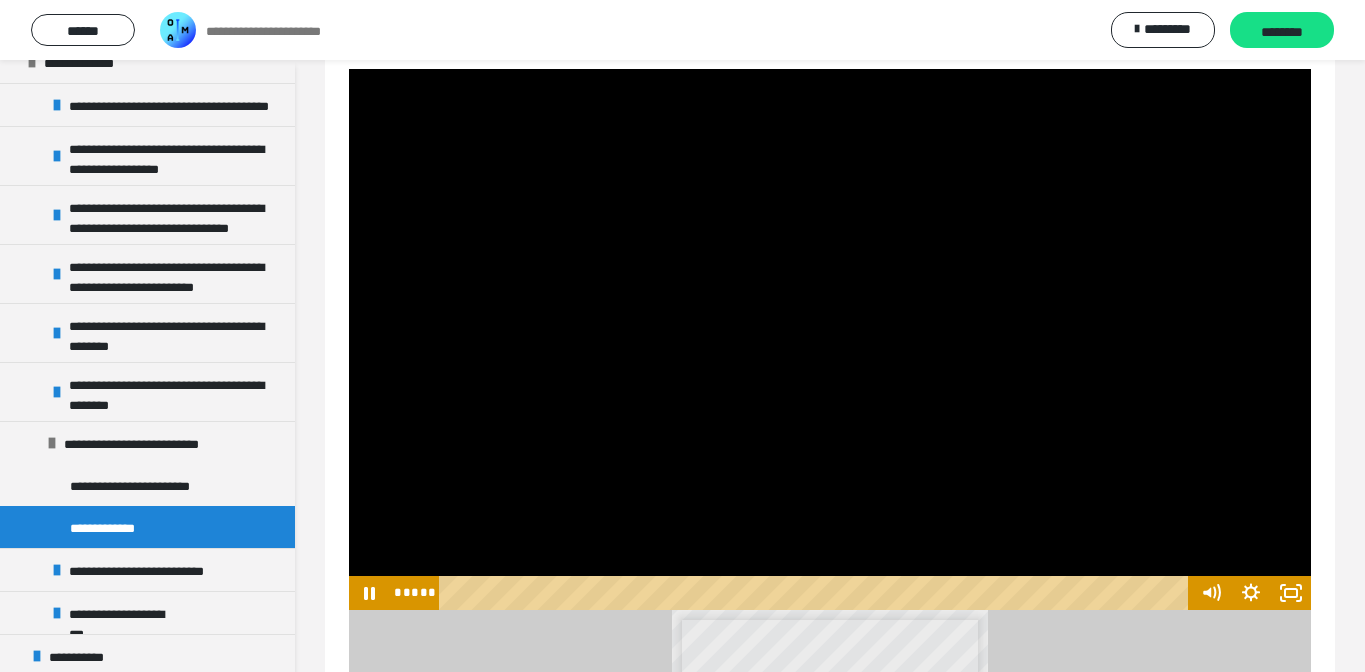 scroll, scrollTop: 129, scrollLeft: 0, axis: vertical 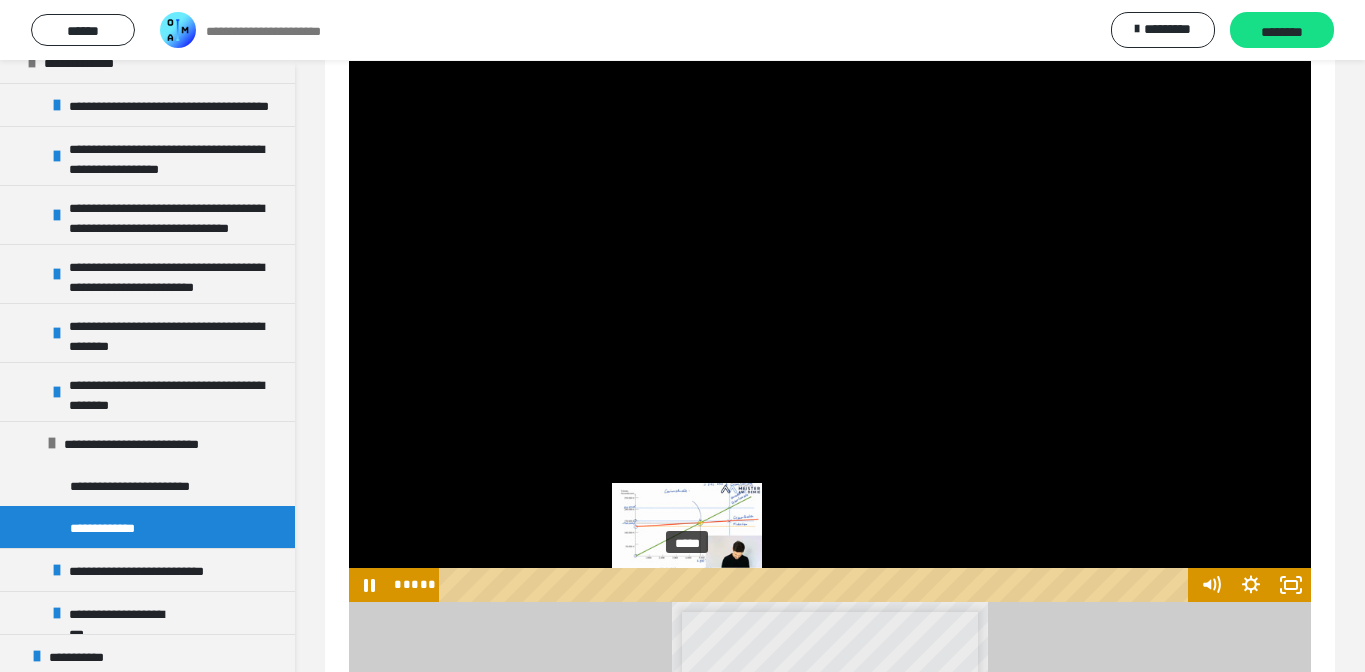 click on "*****" at bounding box center (816, 585) 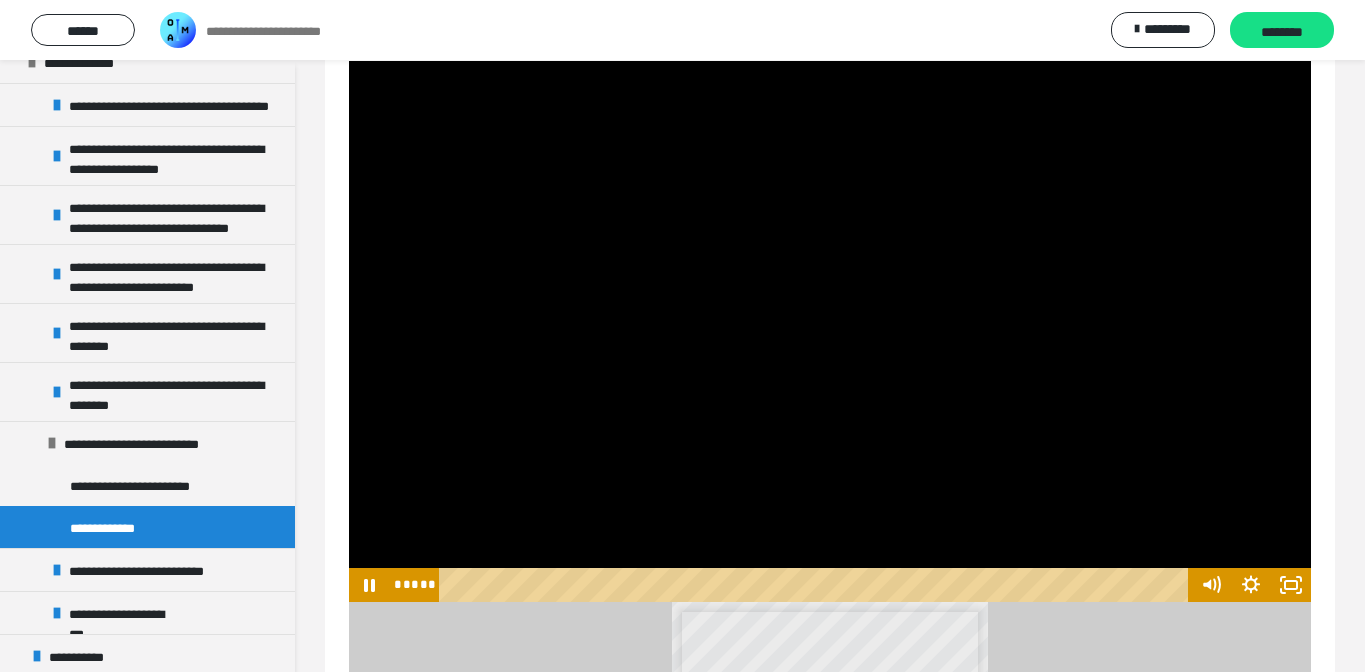 click at bounding box center [830, 331] 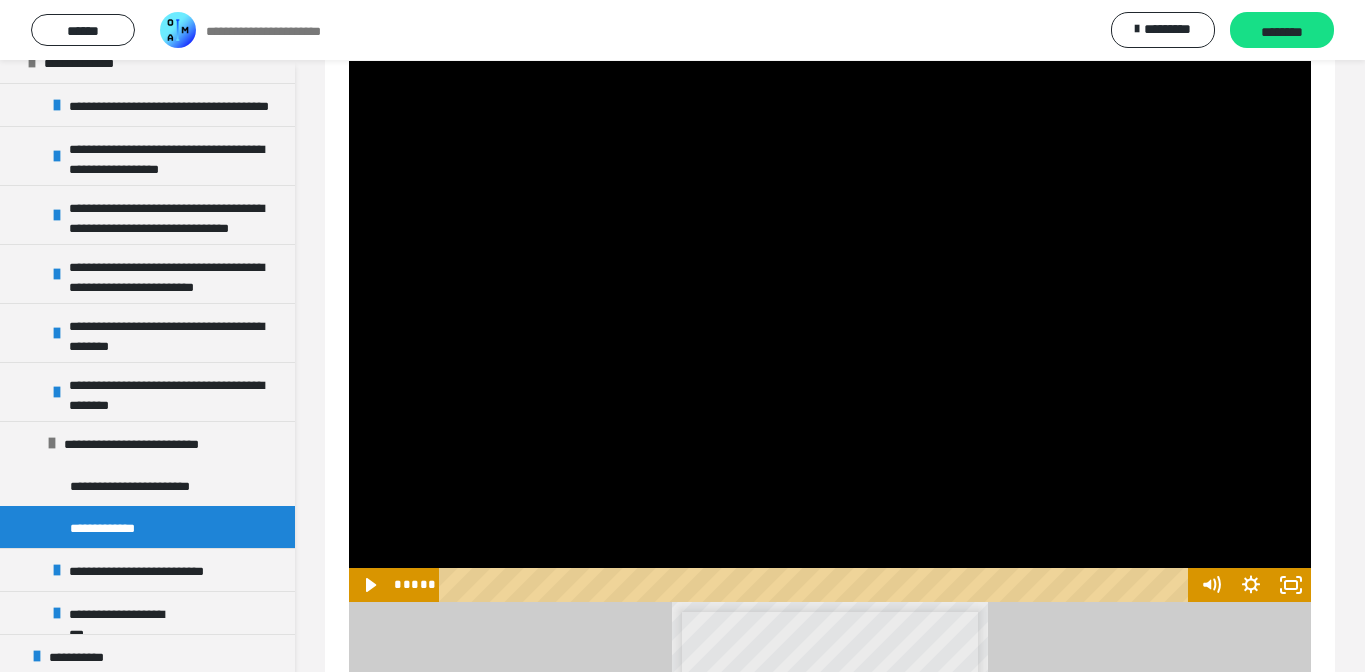 click at bounding box center [830, 331] 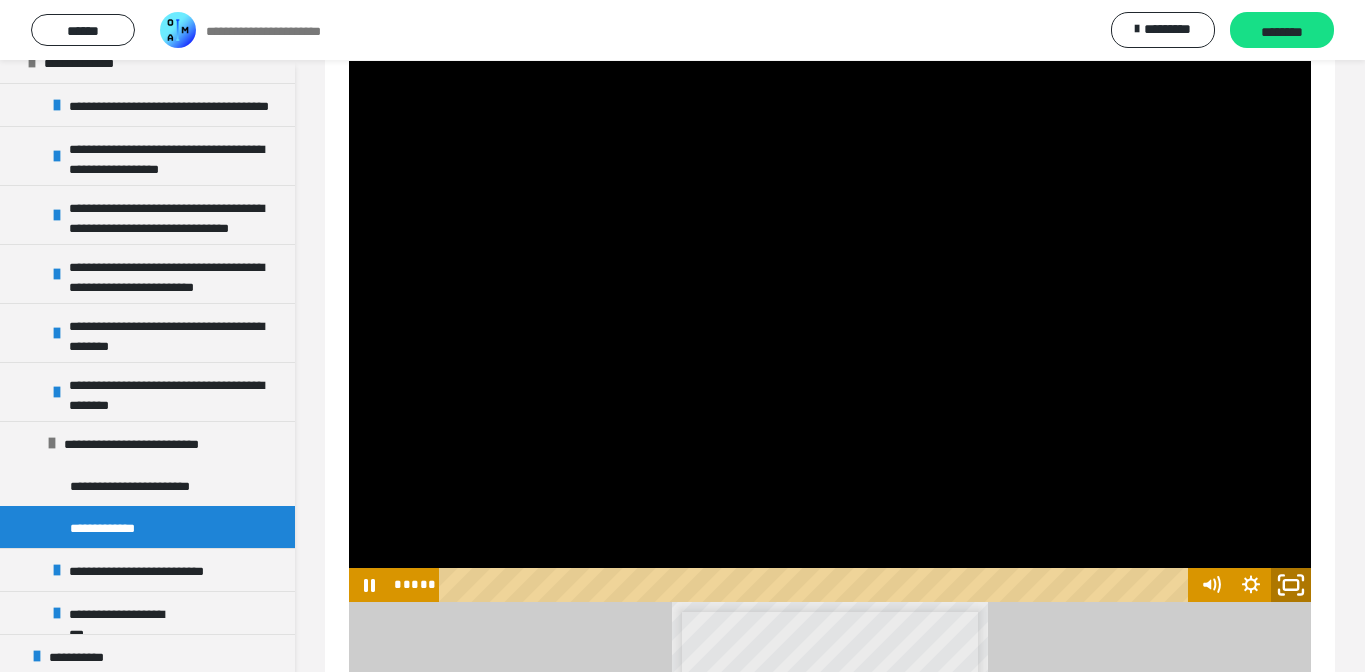 click 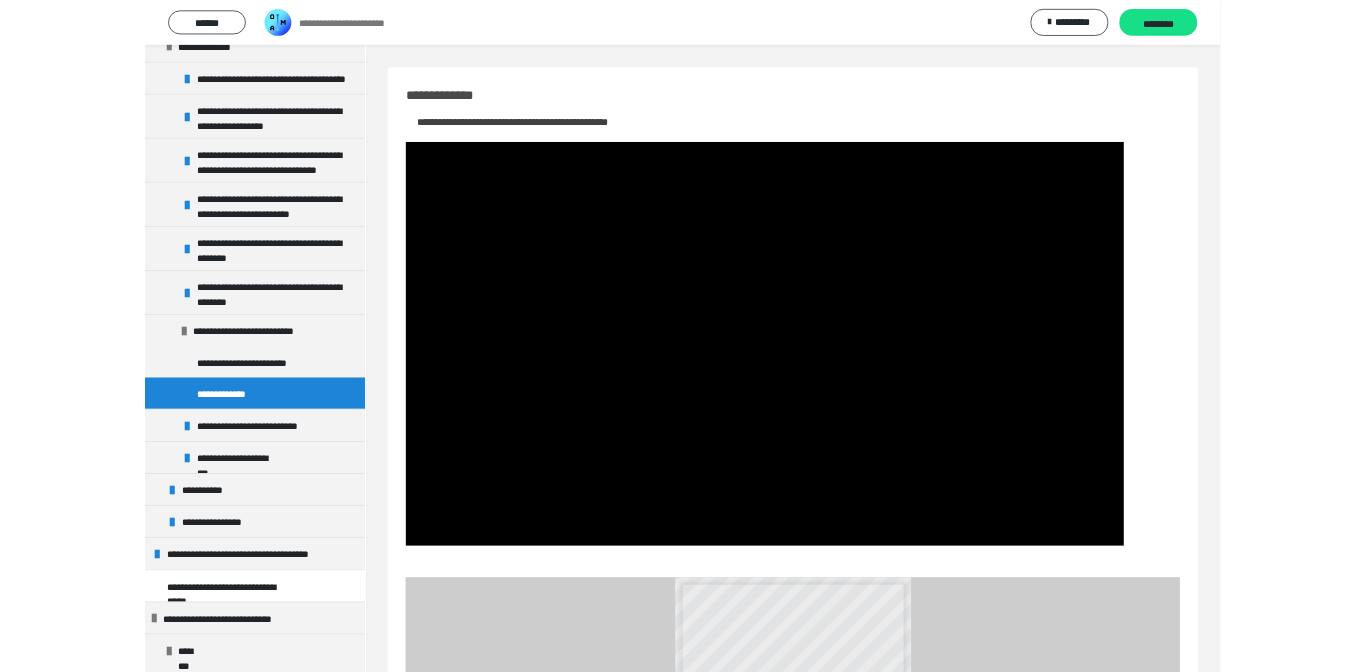 scroll, scrollTop: 129, scrollLeft: 0, axis: vertical 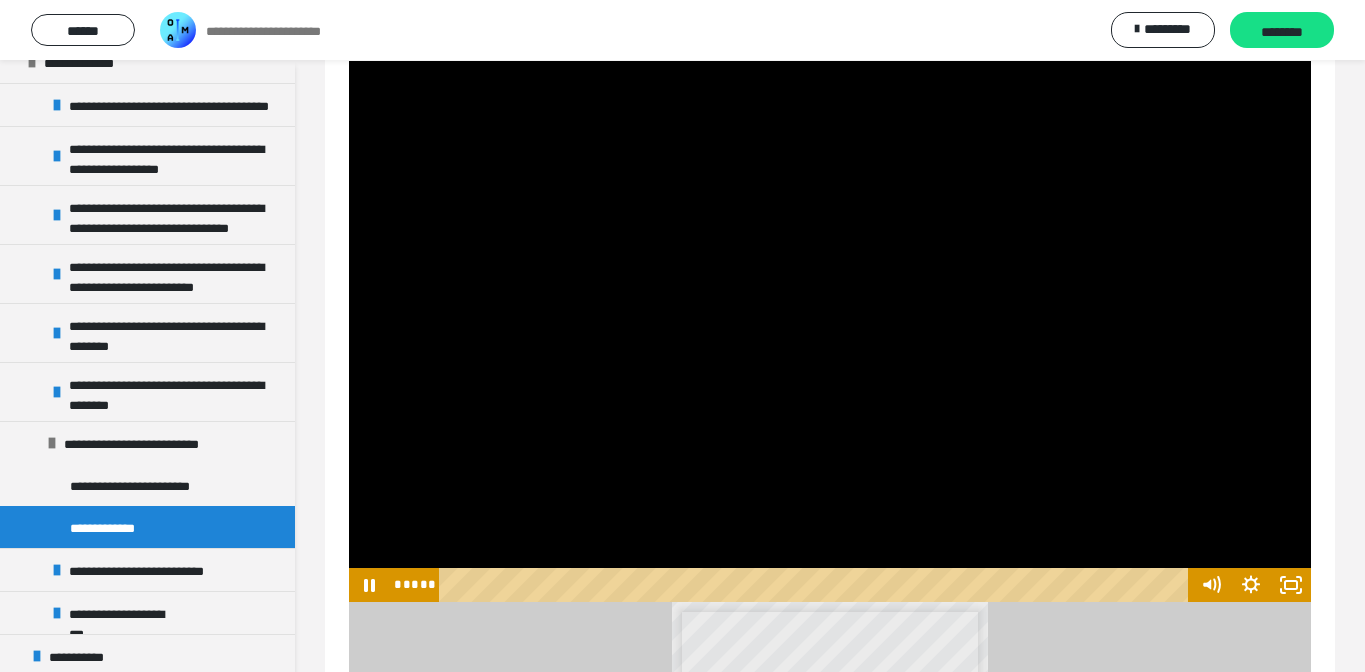 click at bounding box center (830, 331) 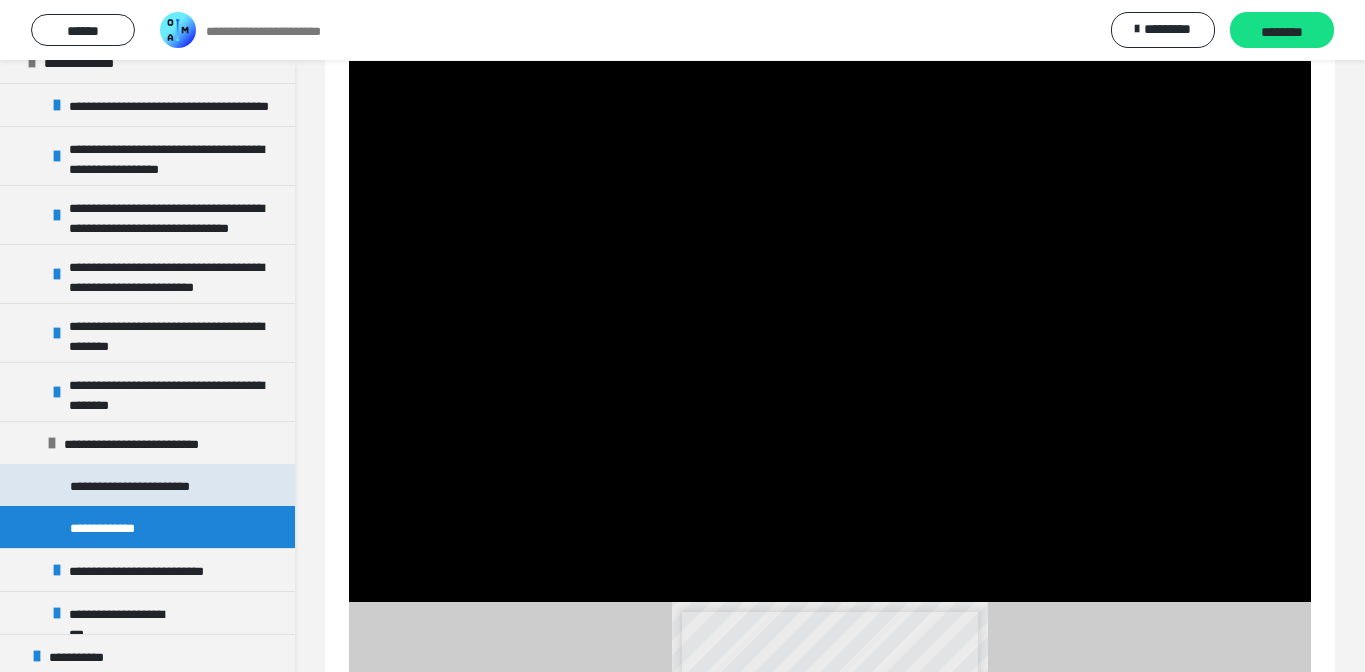 click on "**********" at bounding box center (139, 485) 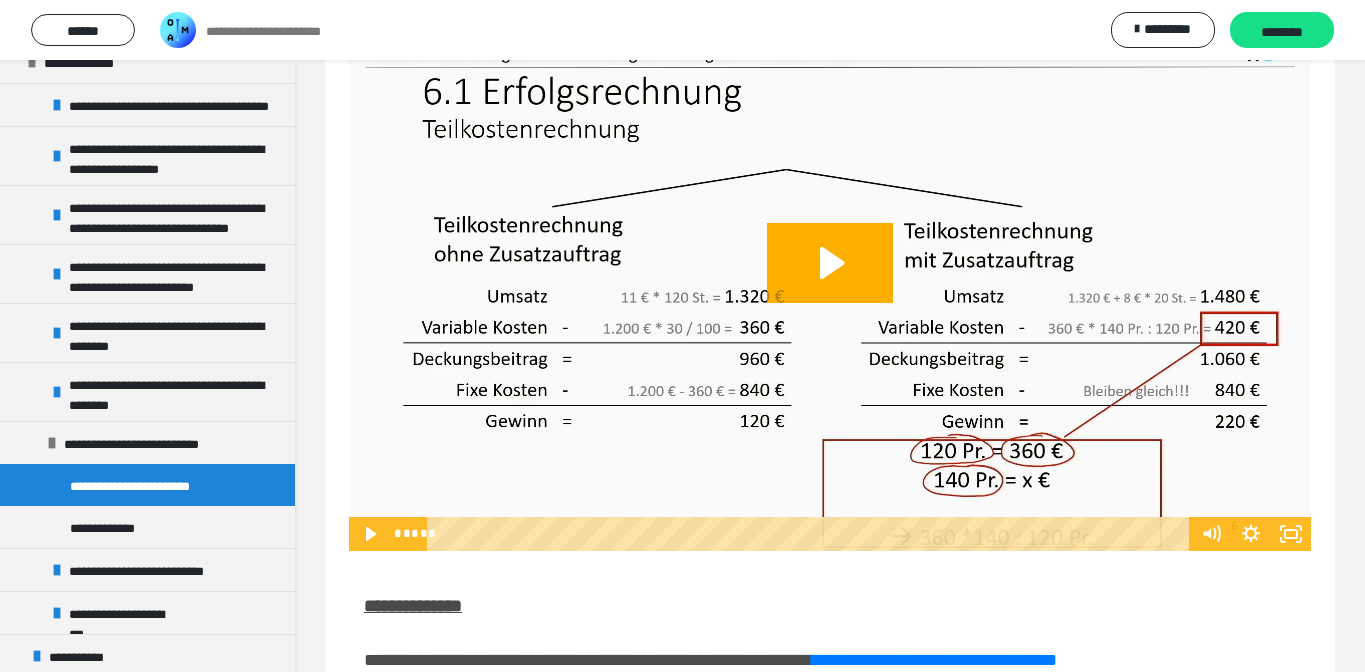 click at bounding box center [830, 280] 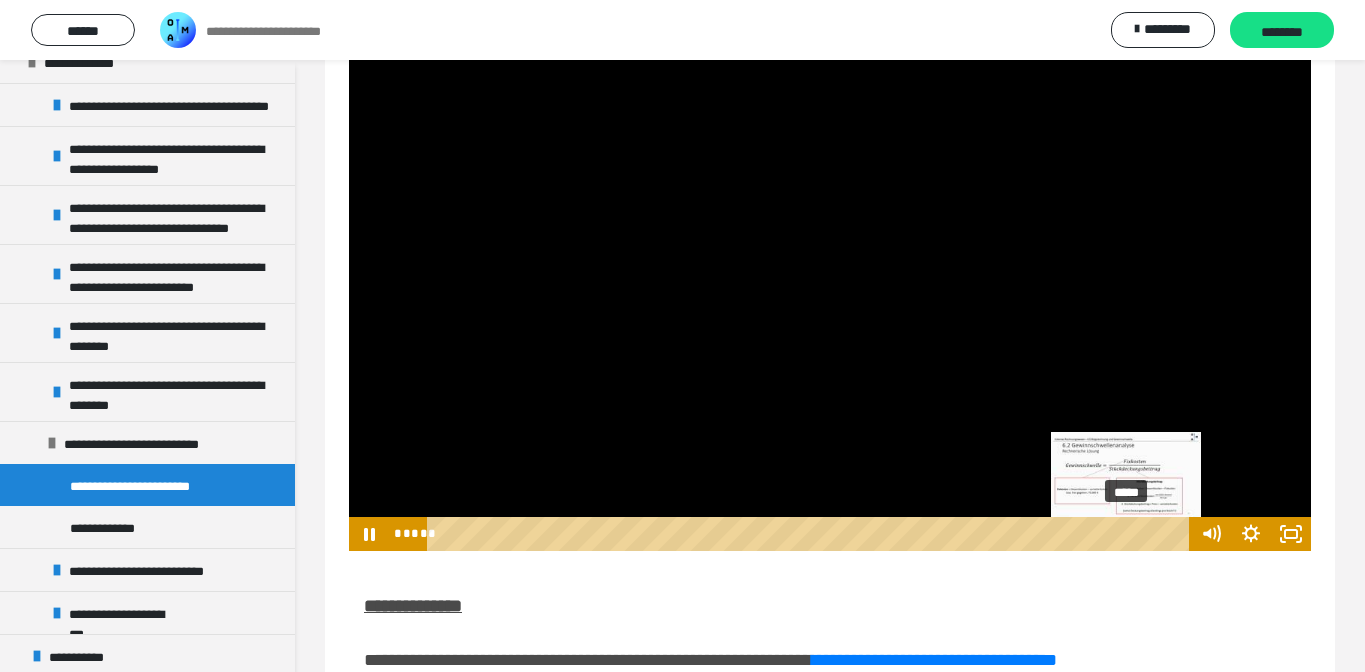 click on "*****" at bounding box center (812, 534) 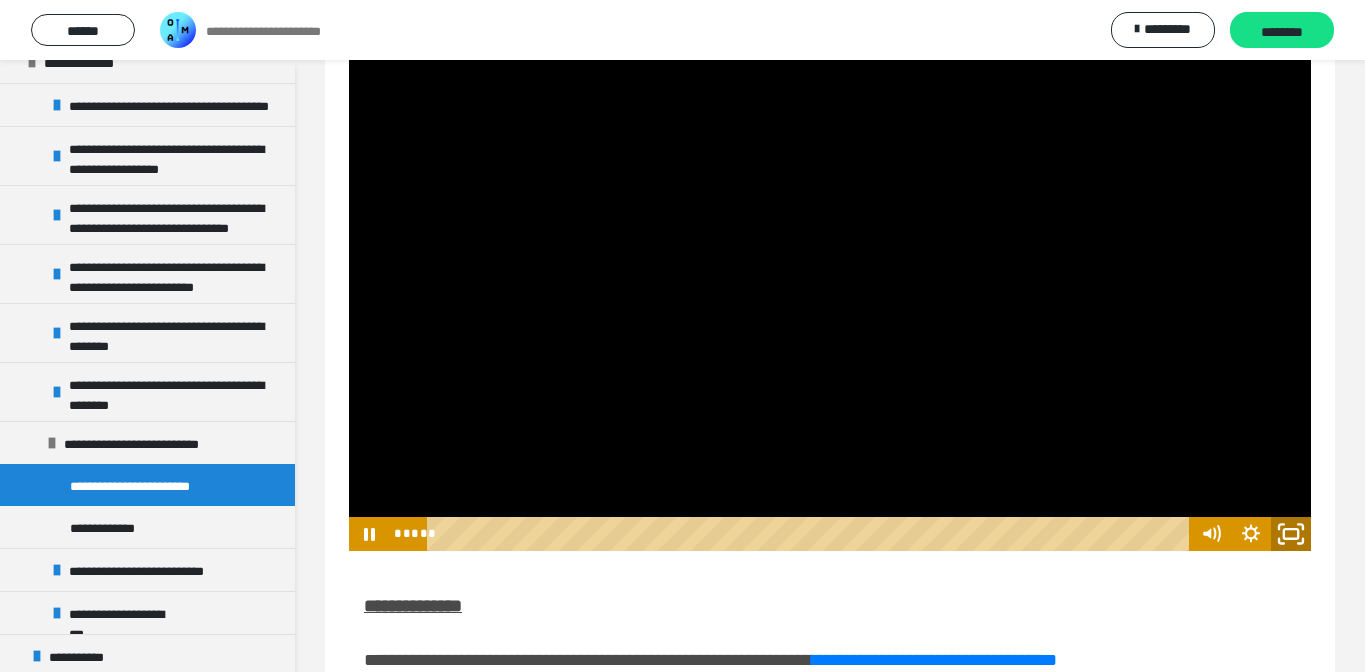 click 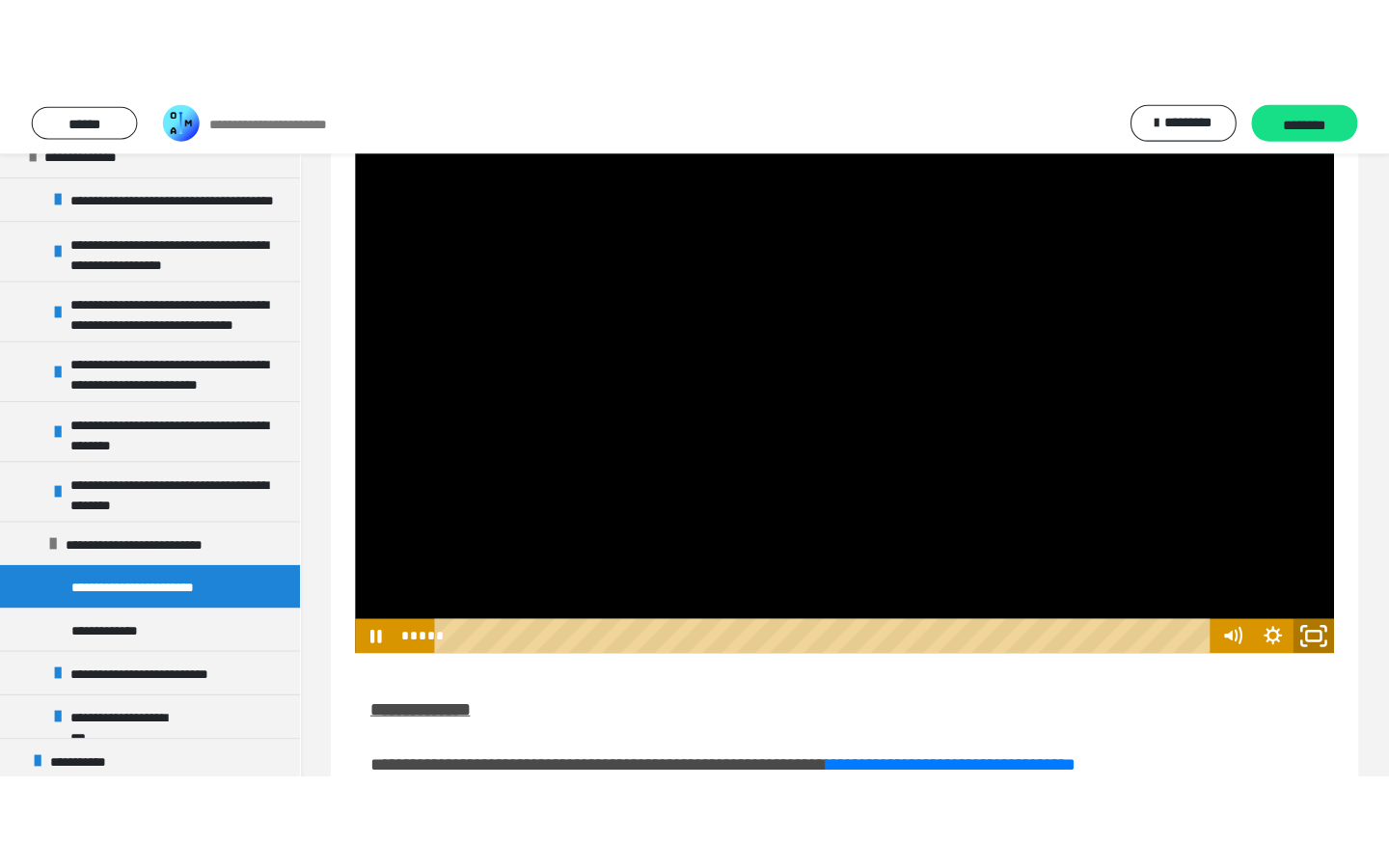scroll, scrollTop: 0, scrollLeft: 0, axis: both 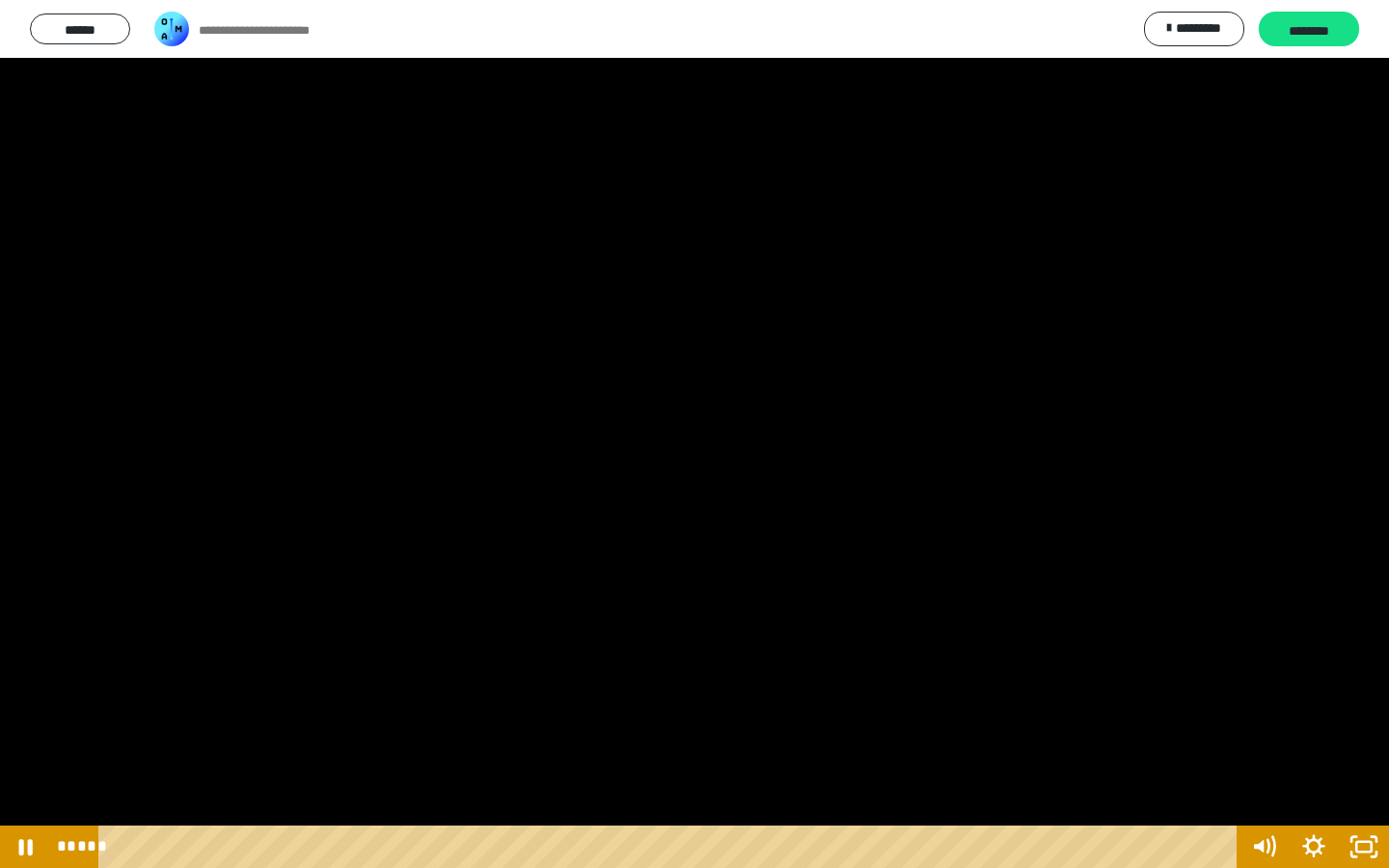 click at bounding box center (694, 434) 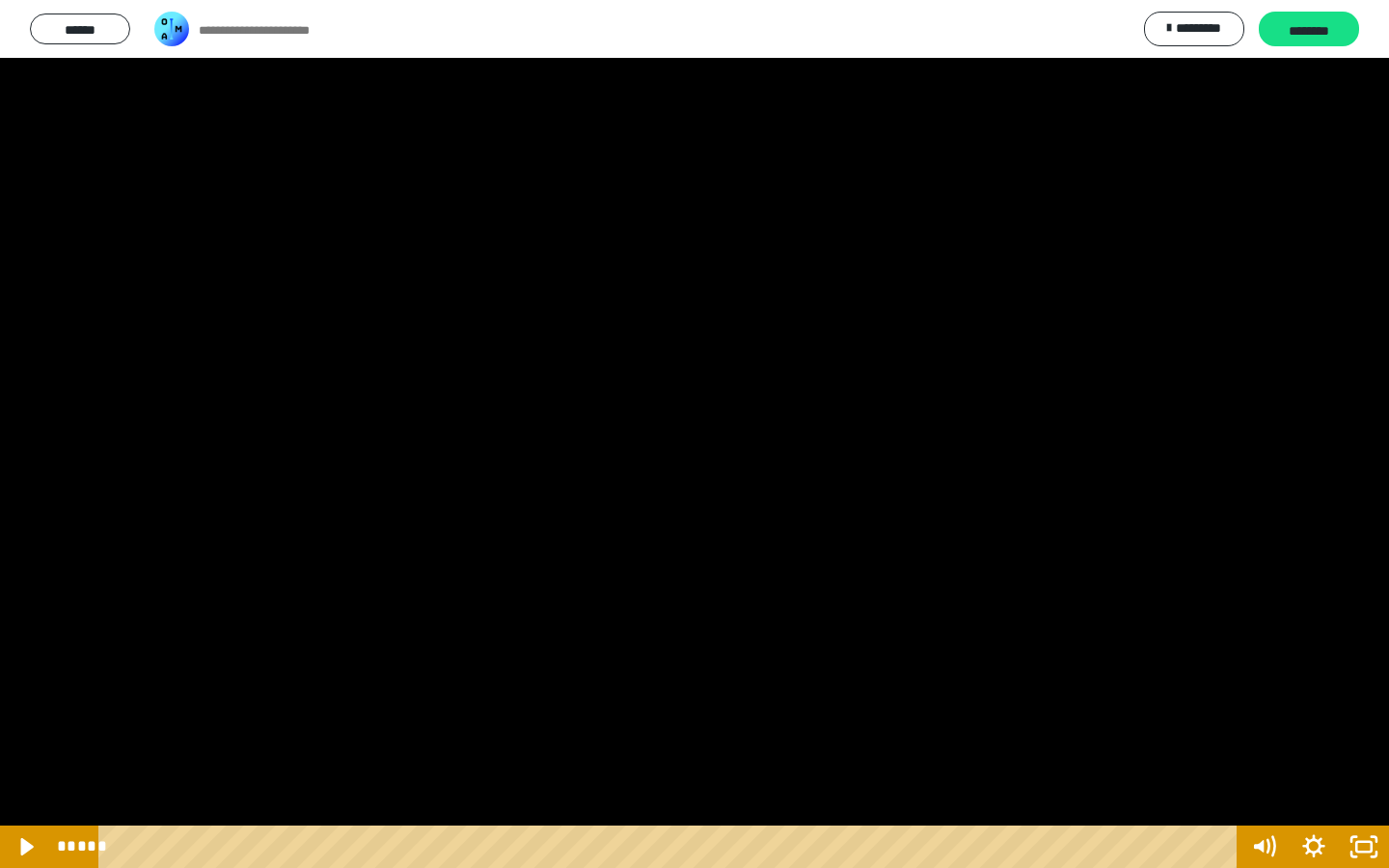 click at bounding box center (694, 434) 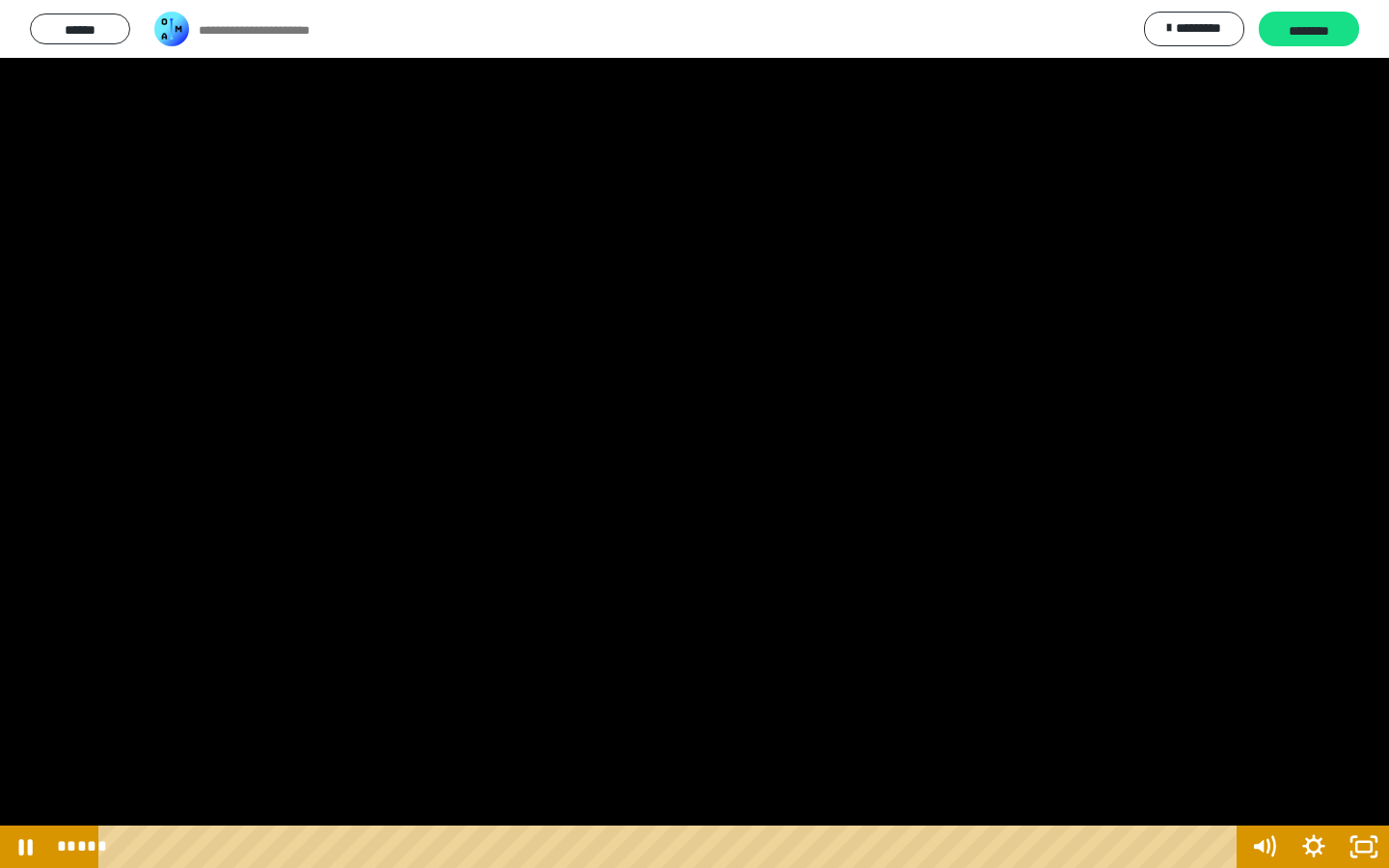 click at bounding box center (694, 434) 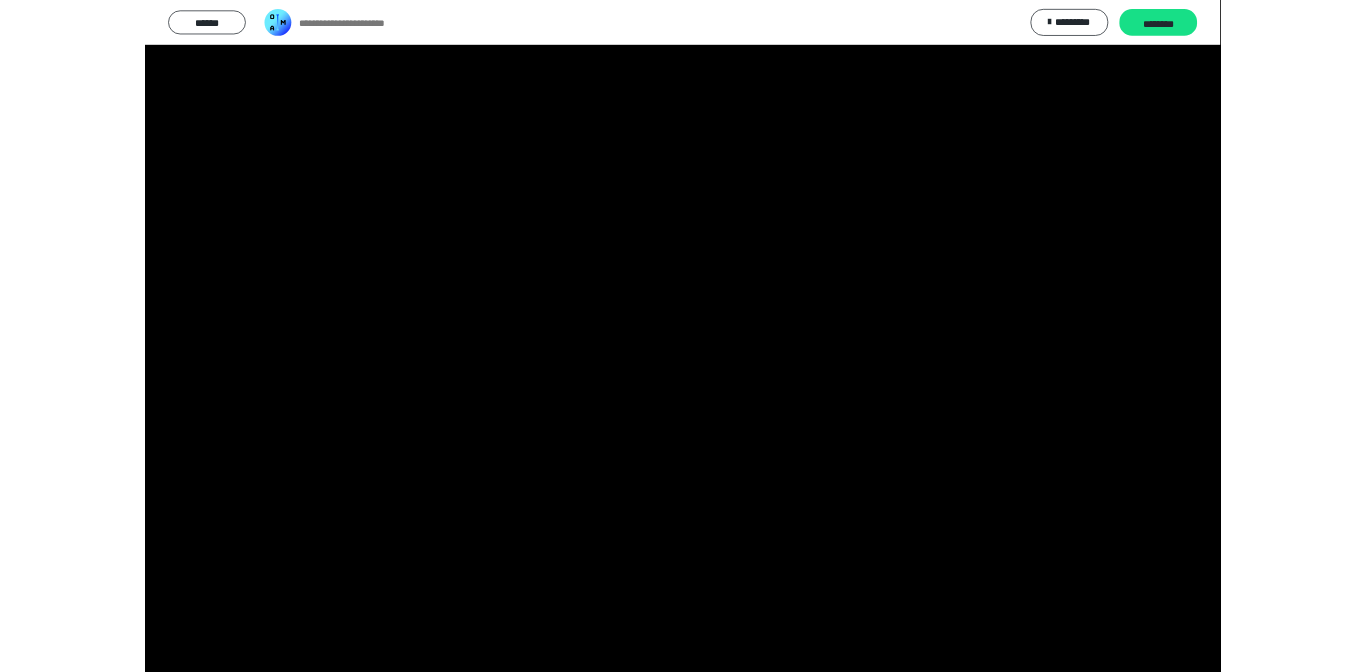 scroll, scrollTop: 129, scrollLeft: 0, axis: vertical 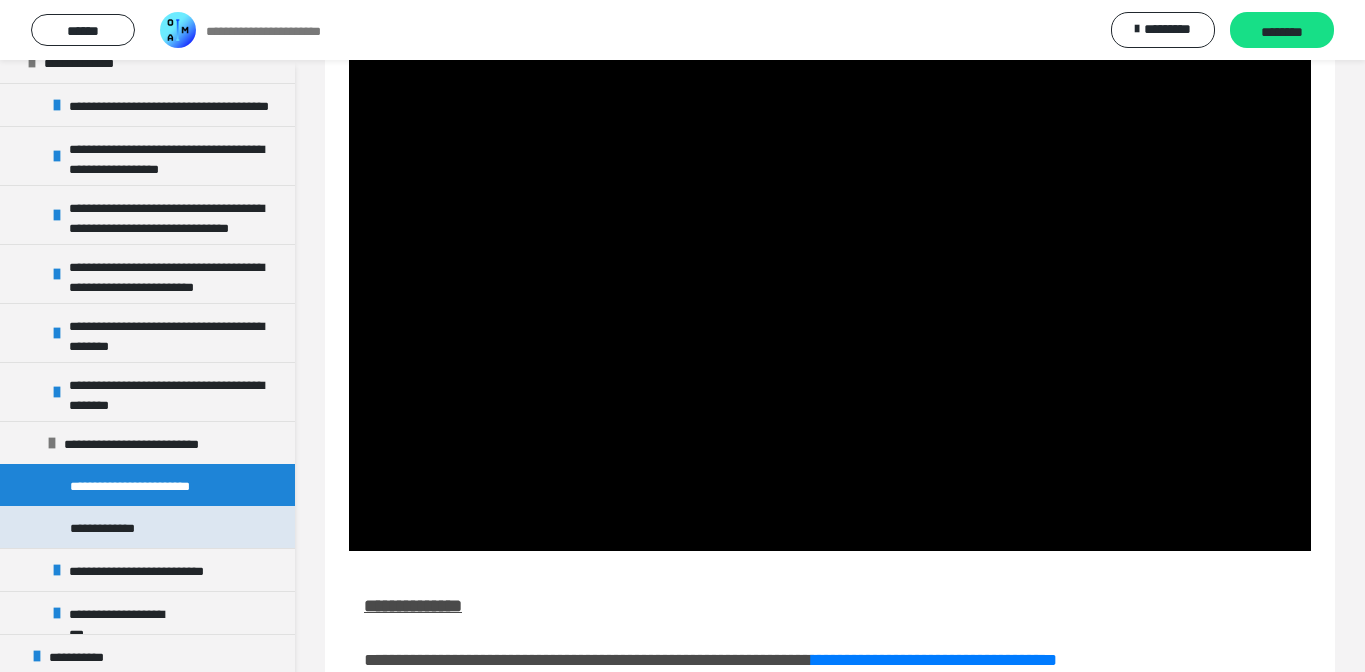 click on "**********" at bounding box center [147, 527] 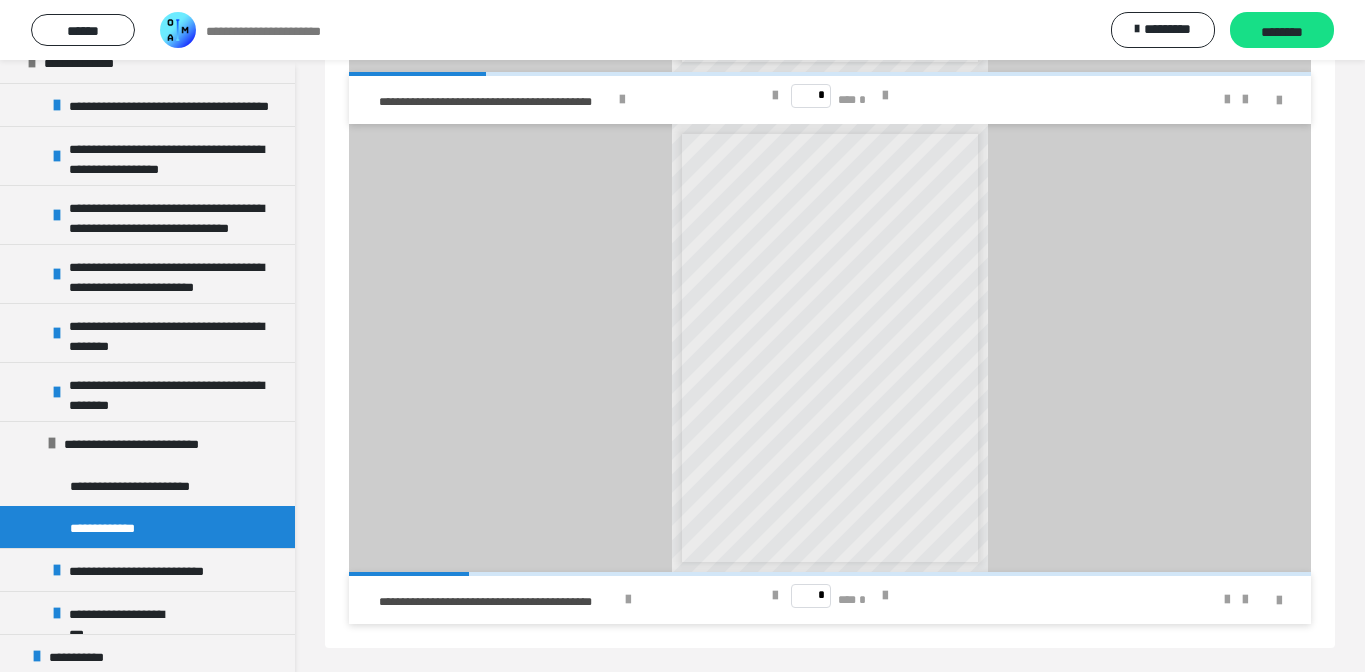 scroll, scrollTop: 1106, scrollLeft: 0, axis: vertical 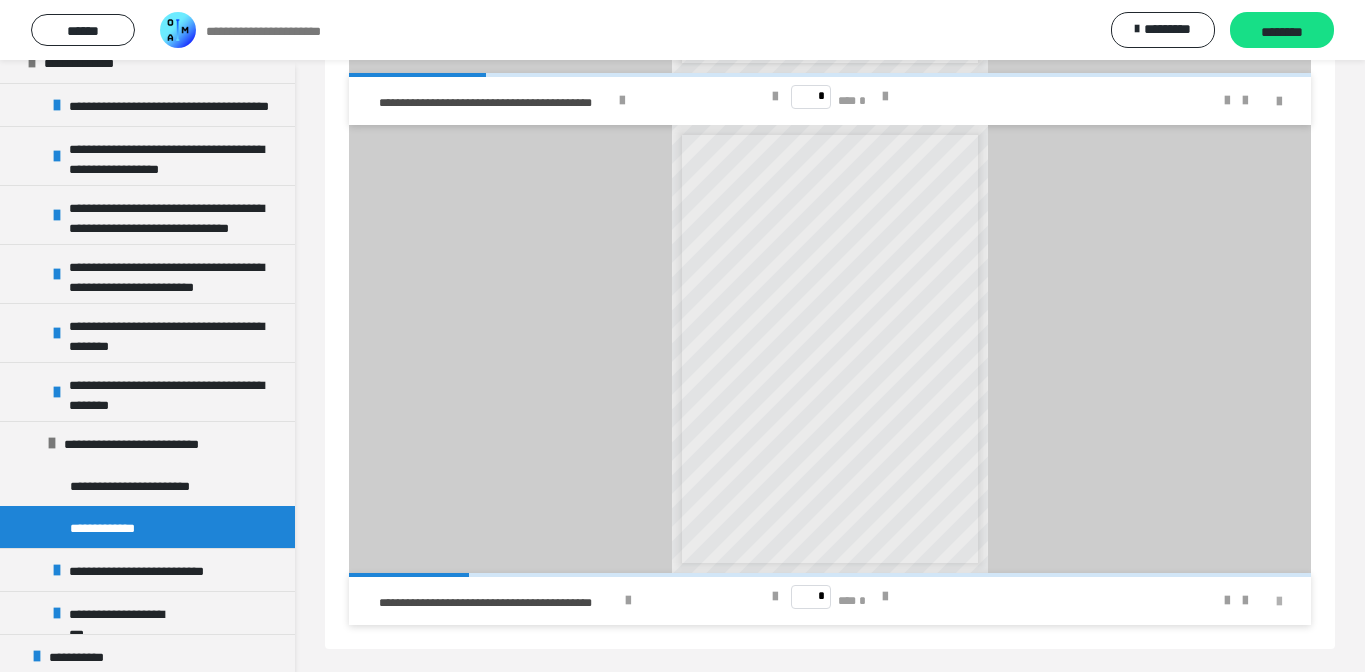 click at bounding box center [1279, 602] 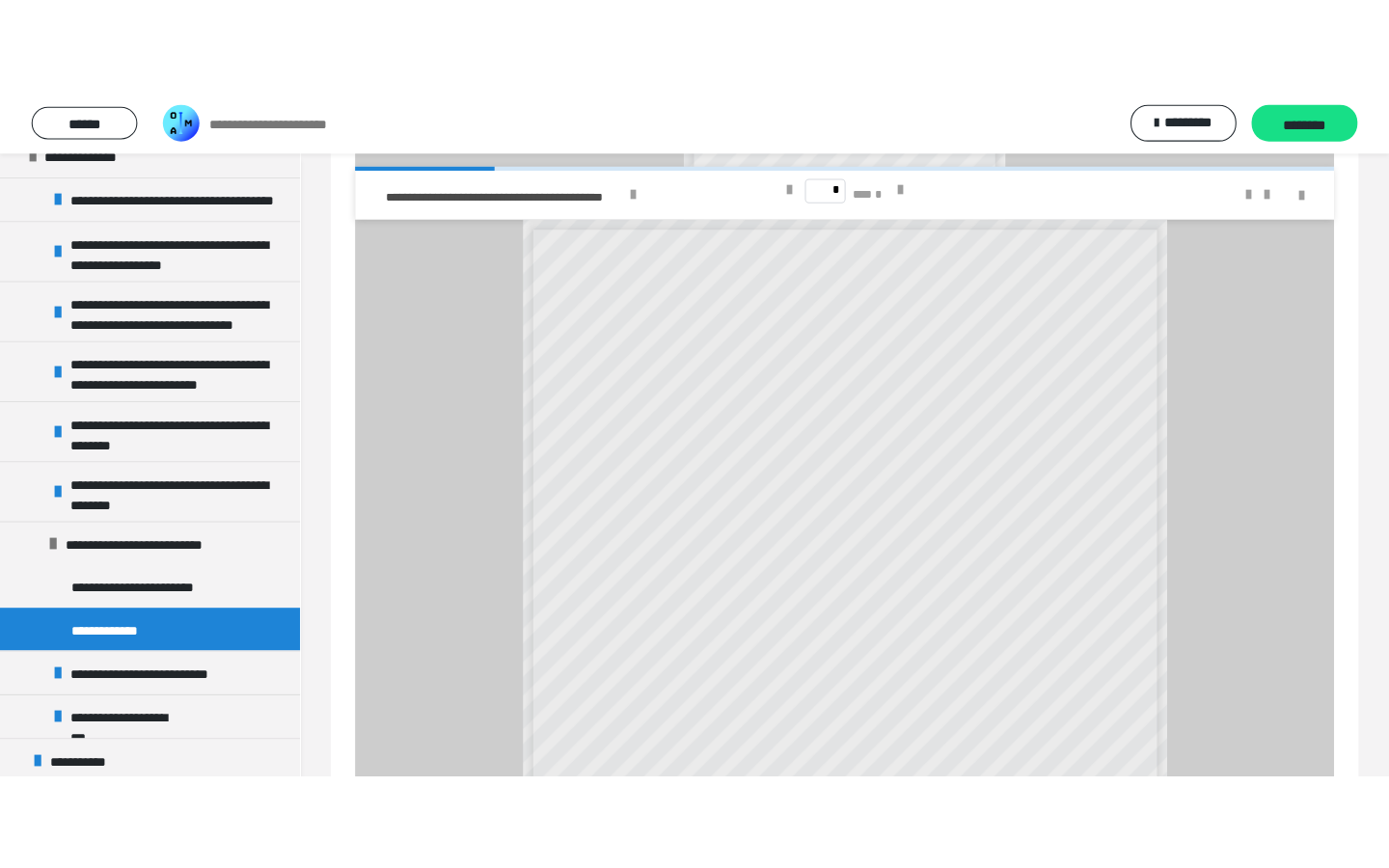 scroll, scrollTop: 0, scrollLeft: 0, axis: both 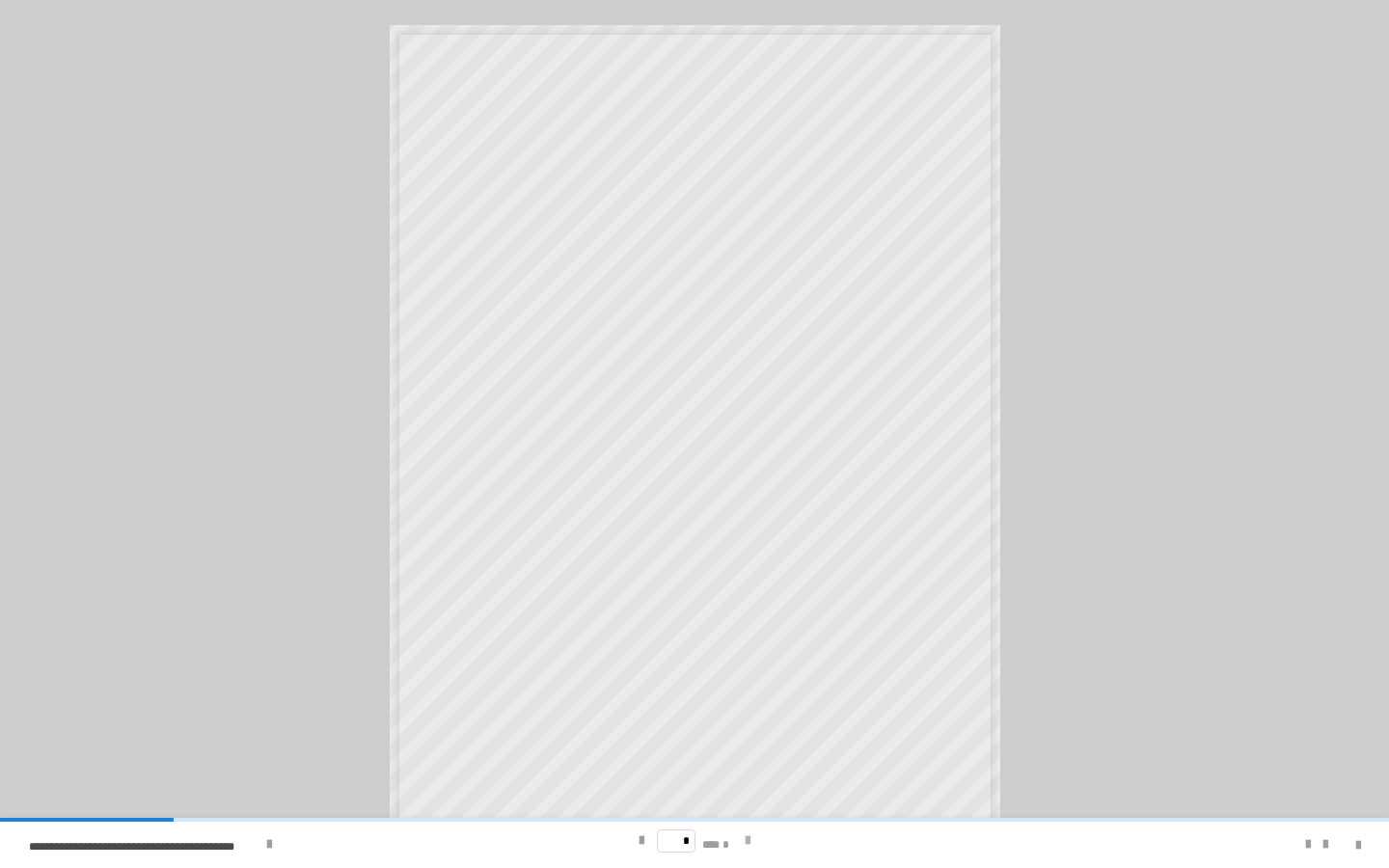click at bounding box center (748, 841) 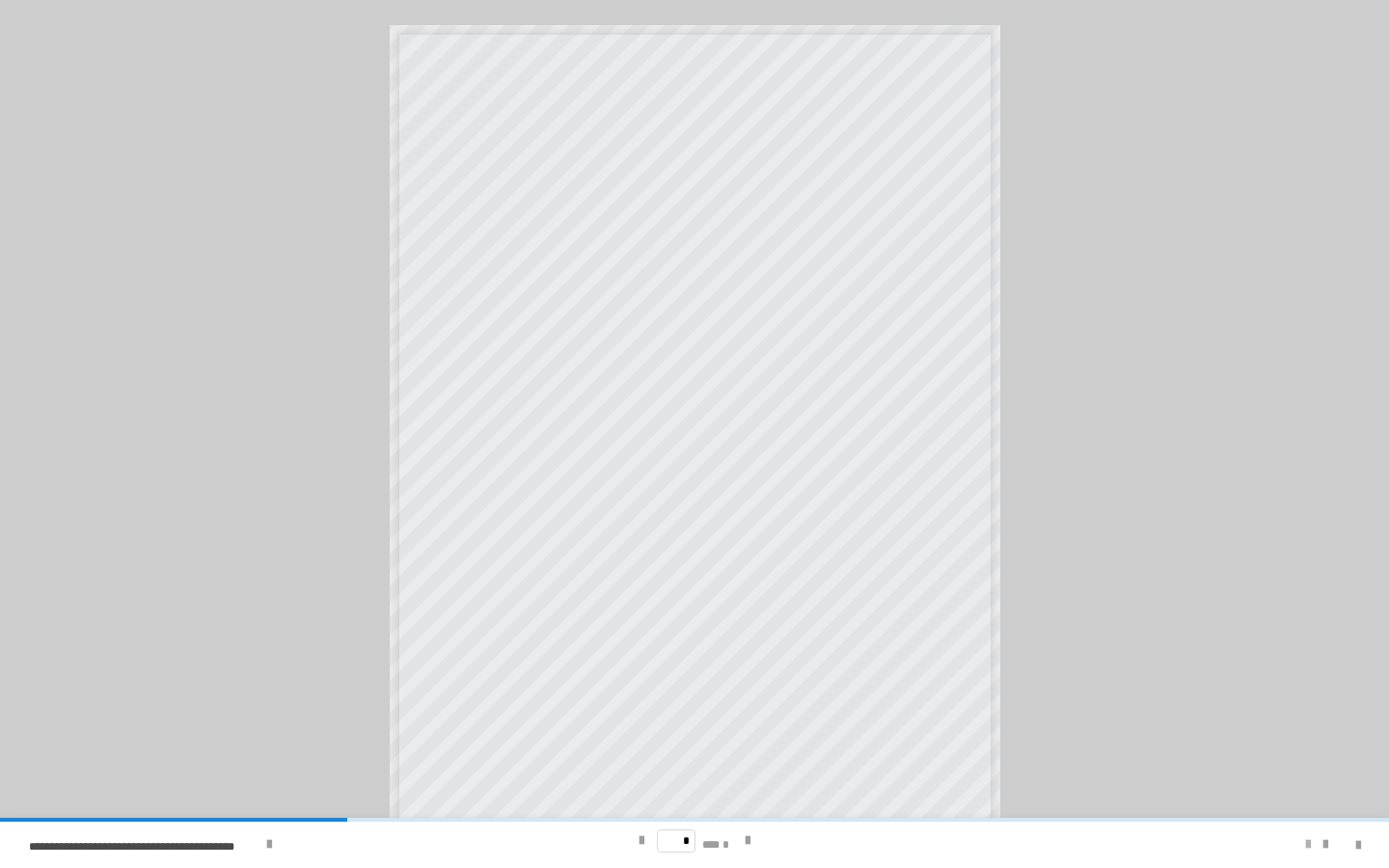 click at bounding box center [1308, 845] 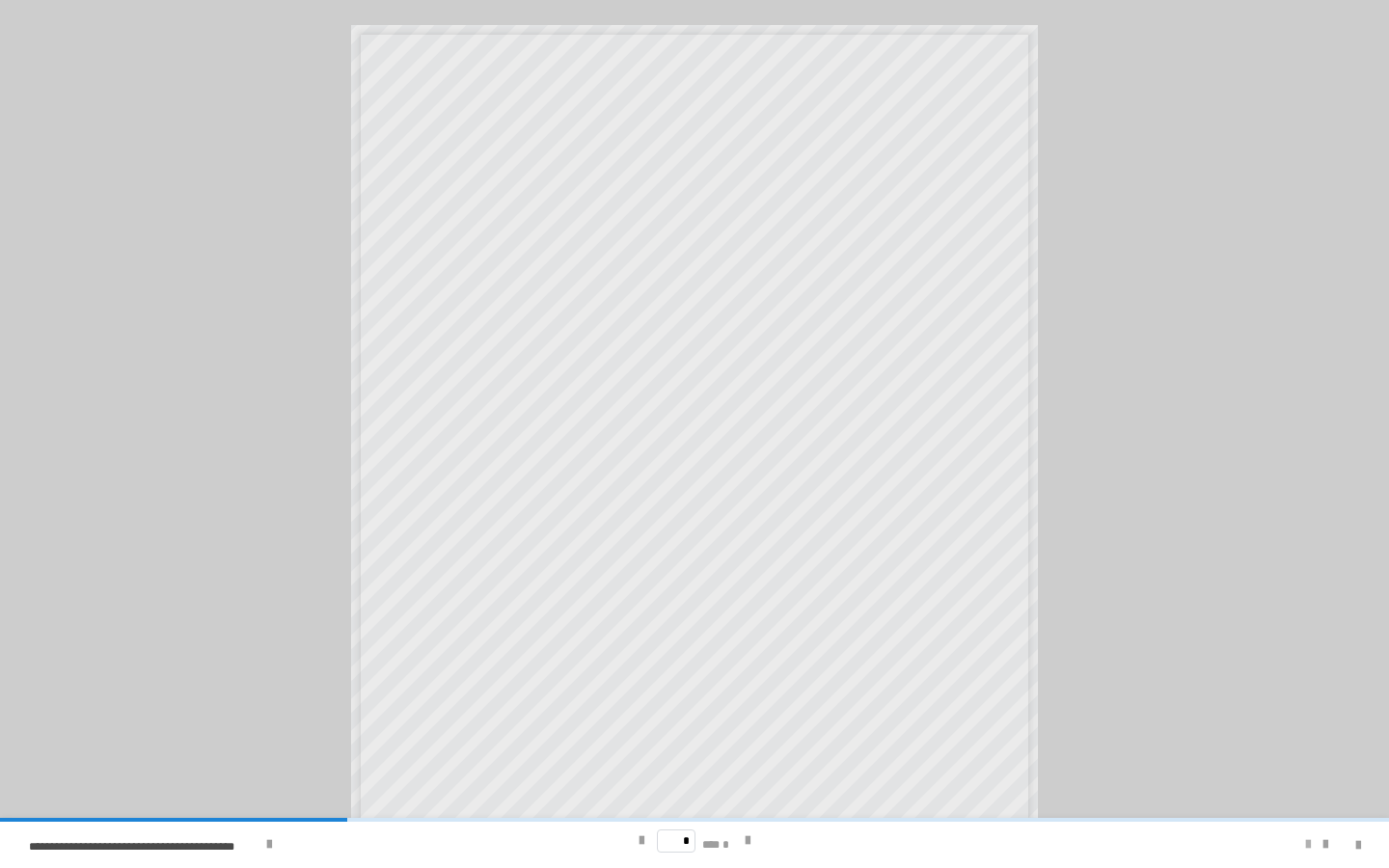 click at bounding box center [1308, 845] 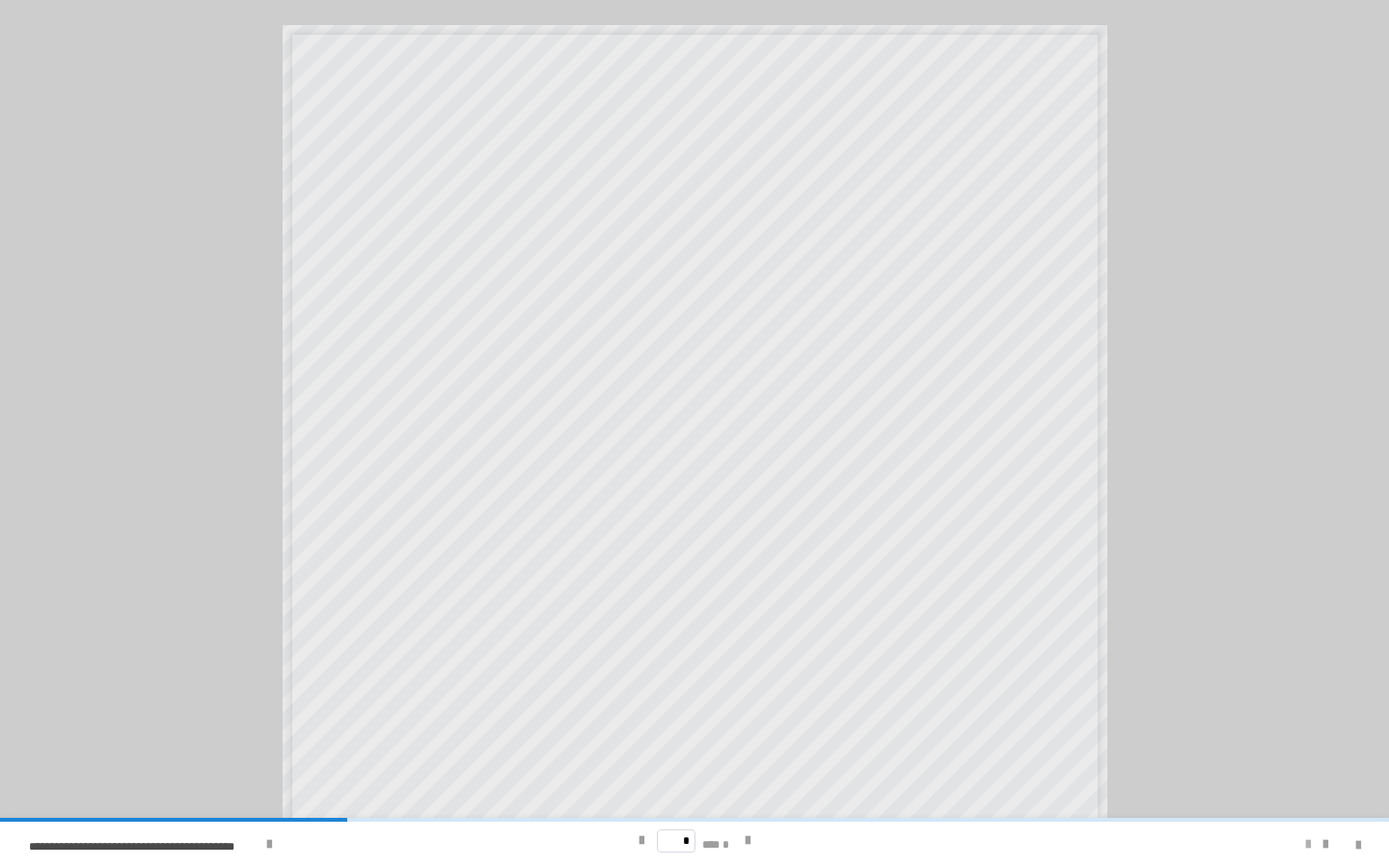 click at bounding box center [1308, 845] 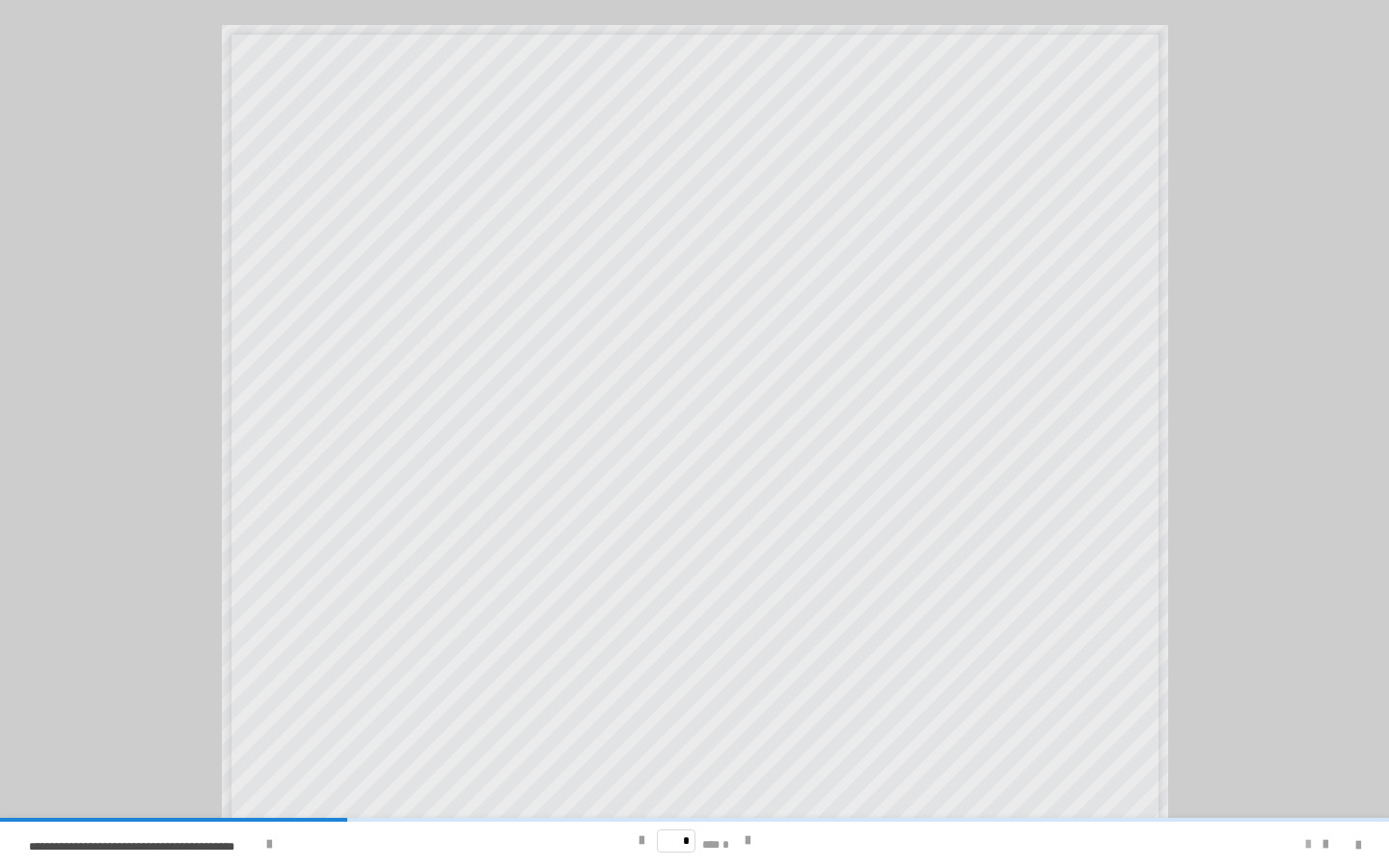 click at bounding box center (1308, 845) 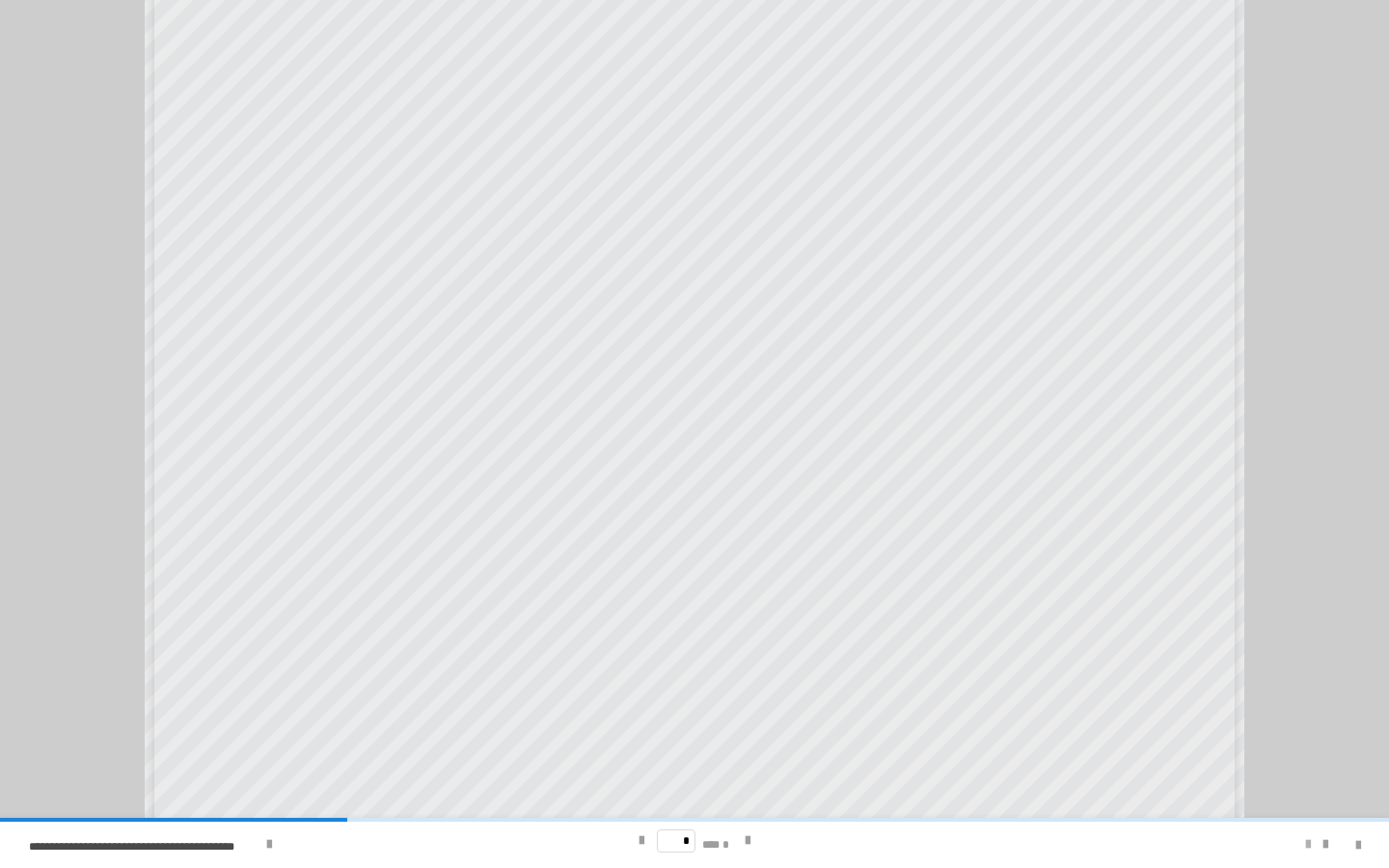 scroll, scrollTop: 11, scrollLeft: 0, axis: vertical 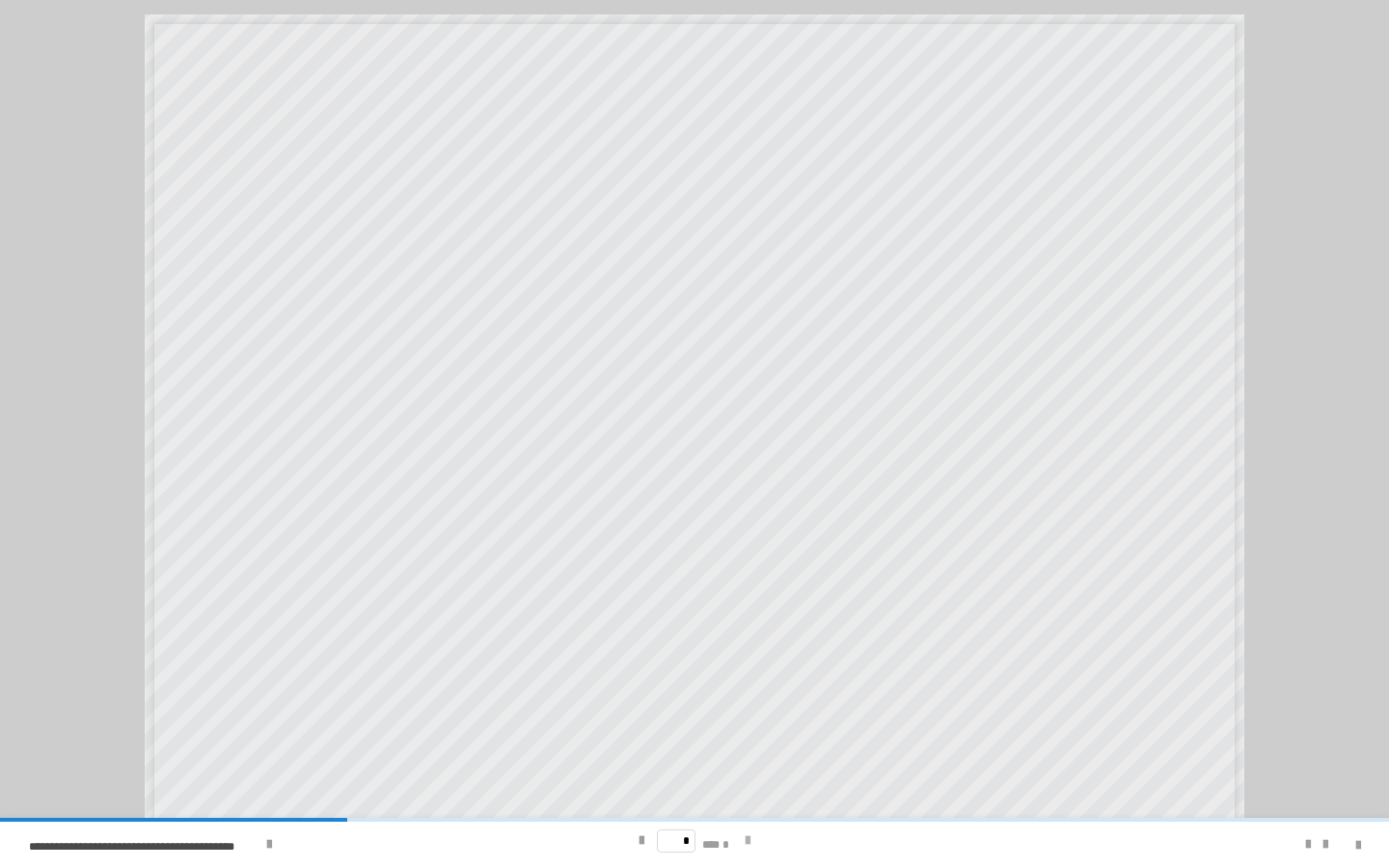 click at bounding box center (748, 841) 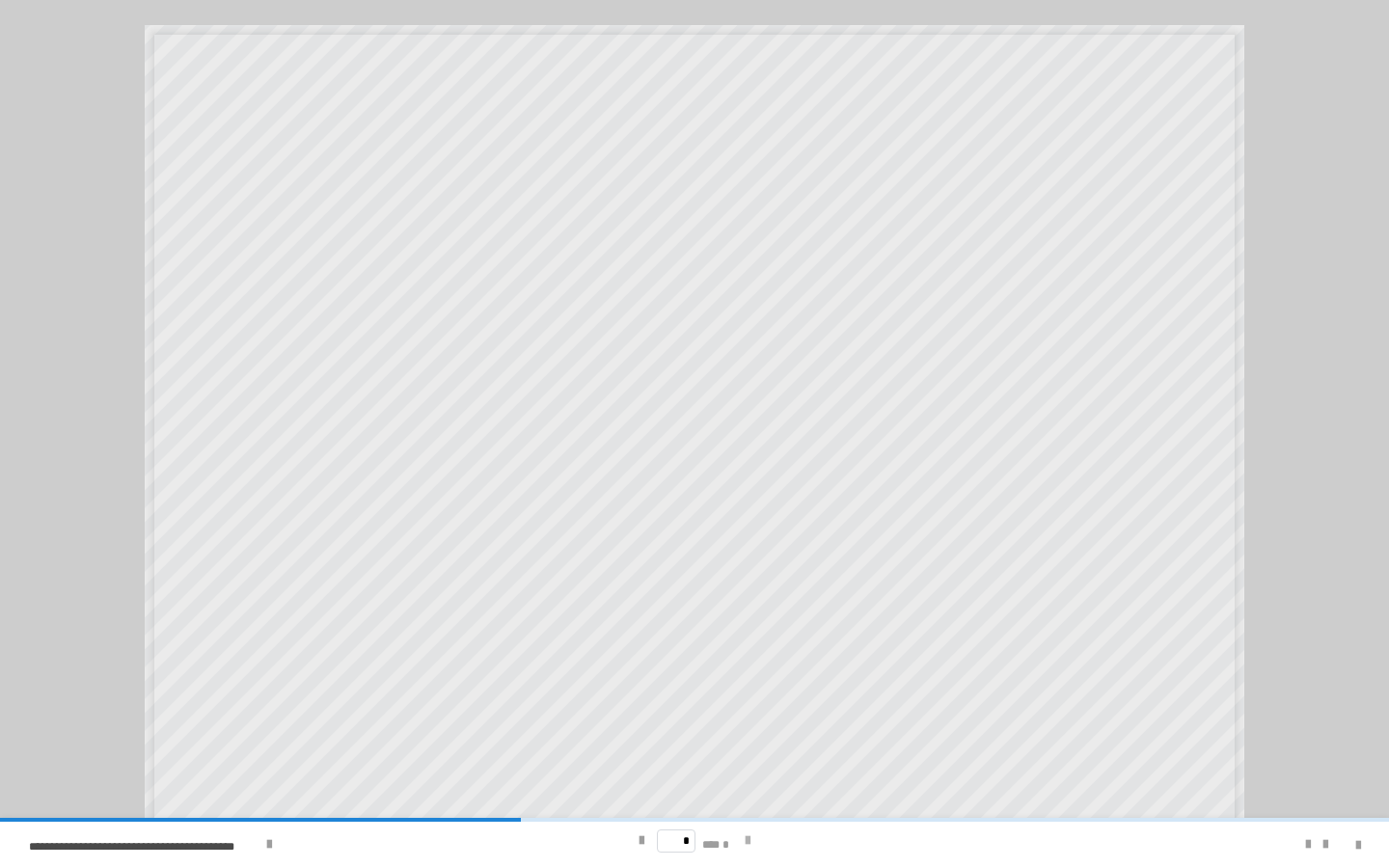click at bounding box center (748, 841) 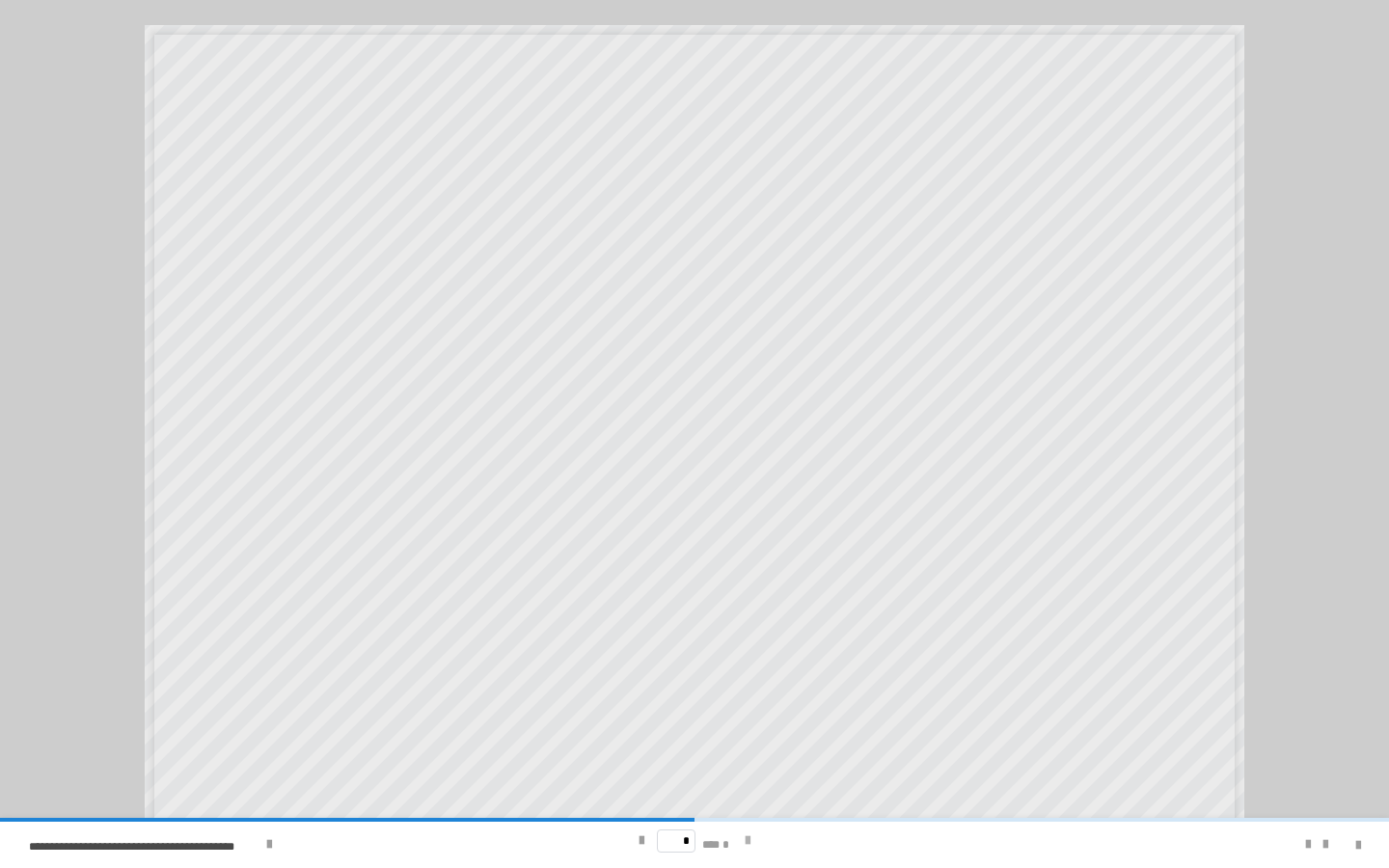 click at bounding box center [748, 841] 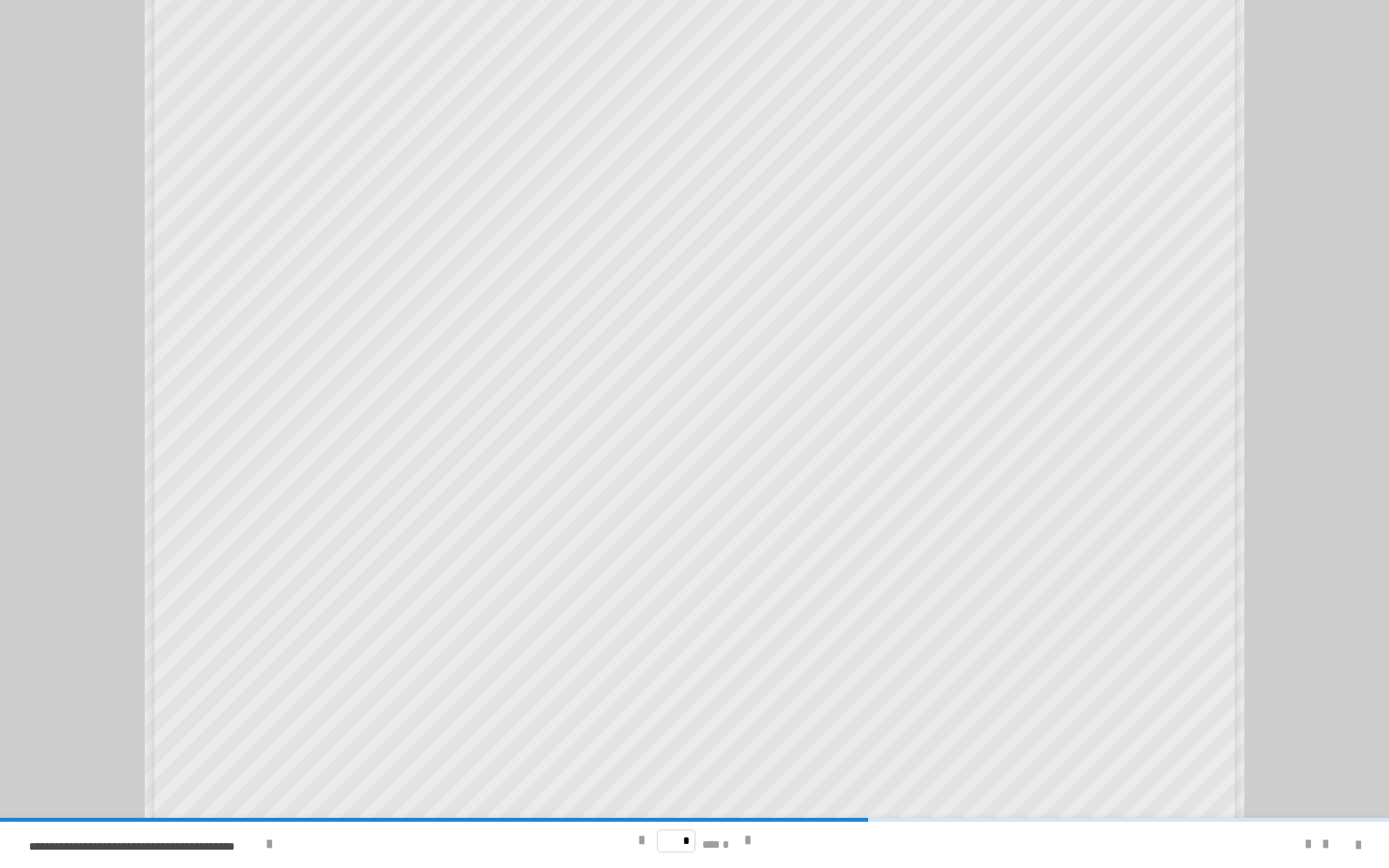 scroll, scrollTop: 453, scrollLeft: 0, axis: vertical 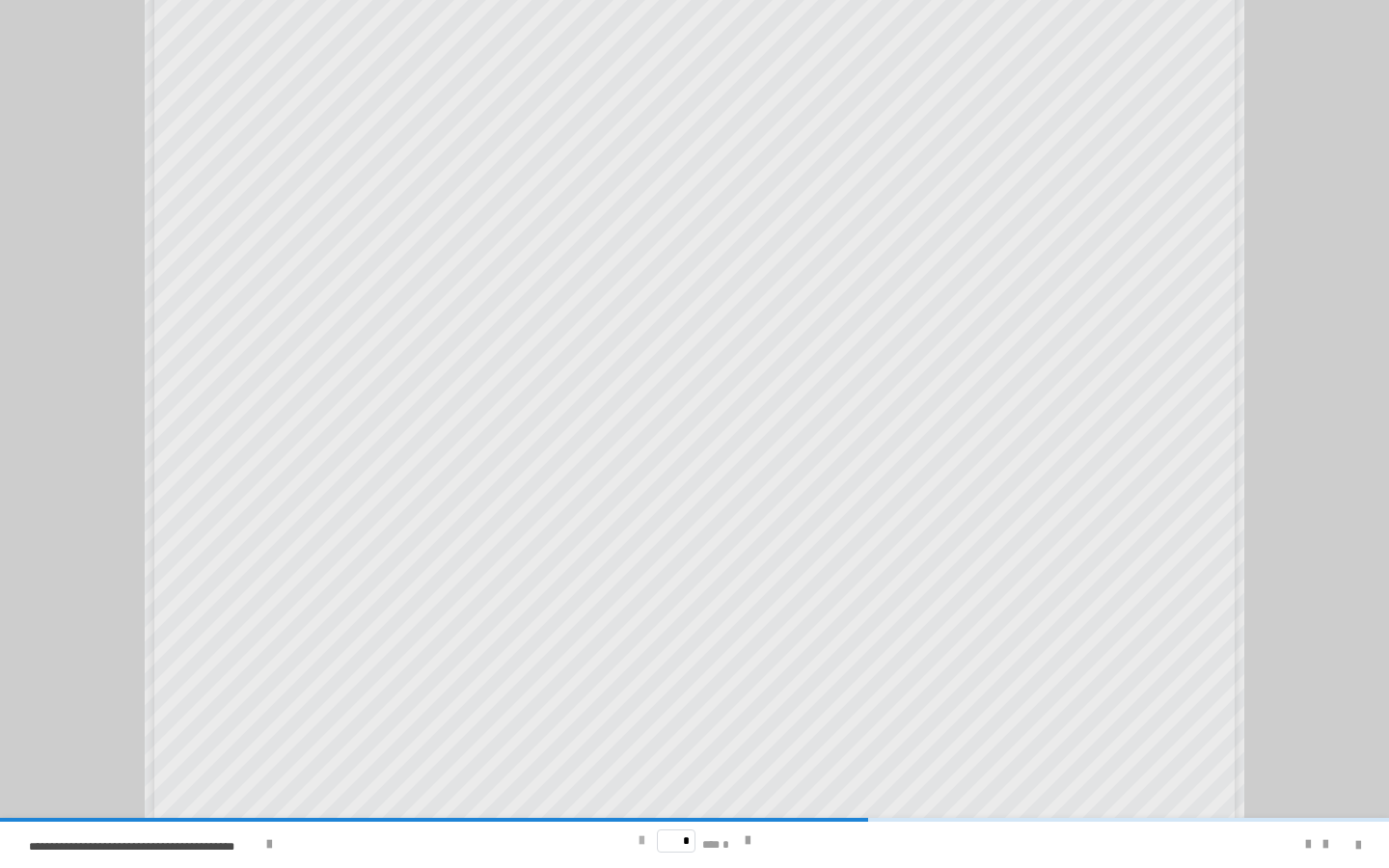 click at bounding box center (641, 841) 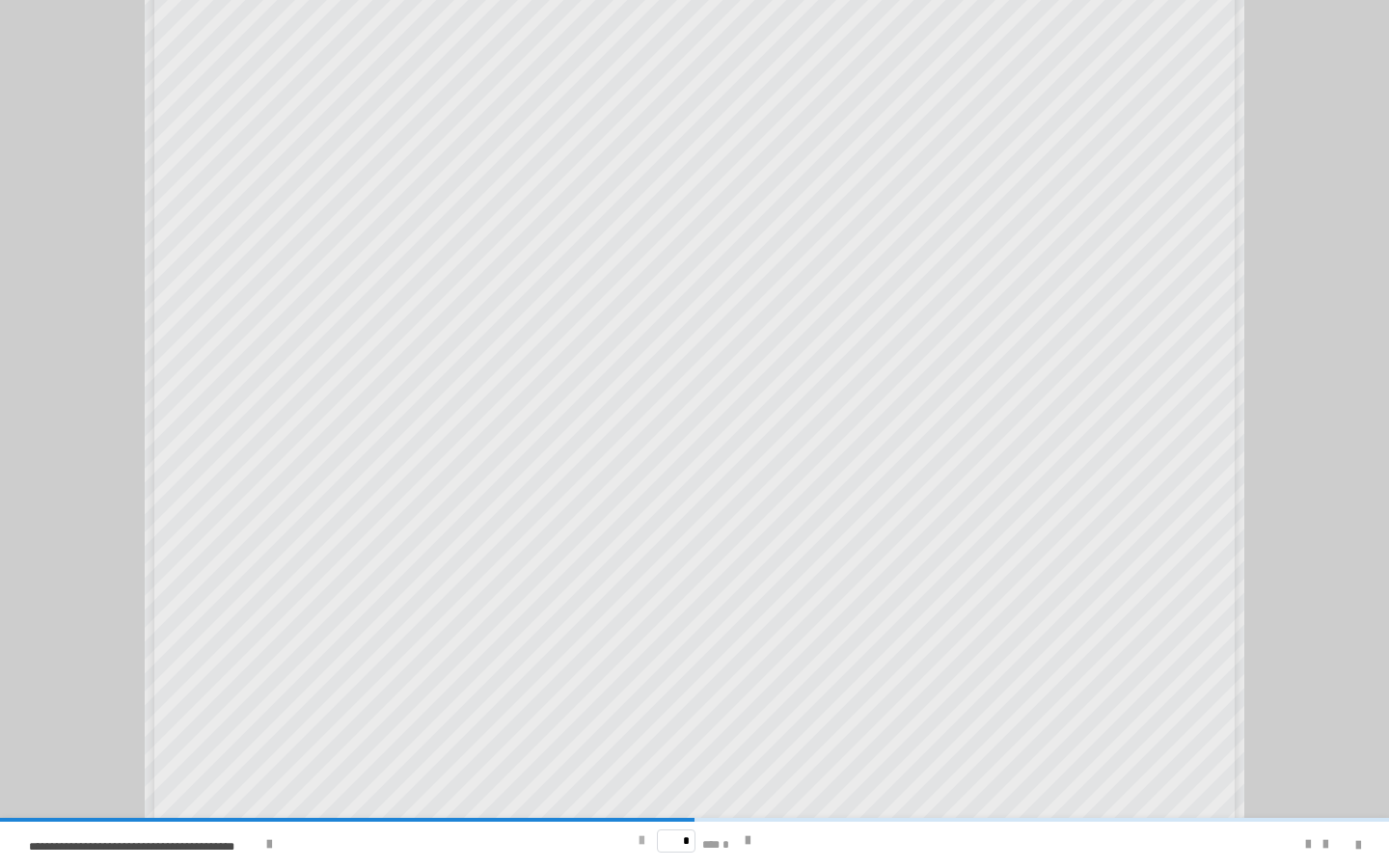 click at bounding box center (641, 841) 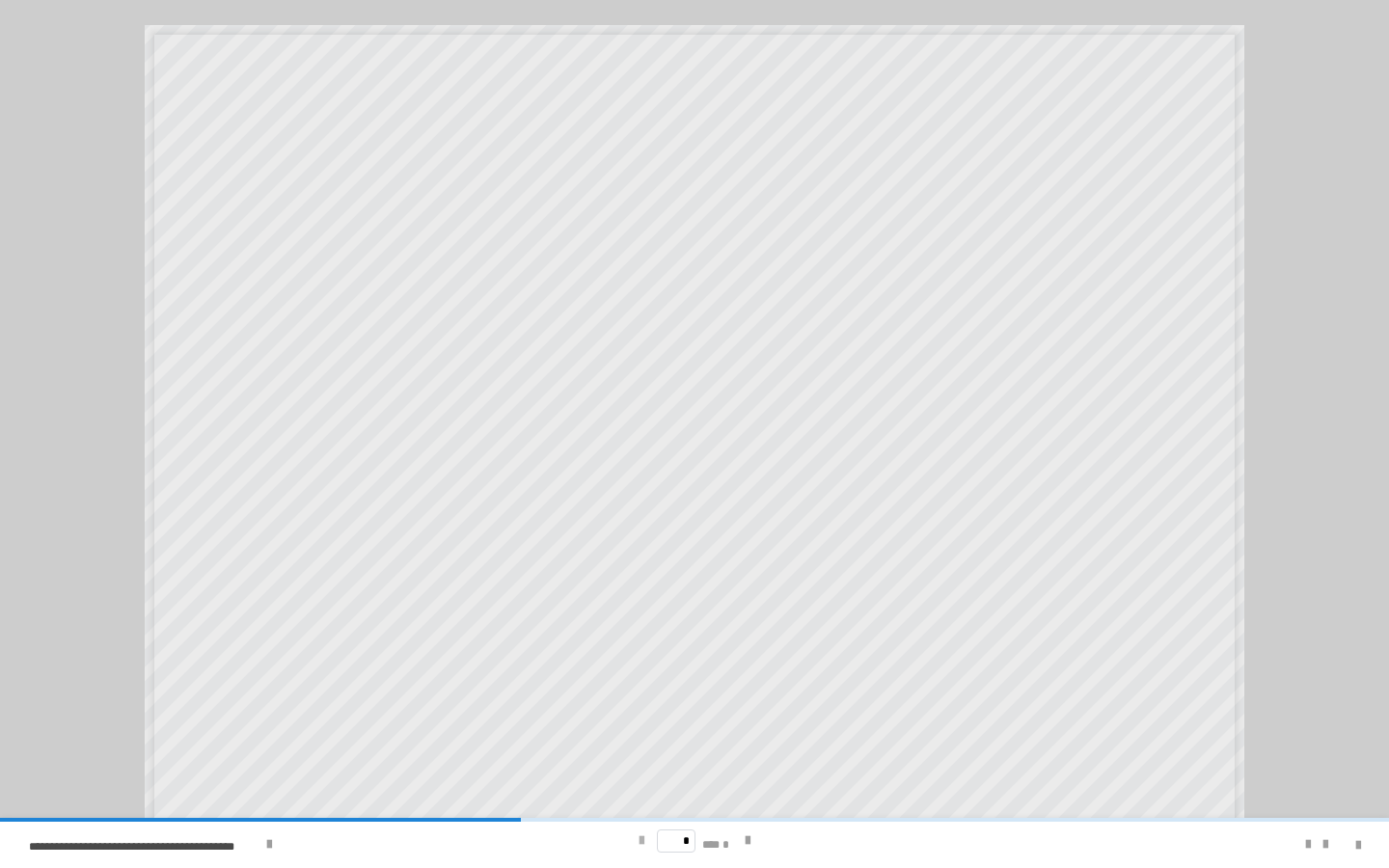 click at bounding box center [641, 841] 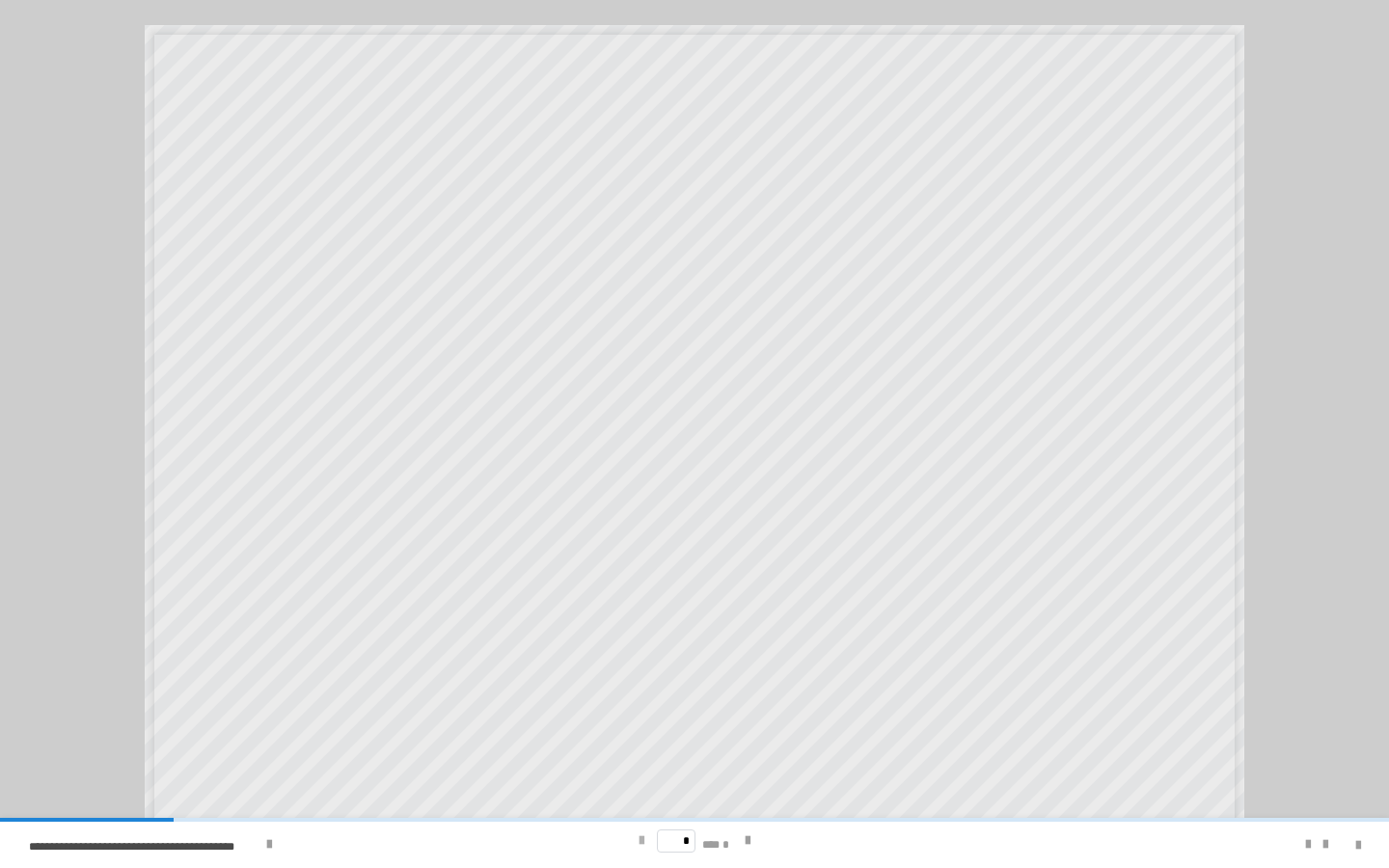 click on "* *** *" at bounding box center (694, 841) 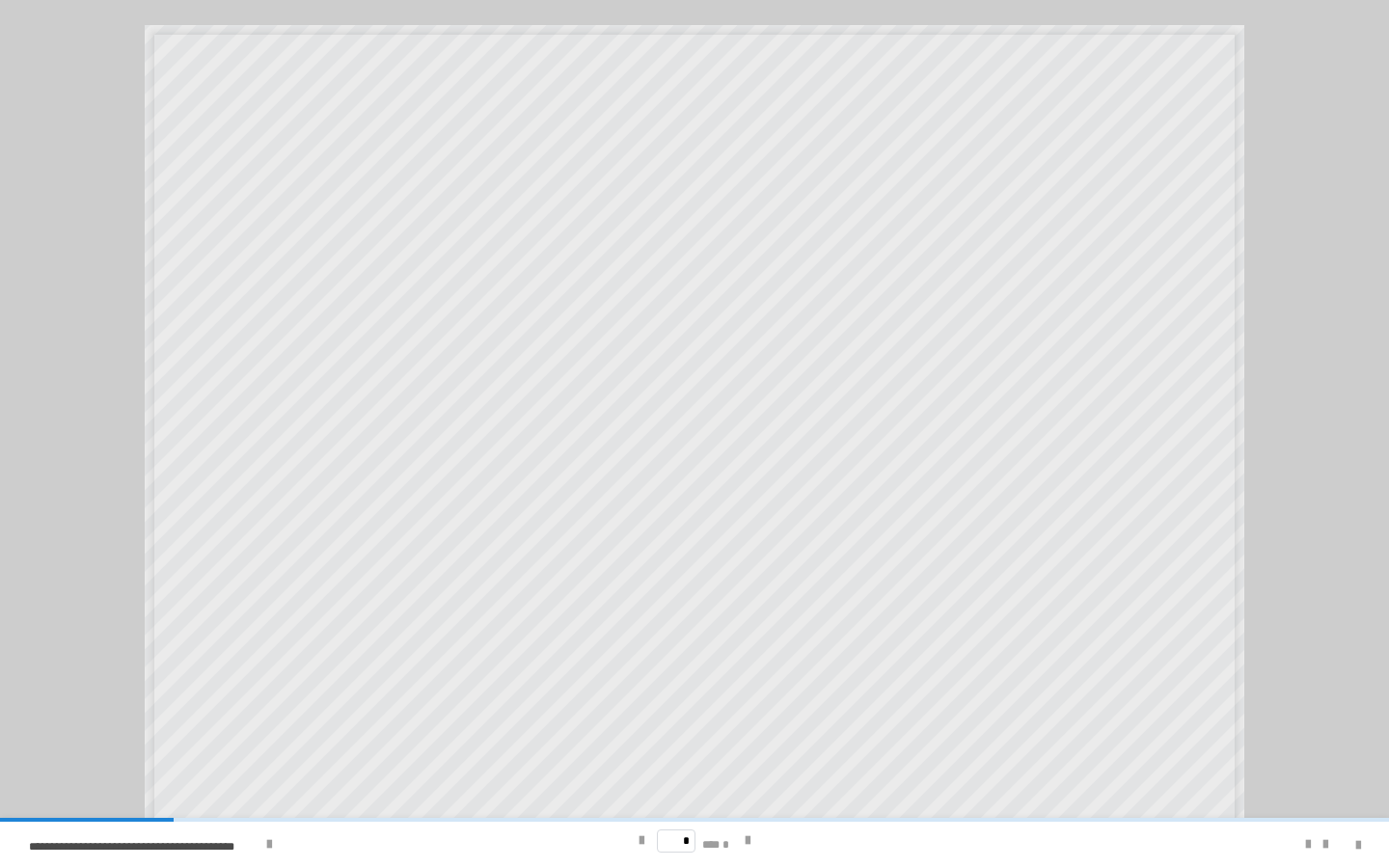 scroll, scrollTop: 0, scrollLeft: 0, axis: both 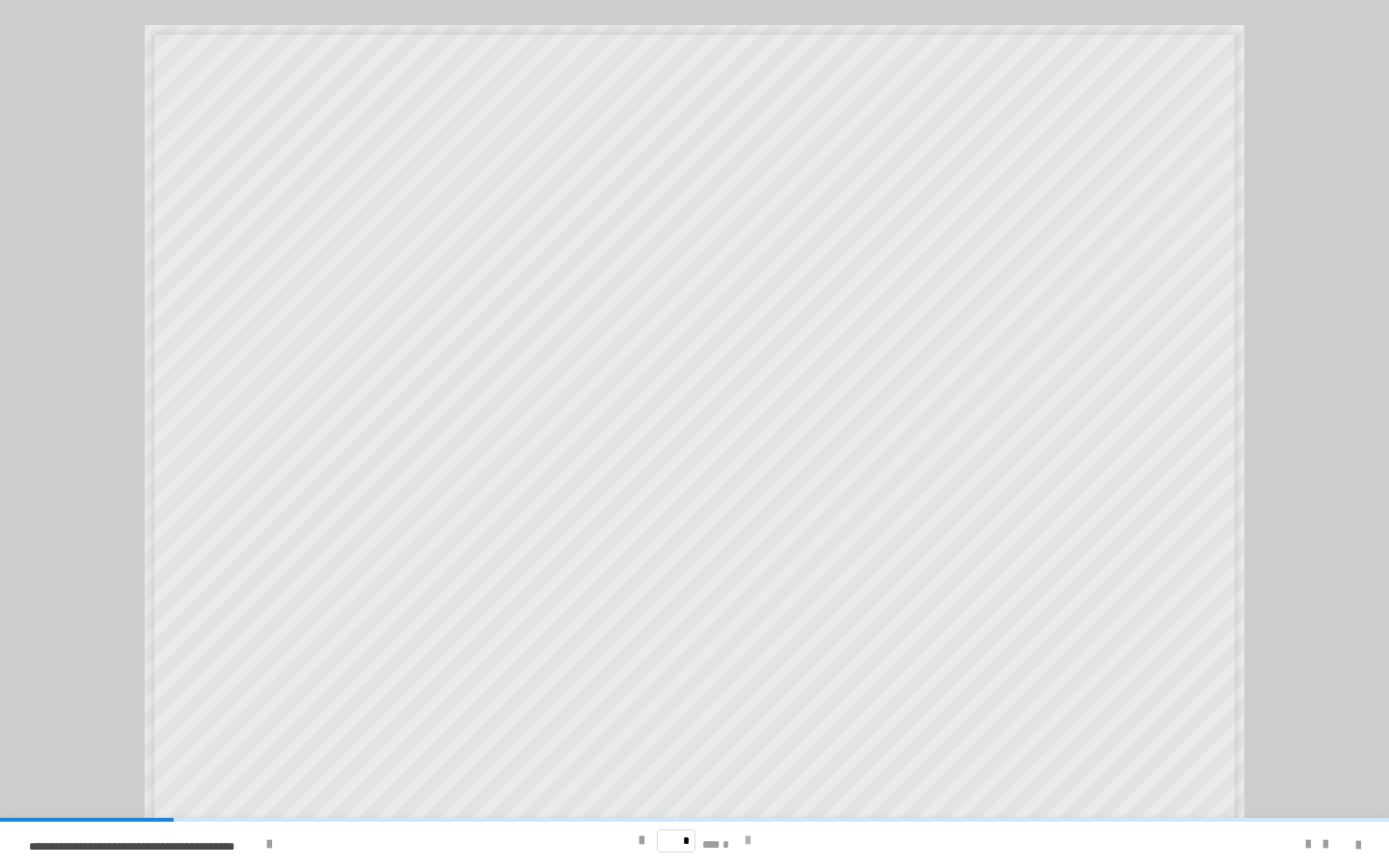 click at bounding box center (748, 841) 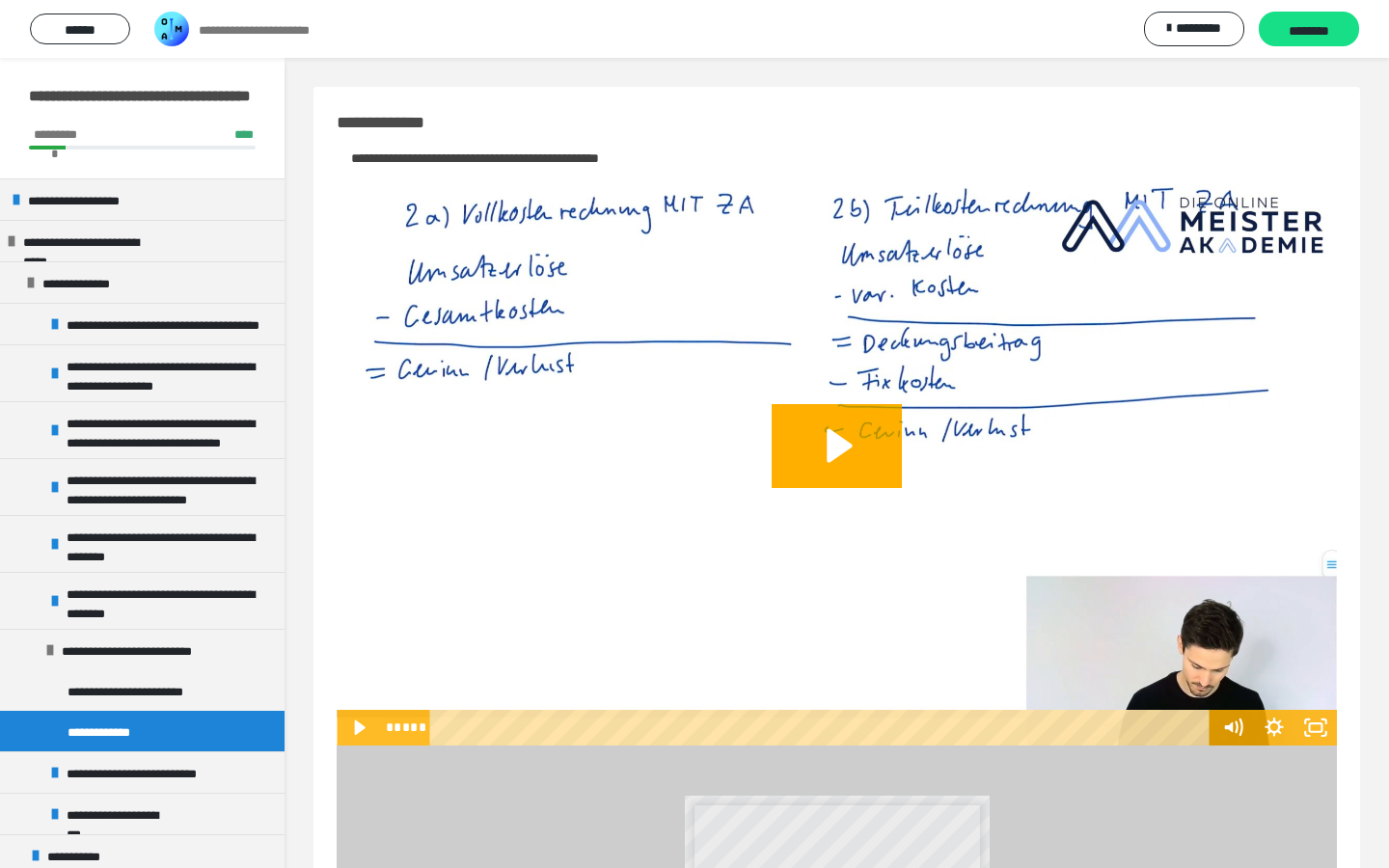 scroll, scrollTop: 0, scrollLeft: 0, axis: both 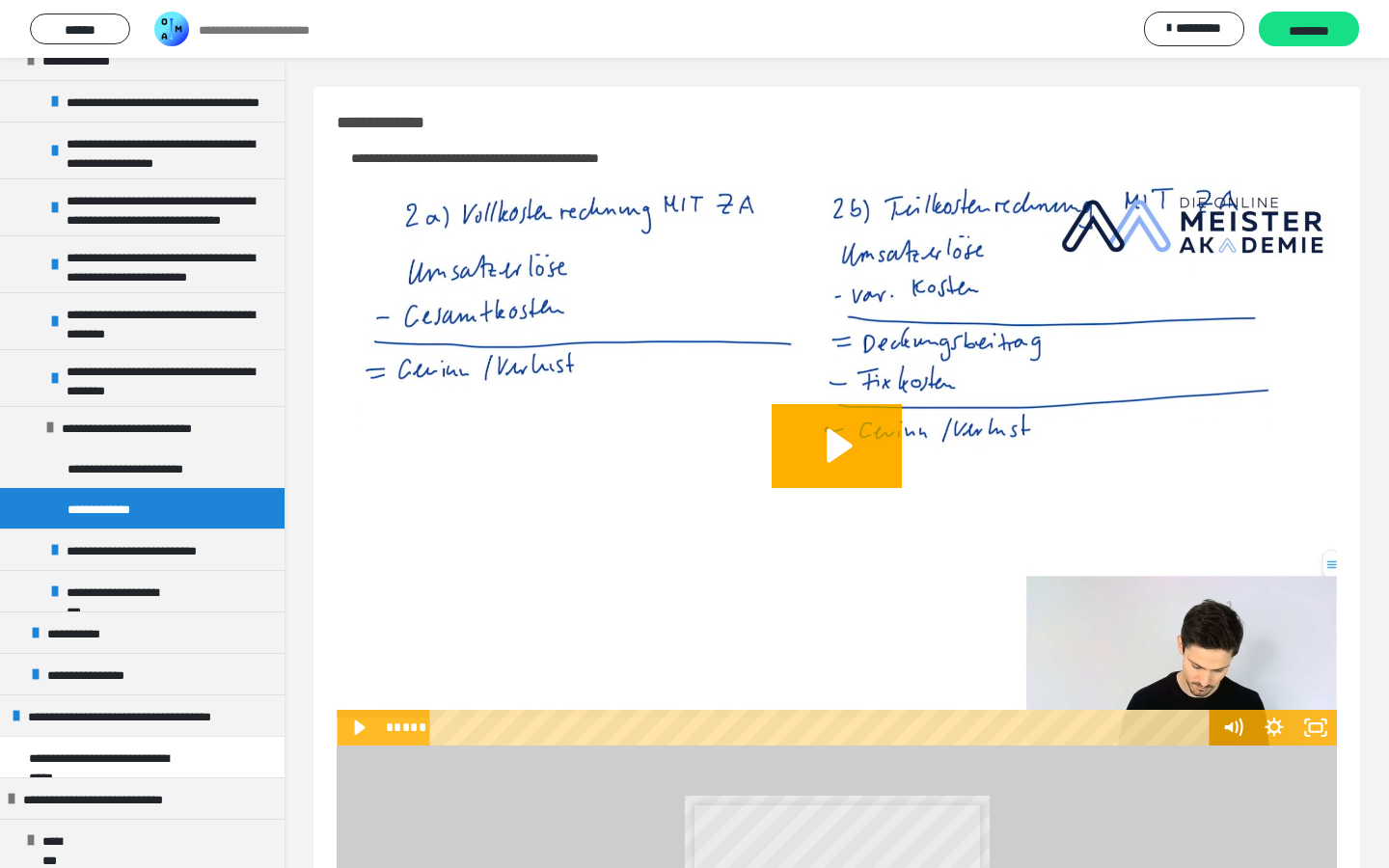click on "* *** *" at bounding box center [837, 2019] 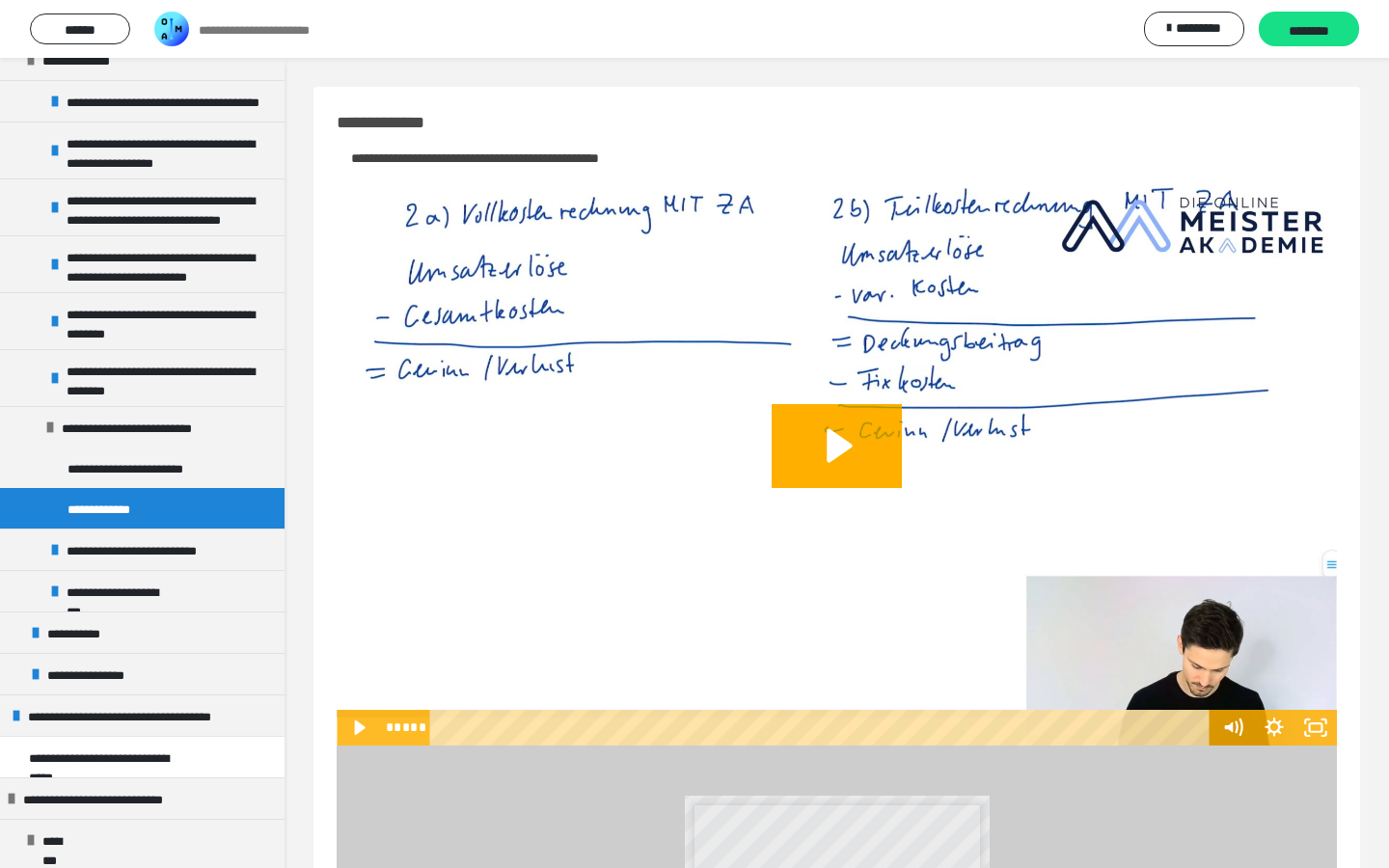 scroll, scrollTop: 0, scrollLeft: 0, axis: both 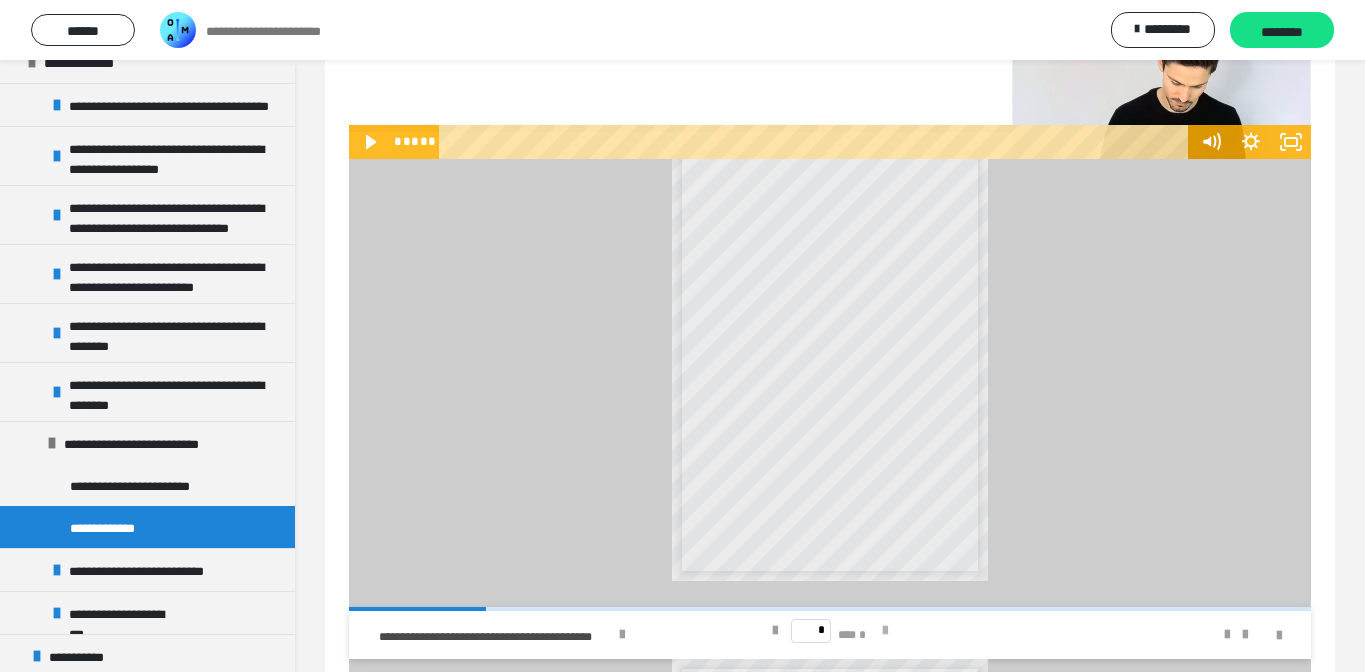 click at bounding box center (885, 631) 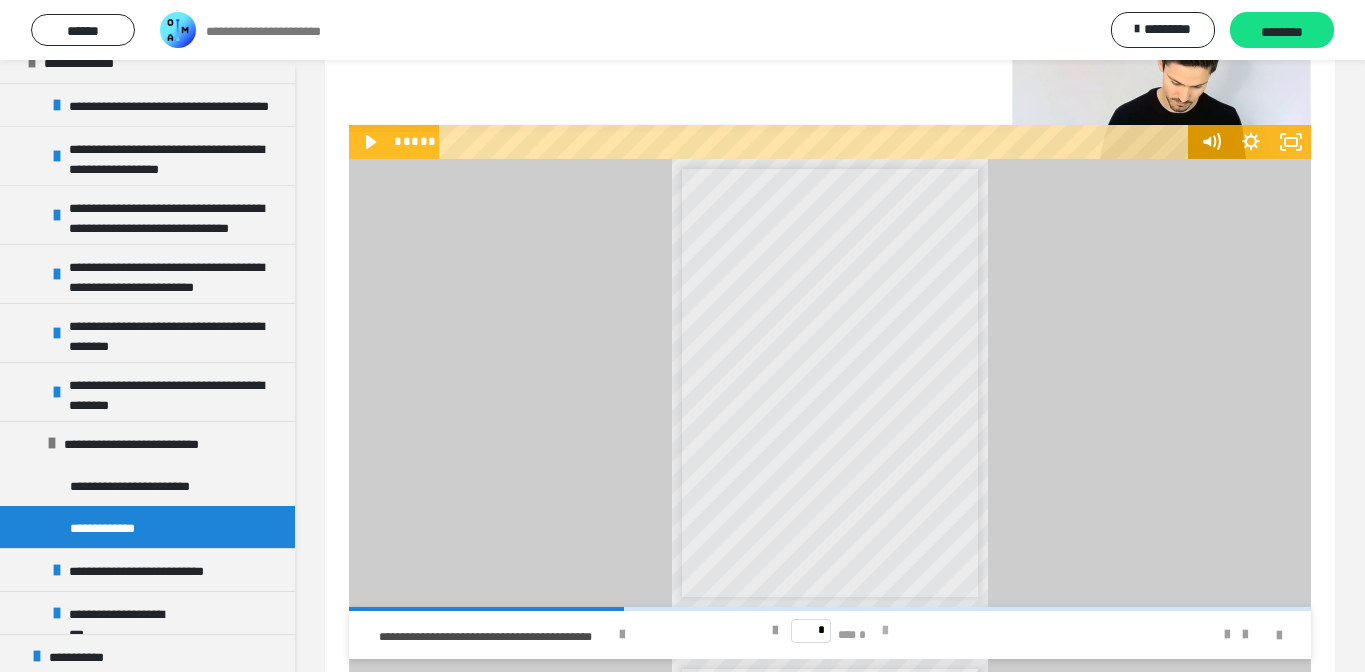 scroll, scrollTop: 0, scrollLeft: 0, axis: both 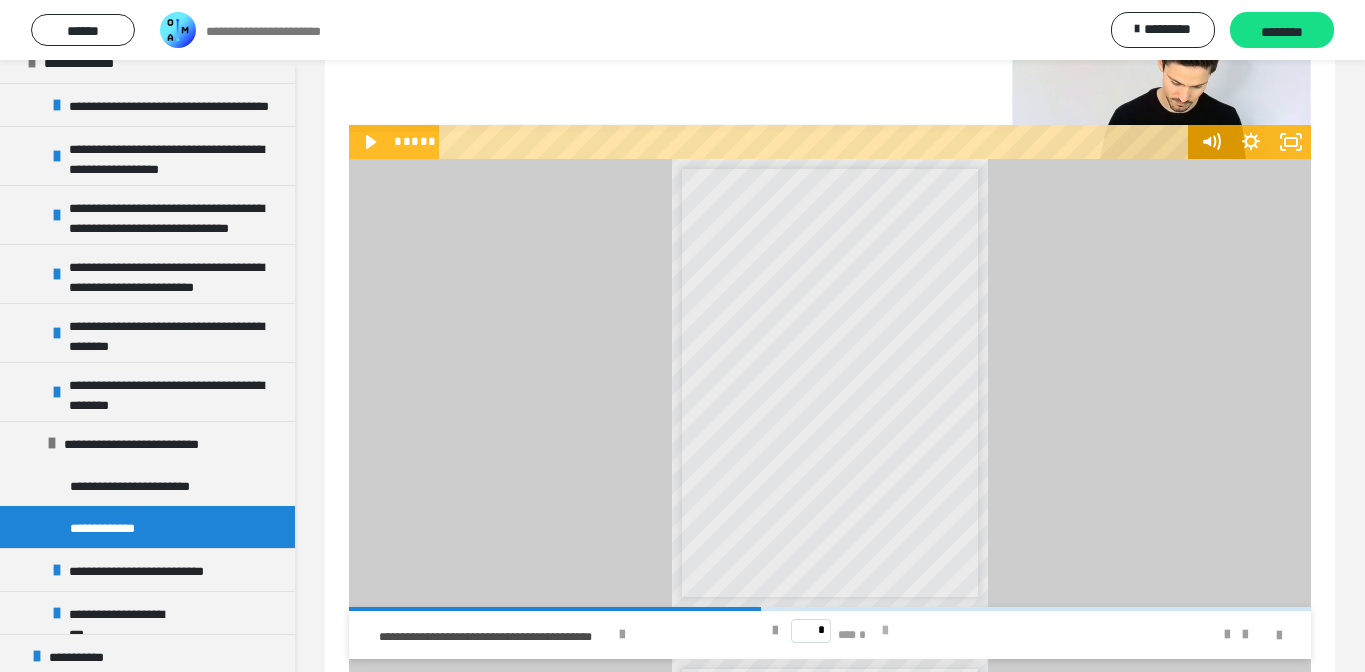 click at bounding box center [885, 631] 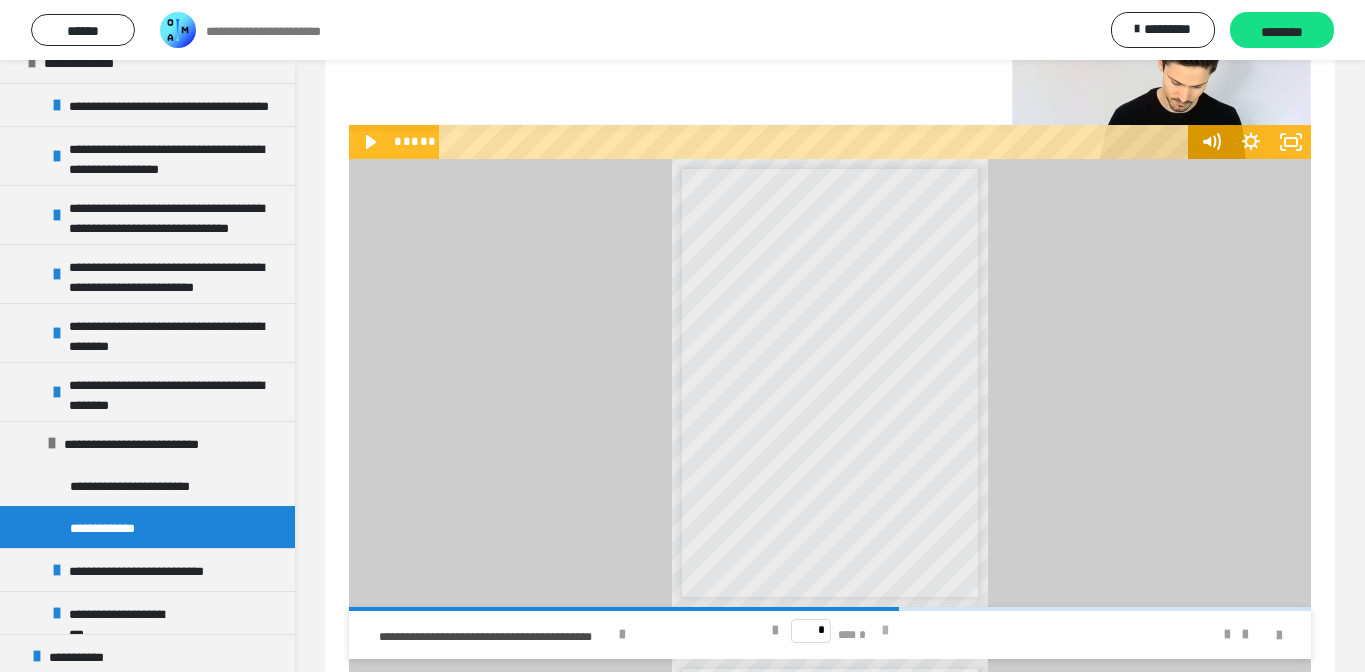 click at bounding box center (885, 631) 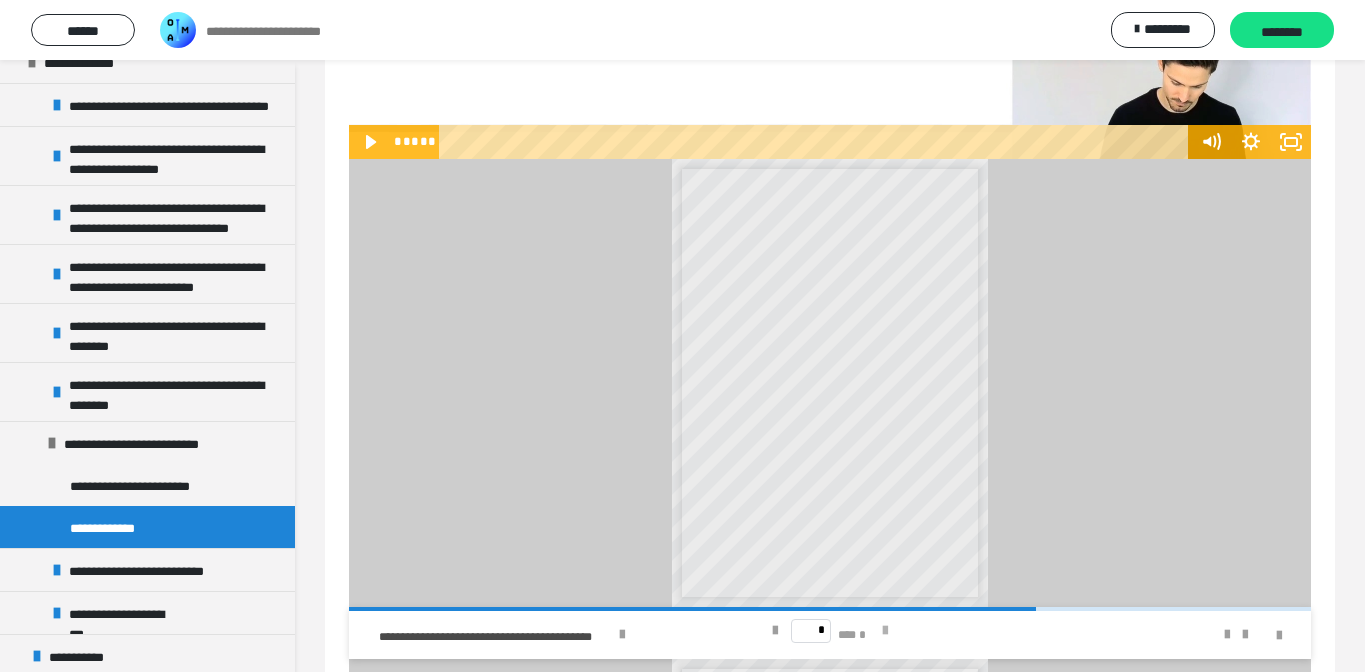 click at bounding box center [885, 631] 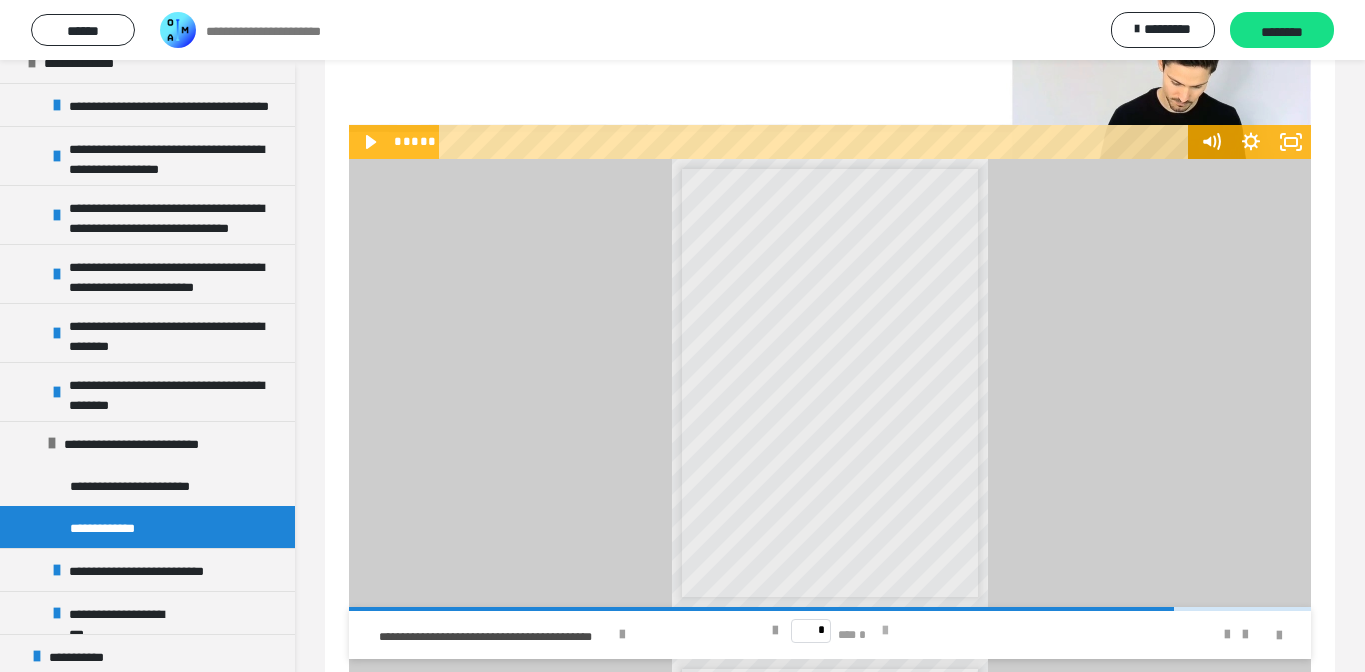 click at bounding box center (885, 631) 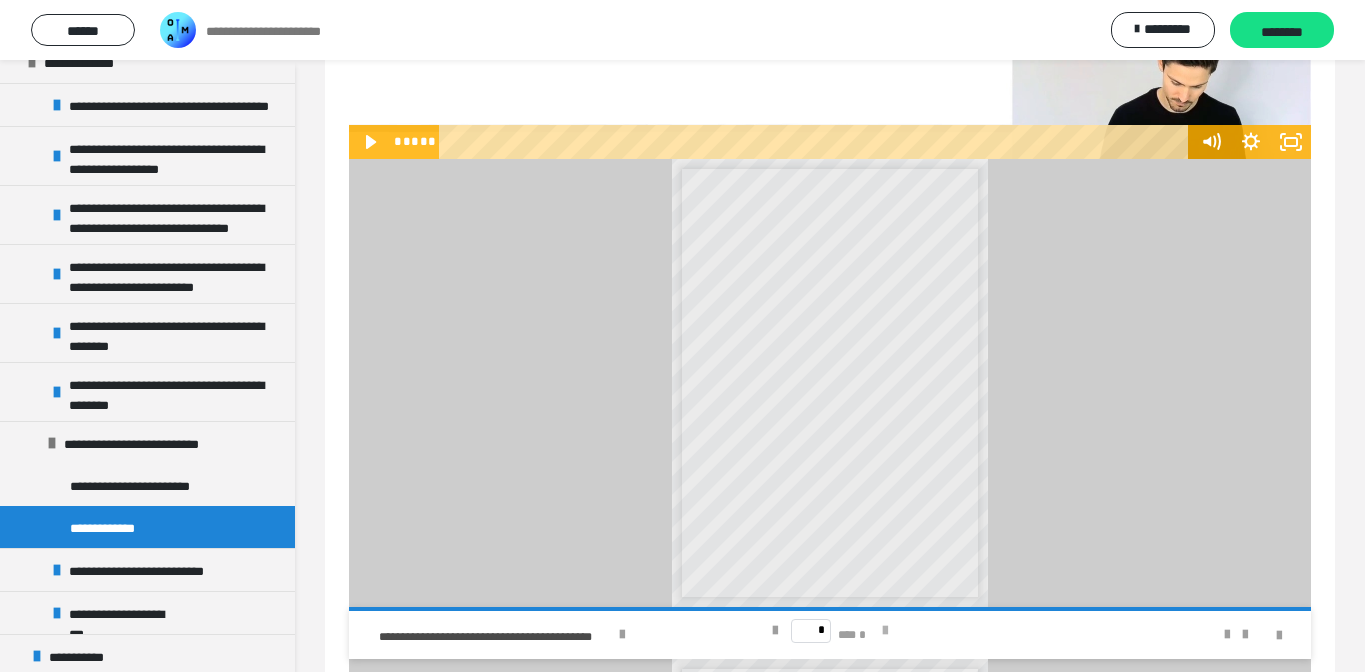 click on "* *** *" at bounding box center [829, 631] 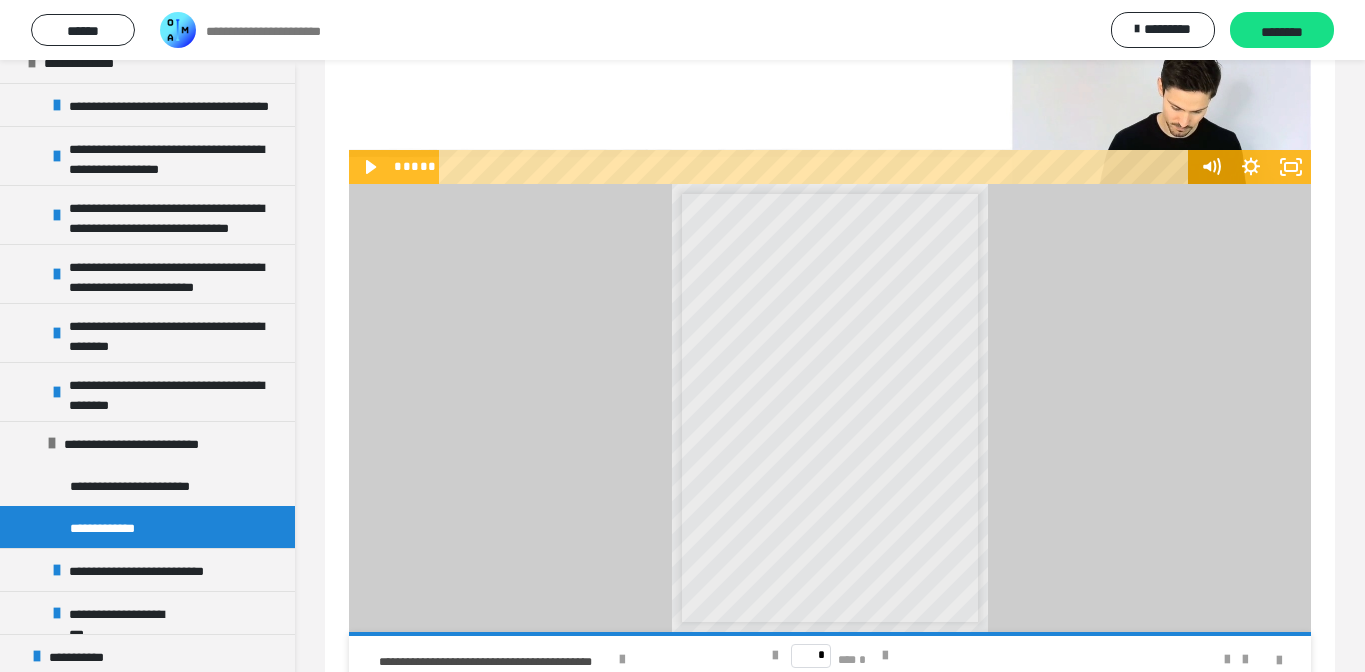 scroll, scrollTop: 541, scrollLeft: 0, axis: vertical 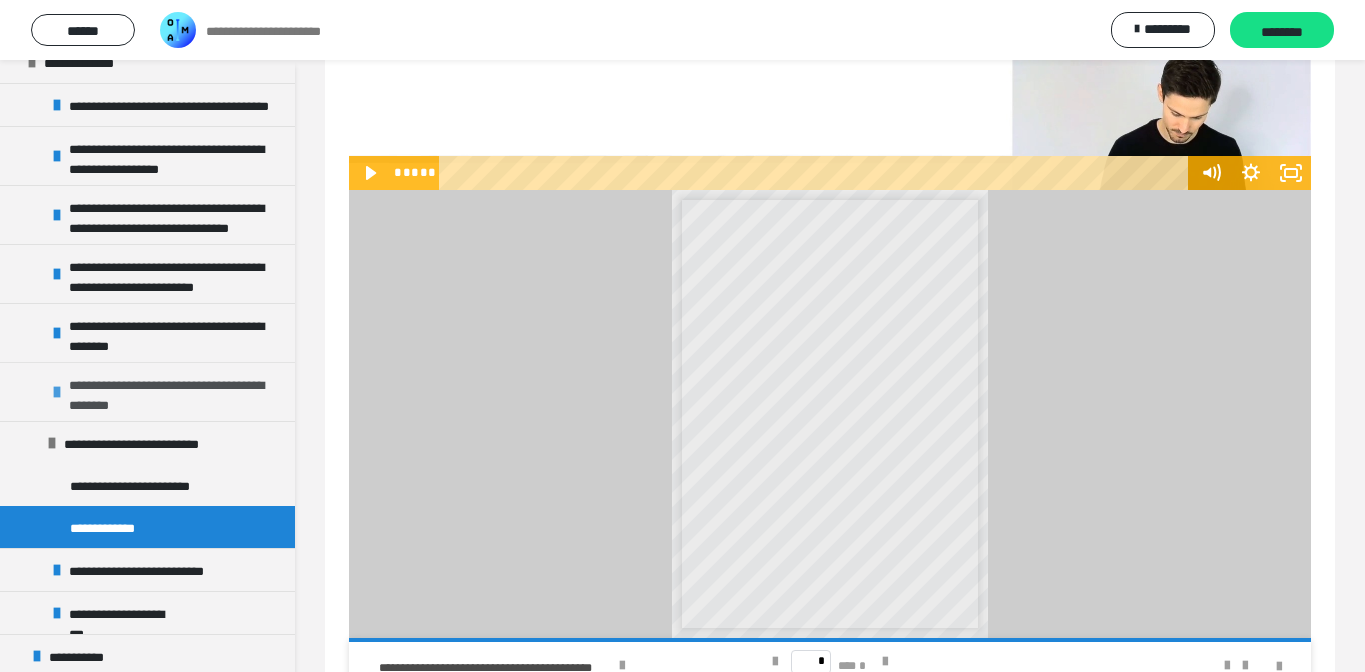 click on "**********" at bounding box center (177, 392) 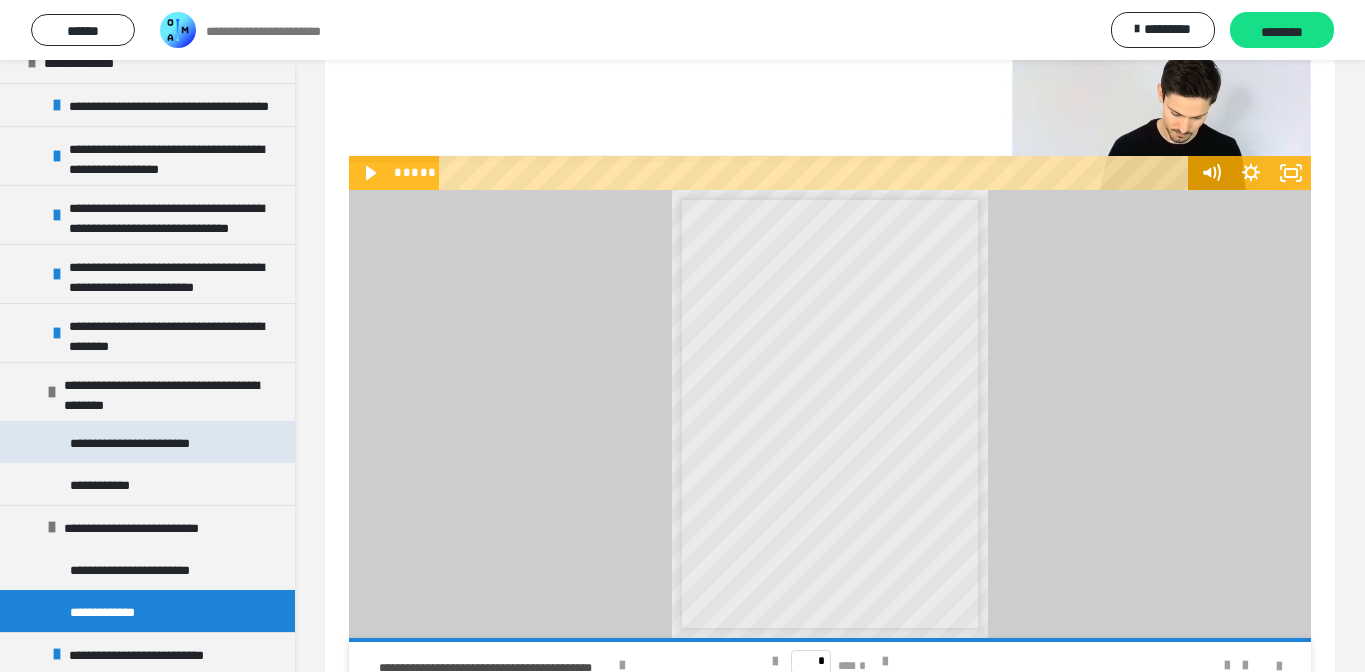 click on "**********" at bounding box center [139, 442] 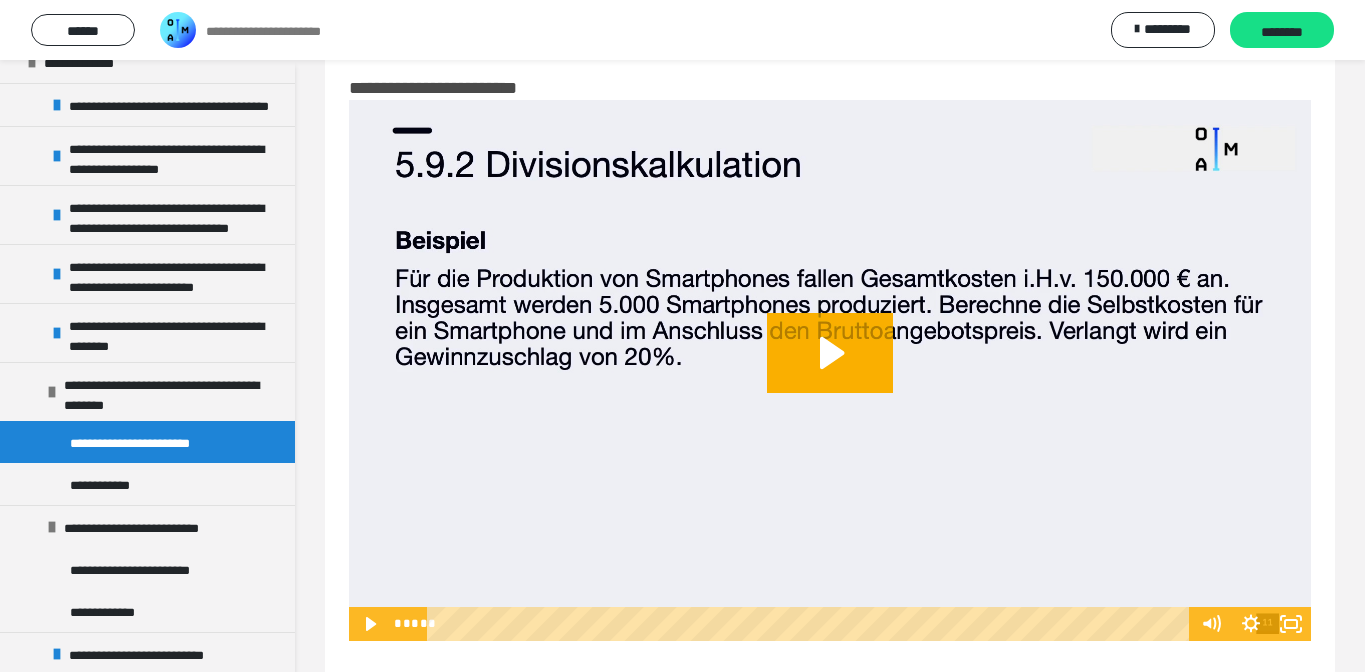 scroll, scrollTop: 51, scrollLeft: 0, axis: vertical 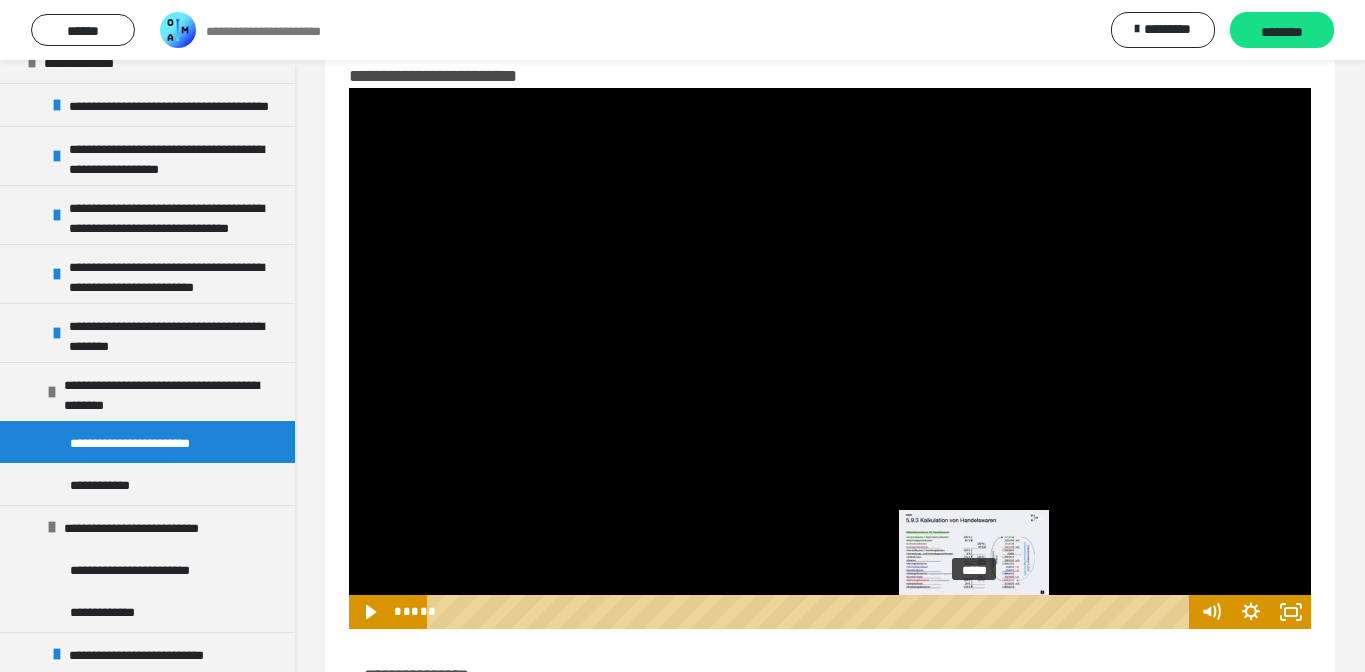 click on "*****" at bounding box center (812, 612) 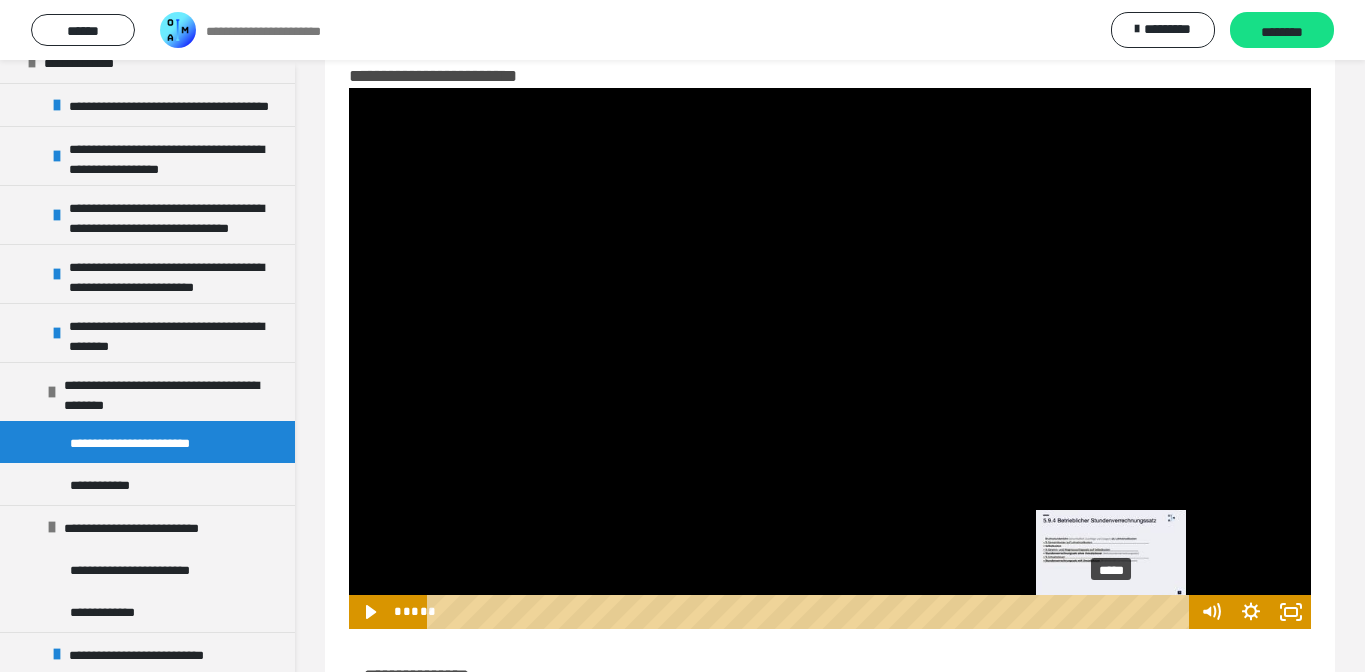 click on "*****" at bounding box center (812, 612) 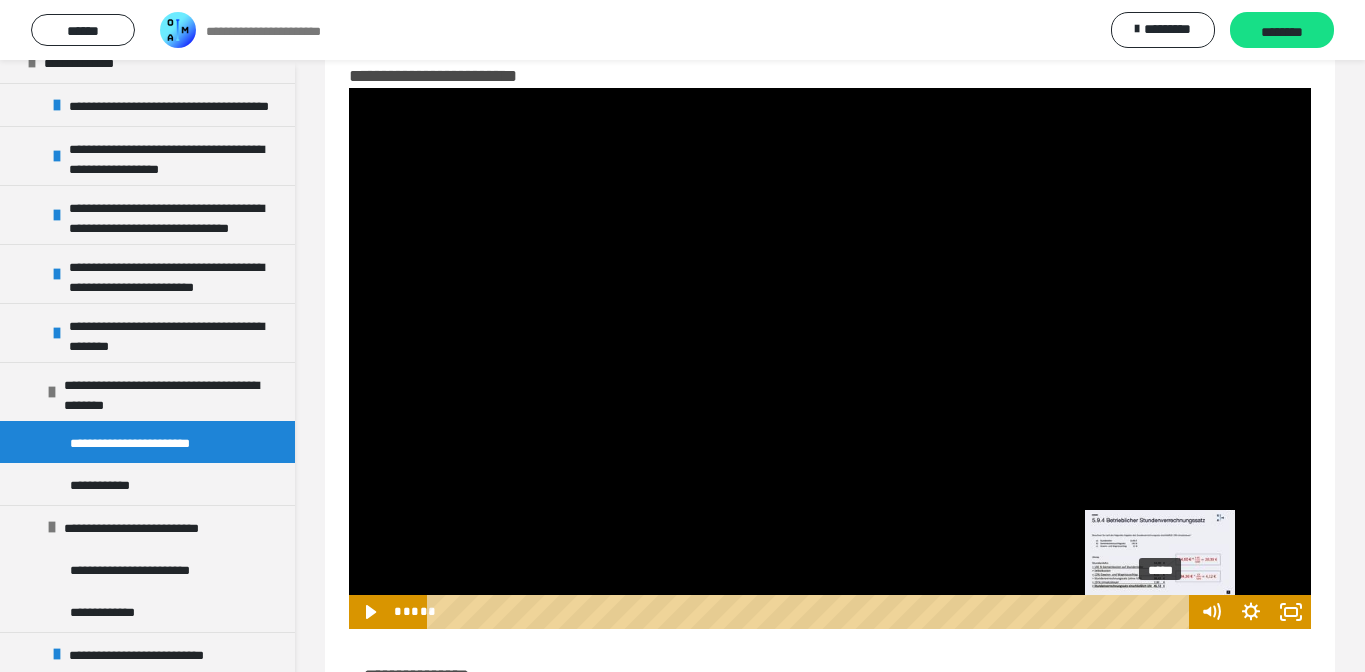 click on "*****" at bounding box center (812, 612) 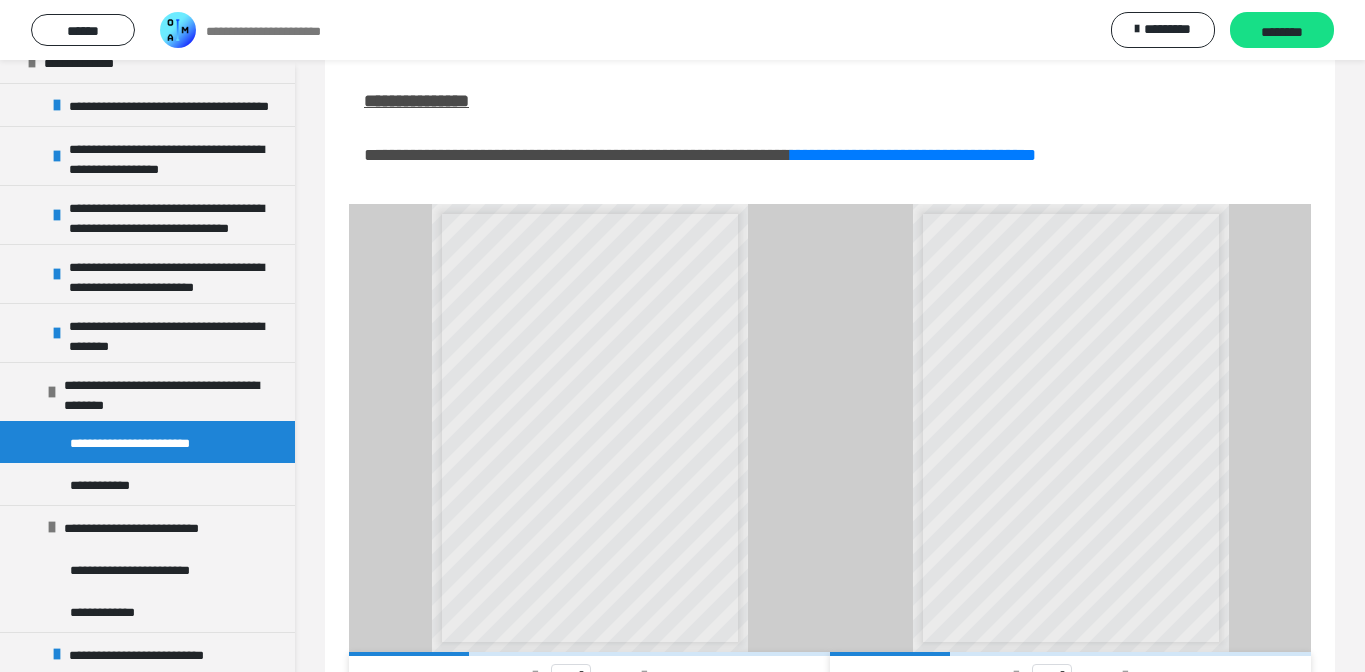 scroll, scrollTop: 625, scrollLeft: 0, axis: vertical 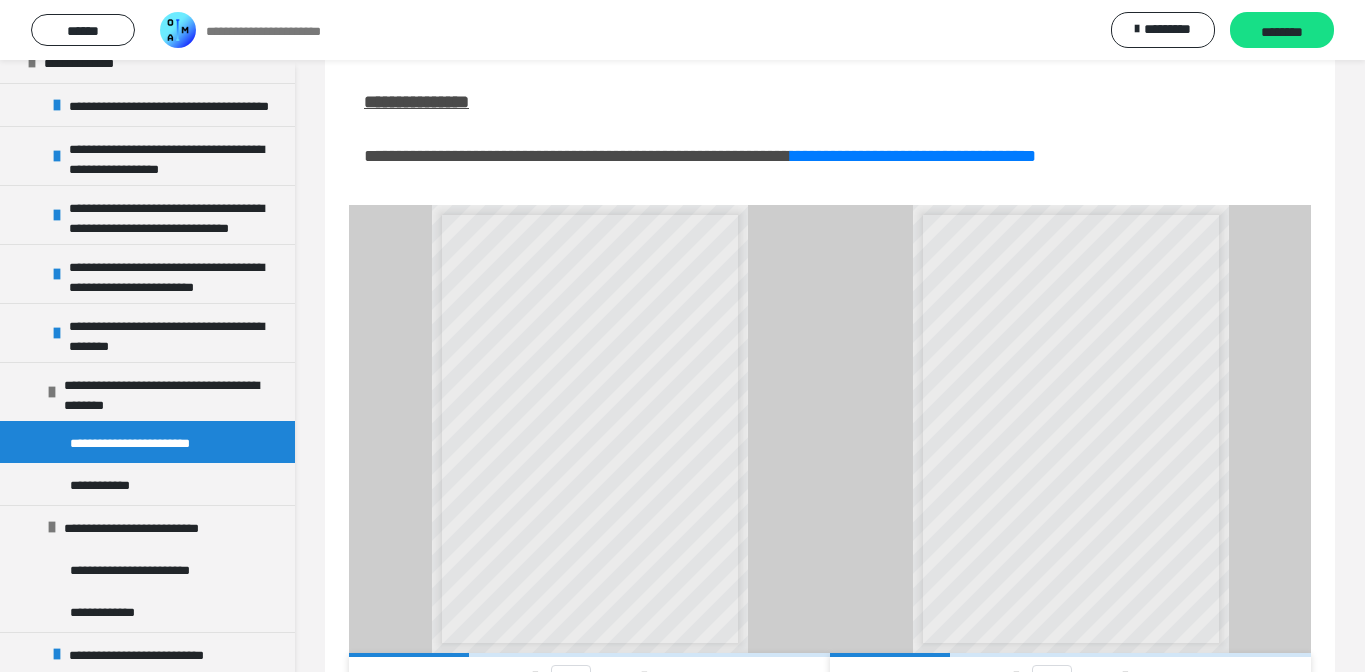 click at bounding box center (644, 677) 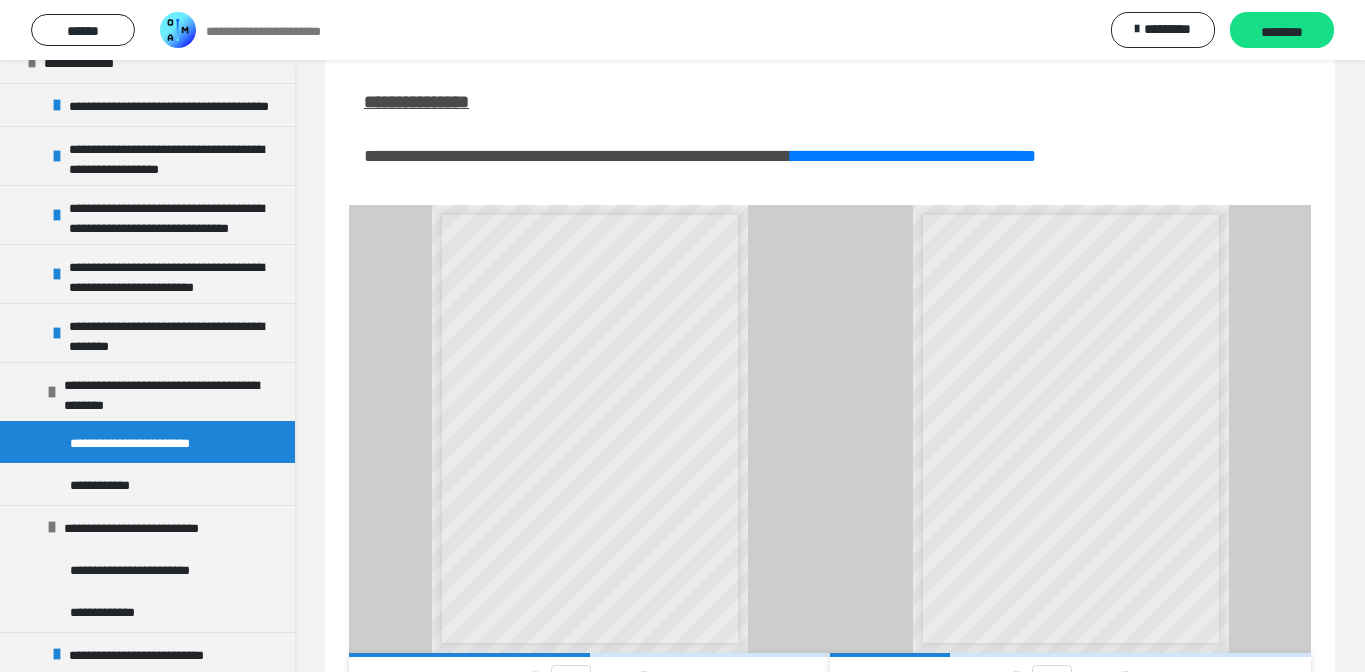click at bounding box center [535, 677] 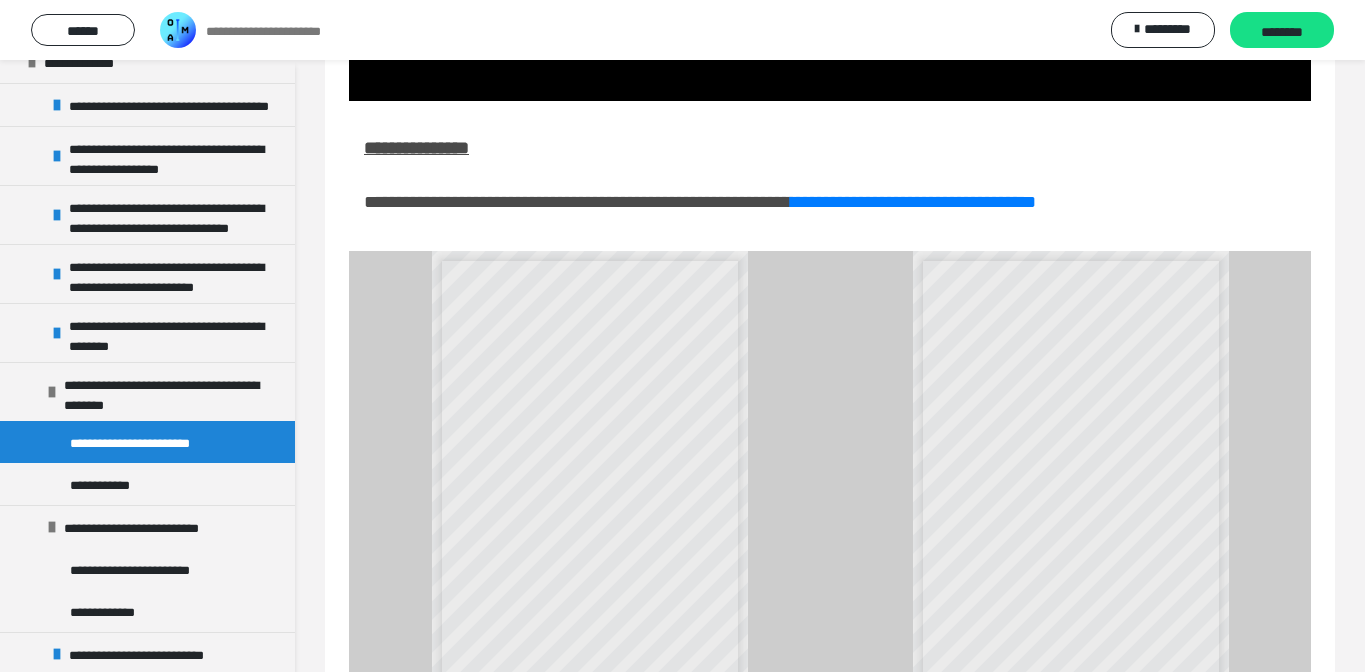 scroll, scrollTop: 578, scrollLeft: 0, axis: vertical 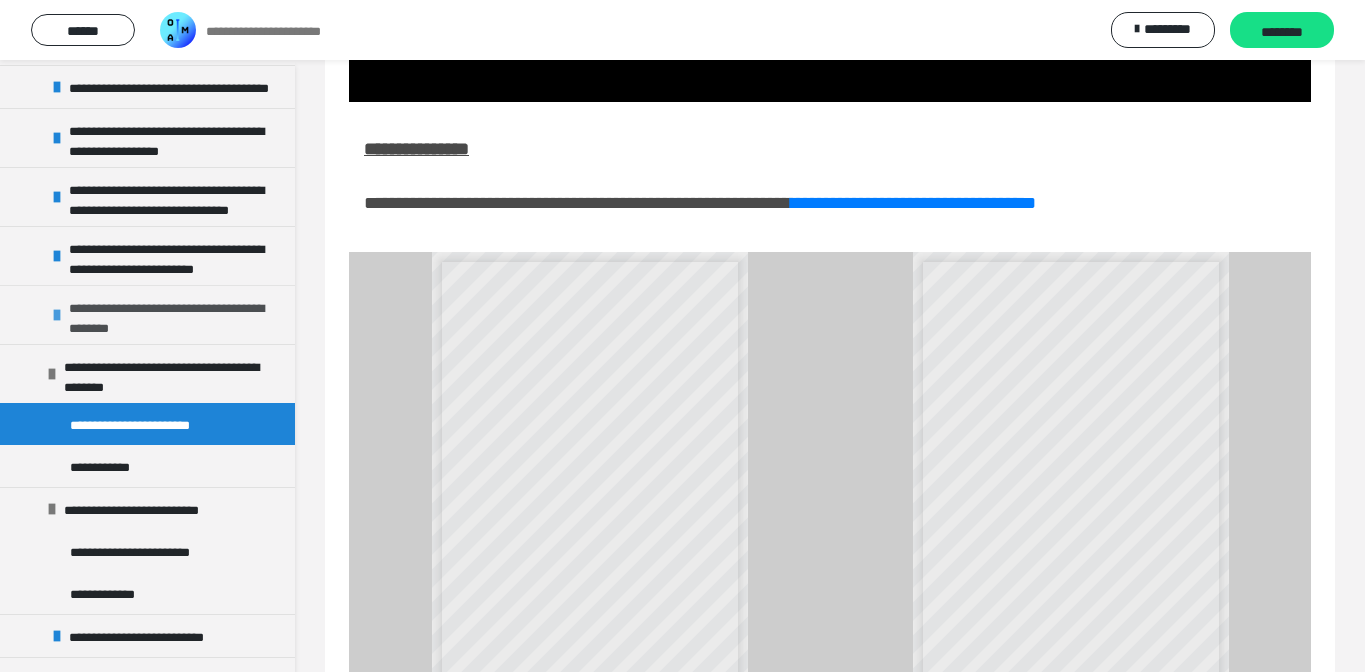 click on "**********" at bounding box center [177, 315] 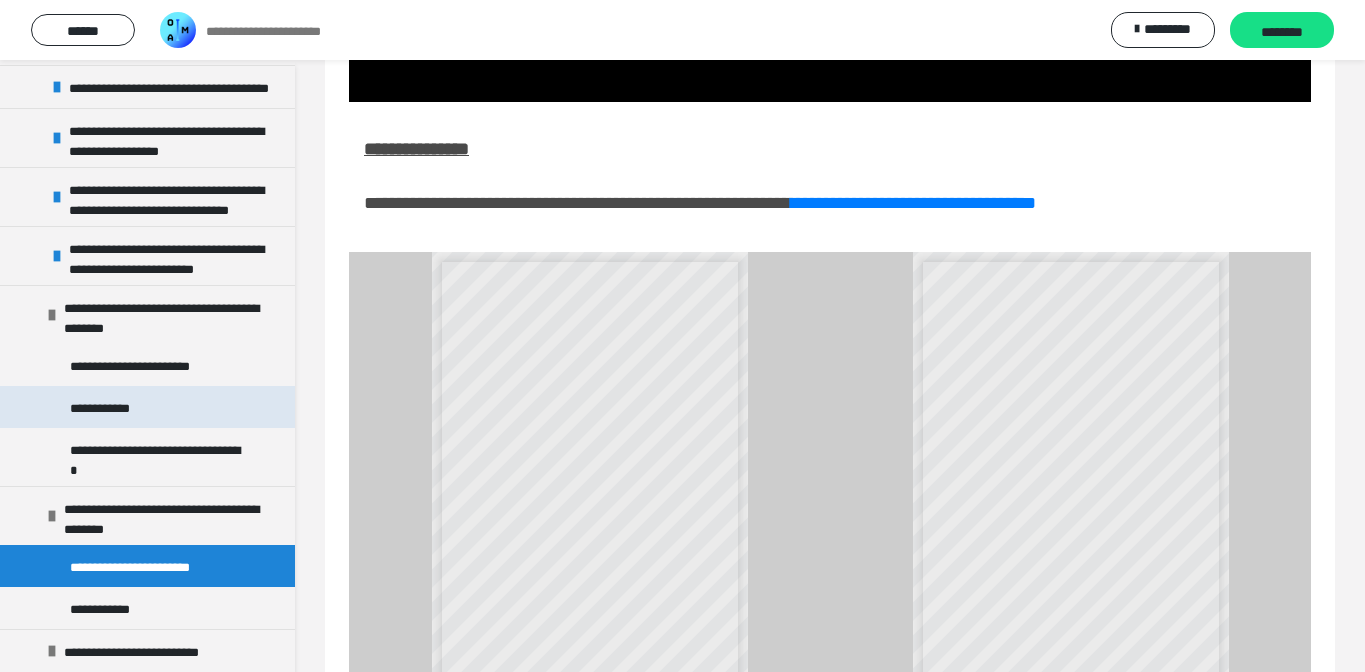 click on "**********" at bounding box center (147, 407) 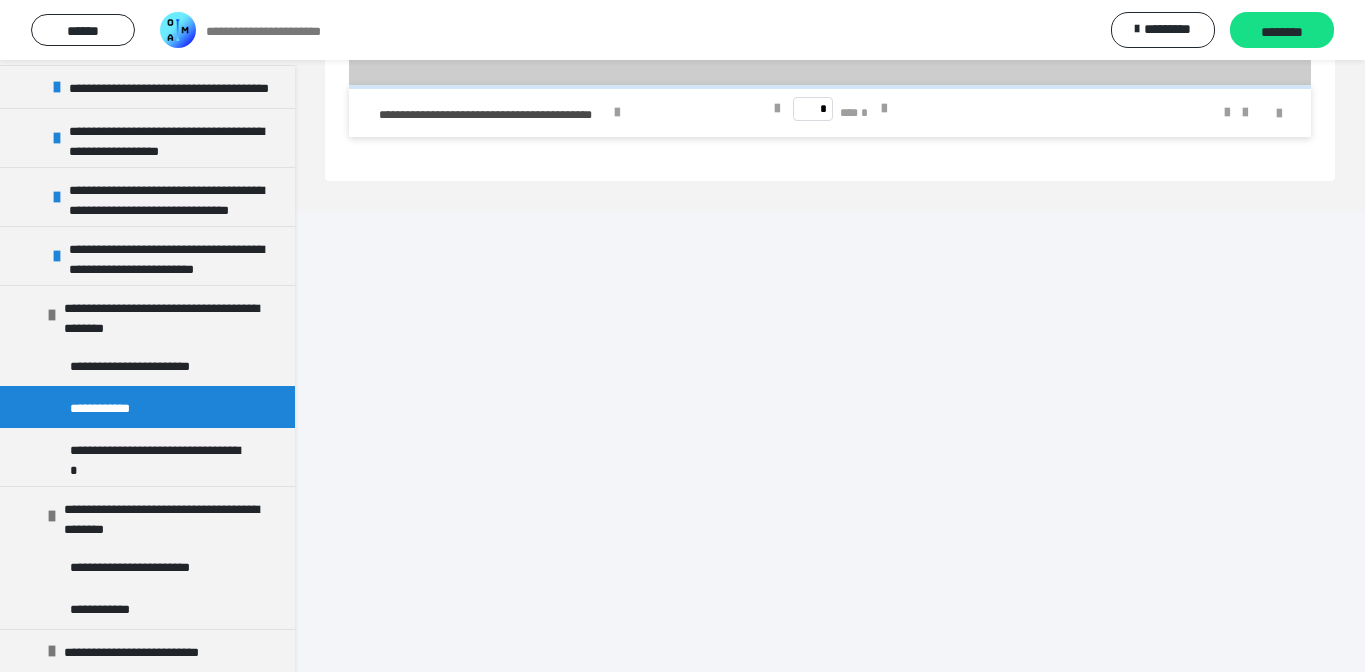 scroll, scrollTop: 102, scrollLeft: 0, axis: vertical 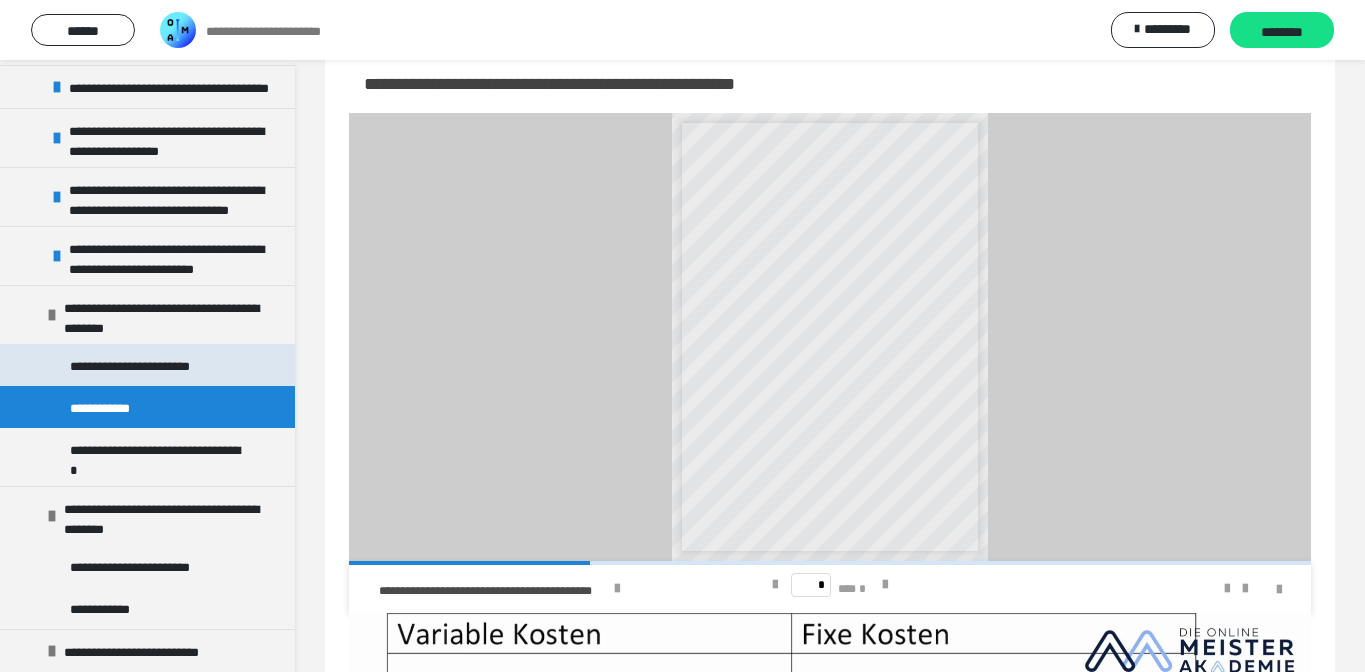 click on "**********" at bounding box center (147, 365) 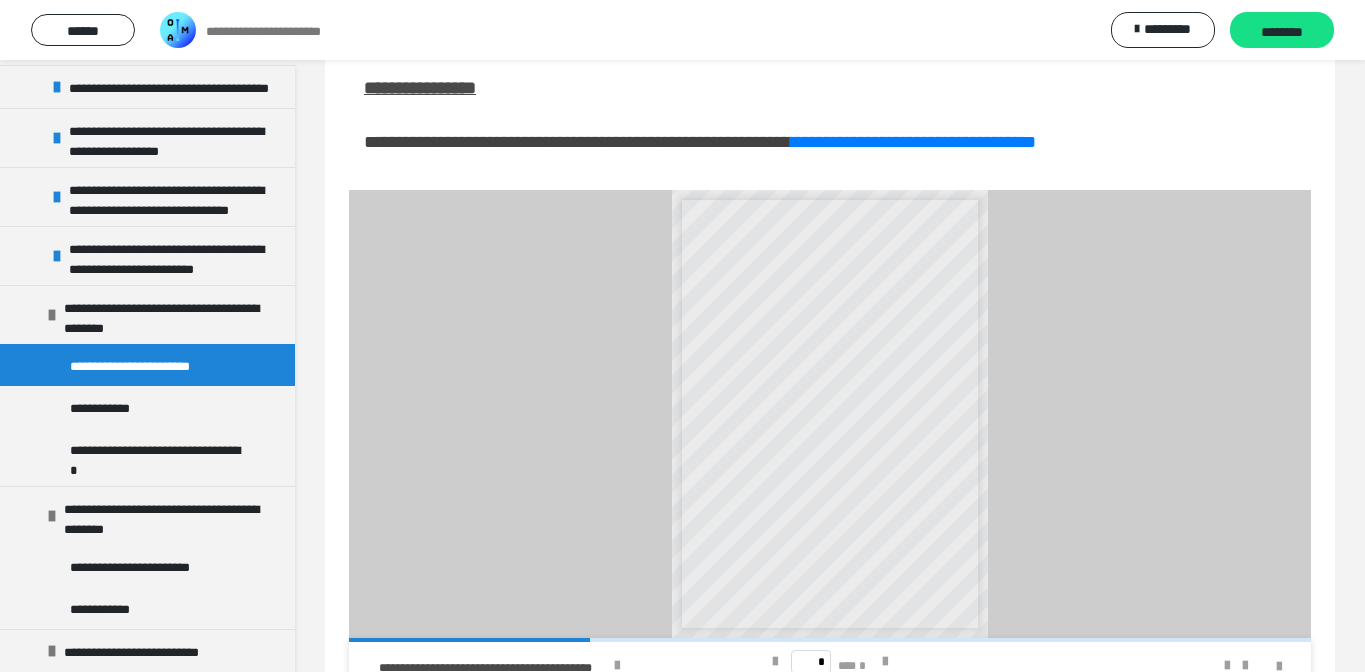 scroll, scrollTop: 1502, scrollLeft: 0, axis: vertical 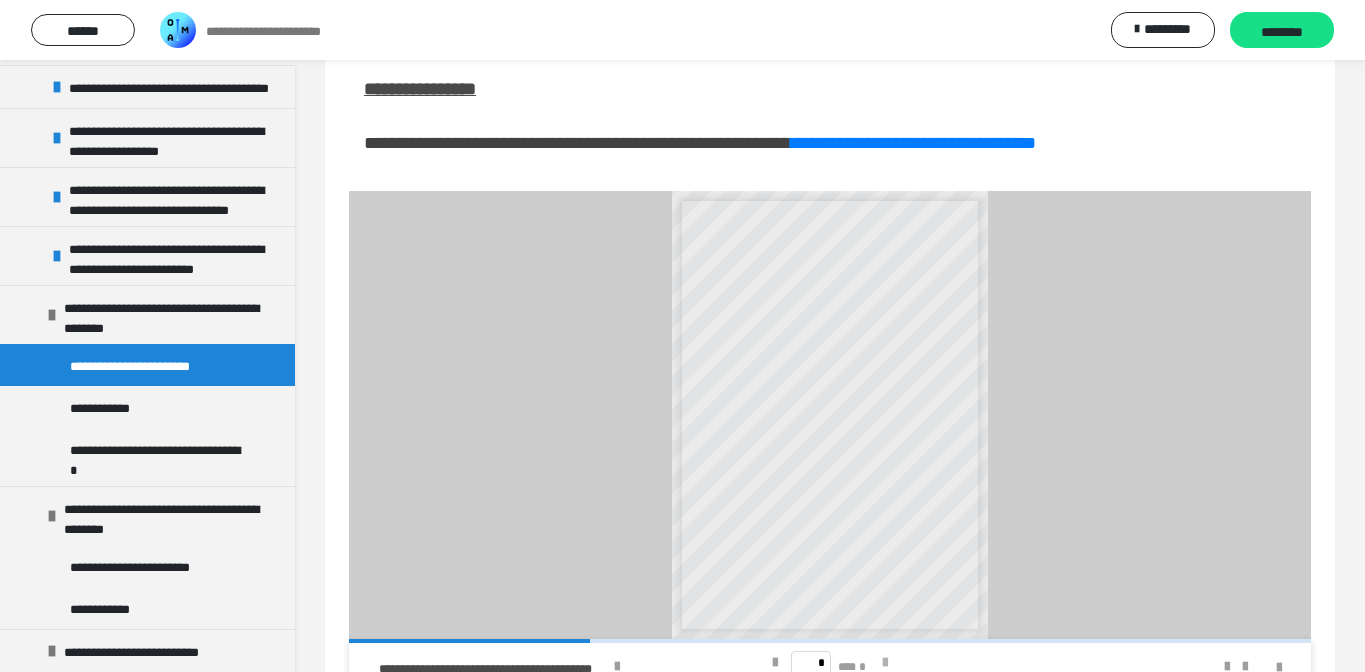 click at bounding box center [885, 663] 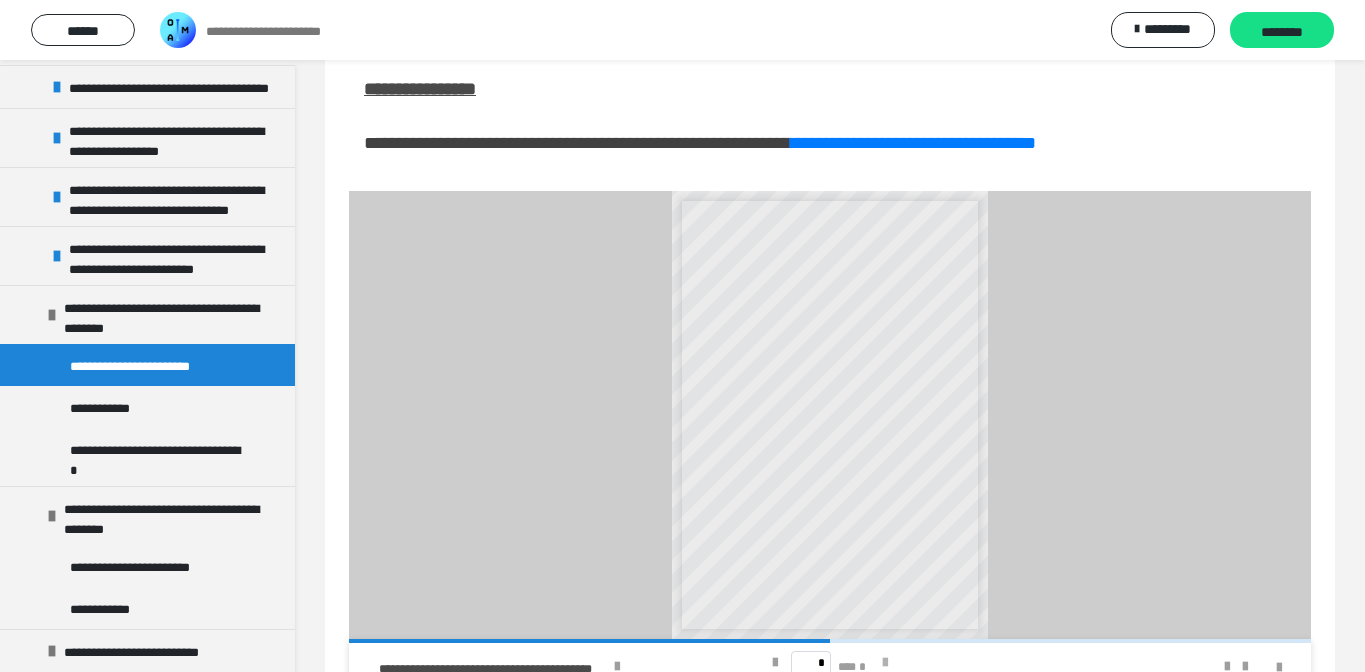 click at bounding box center [885, 663] 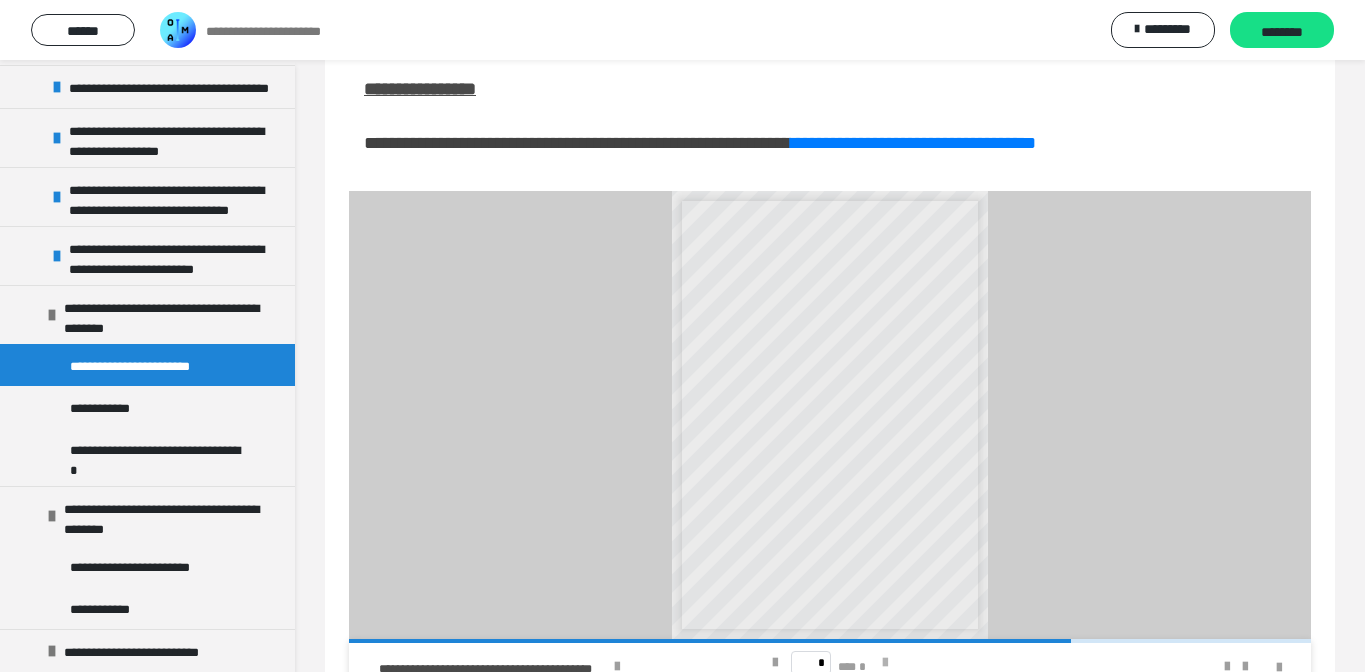 click at bounding box center (885, 663) 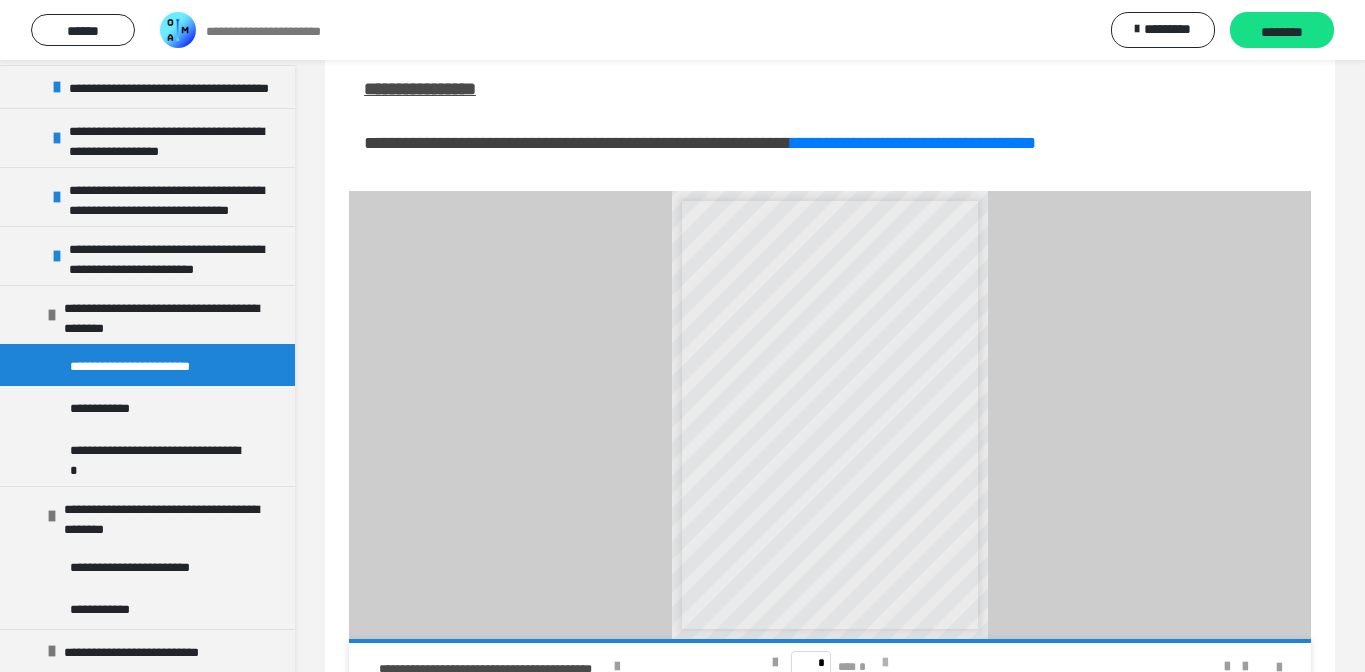 click on "* *** *" at bounding box center [830, 663] 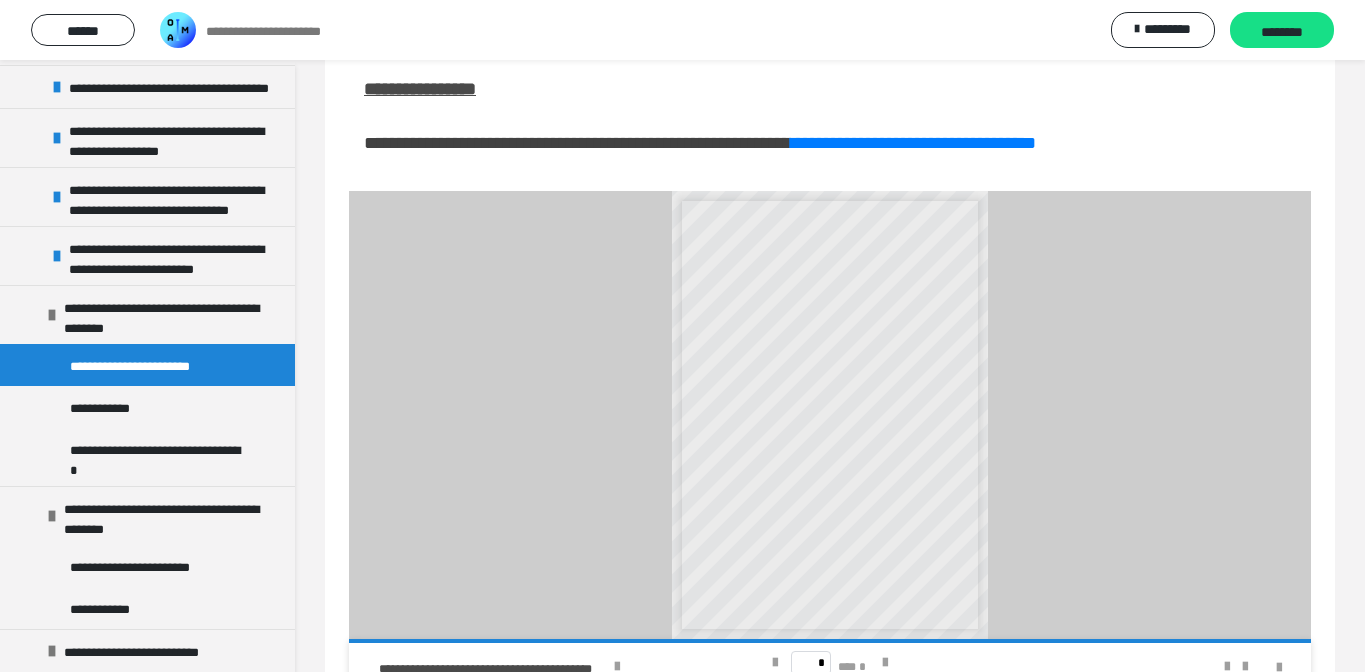 click on "* *** *" at bounding box center [830, 663] 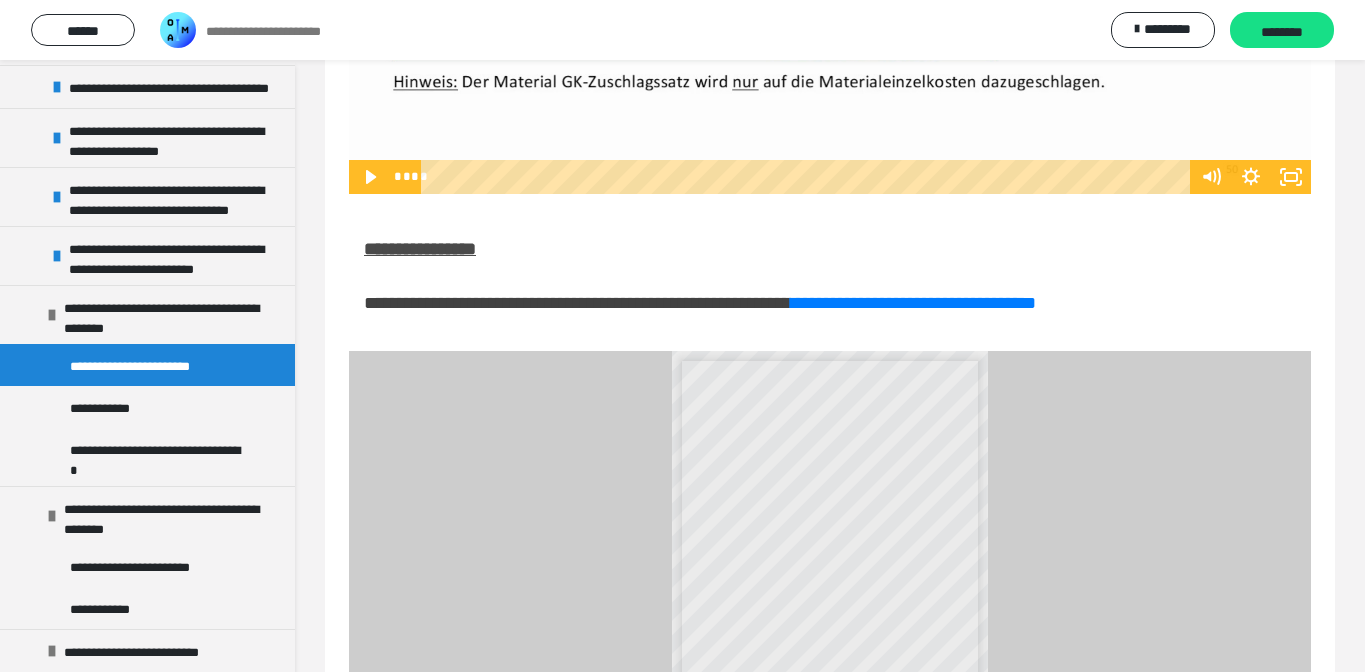 scroll, scrollTop: 1334, scrollLeft: 0, axis: vertical 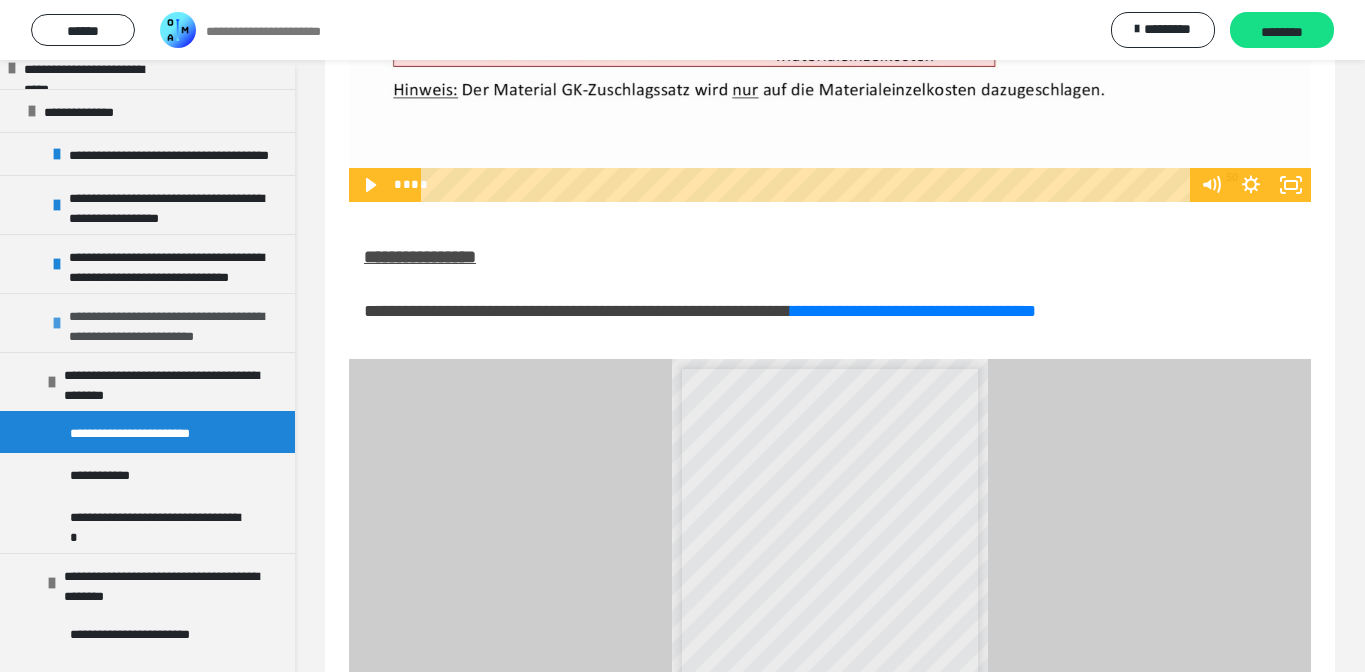 click on "**********" at bounding box center [177, 323] 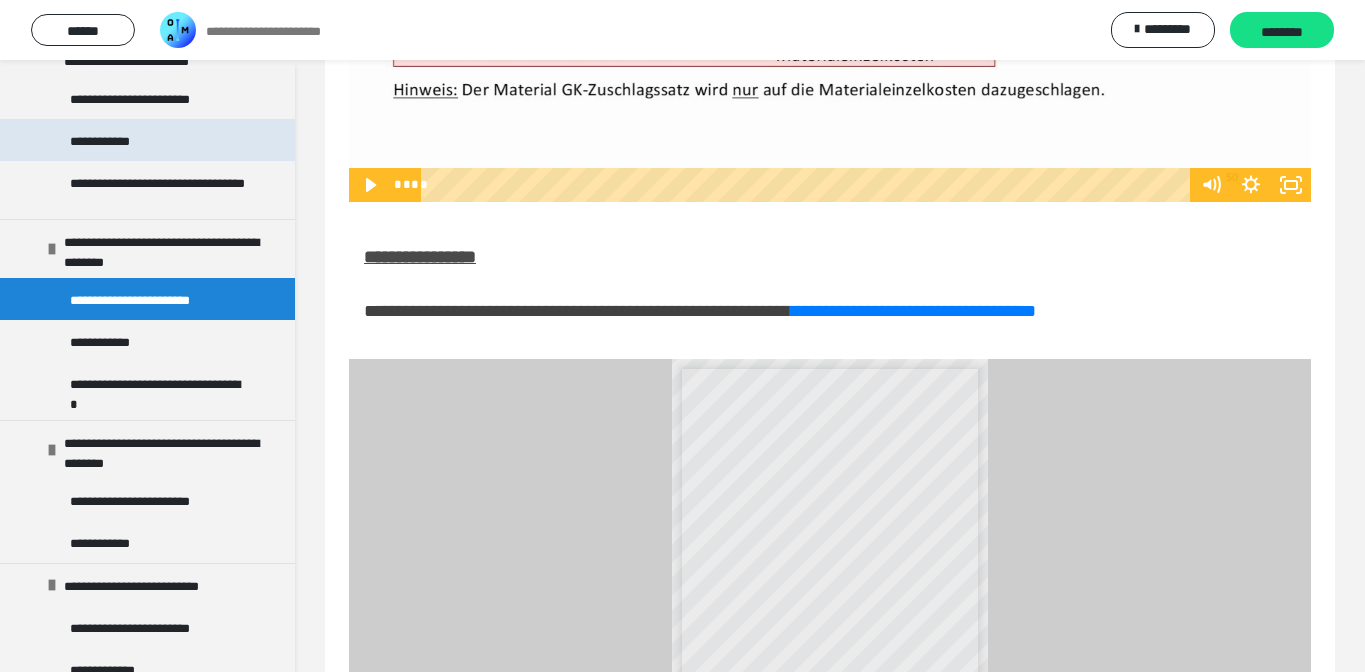 scroll, scrollTop: 472, scrollLeft: 0, axis: vertical 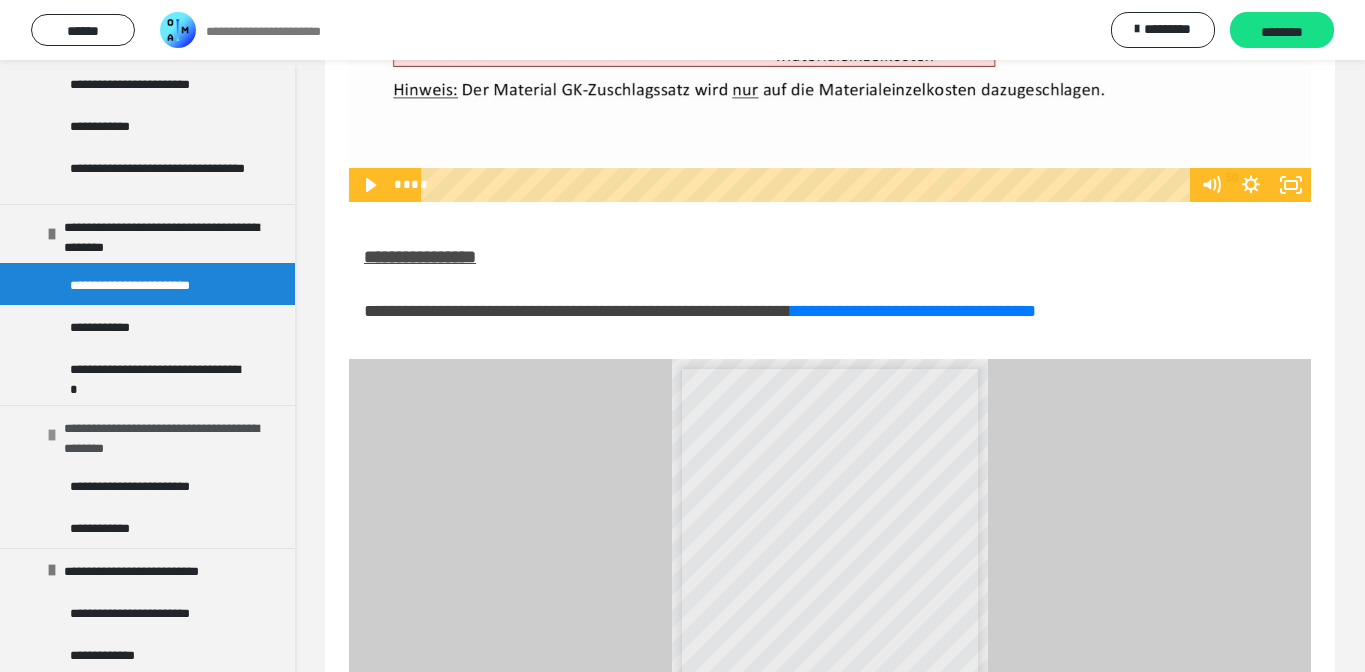 click on "**********" at bounding box center (173, 435) 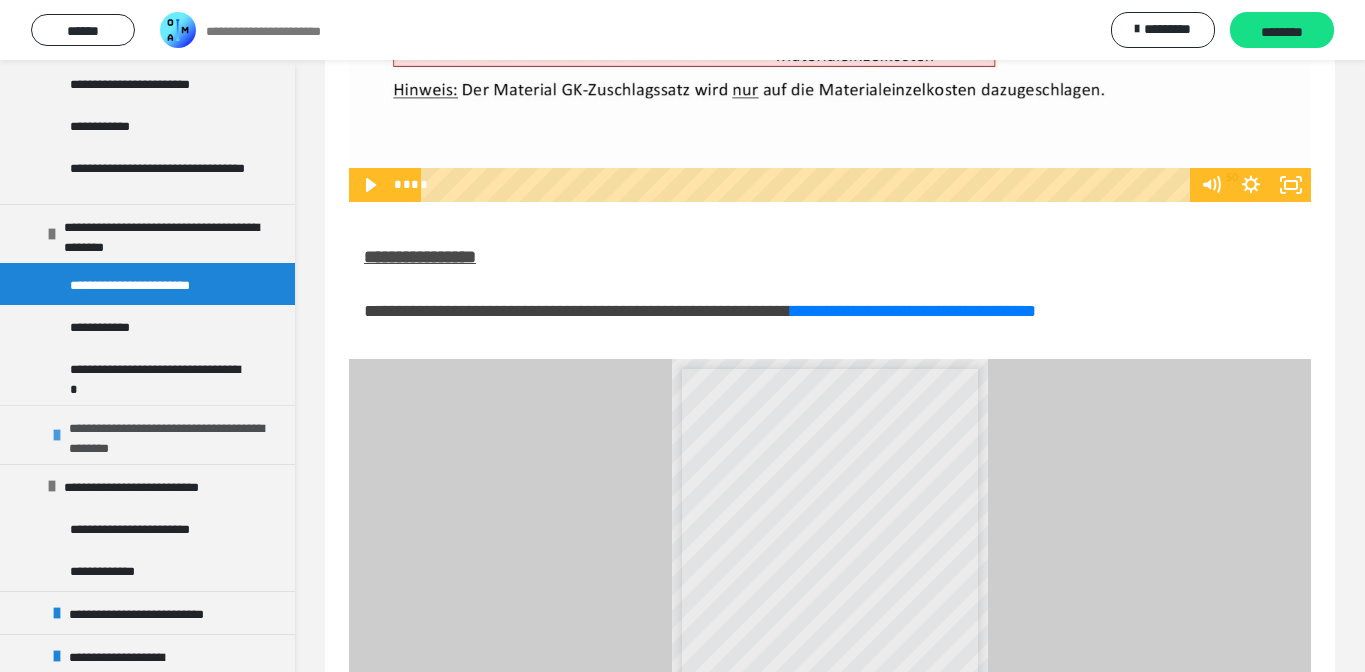 click on "**********" at bounding box center (177, 435) 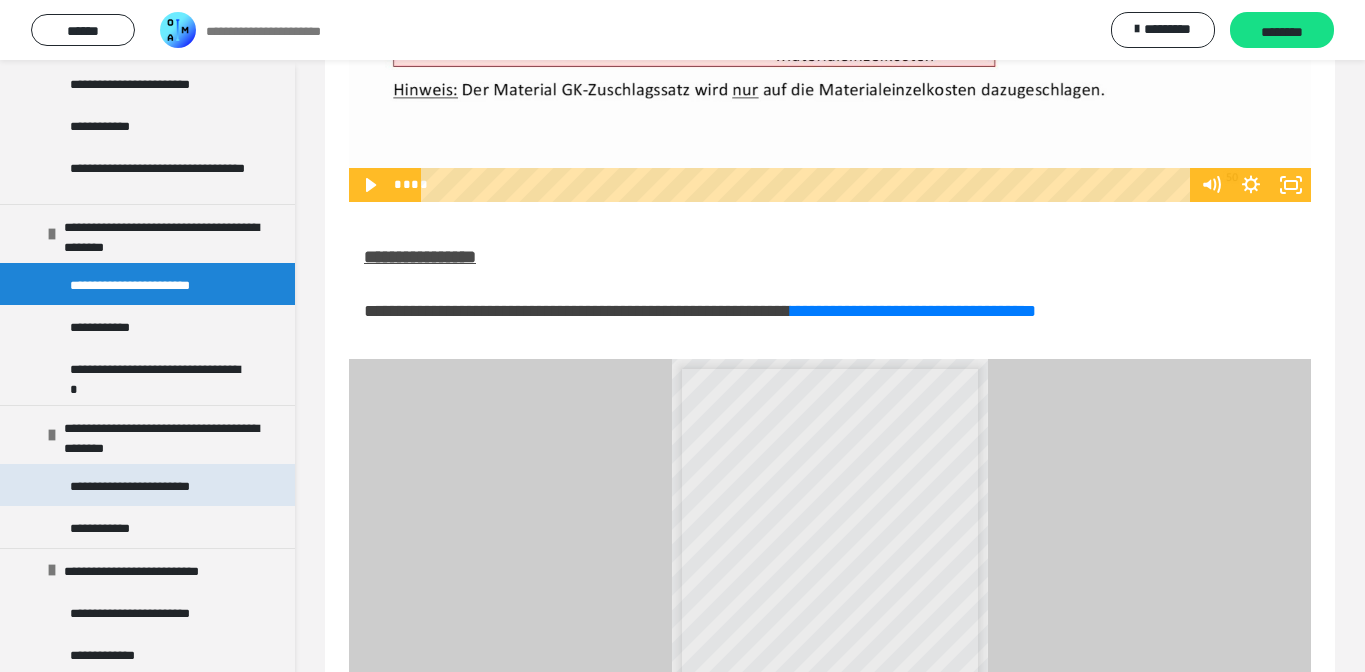 click on "**********" at bounding box center (139, 485) 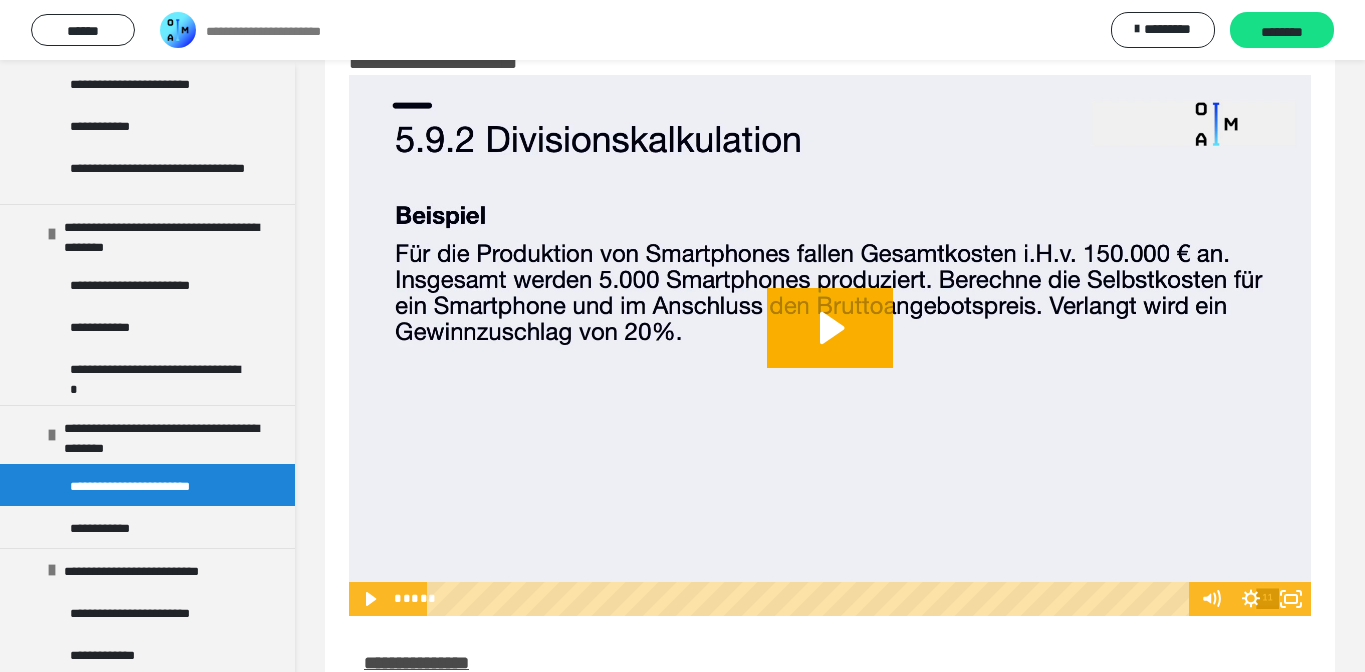 scroll, scrollTop: 48, scrollLeft: 0, axis: vertical 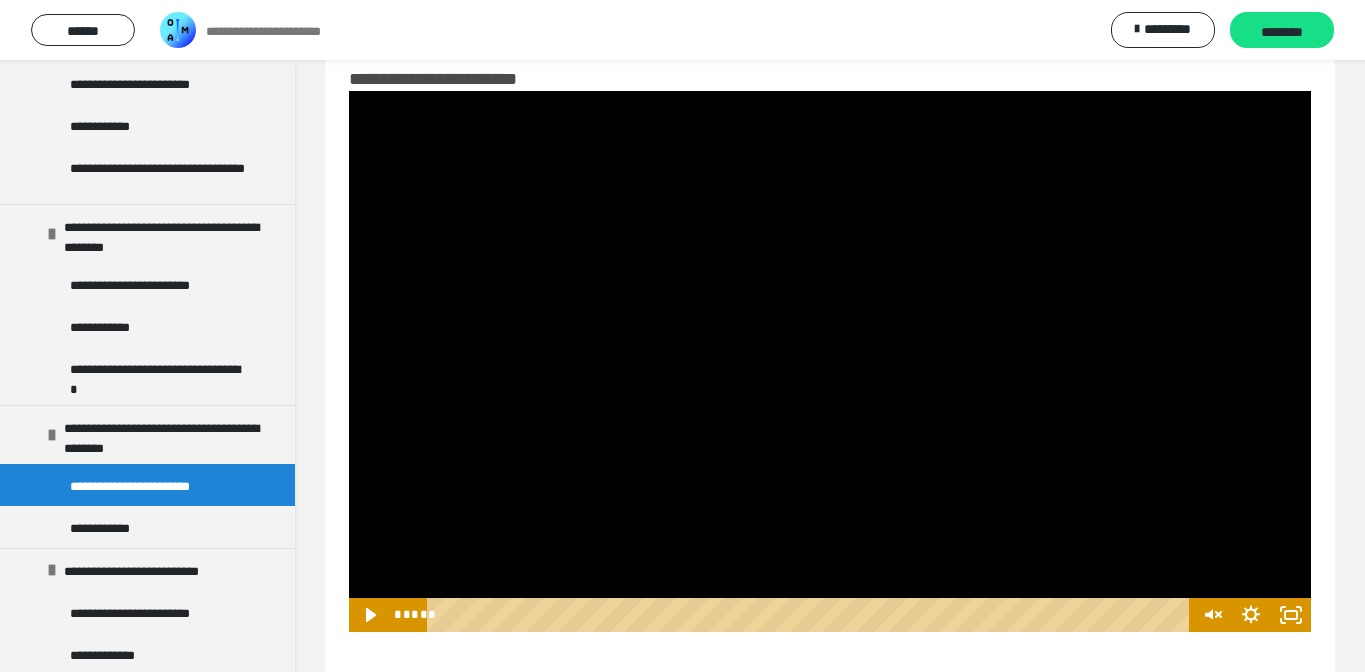 click at bounding box center [830, 361] 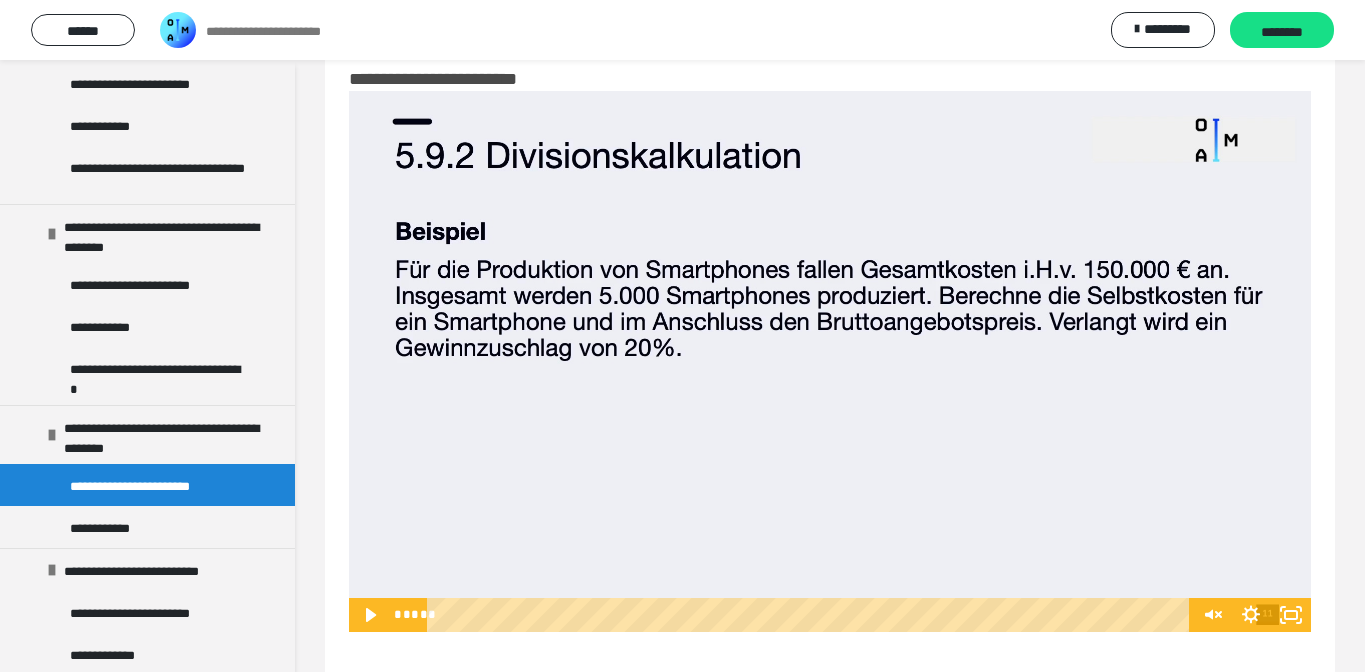click at bounding box center [830, 361] 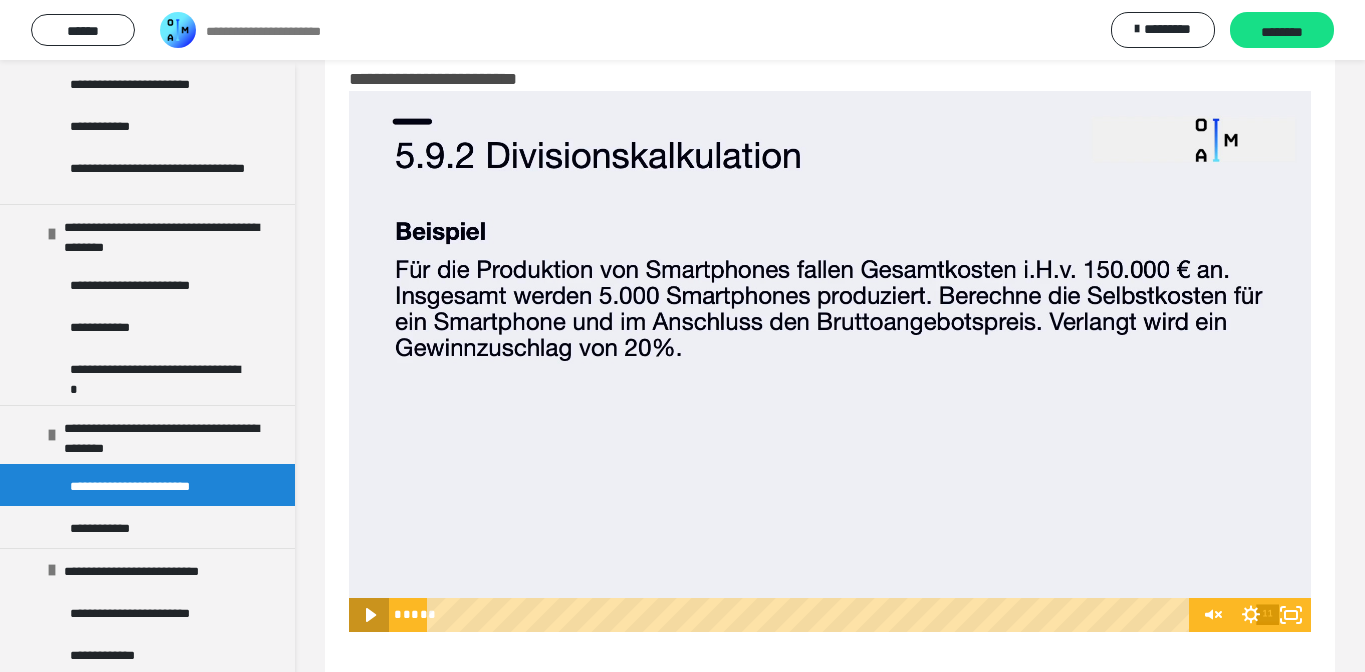 click 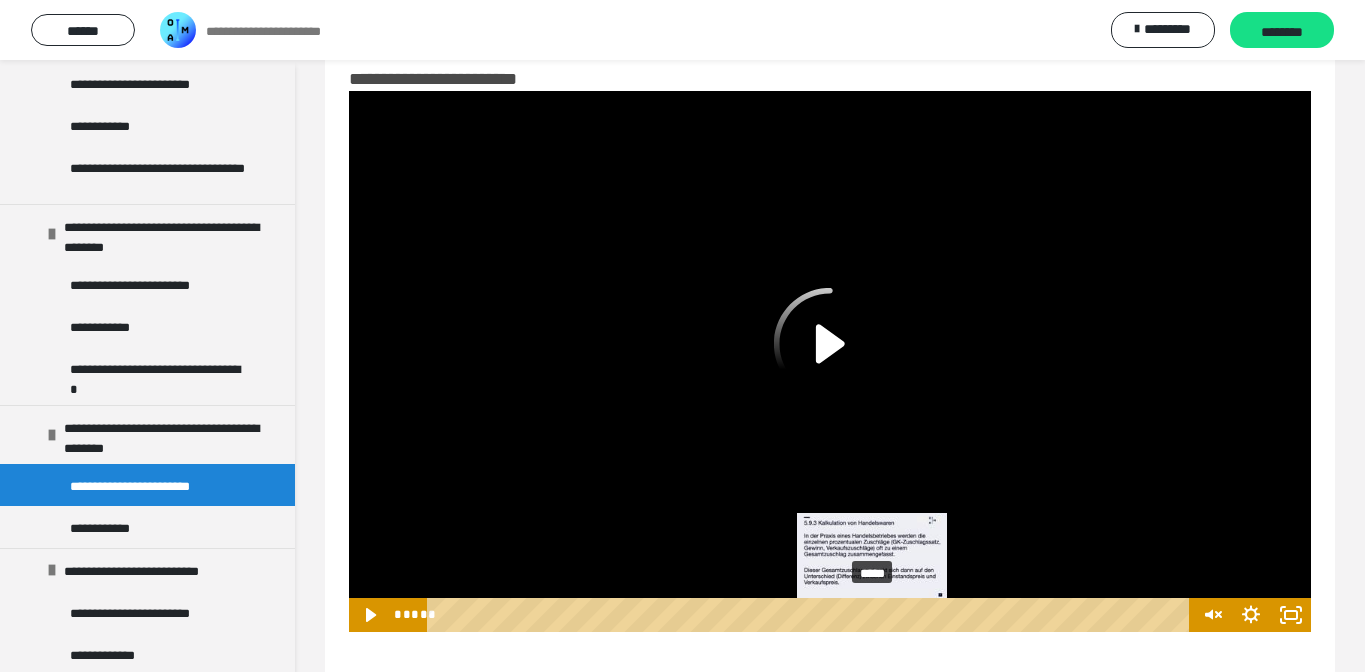 click on "*****" at bounding box center [812, 615] 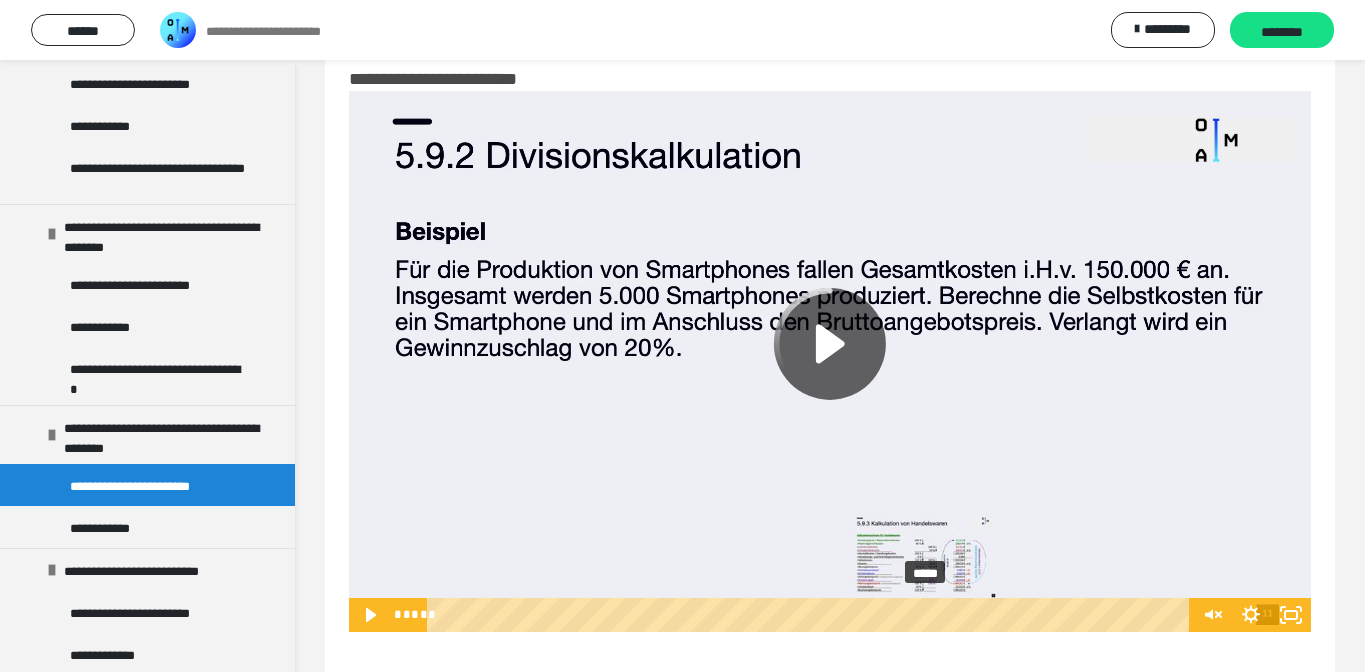 click on "*****" at bounding box center [812, 615] 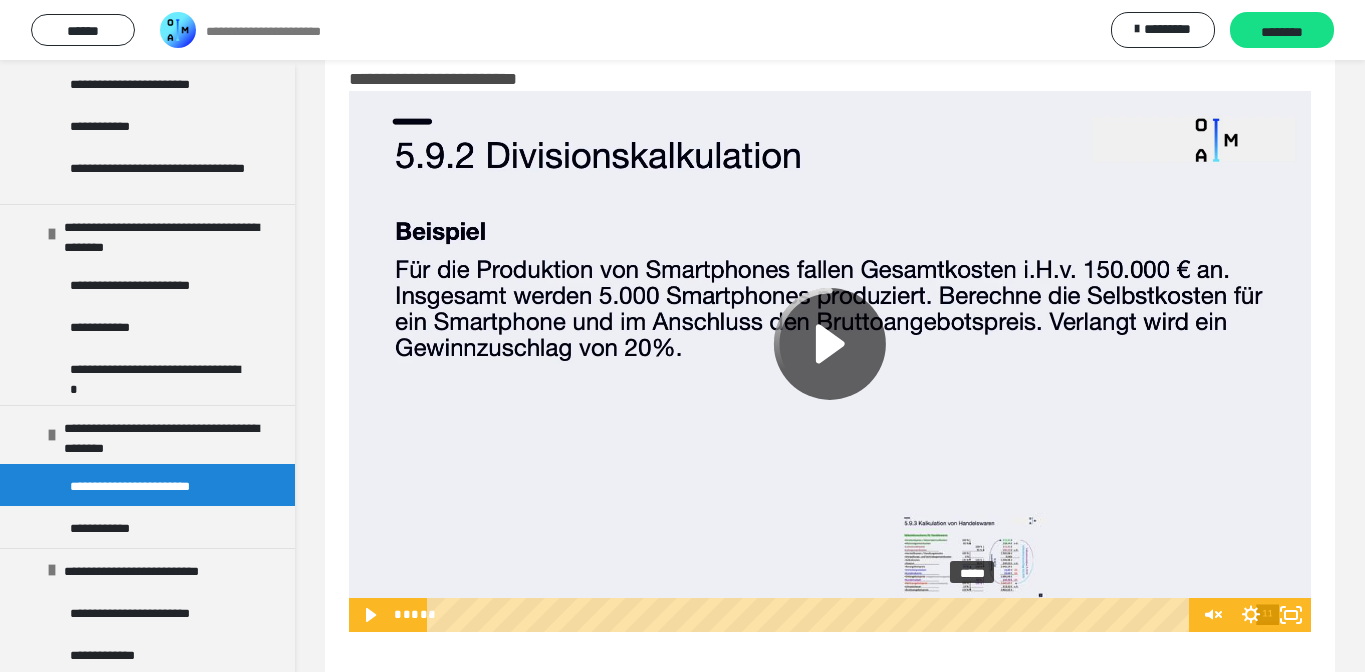 click on "*****" at bounding box center (812, 615) 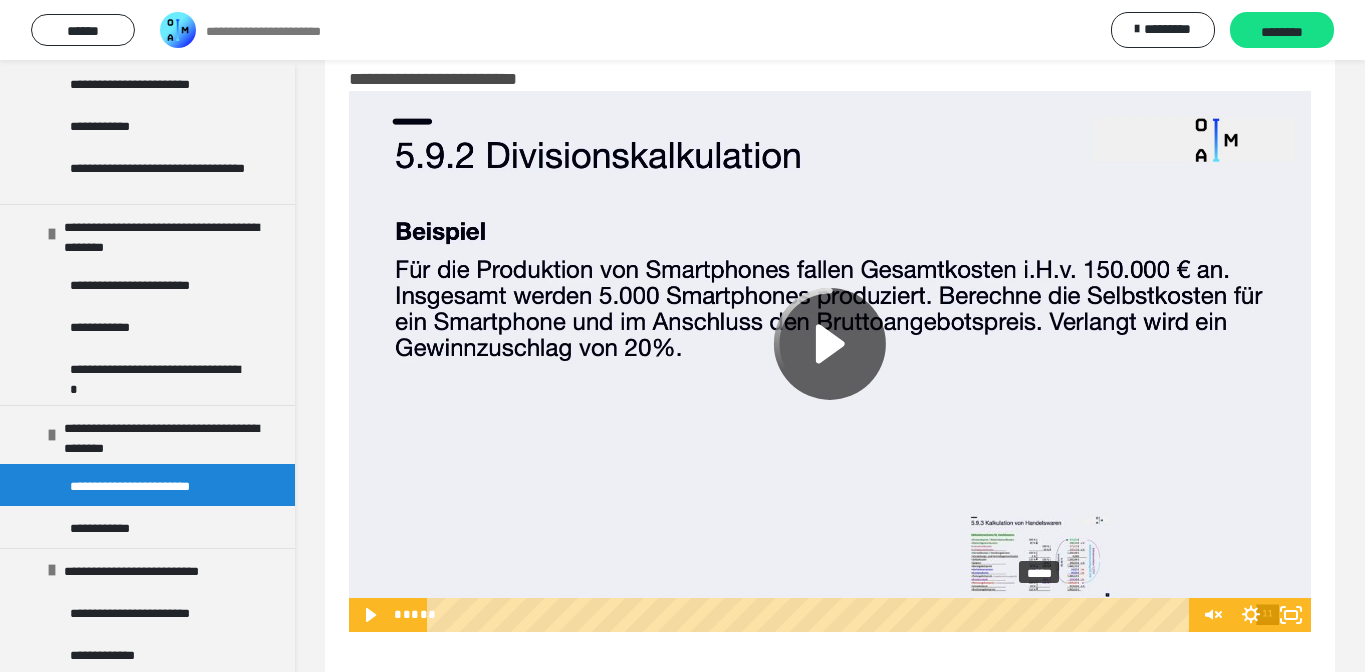 click on "*****" at bounding box center [812, 615] 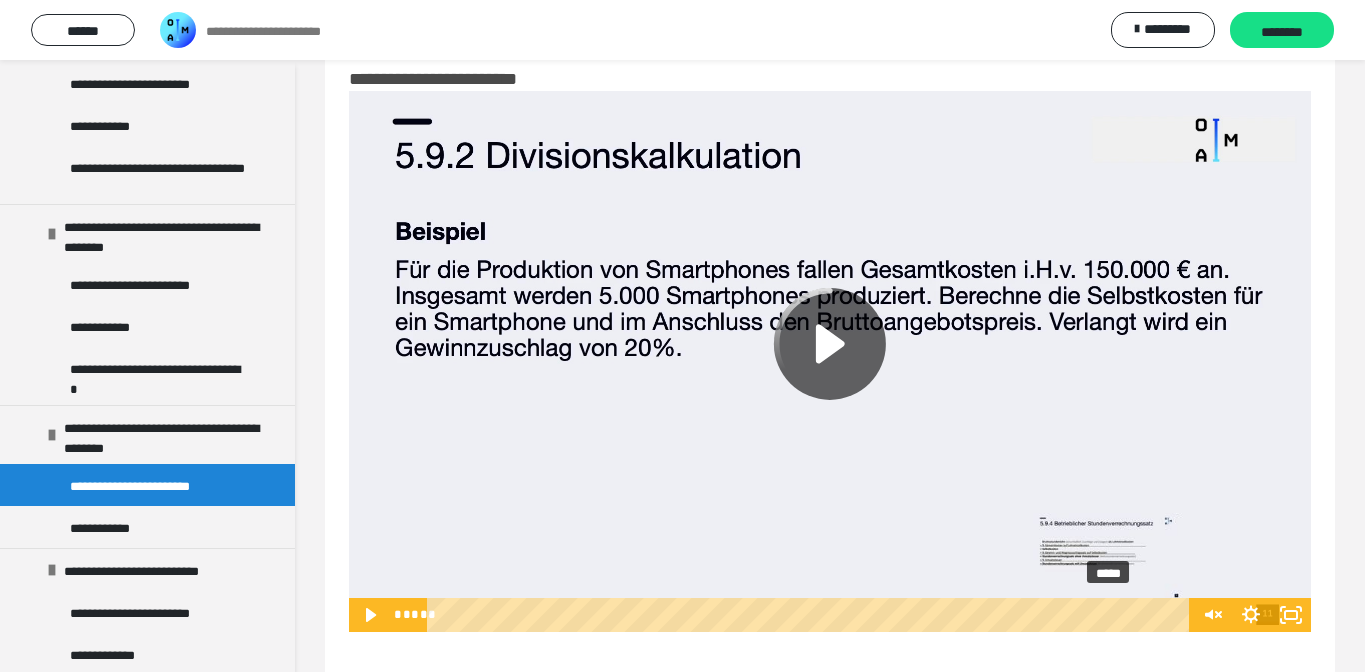 click on "*****" at bounding box center (812, 615) 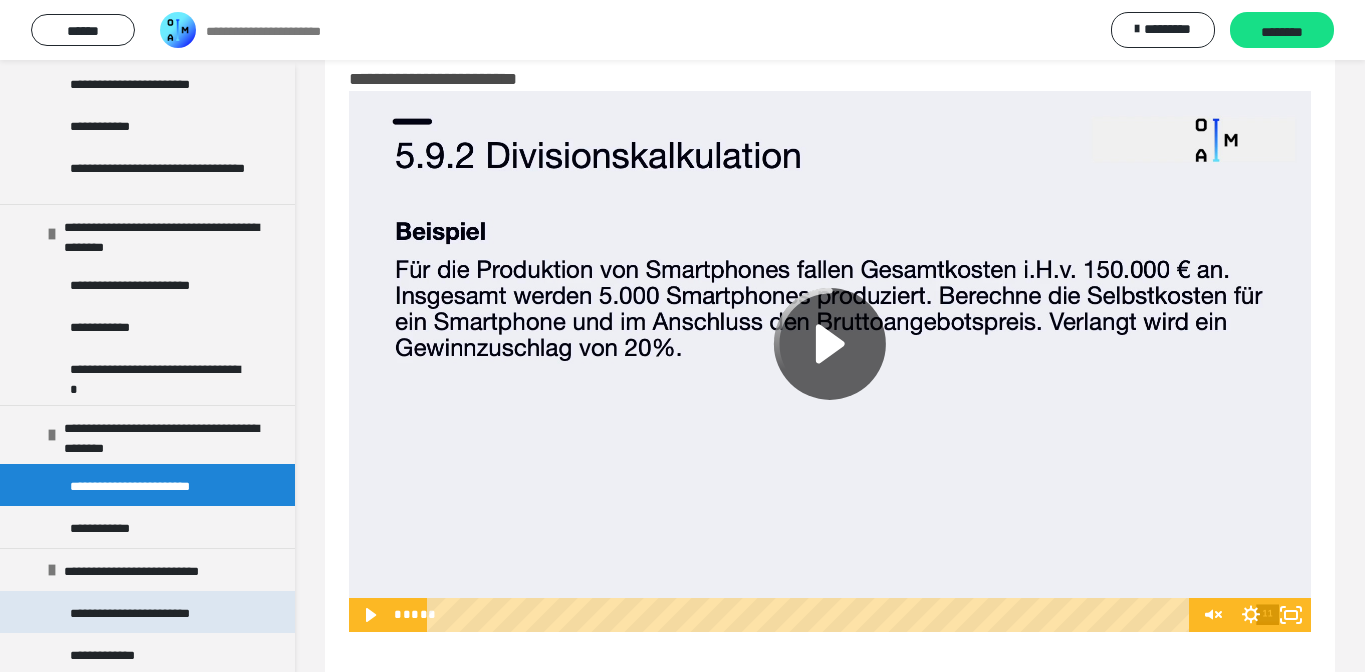 click on "**********" at bounding box center (139, 612) 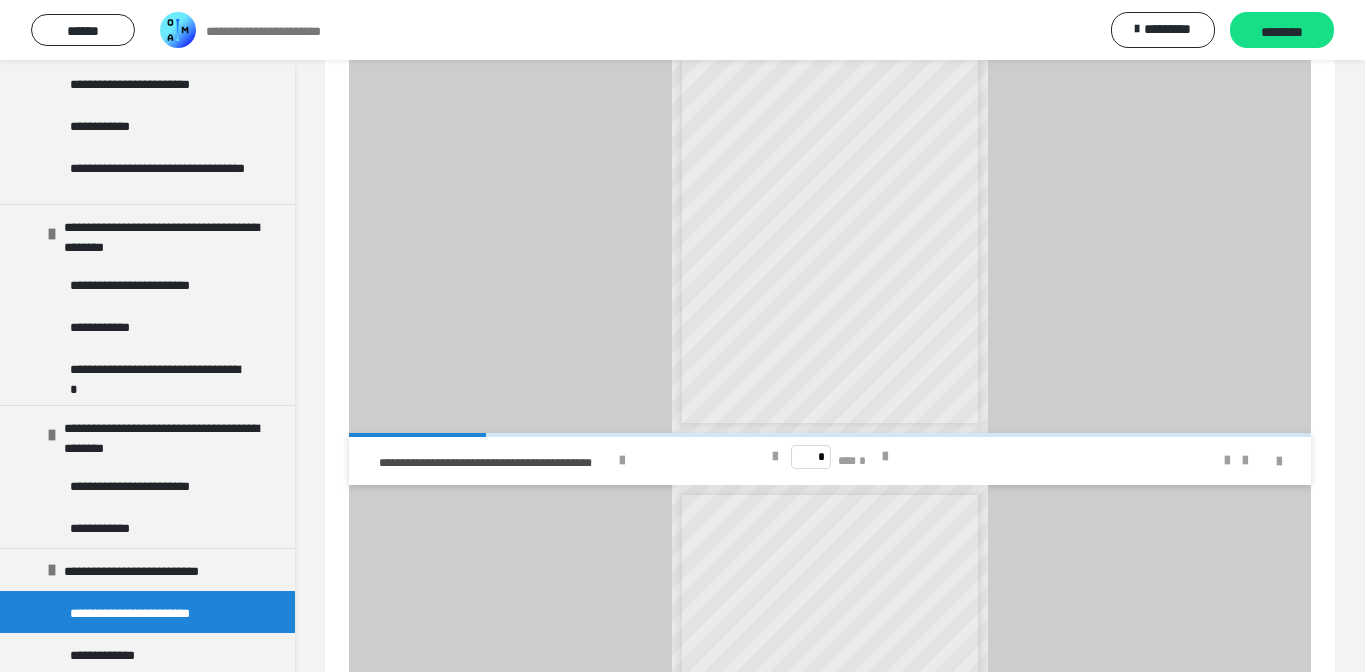 scroll, scrollTop: 901, scrollLeft: 0, axis: vertical 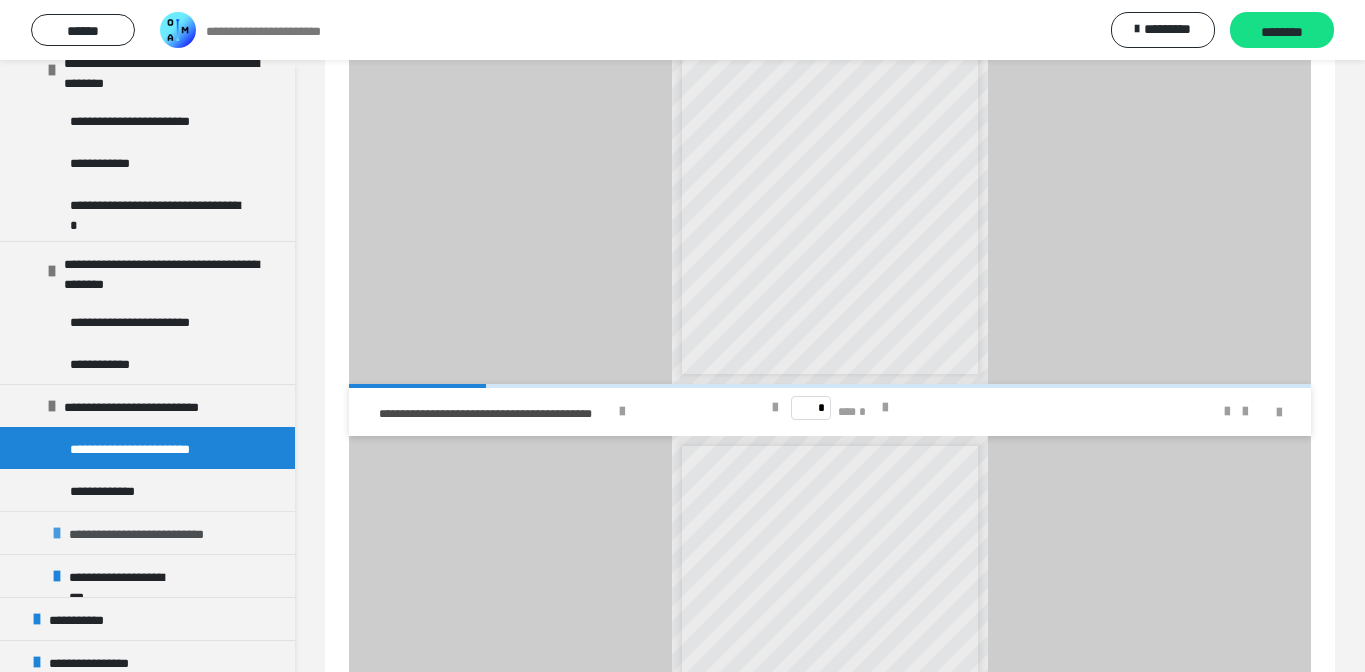 click on "**********" at bounding box center (140, 533) 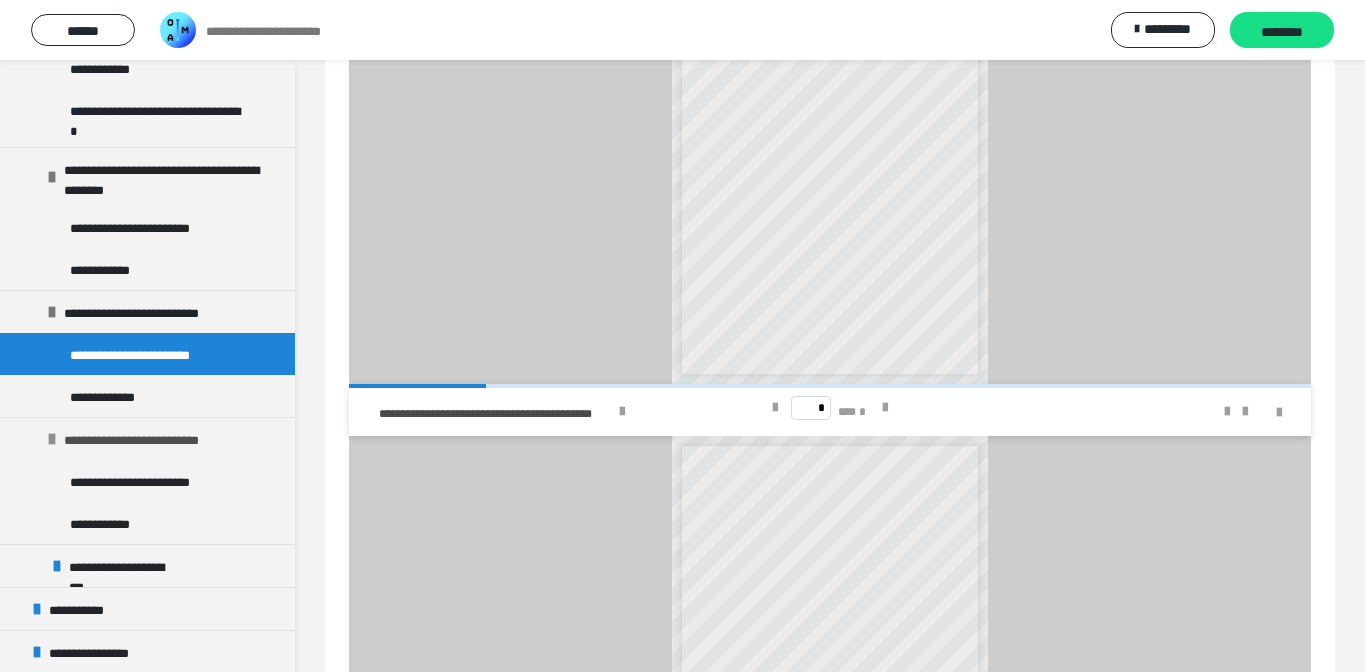 scroll, scrollTop: 756, scrollLeft: 0, axis: vertical 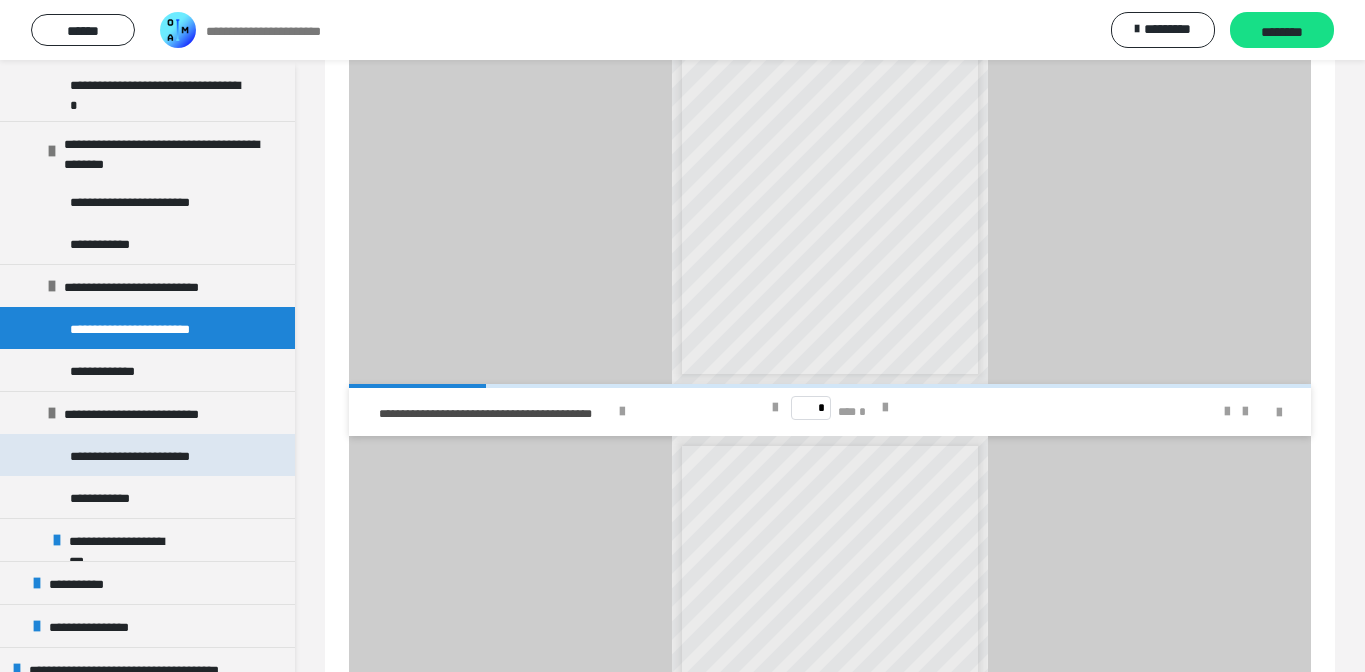 click on "**********" at bounding box center (139, 455) 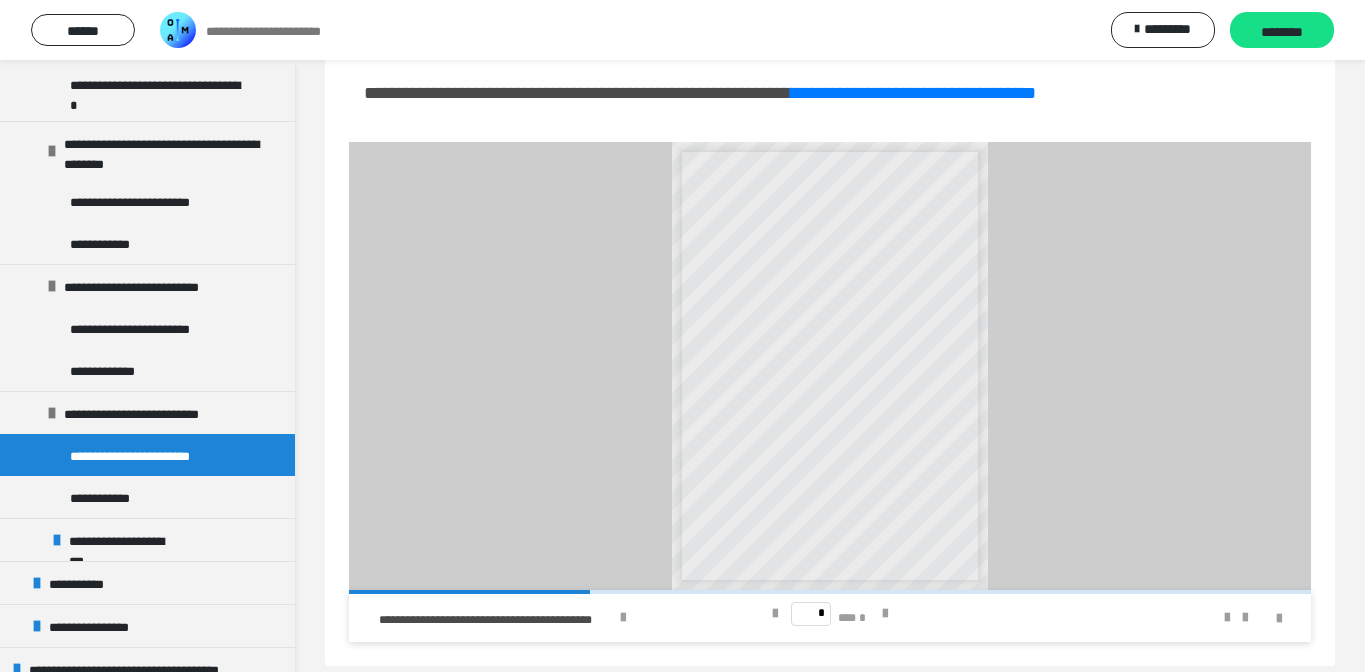 scroll, scrollTop: 687, scrollLeft: 0, axis: vertical 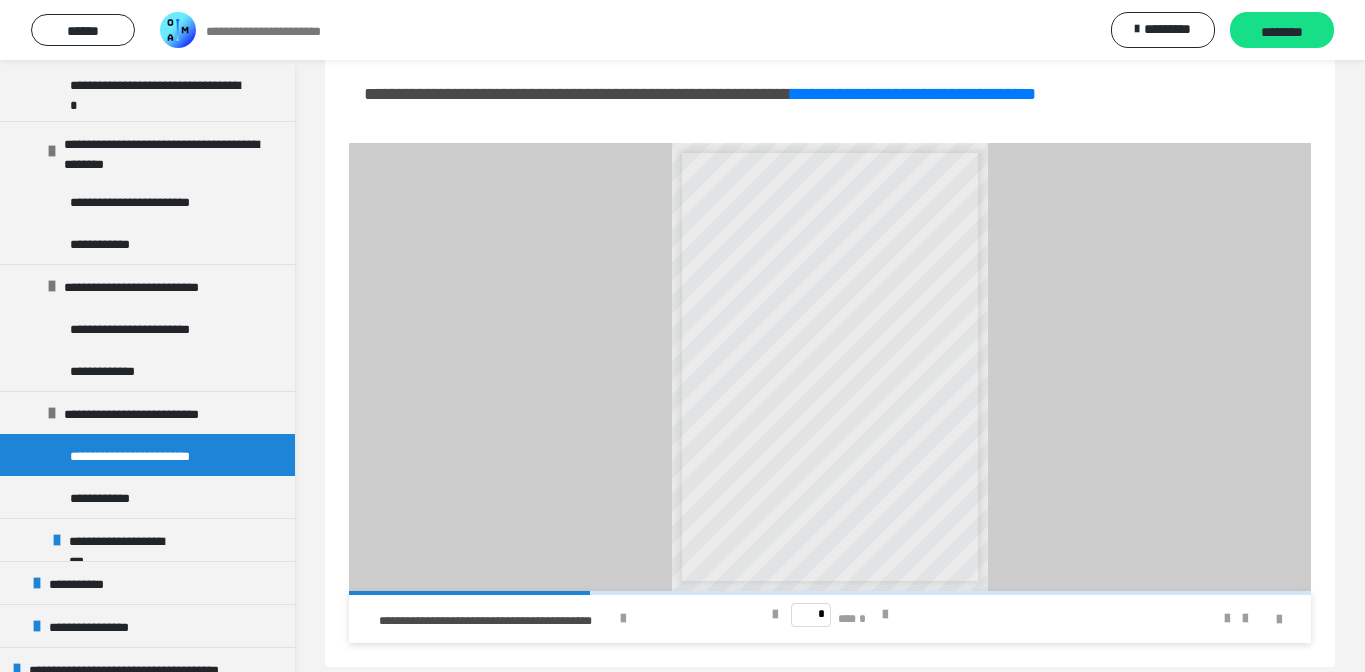 click on "* *** *" at bounding box center [830, 615] 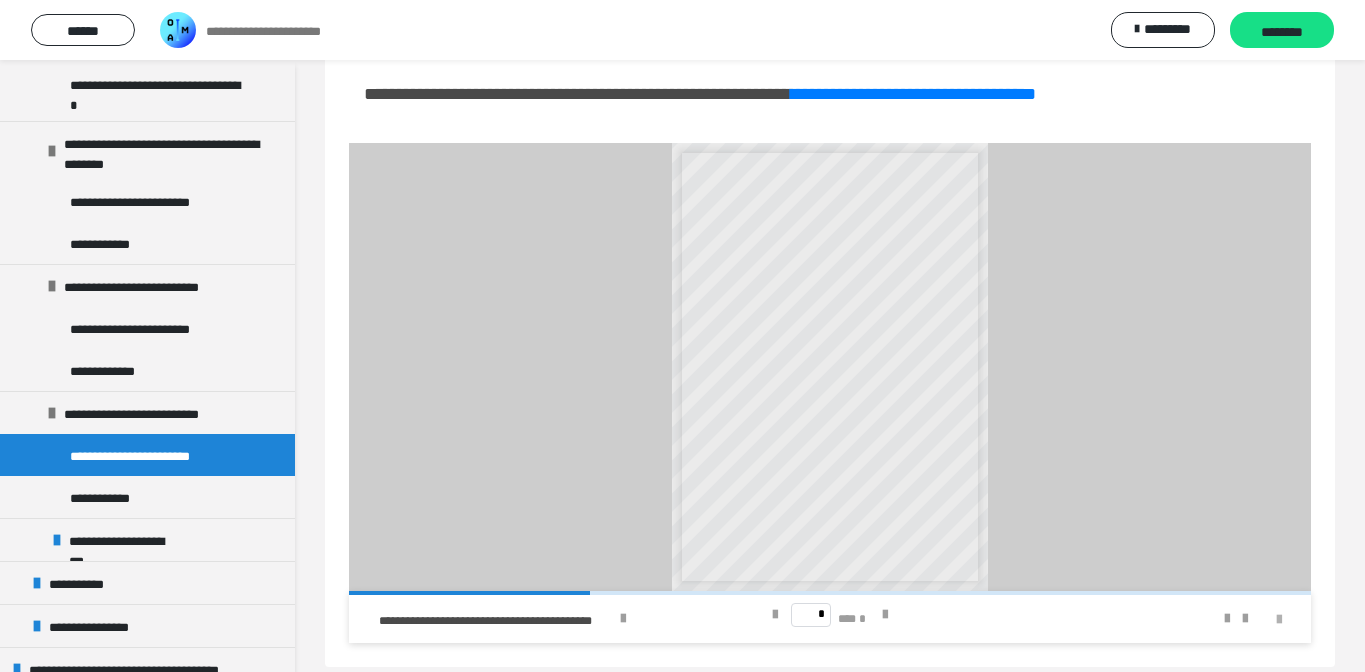 click at bounding box center [1279, 620] 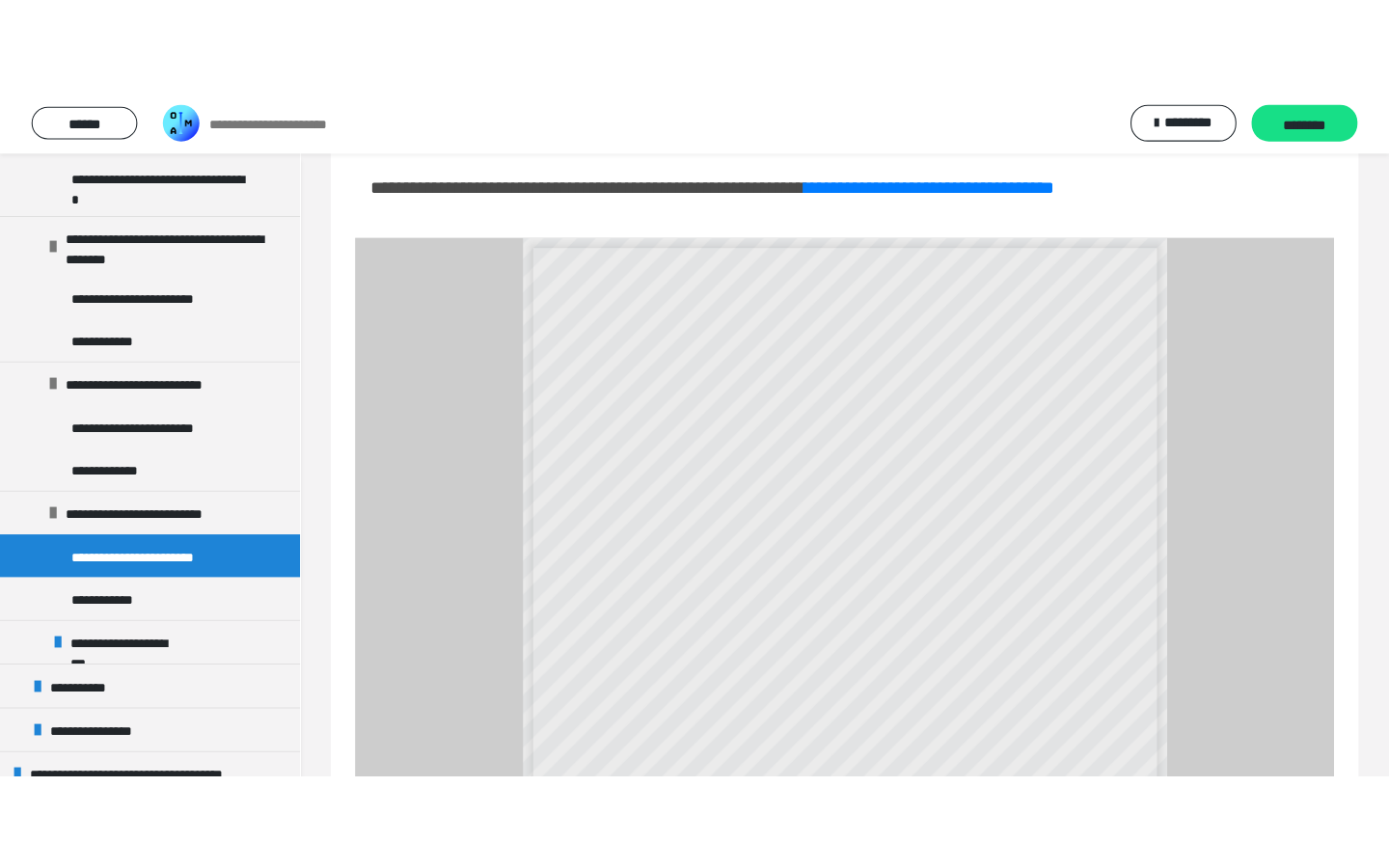scroll, scrollTop: 0, scrollLeft: 0, axis: both 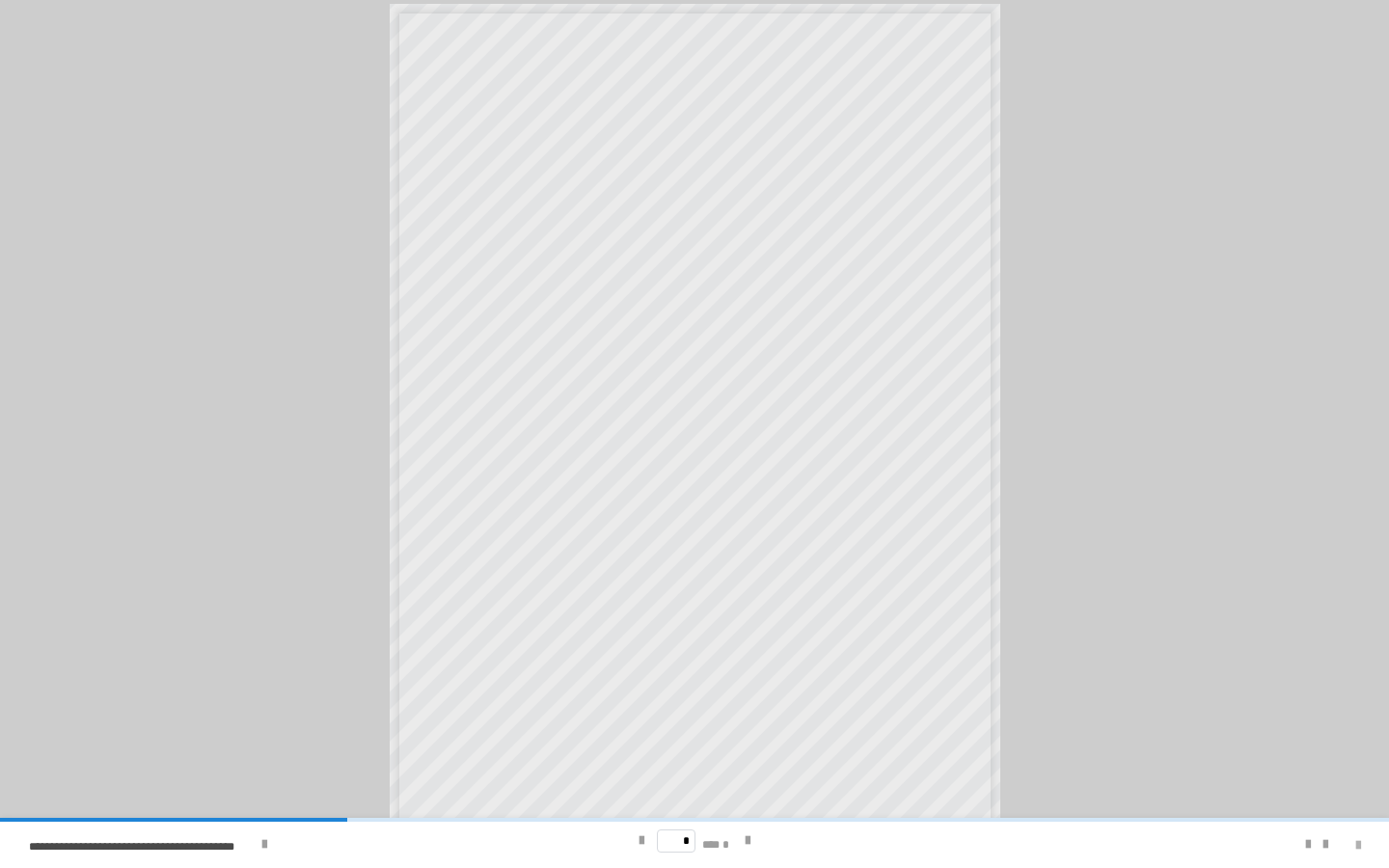 click at bounding box center [1358, 846] 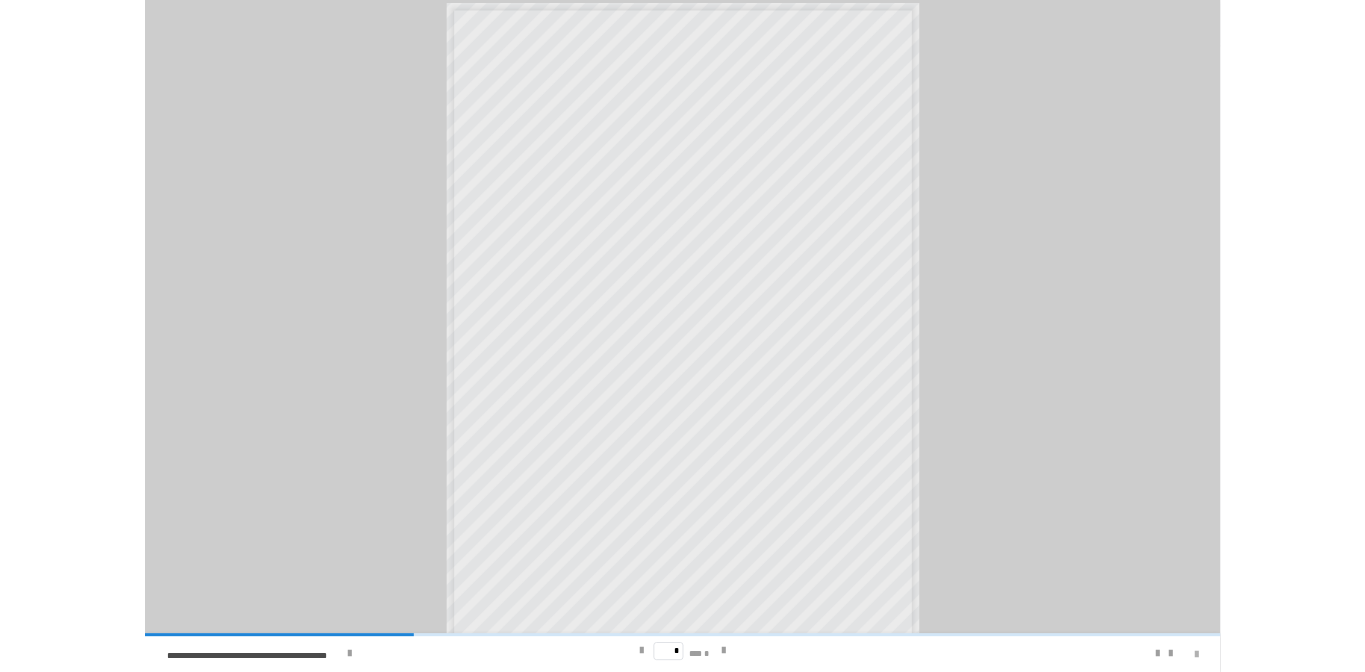 scroll, scrollTop: 607, scrollLeft: 0, axis: vertical 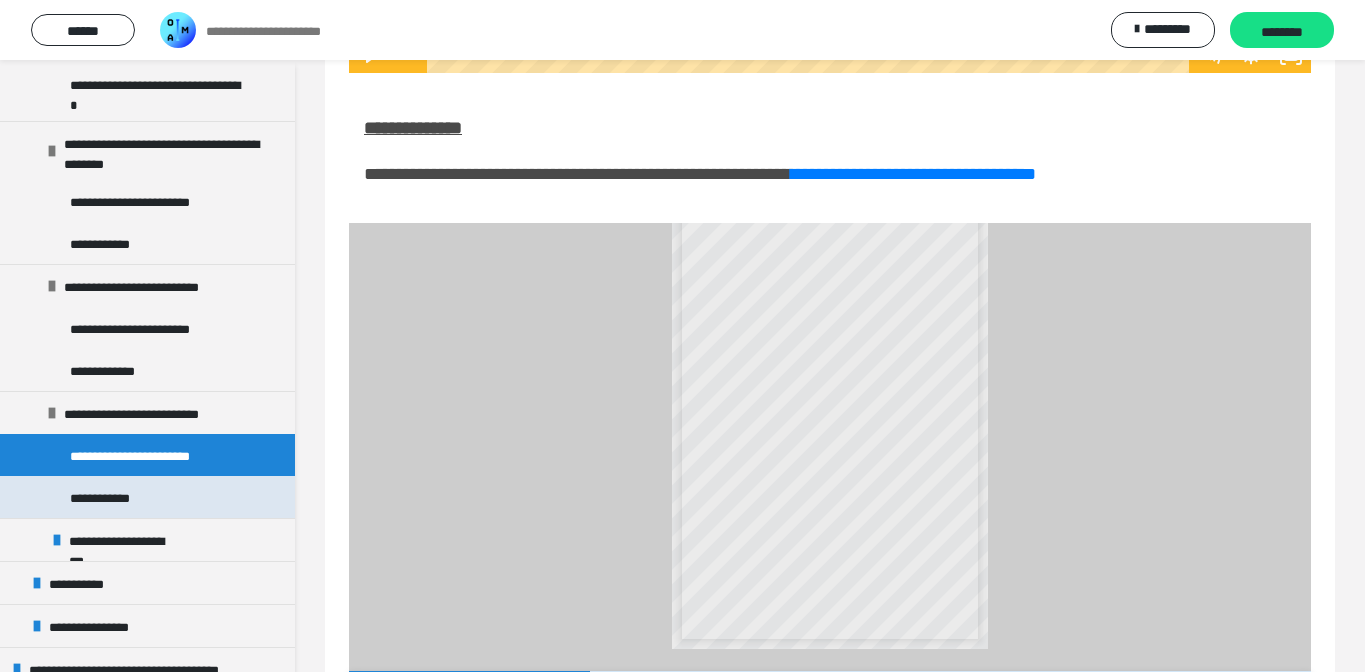 click on "**********" at bounding box center (105, 497) 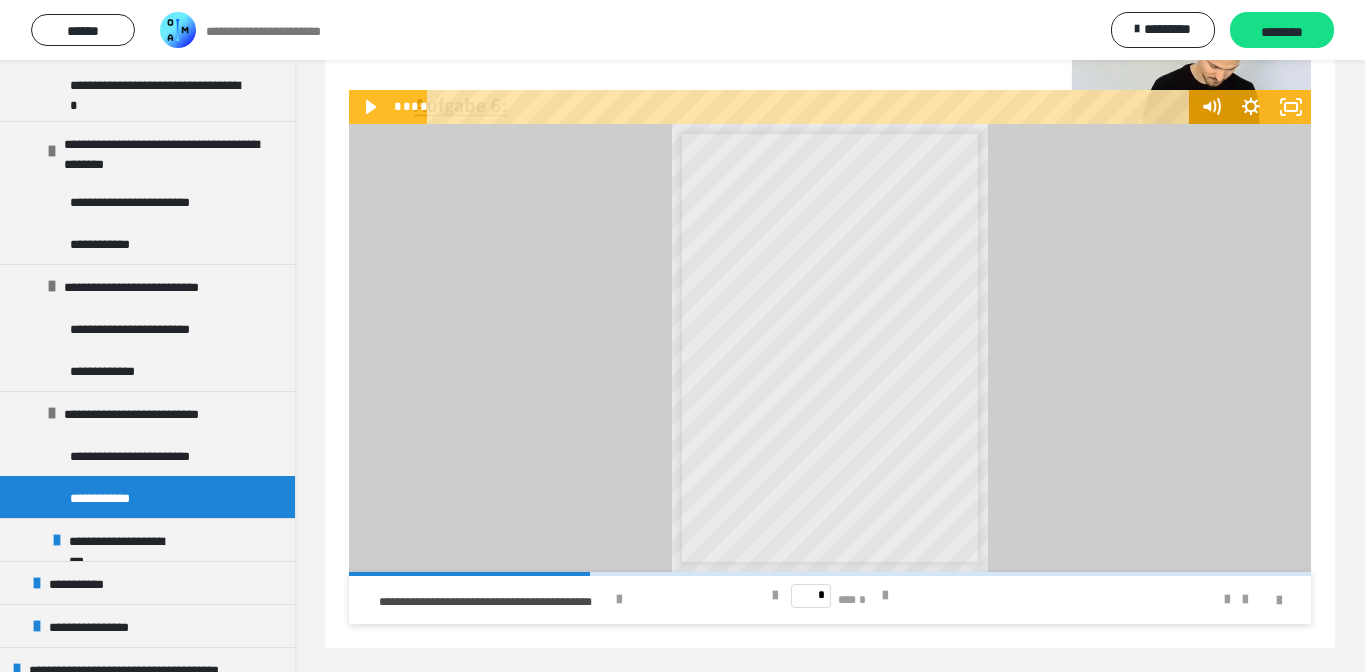 scroll, scrollTop: 606, scrollLeft: 0, axis: vertical 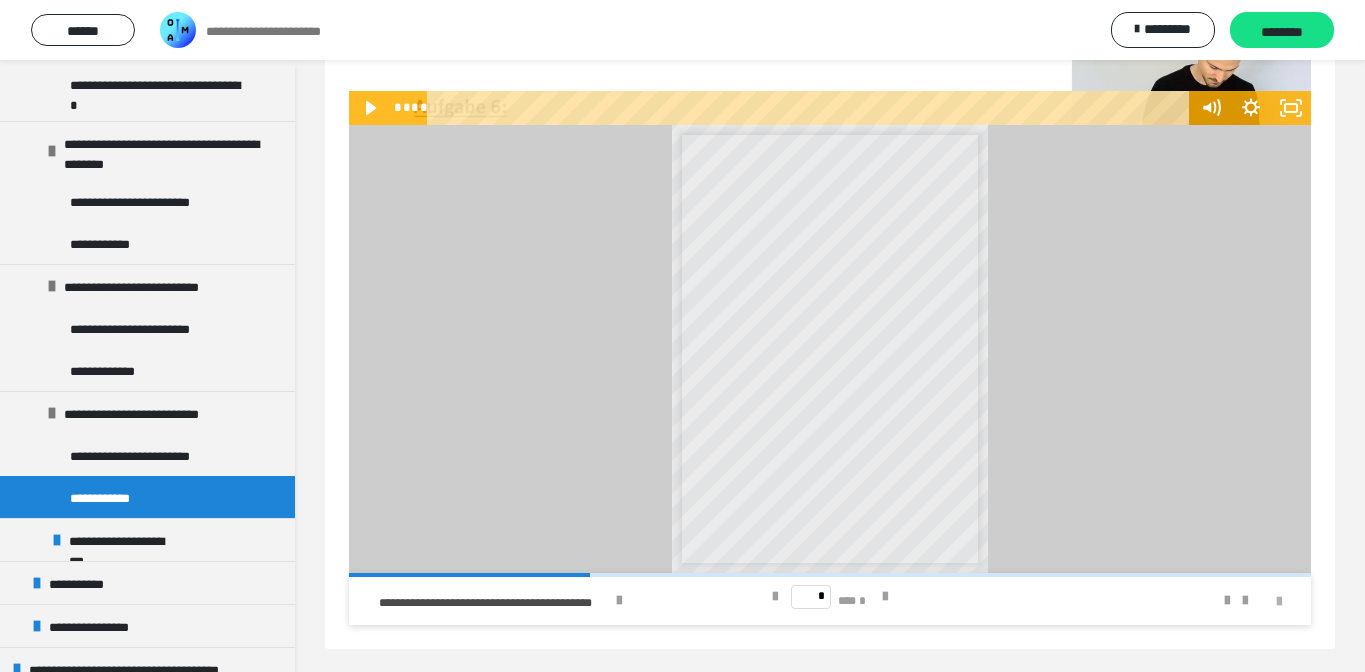 click at bounding box center (1279, 602) 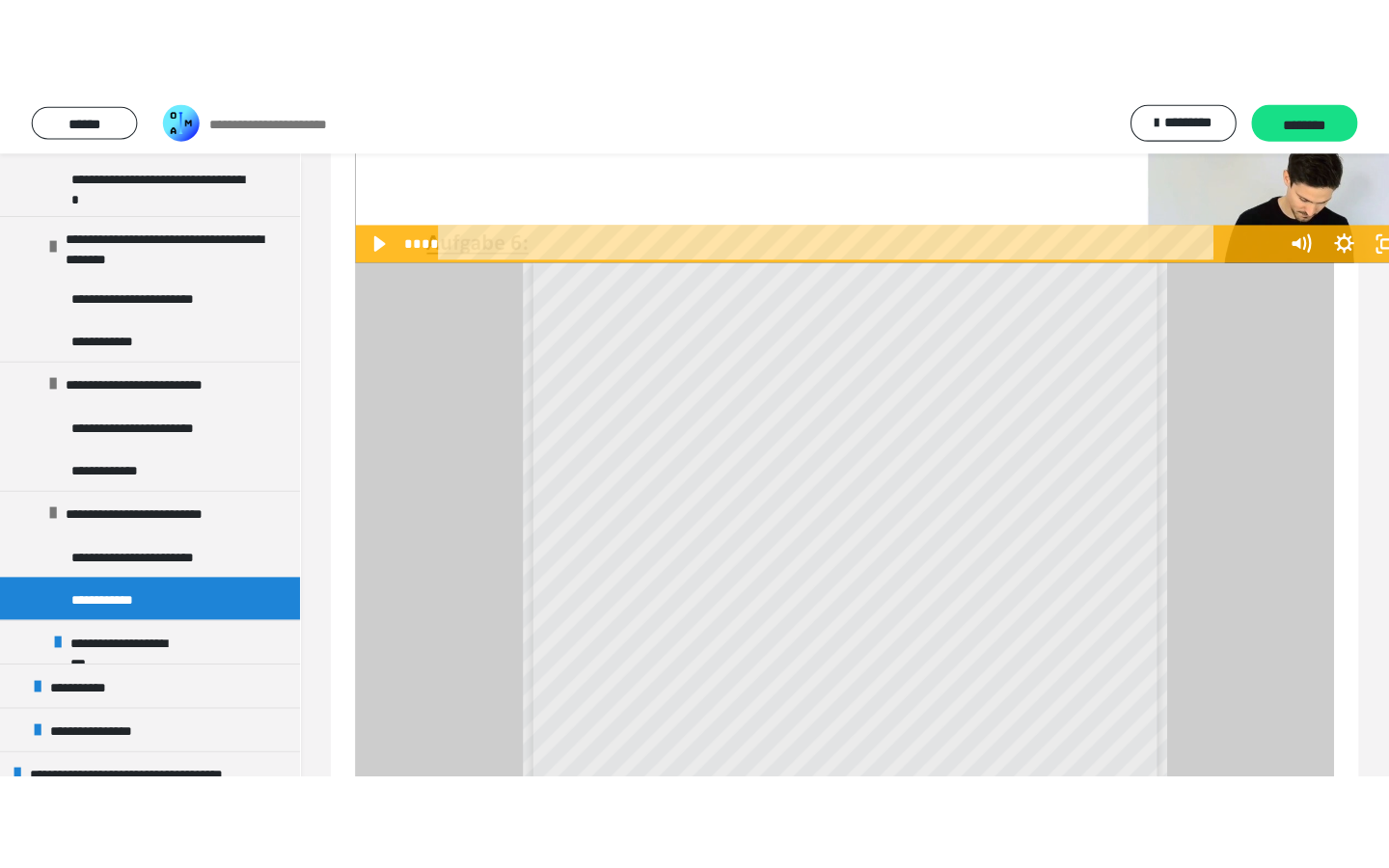scroll, scrollTop: 0, scrollLeft: 0, axis: both 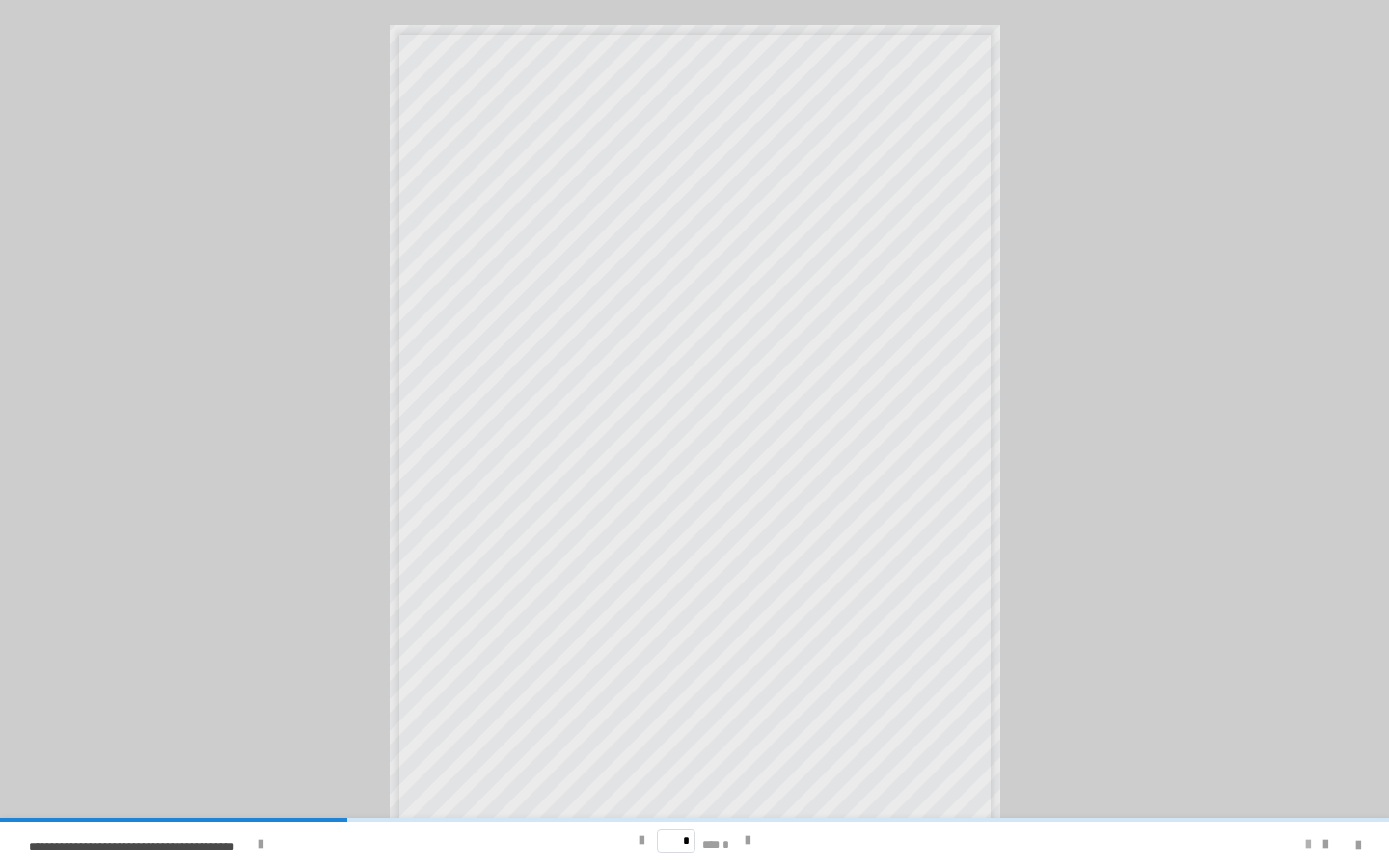 click at bounding box center [1308, 845] 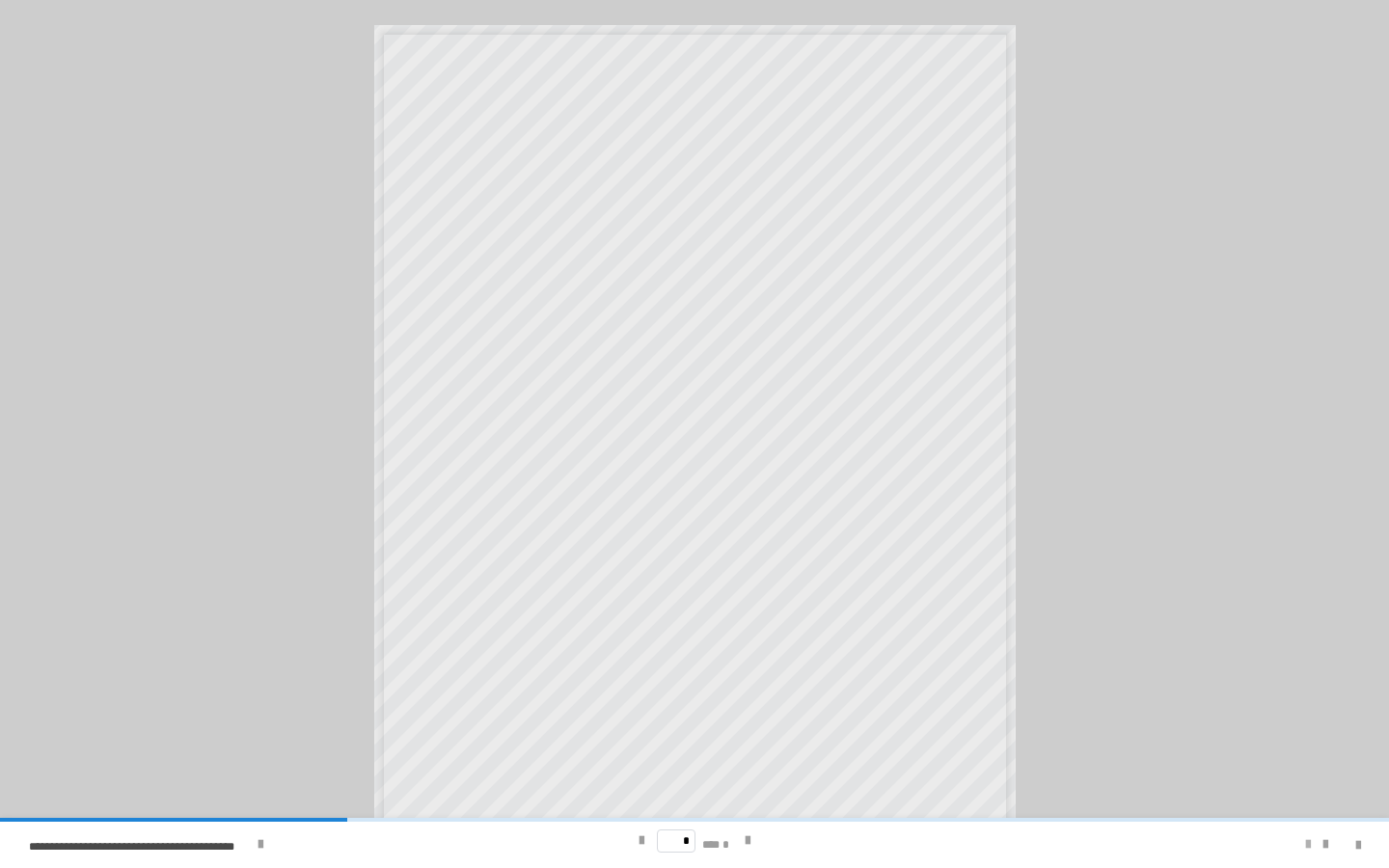 click at bounding box center [1308, 845] 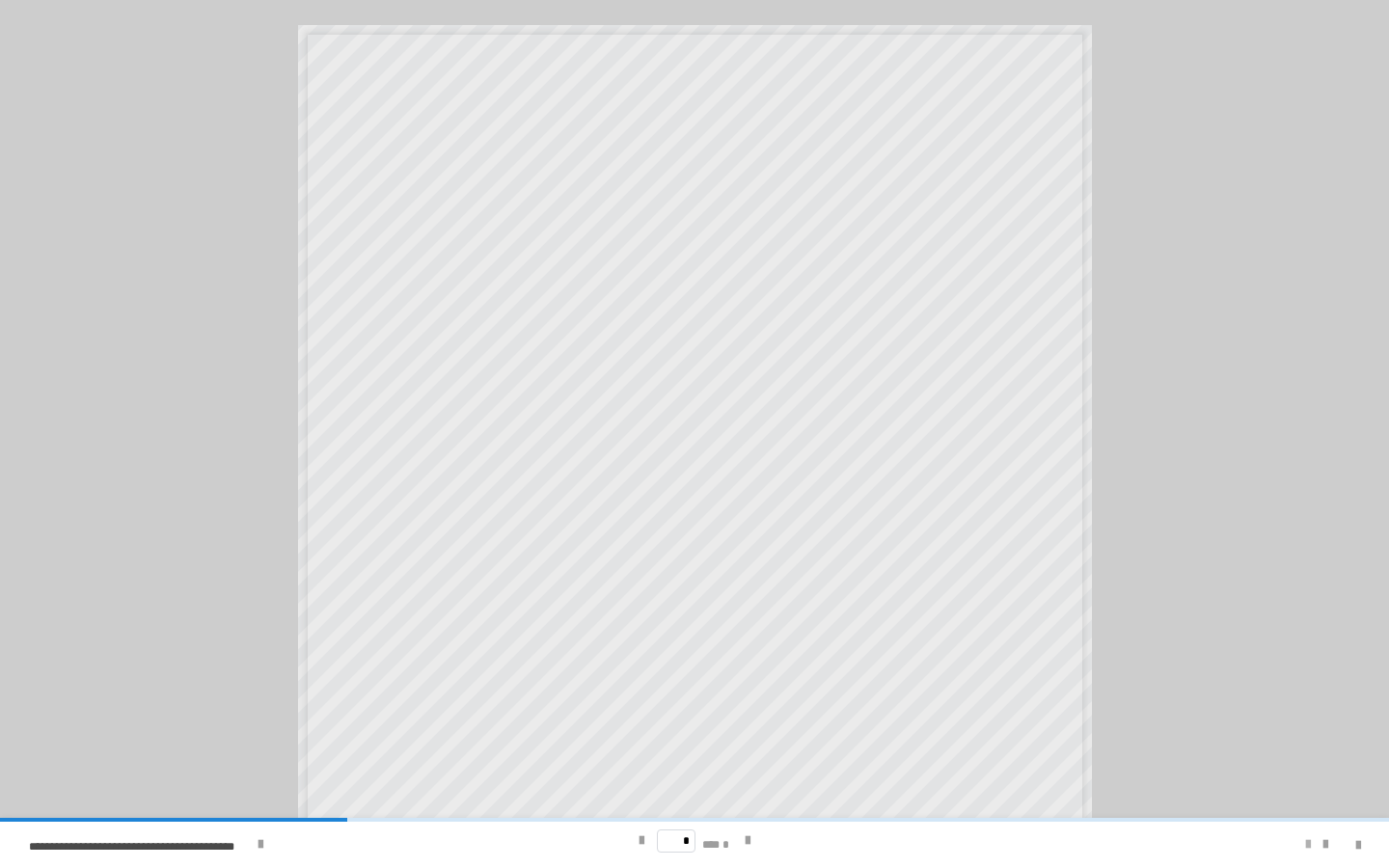 click at bounding box center (1308, 845) 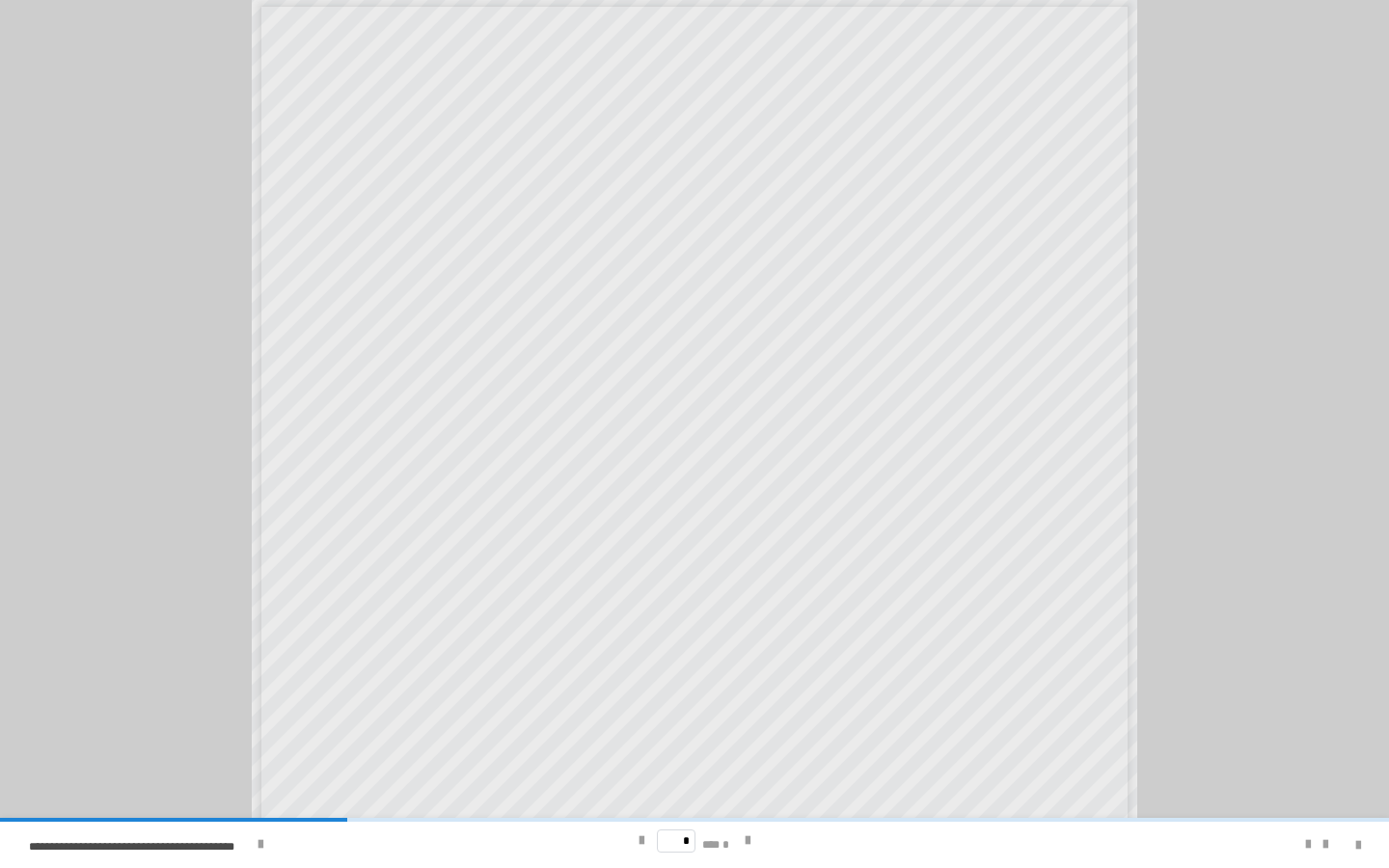 scroll, scrollTop: 29, scrollLeft: 0, axis: vertical 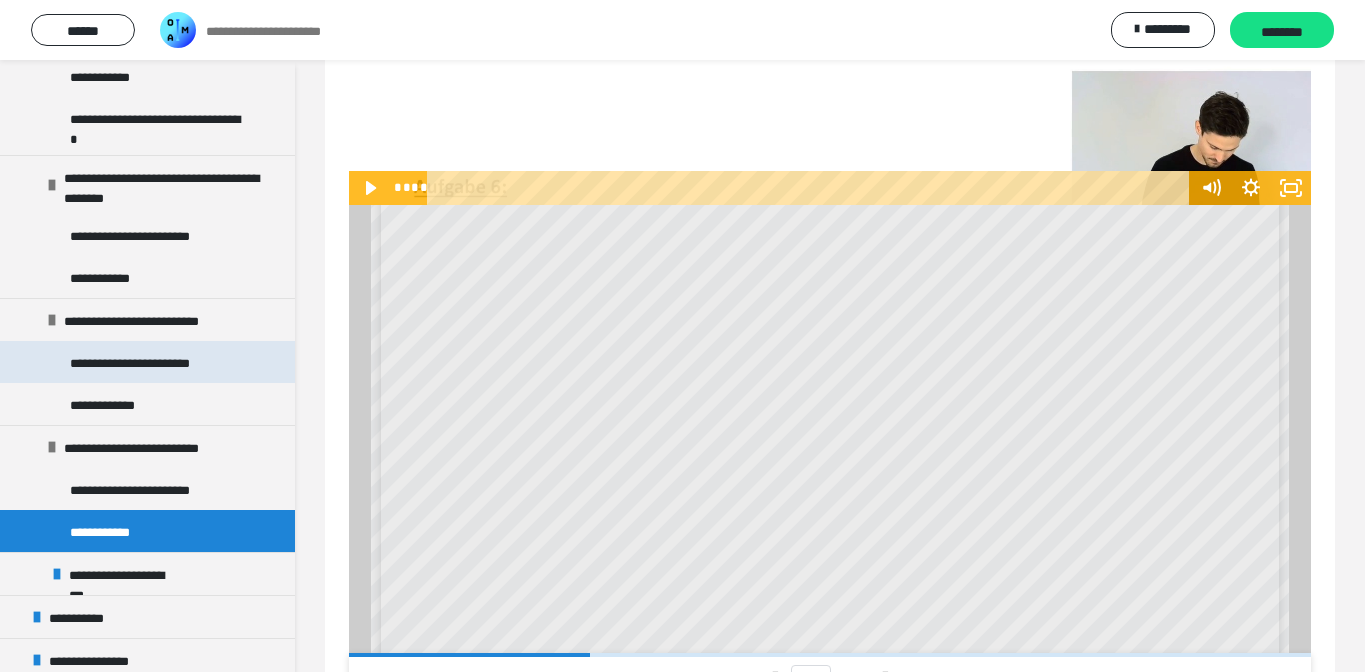 click on "**********" at bounding box center [139, 362] 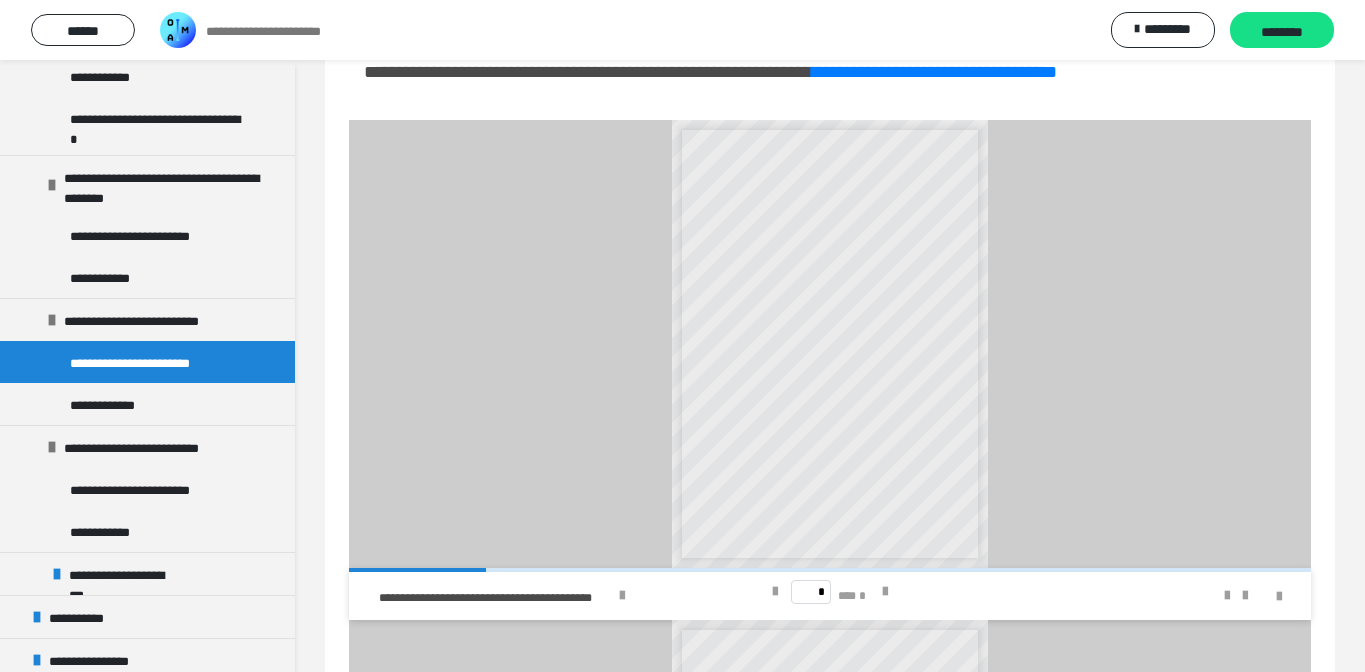 scroll, scrollTop: 727, scrollLeft: 0, axis: vertical 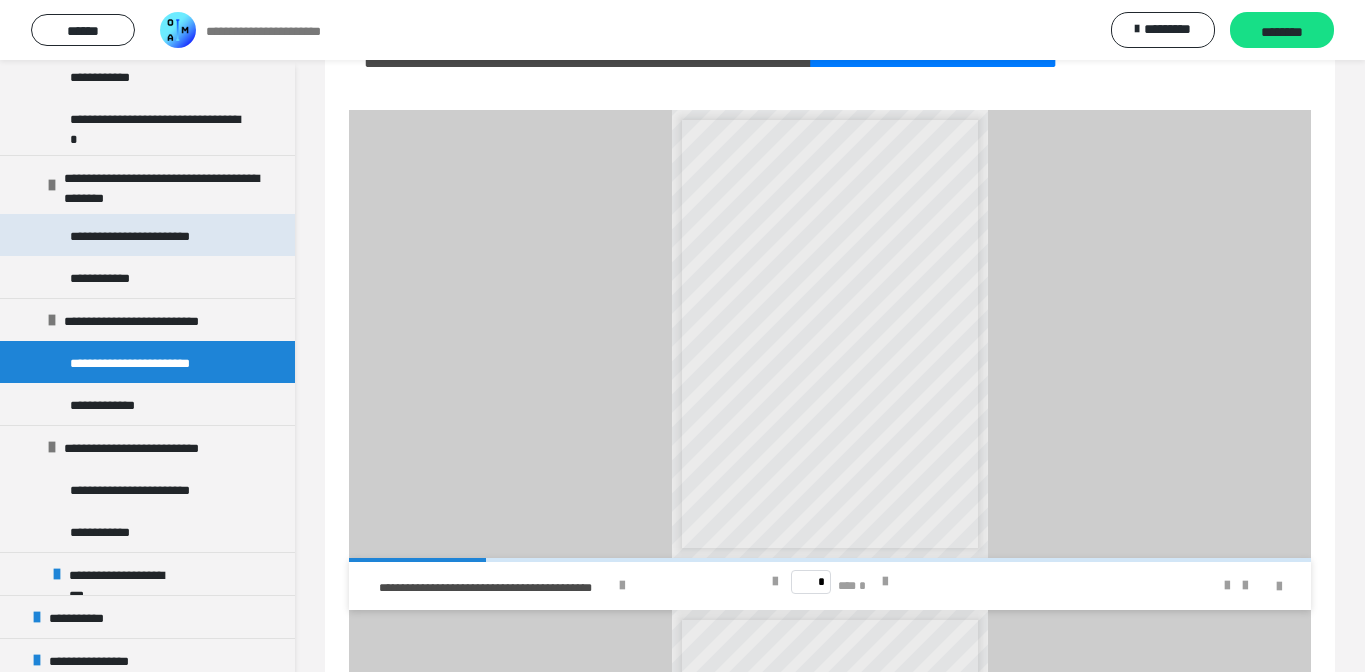 click on "**********" at bounding box center (139, 235) 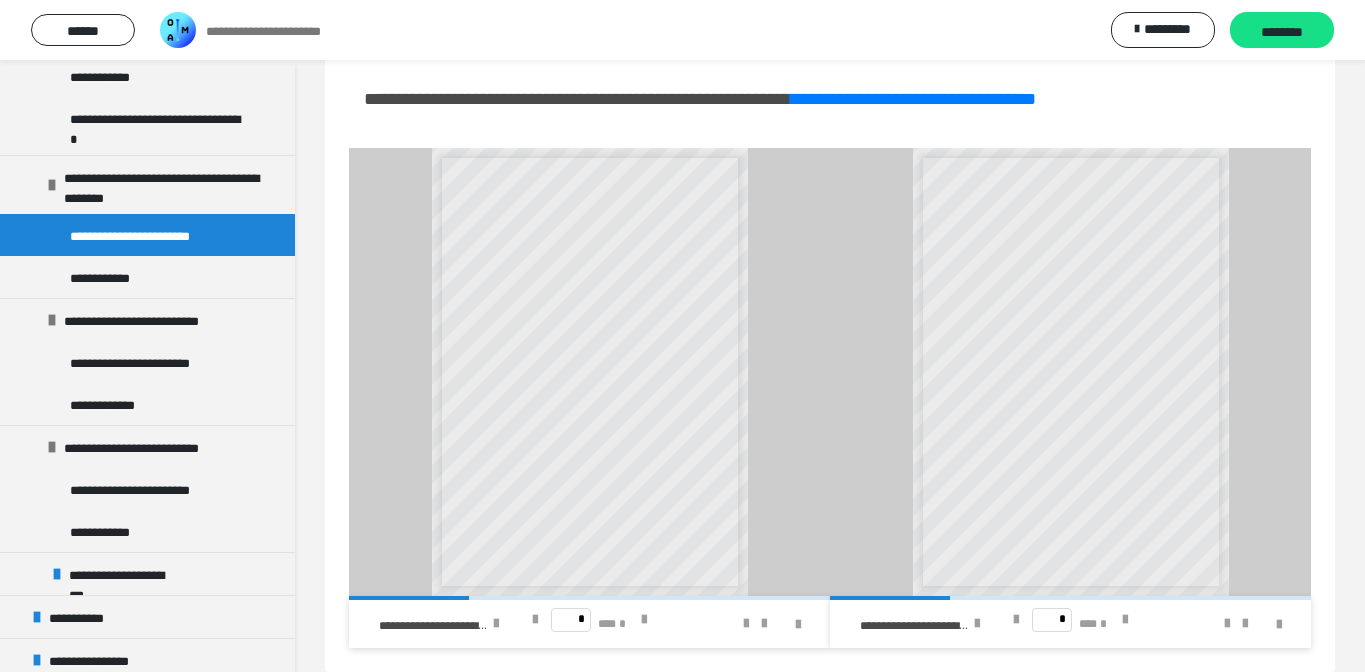 scroll, scrollTop: 684, scrollLeft: 0, axis: vertical 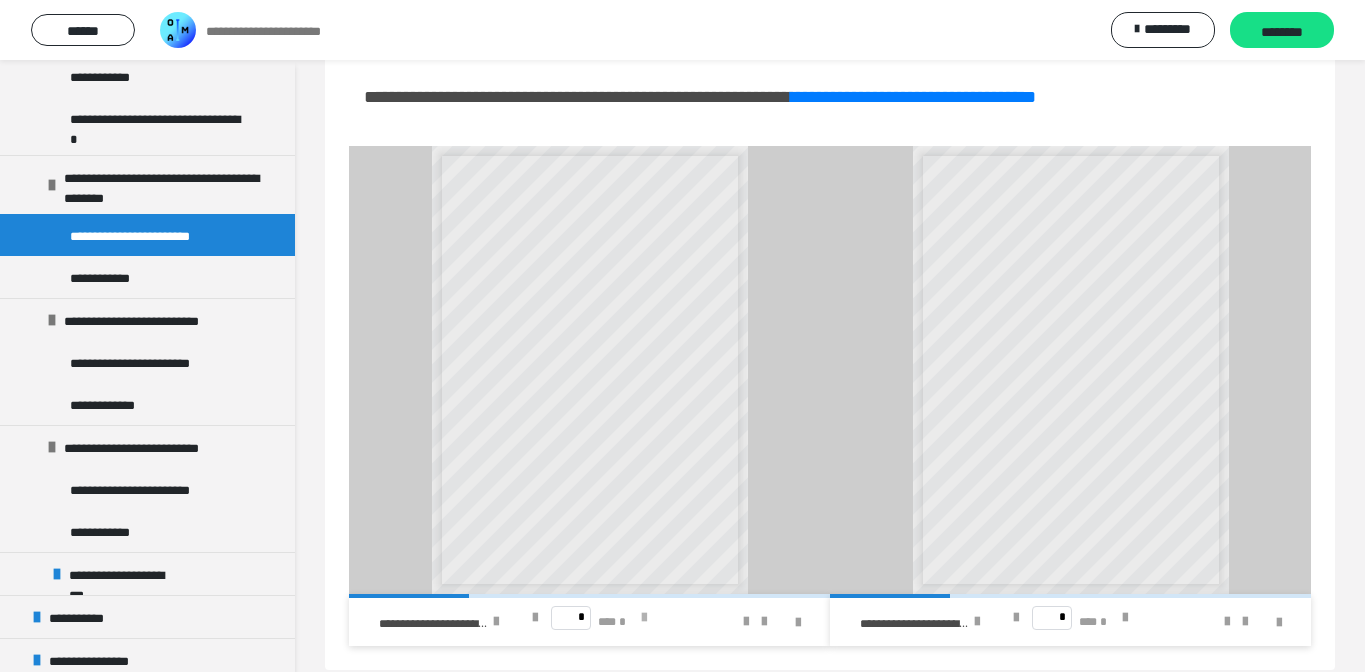 click at bounding box center (644, 618) 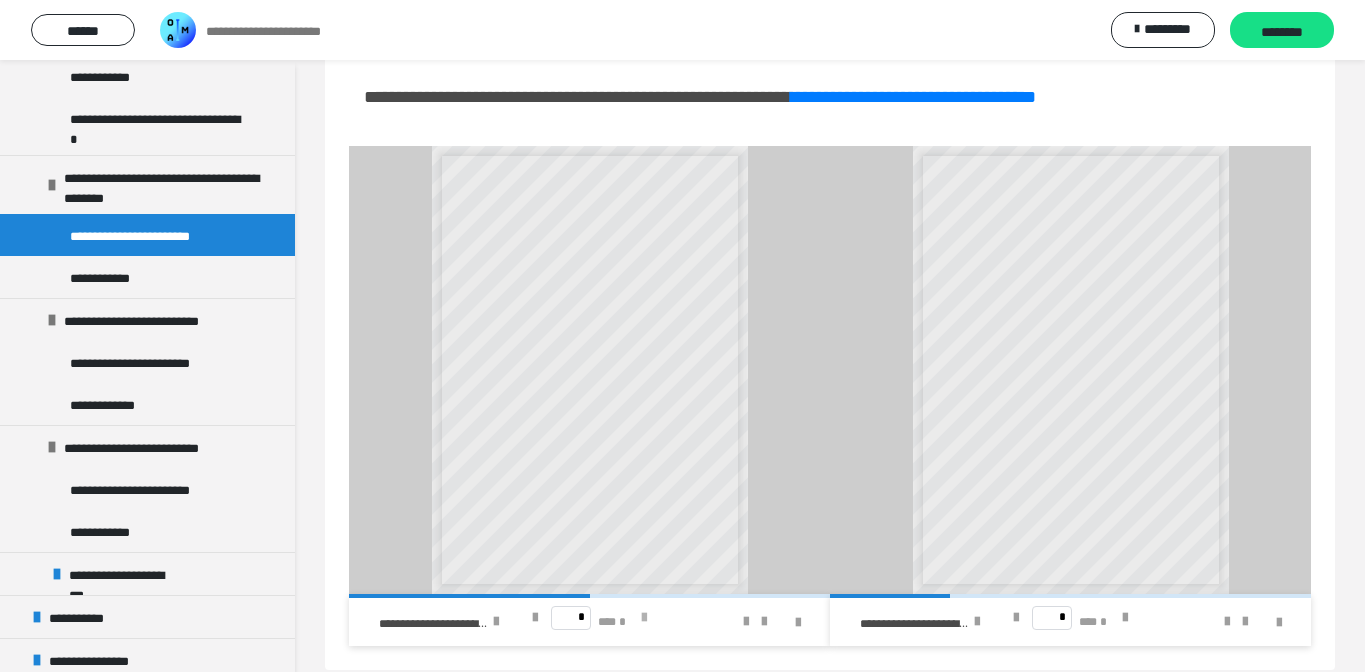 click at bounding box center (644, 618) 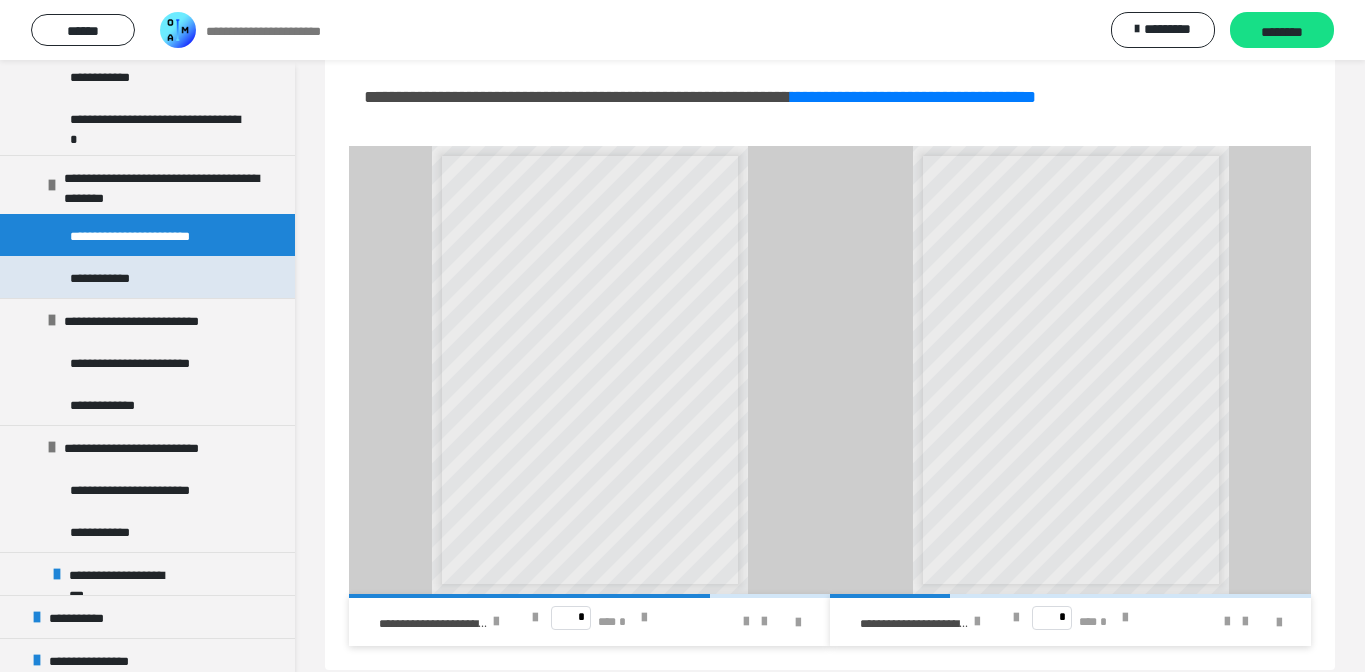 click on "**********" at bounding box center (147, 277) 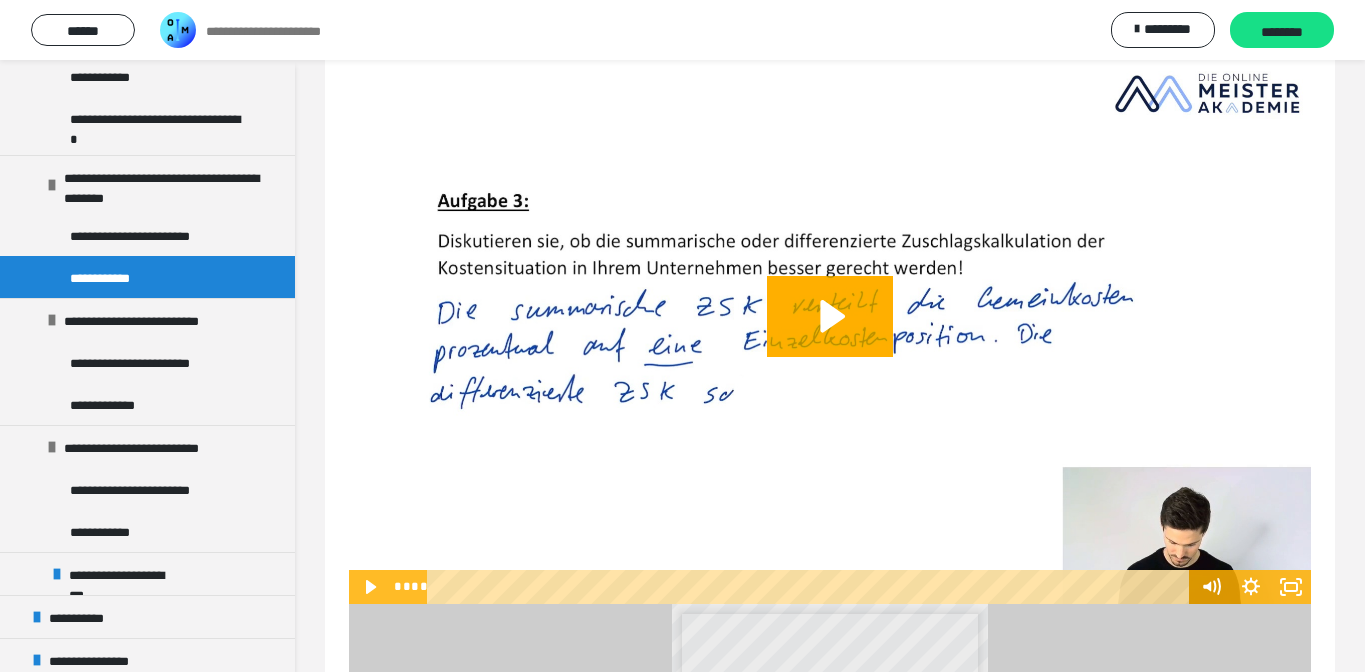 scroll, scrollTop: 167, scrollLeft: 0, axis: vertical 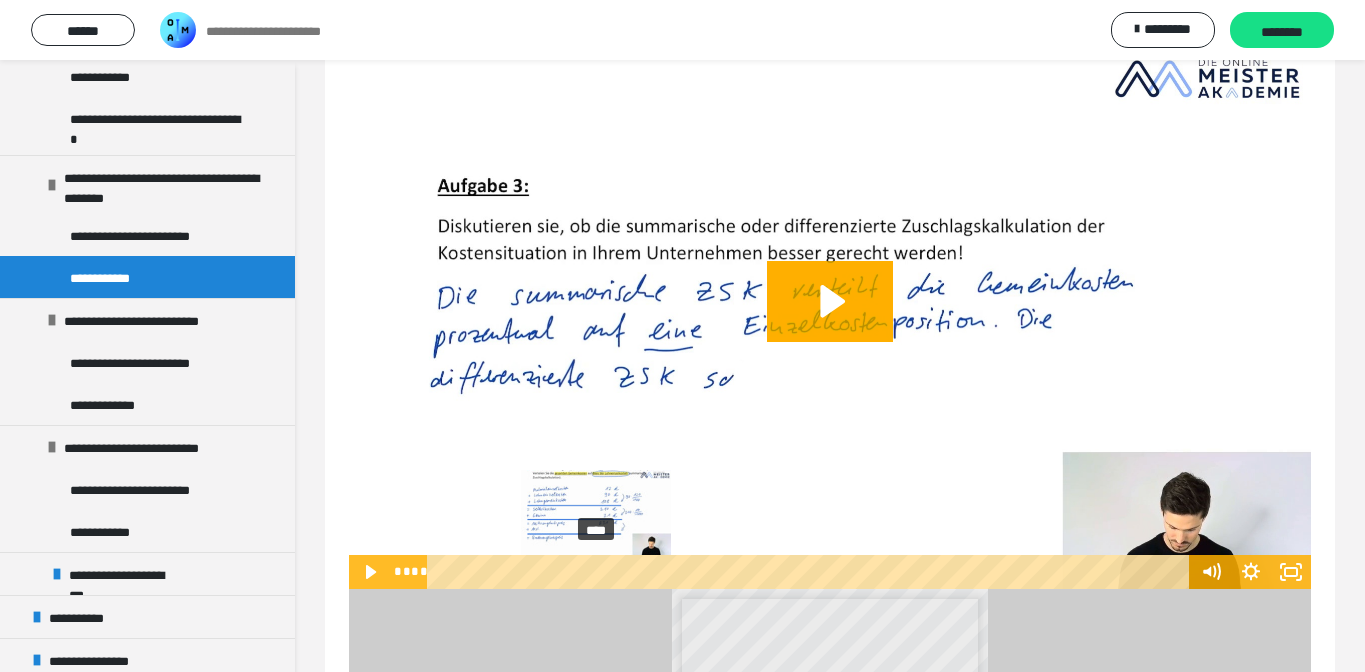 click on "****" at bounding box center [812, 572] 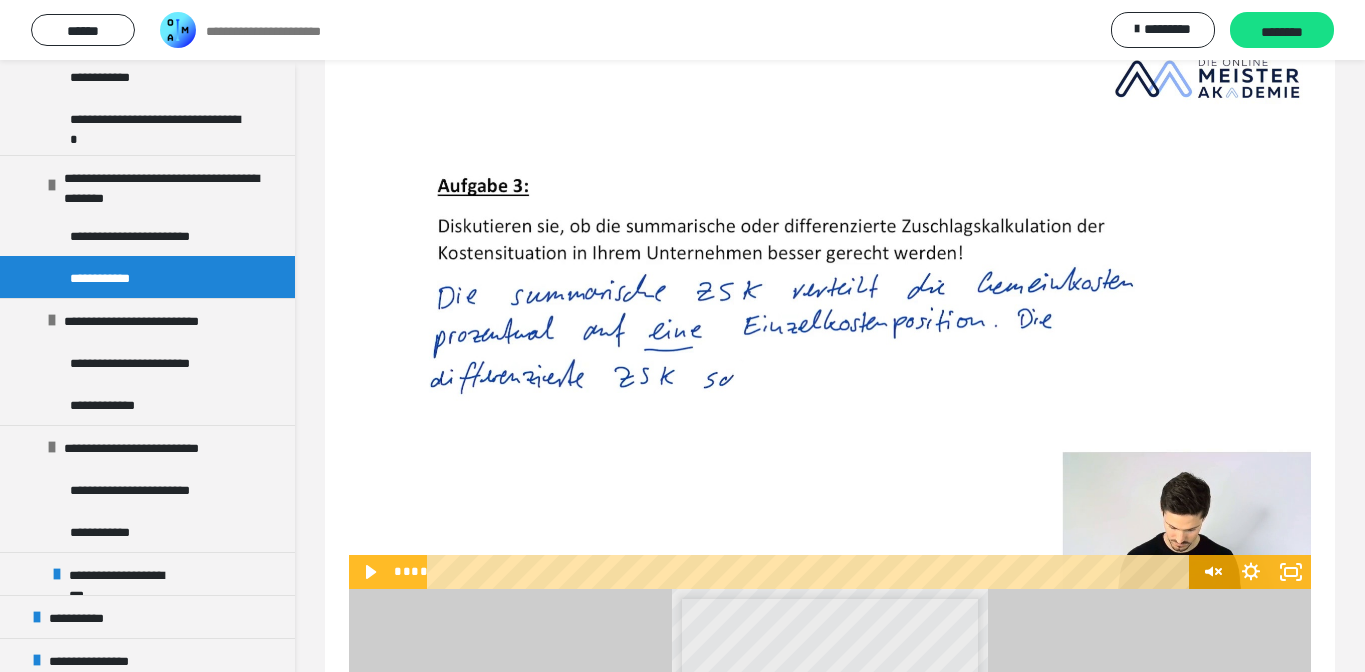 click at bounding box center [830, 318] 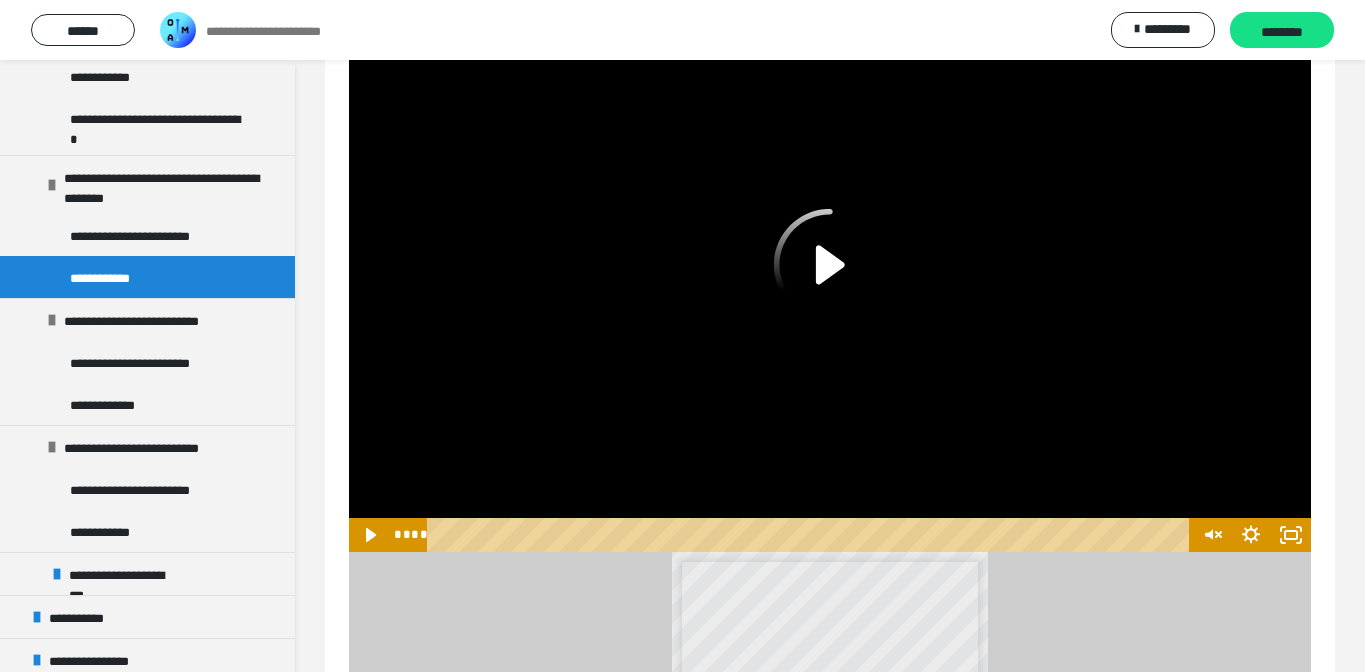 scroll, scrollTop: 220, scrollLeft: 0, axis: vertical 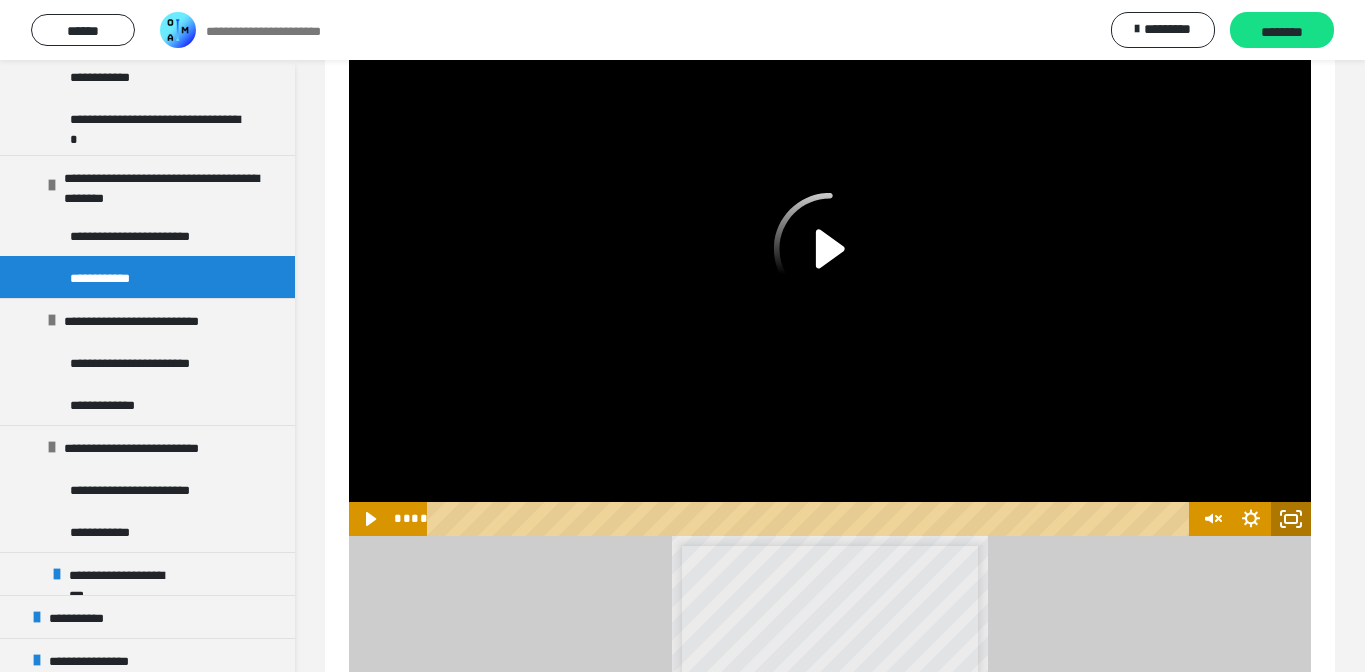 click 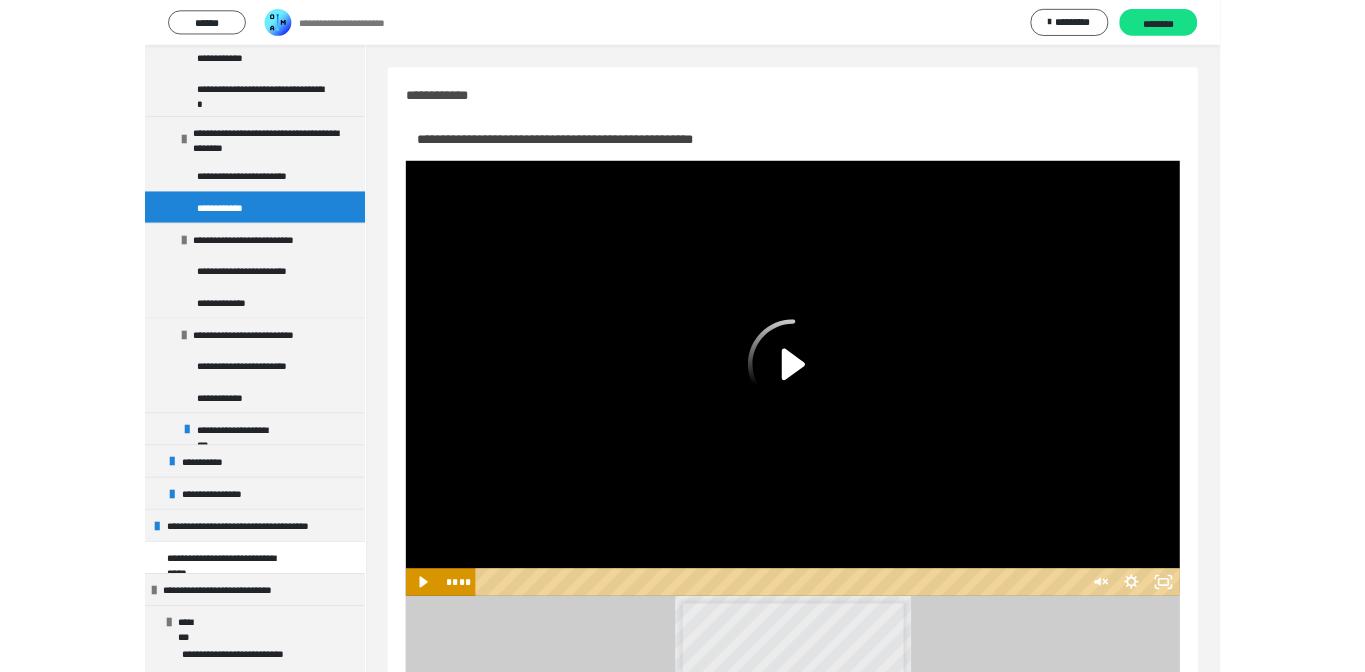 scroll, scrollTop: 220, scrollLeft: 0, axis: vertical 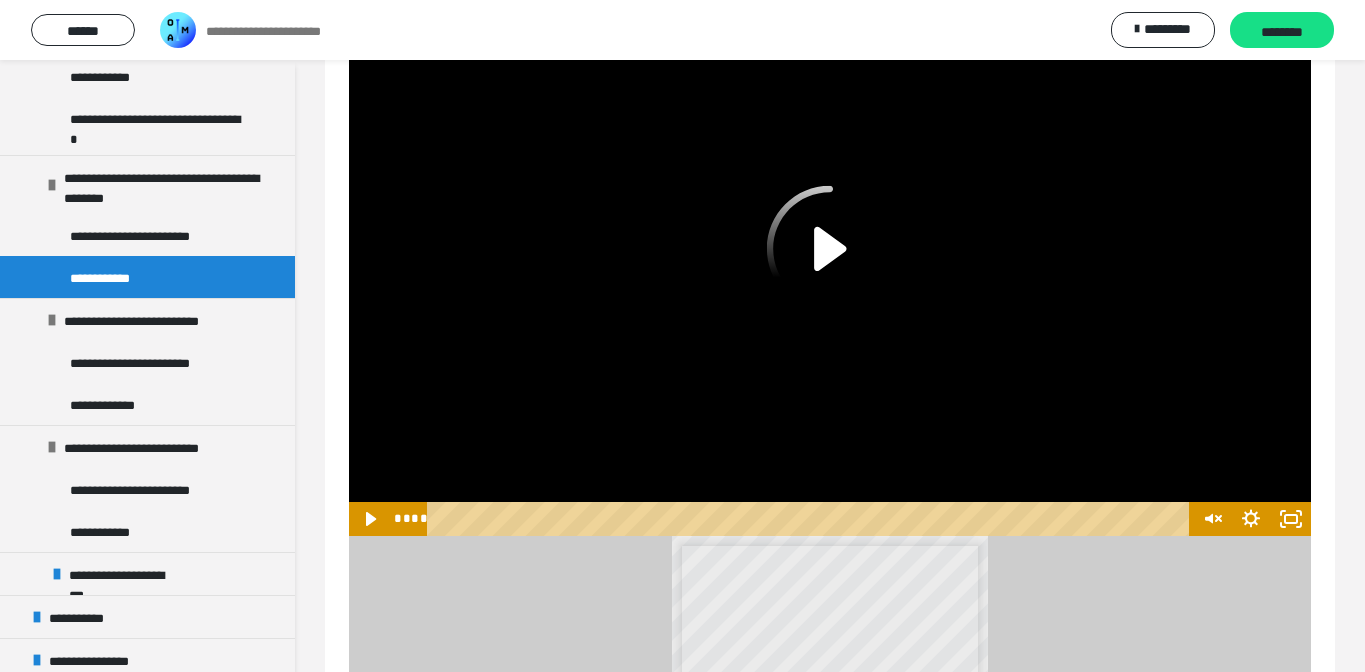 click 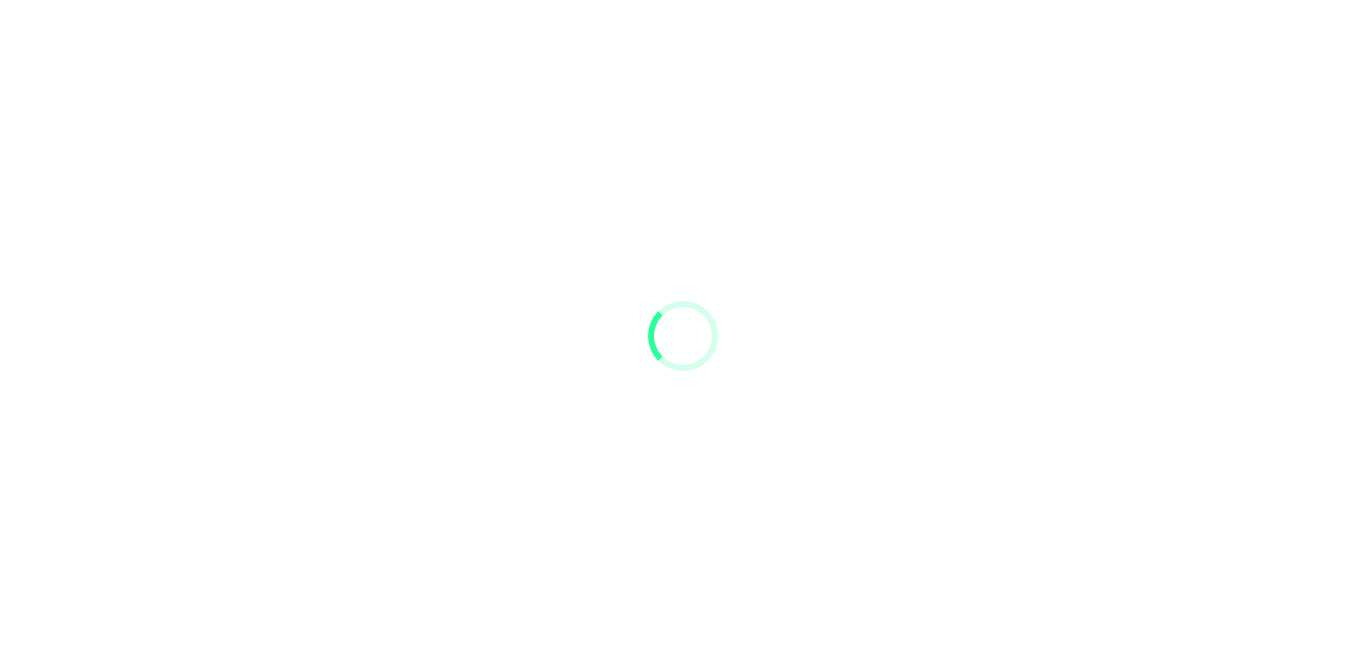 scroll, scrollTop: 0, scrollLeft: 0, axis: both 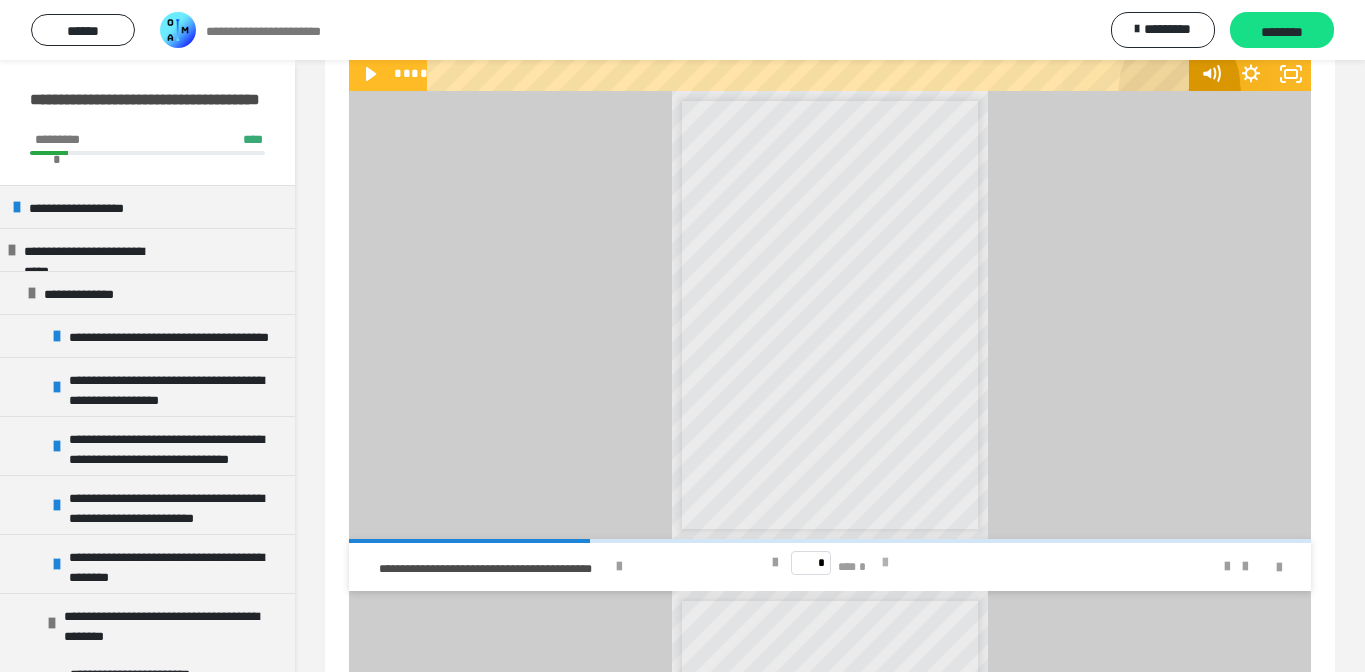 click at bounding box center [885, 563] 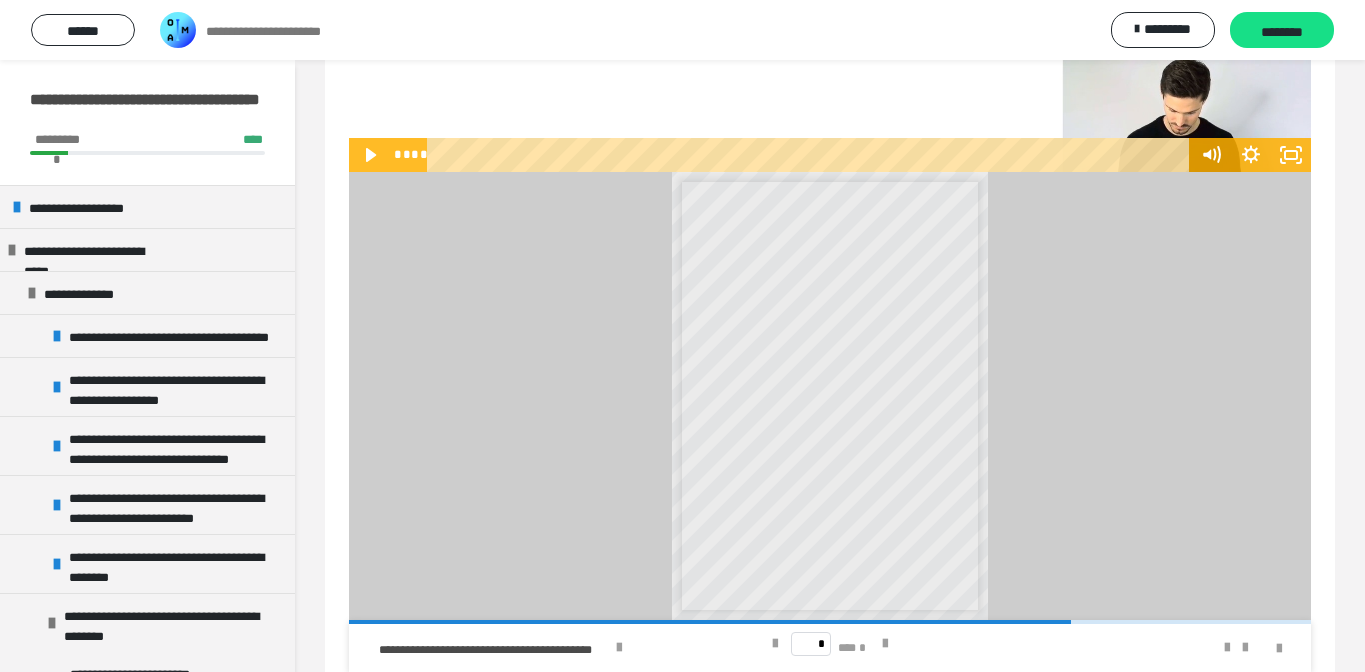 scroll, scrollTop: 606, scrollLeft: 0, axis: vertical 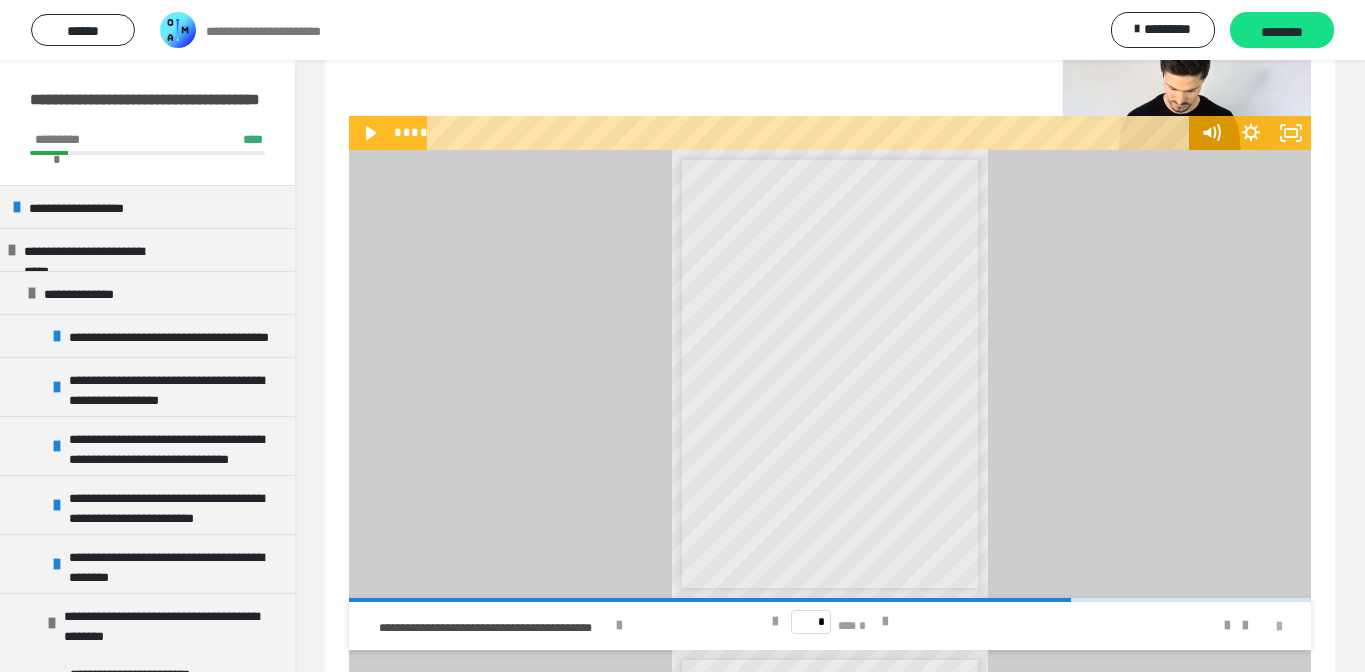 click at bounding box center [1279, 627] 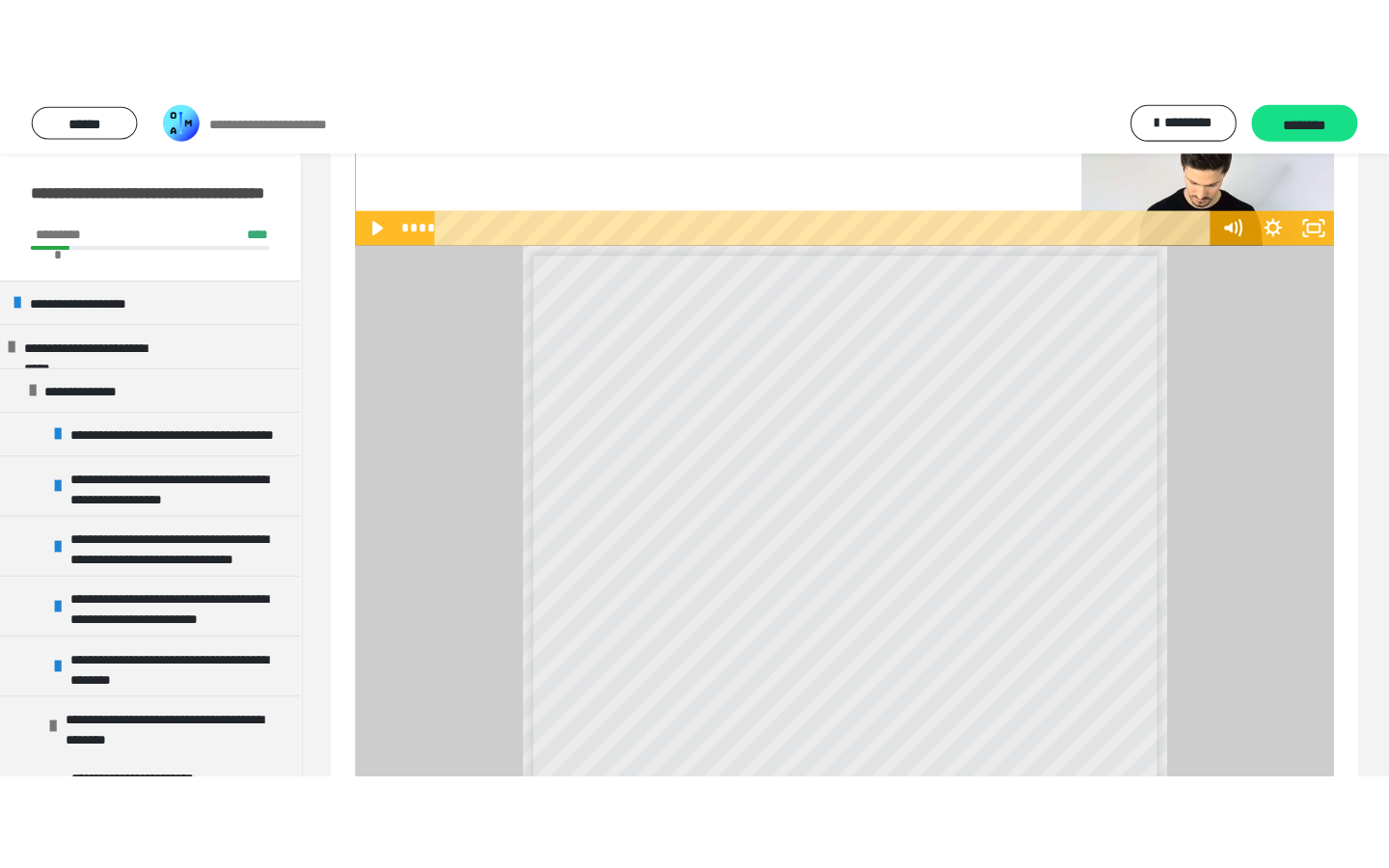 scroll, scrollTop: 0, scrollLeft: 0, axis: both 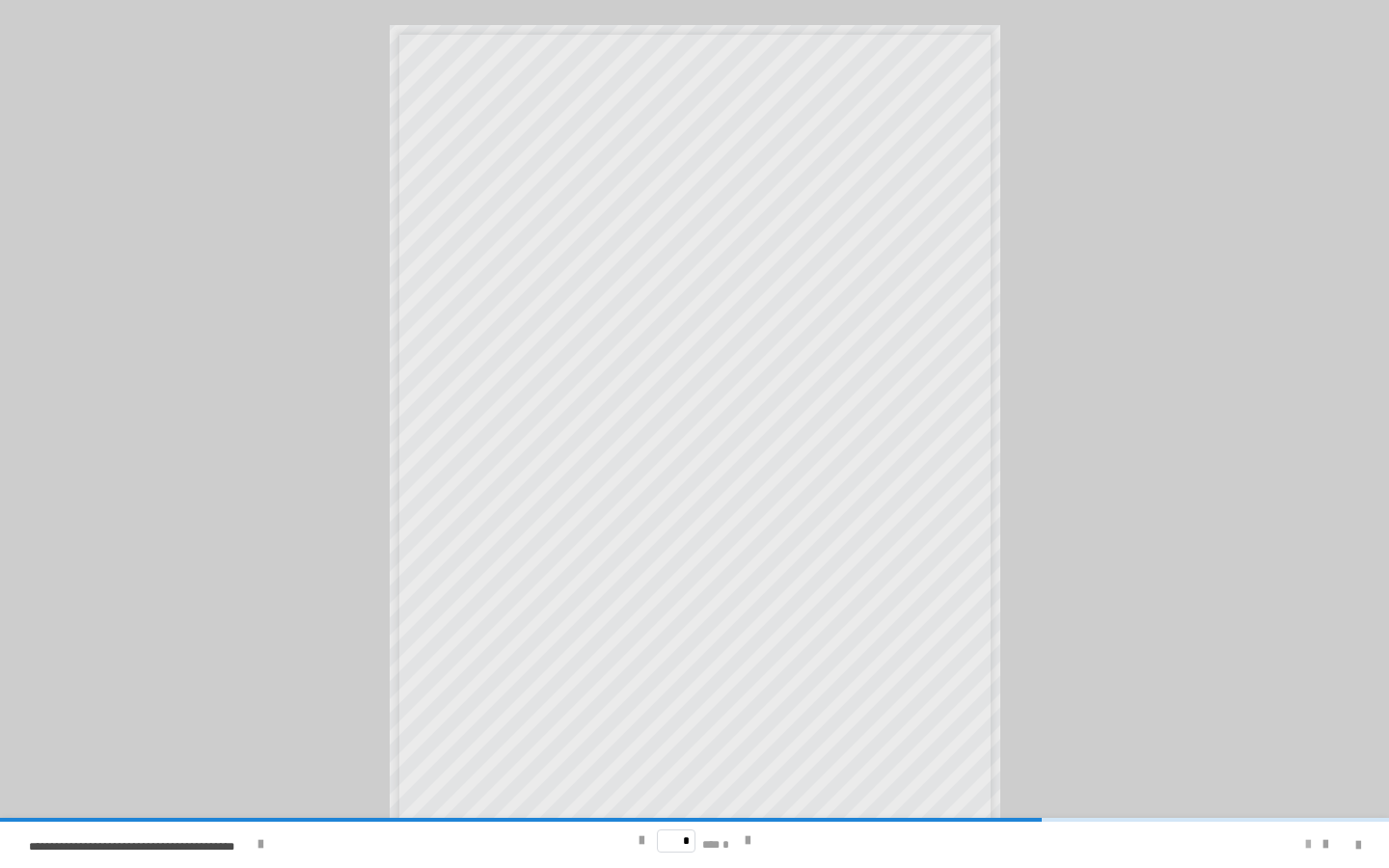 click at bounding box center [1308, 845] 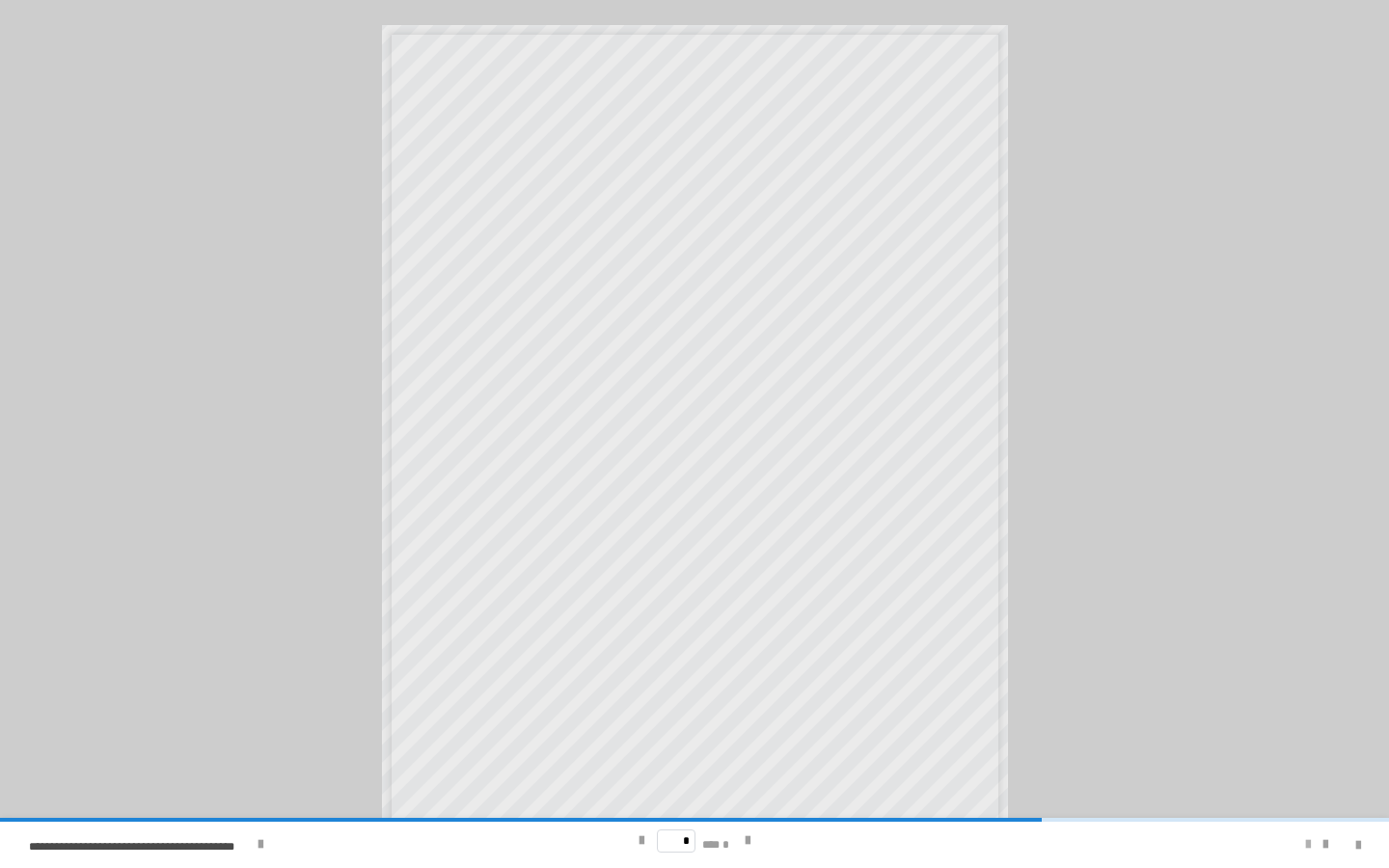 click at bounding box center [1308, 845] 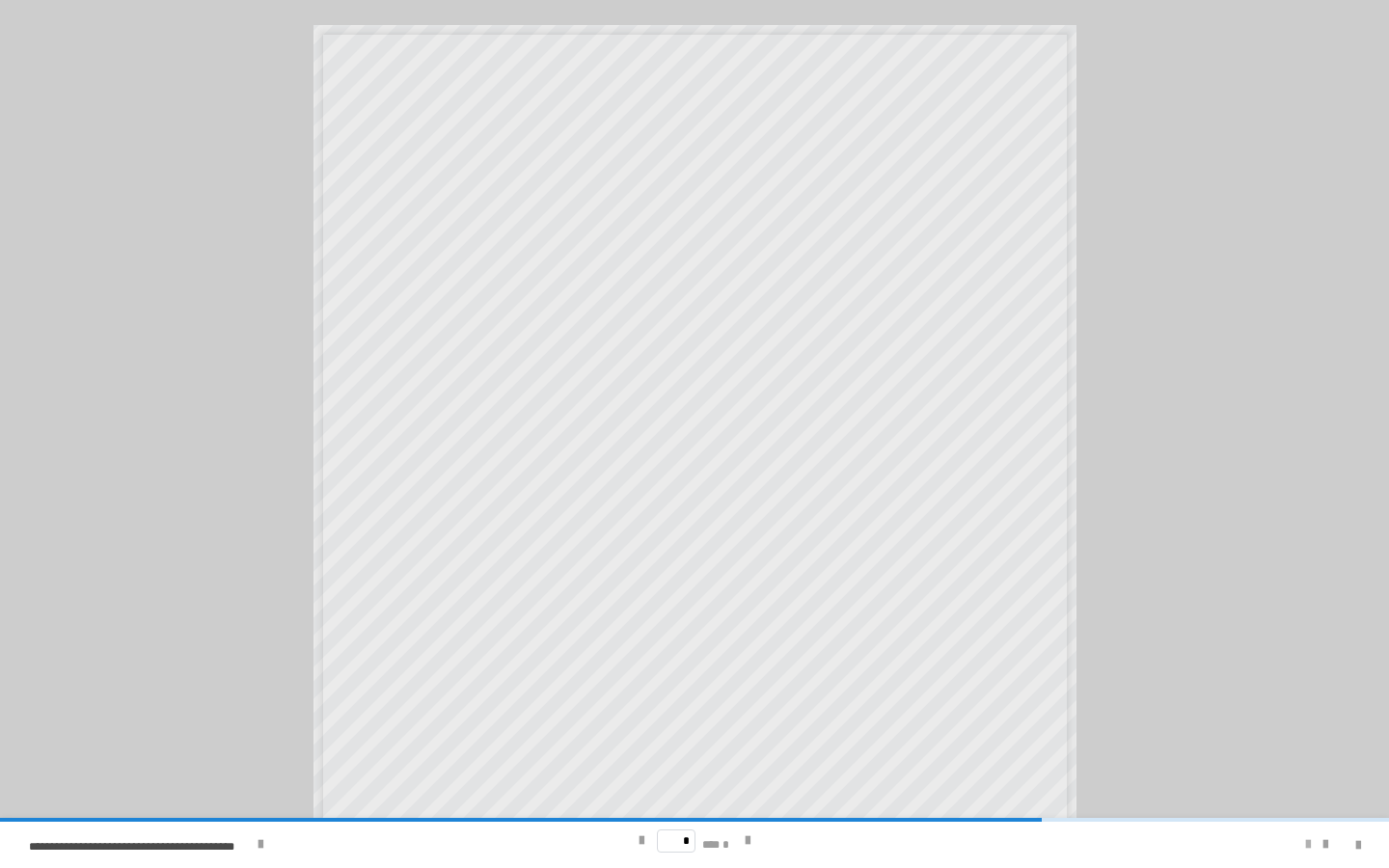 click at bounding box center [1308, 845] 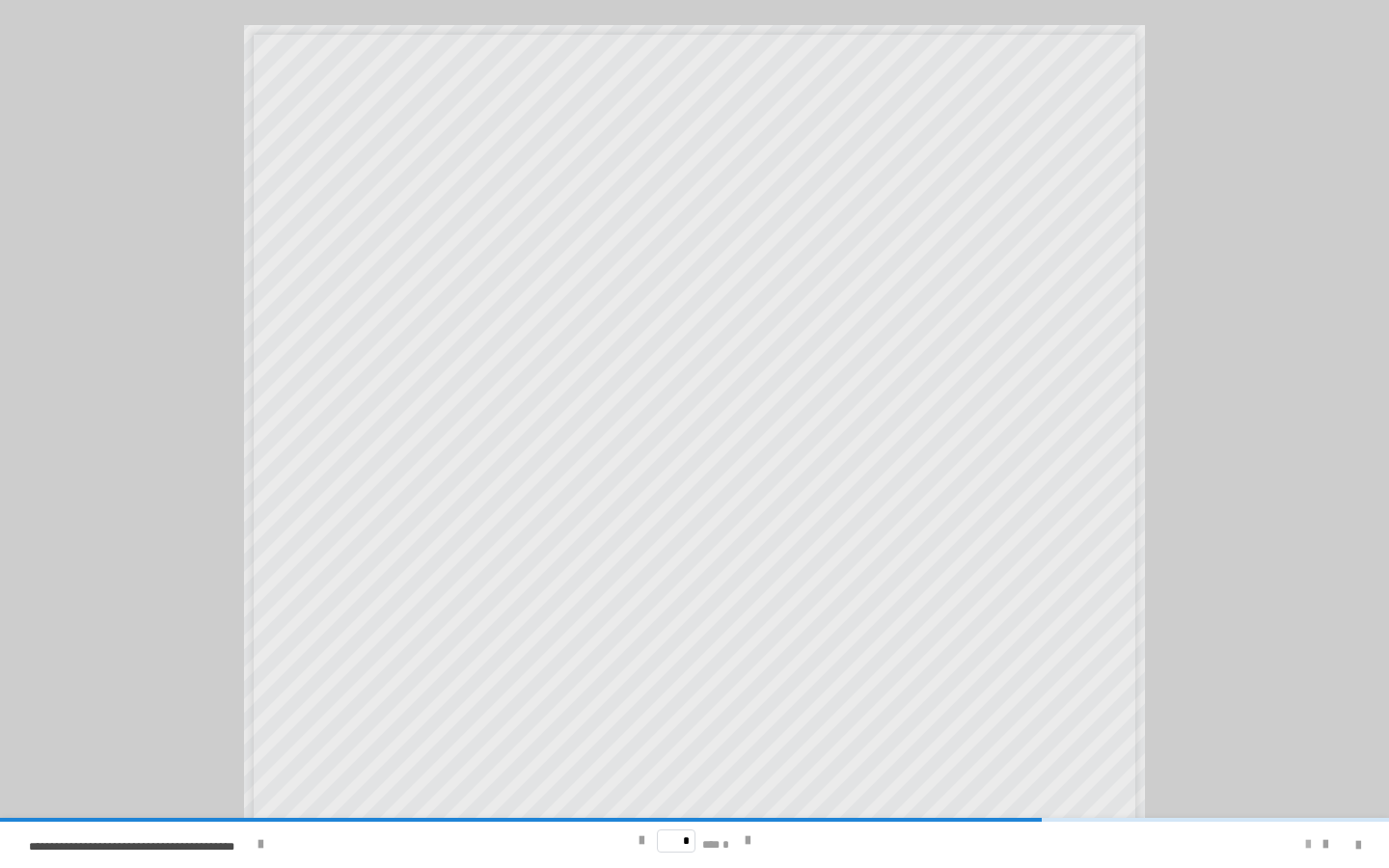 click at bounding box center (1308, 845) 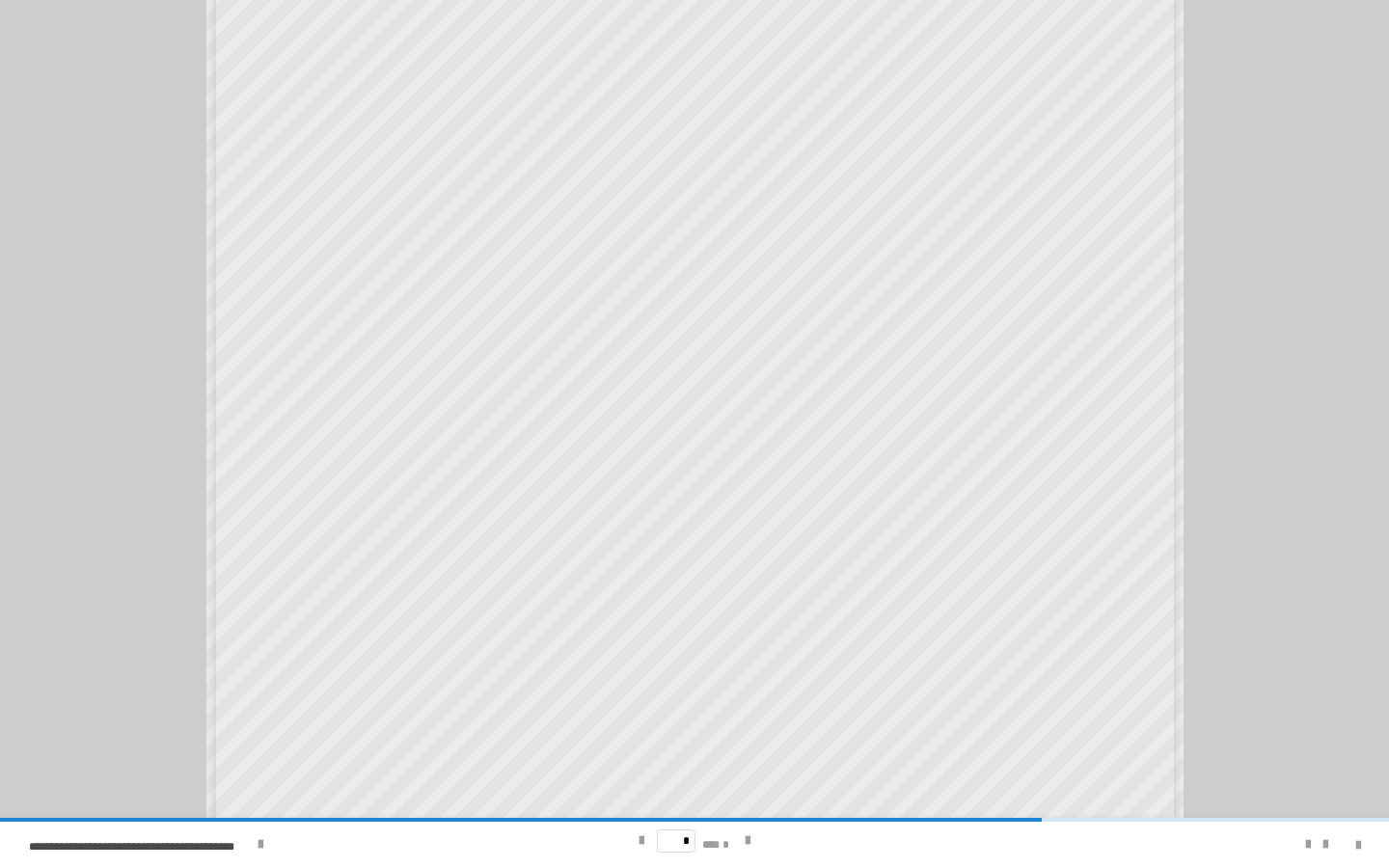 scroll, scrollTop: 539, scrollLeft: 0, axis: vertical 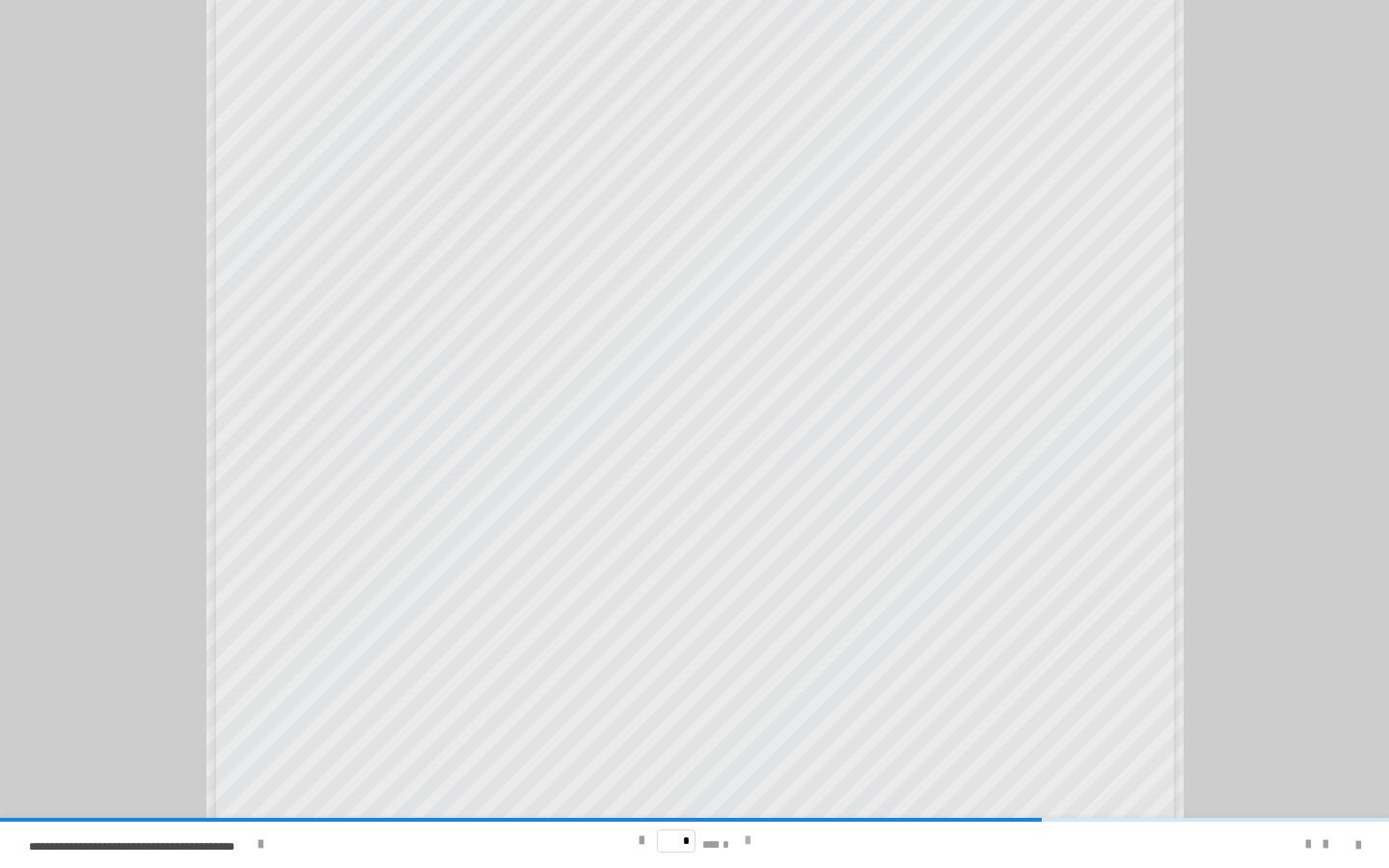 click at bounding box center (748, 841) 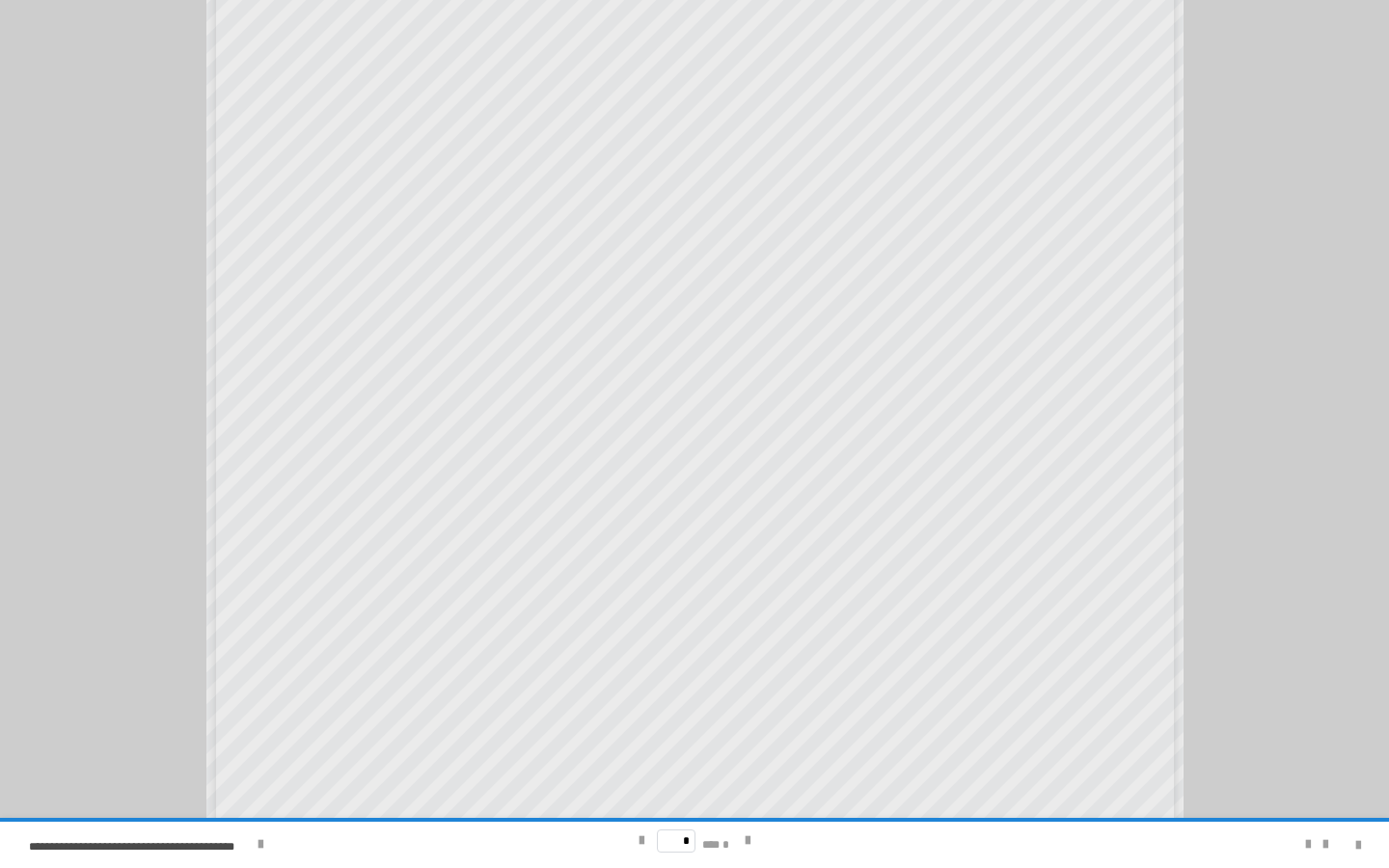 scroll, scrollTop: 45, scrollLeft: 0, axis: vertical 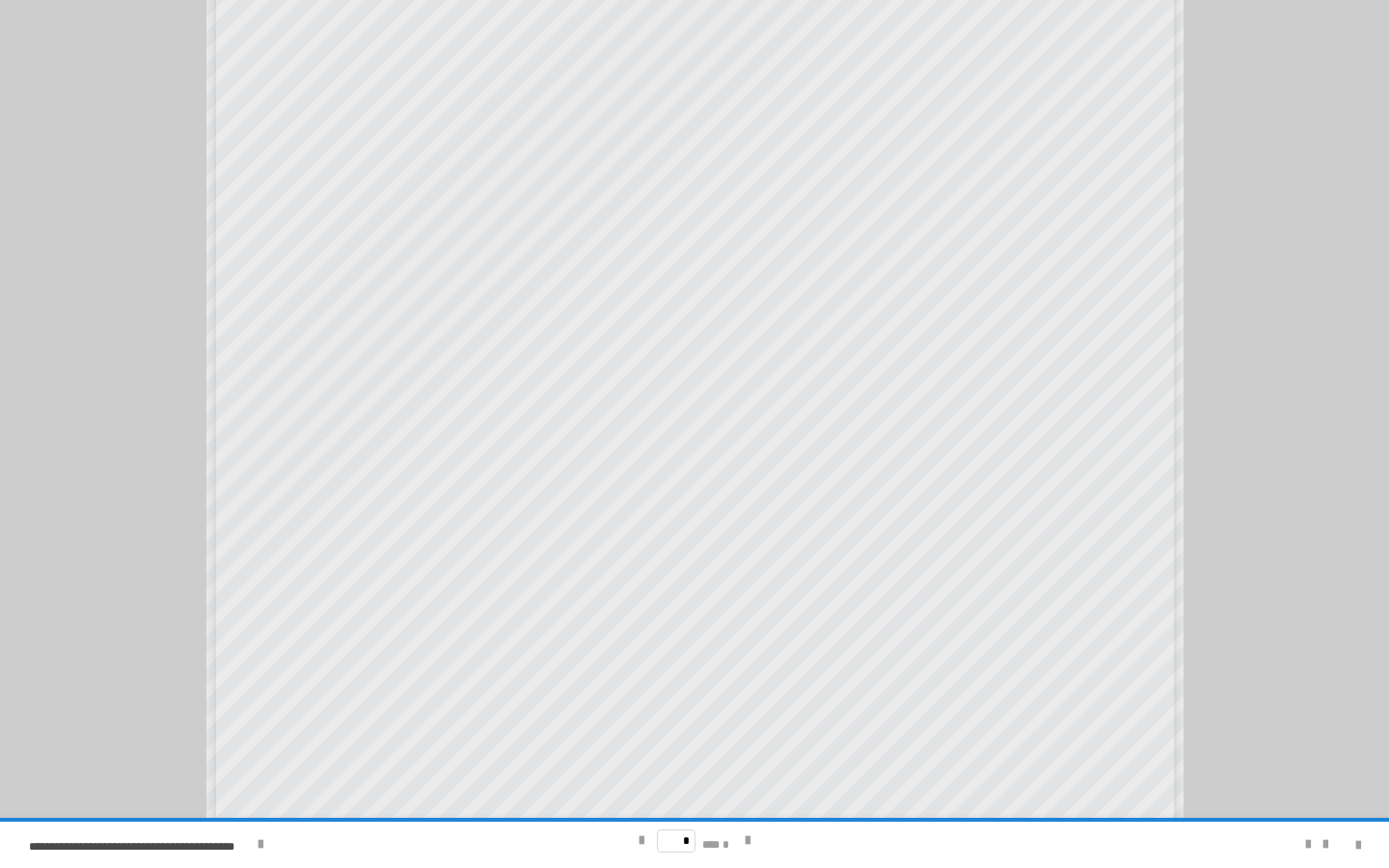 click on "* *** *" at bounding box center [694, 841] 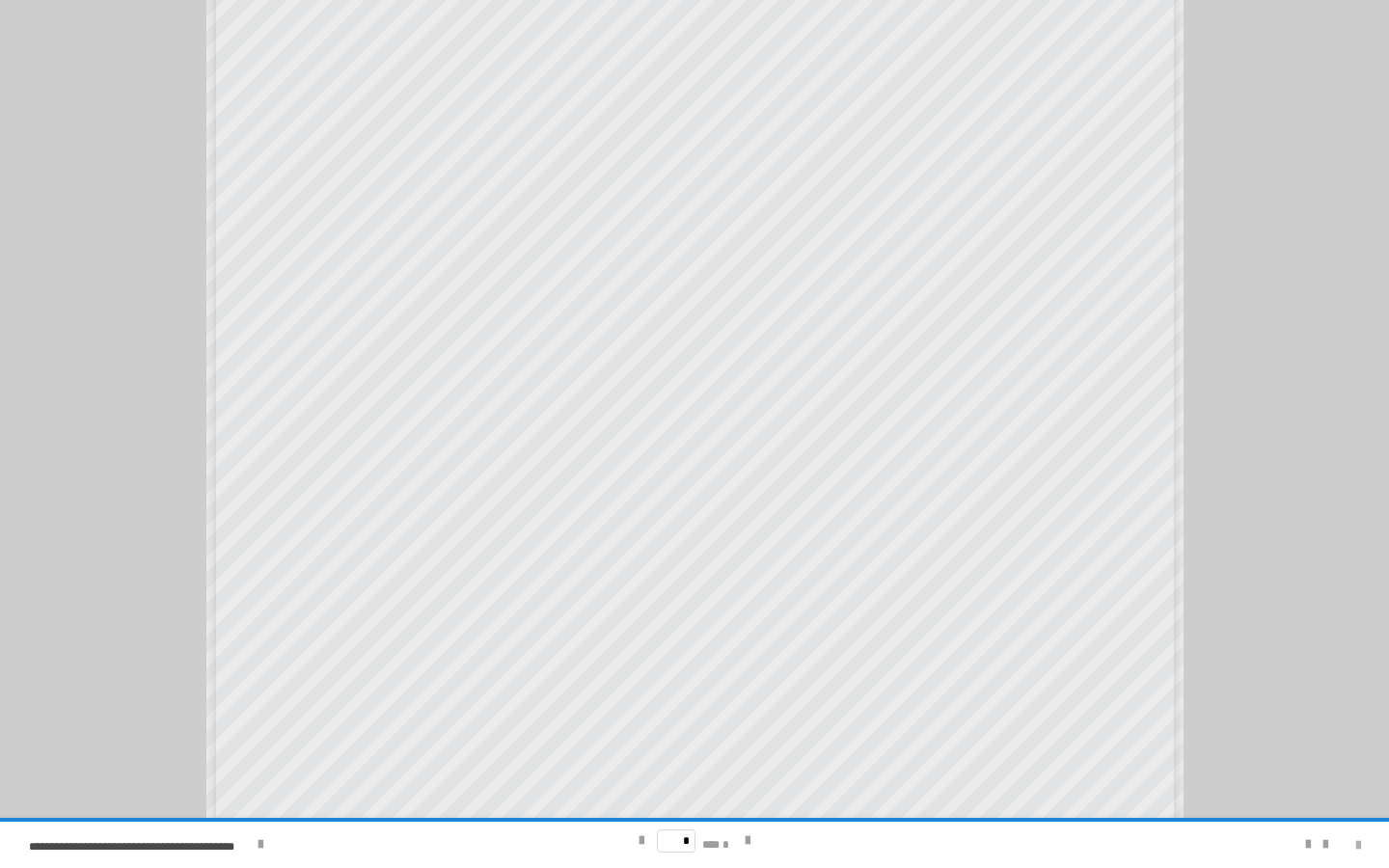 click at bounding box center [1358, 846] 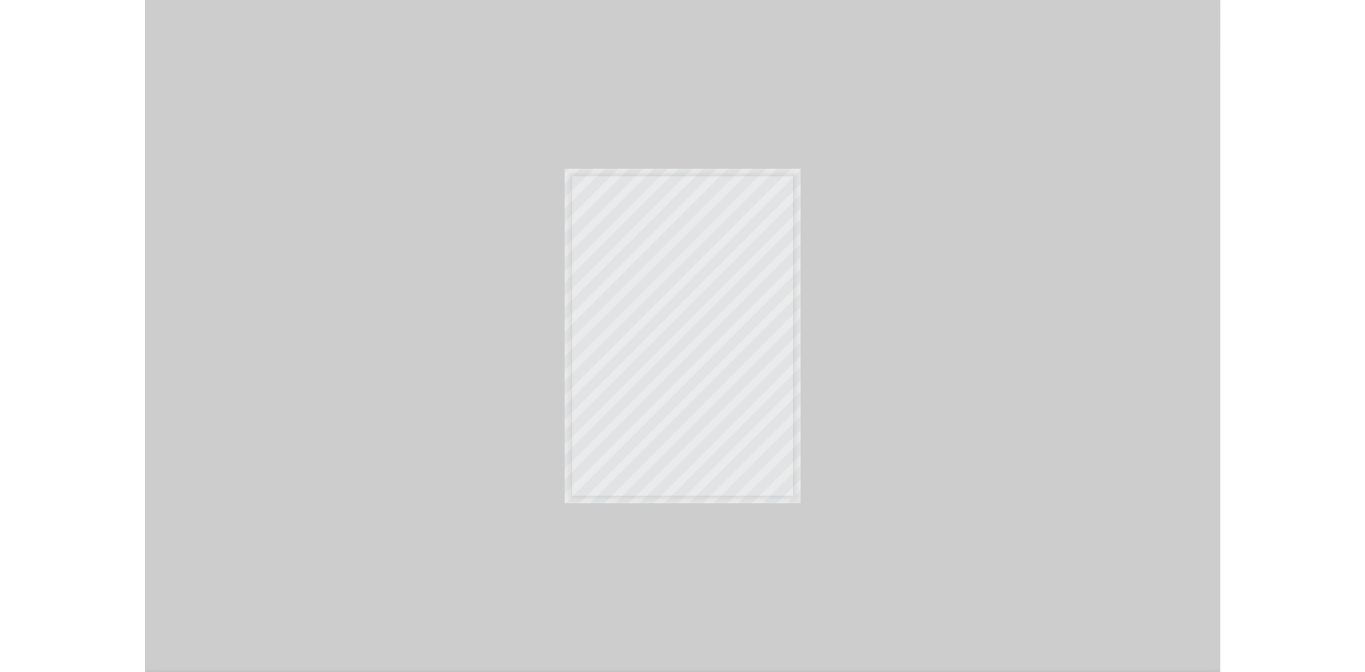 scroll, scrollTop: 606, scrollLeft: 0, axis: vertical 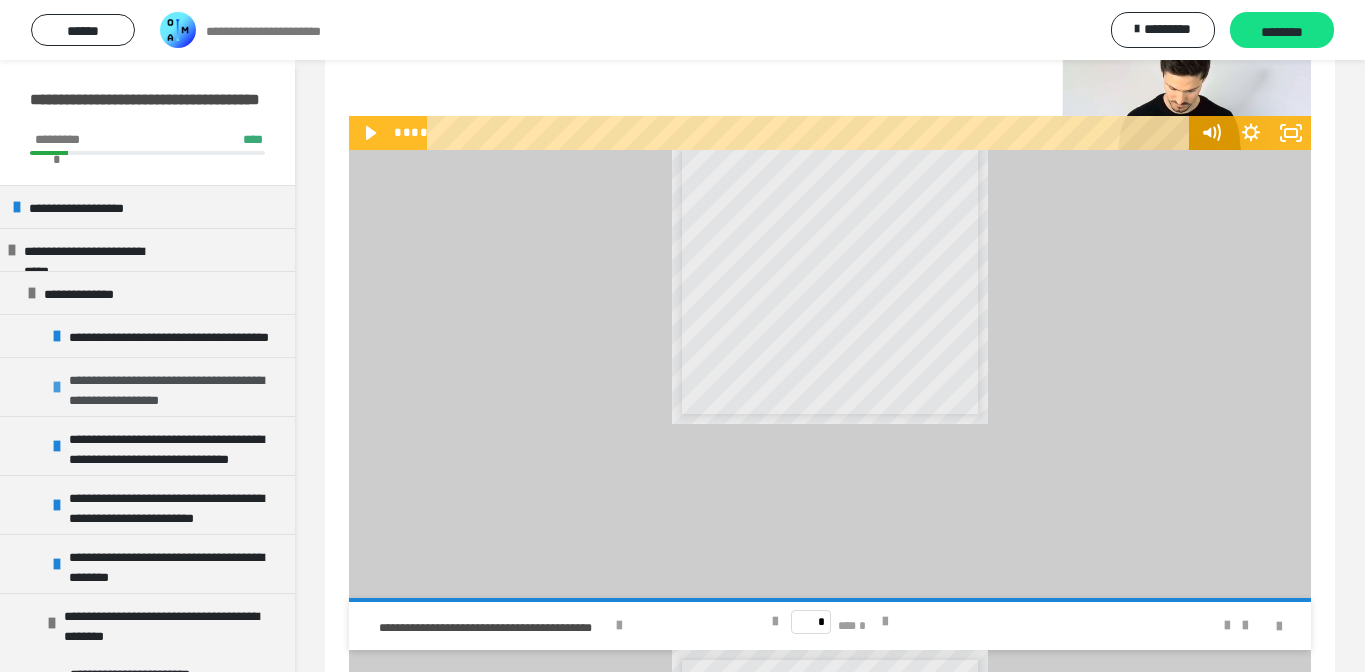 click on "**********" at bounding box center [177, 387] 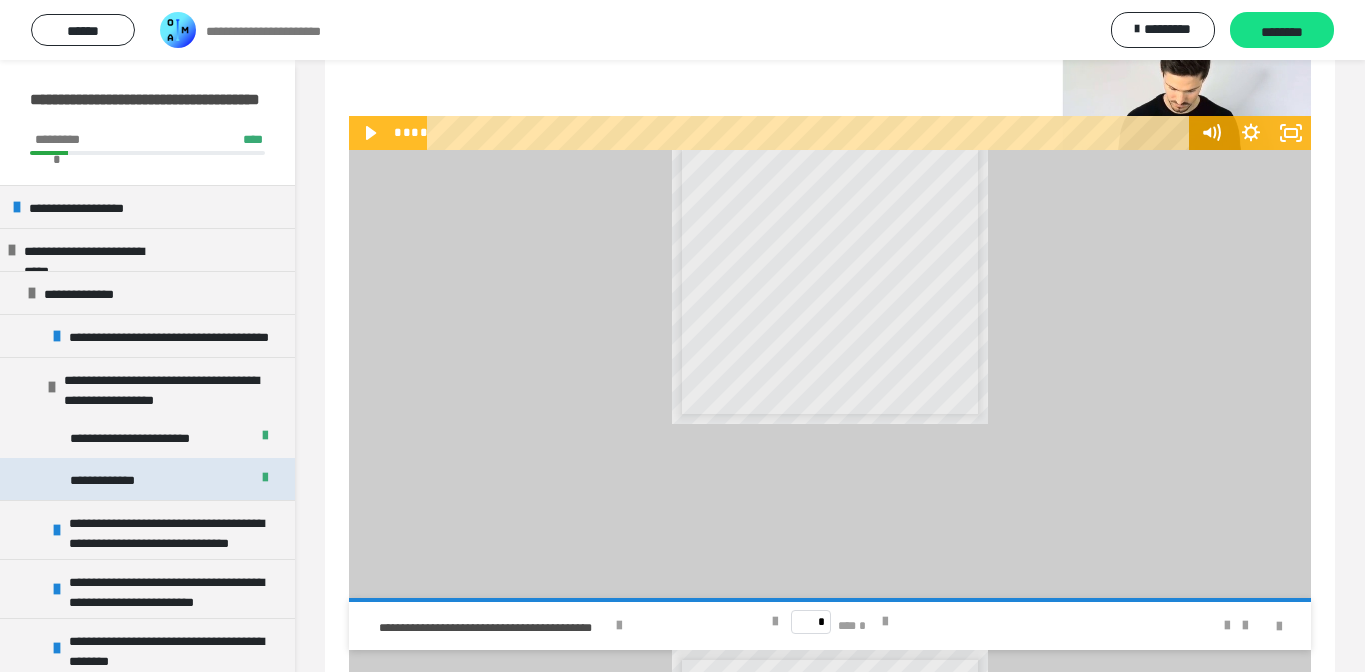 click on "**********" at bounding box center [147, 479] 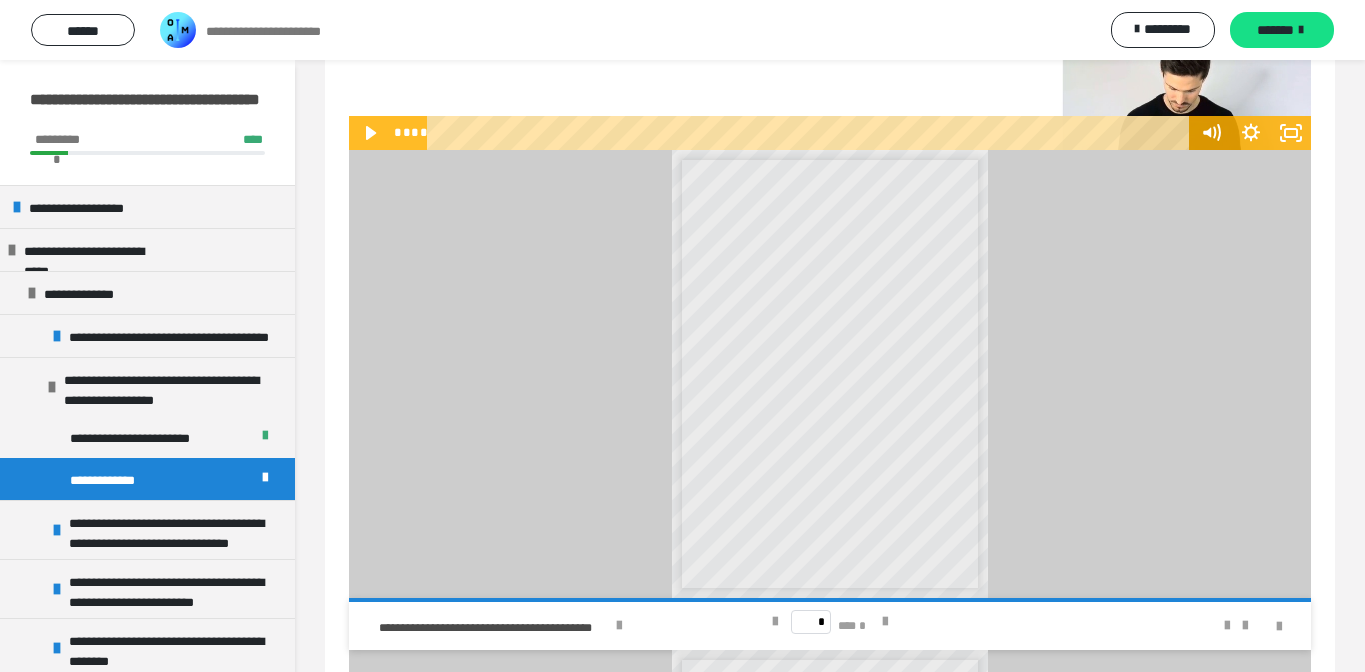scroll, scrollTop: 0, scrollLeft: 0, axis: both 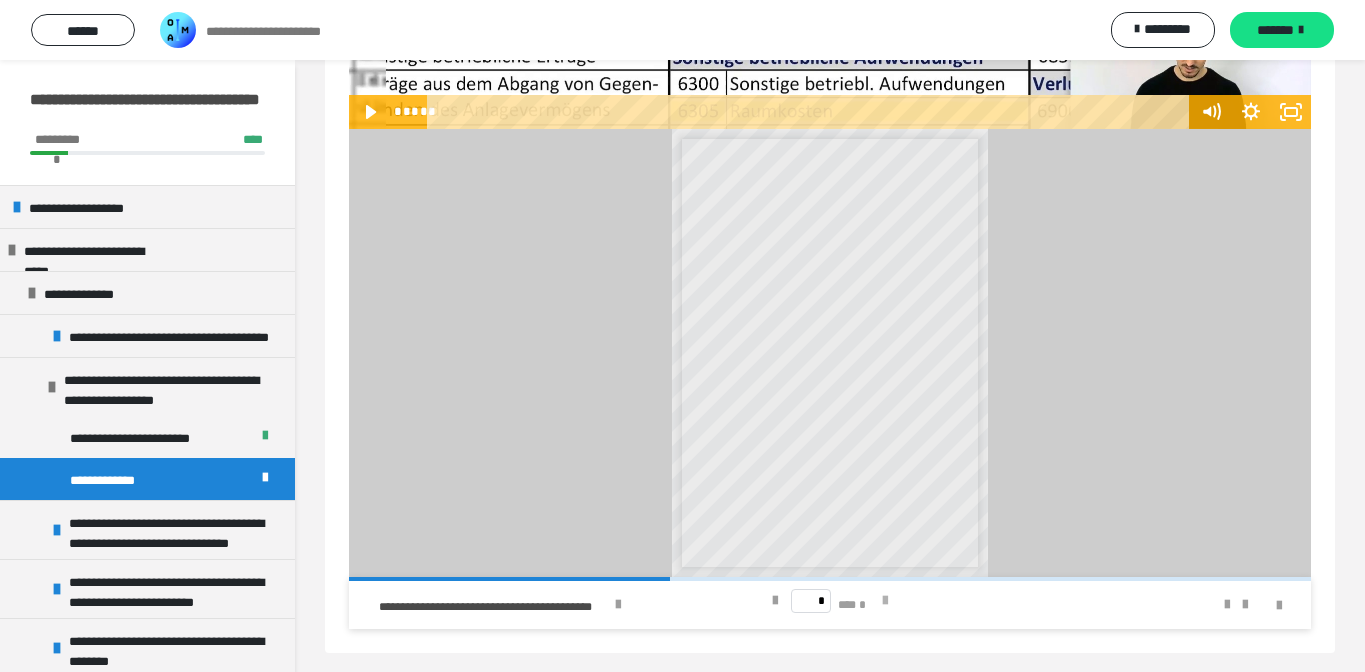 click at bounding box center [885, 601] 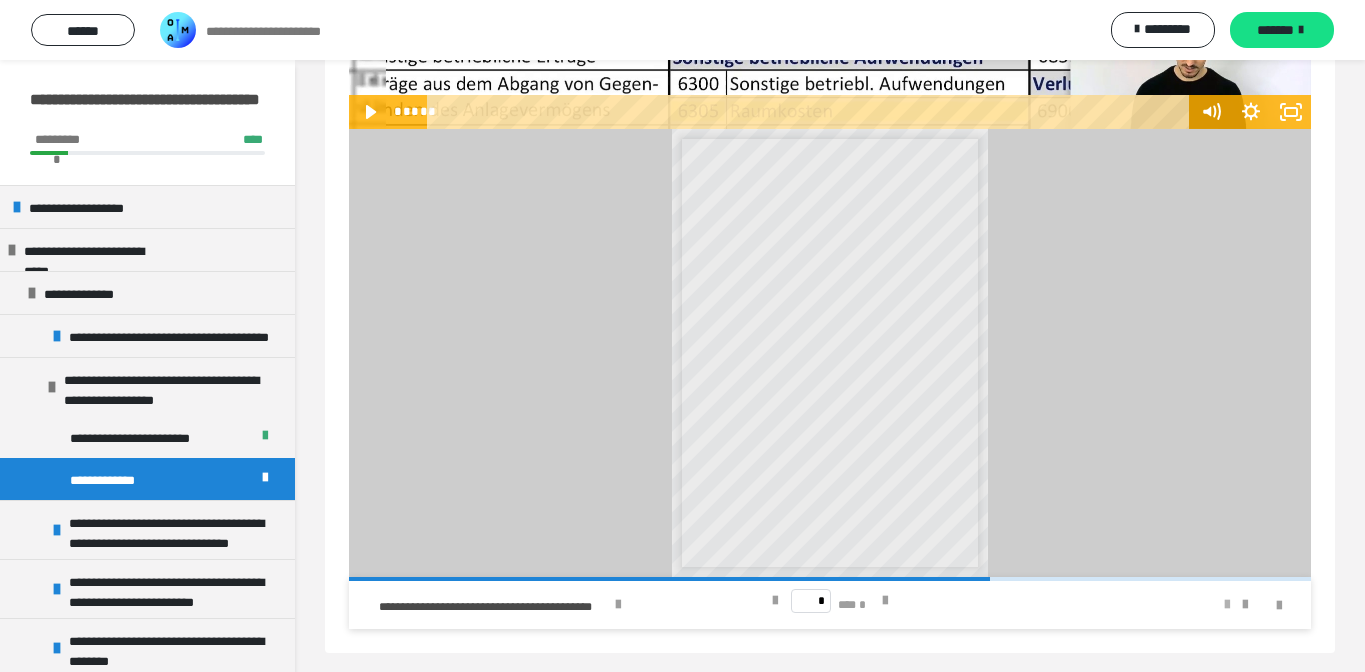 click at bounding box center [1227, 605] 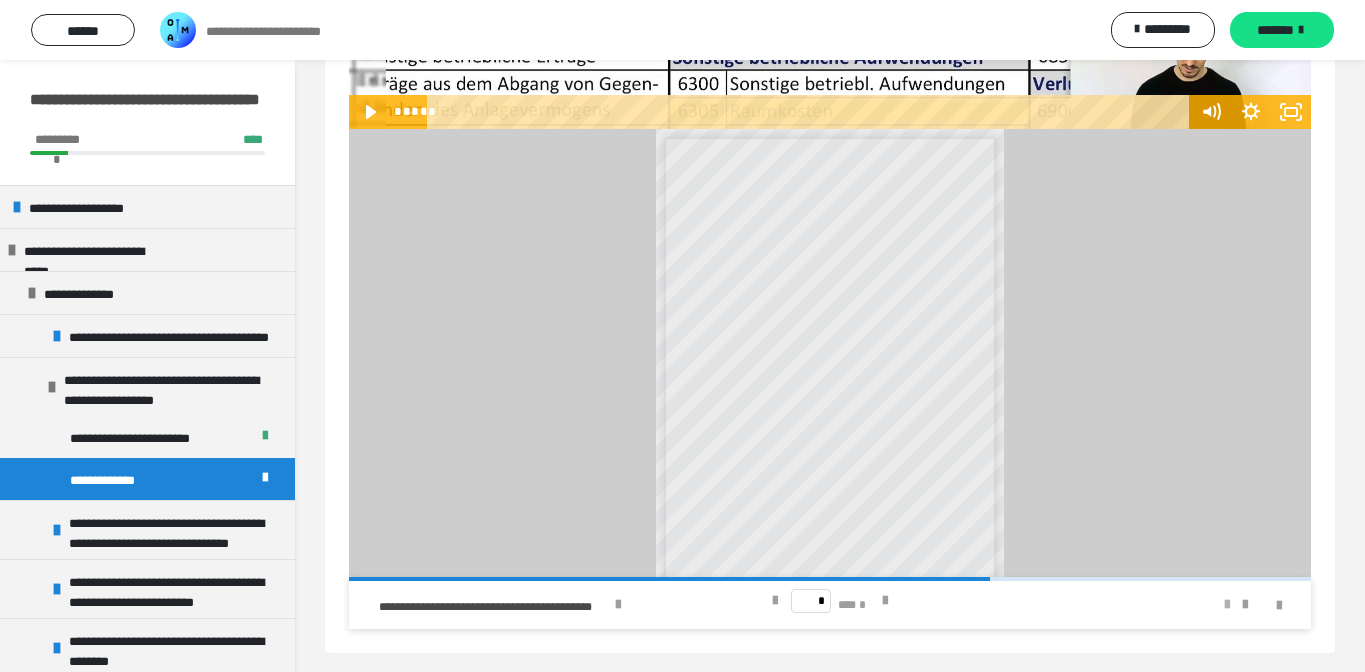 click at bounding box center (1227, 605) 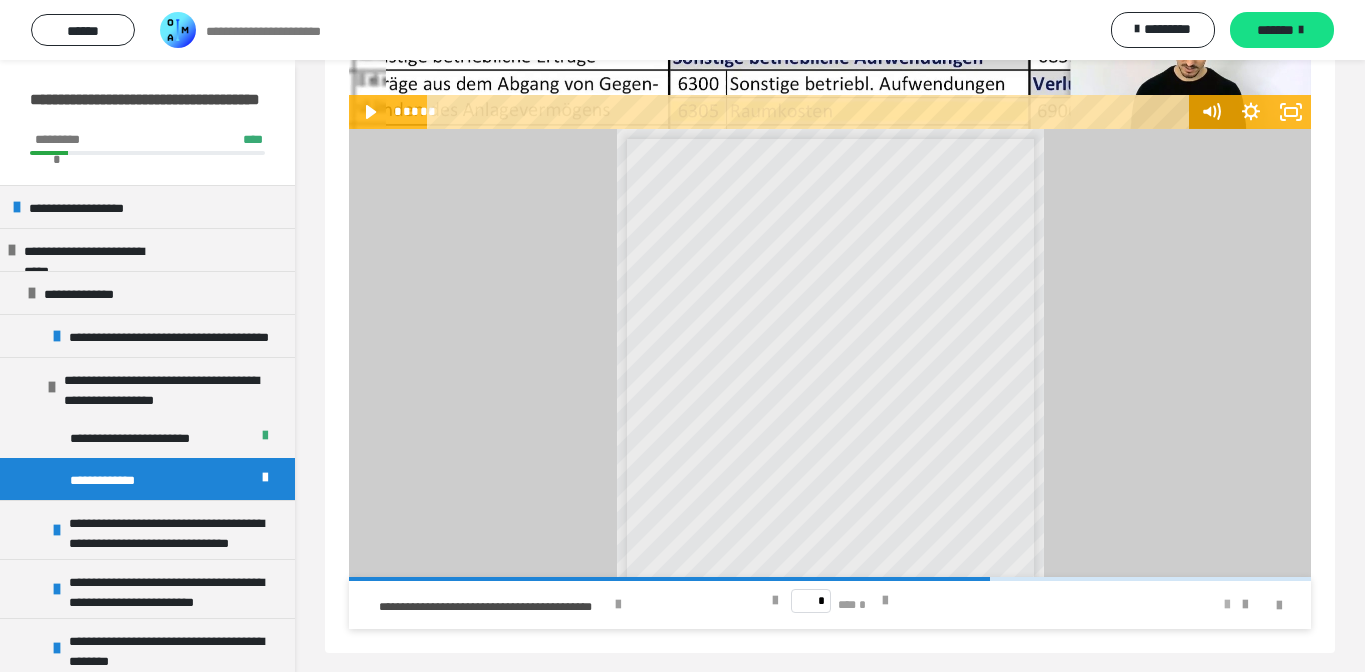 click at bounding box center (1227, 605) 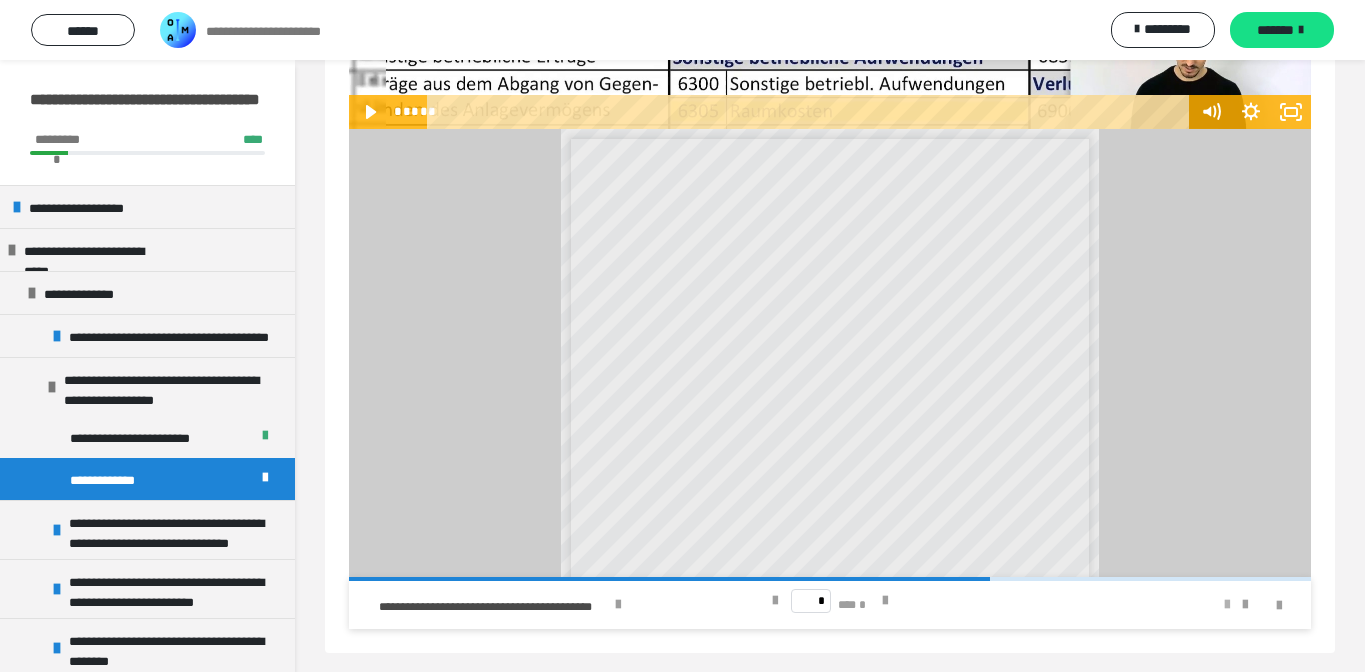 click at bounding box center [1227, 605] 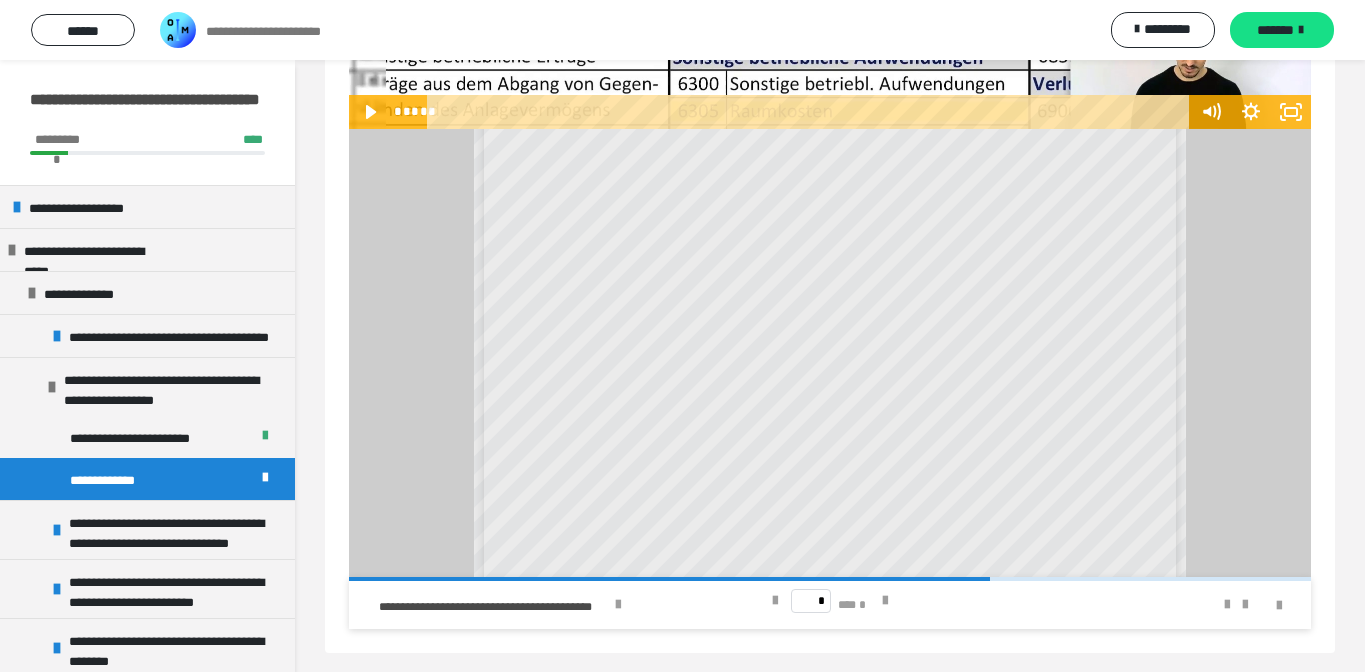 scroll, scrollTop: 318, scrollLeft: 0, axis: vertical 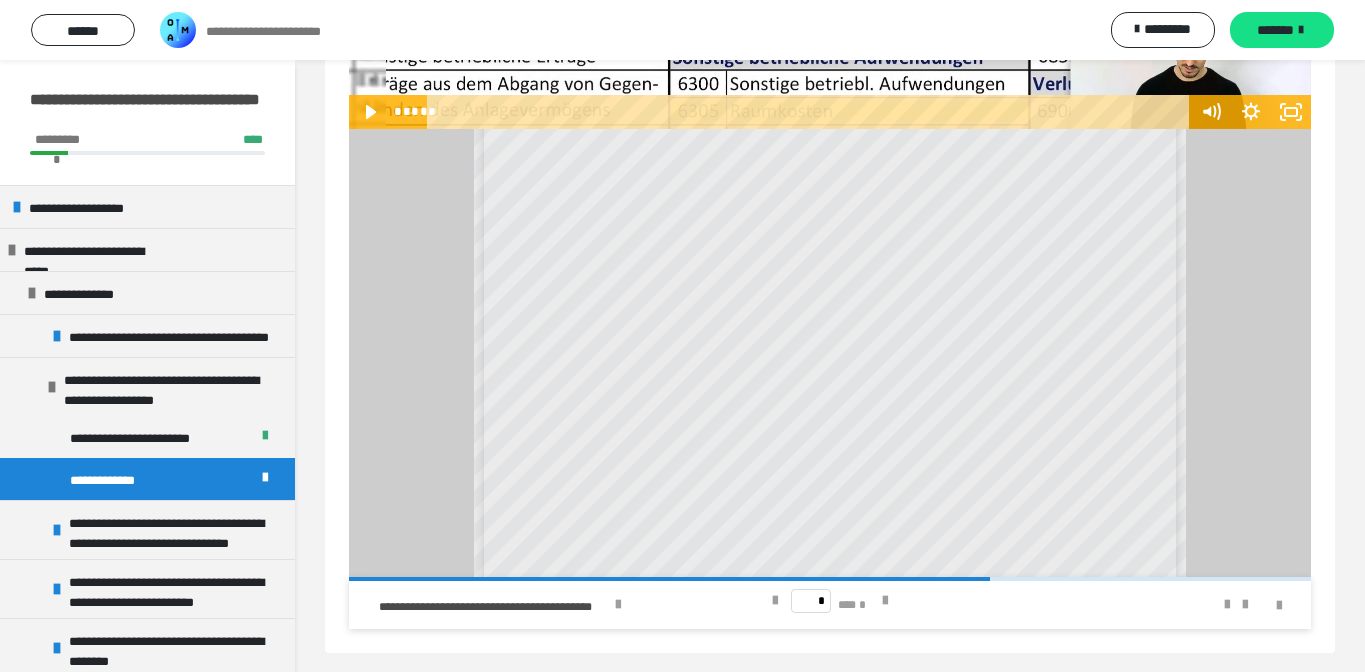 click at bounding box center (1191, 605) 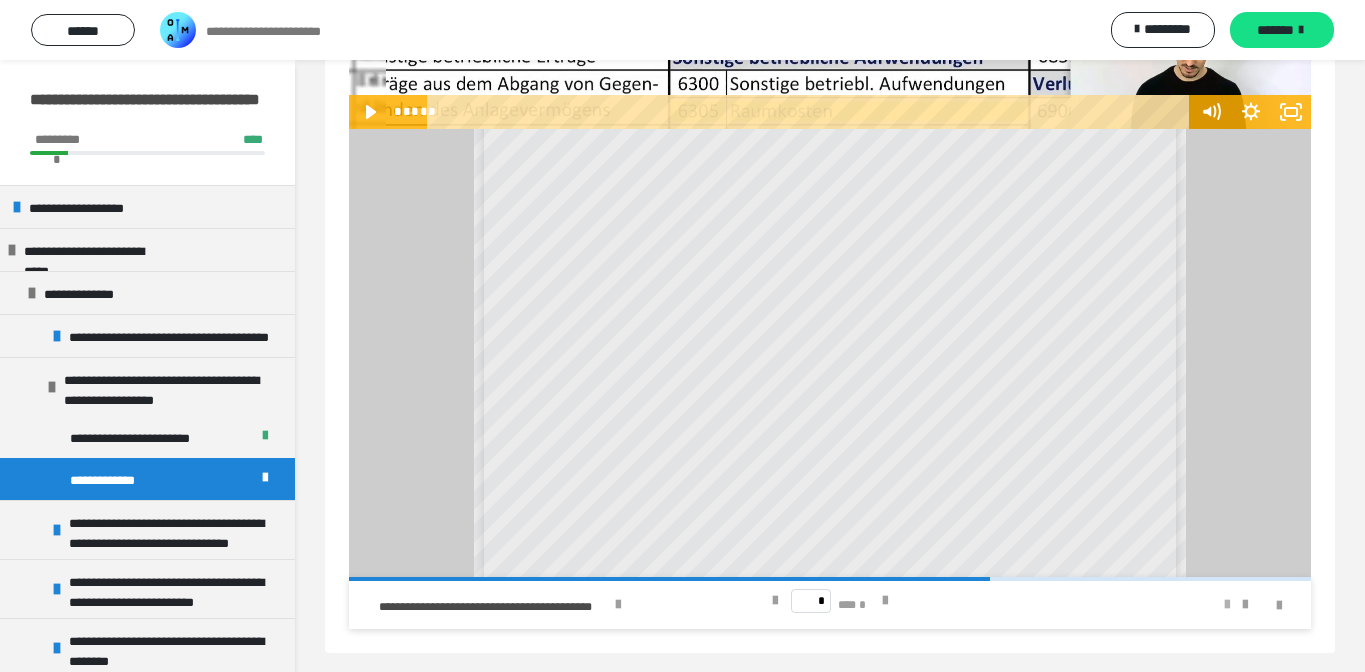 click at bounding box center (1227, 605) 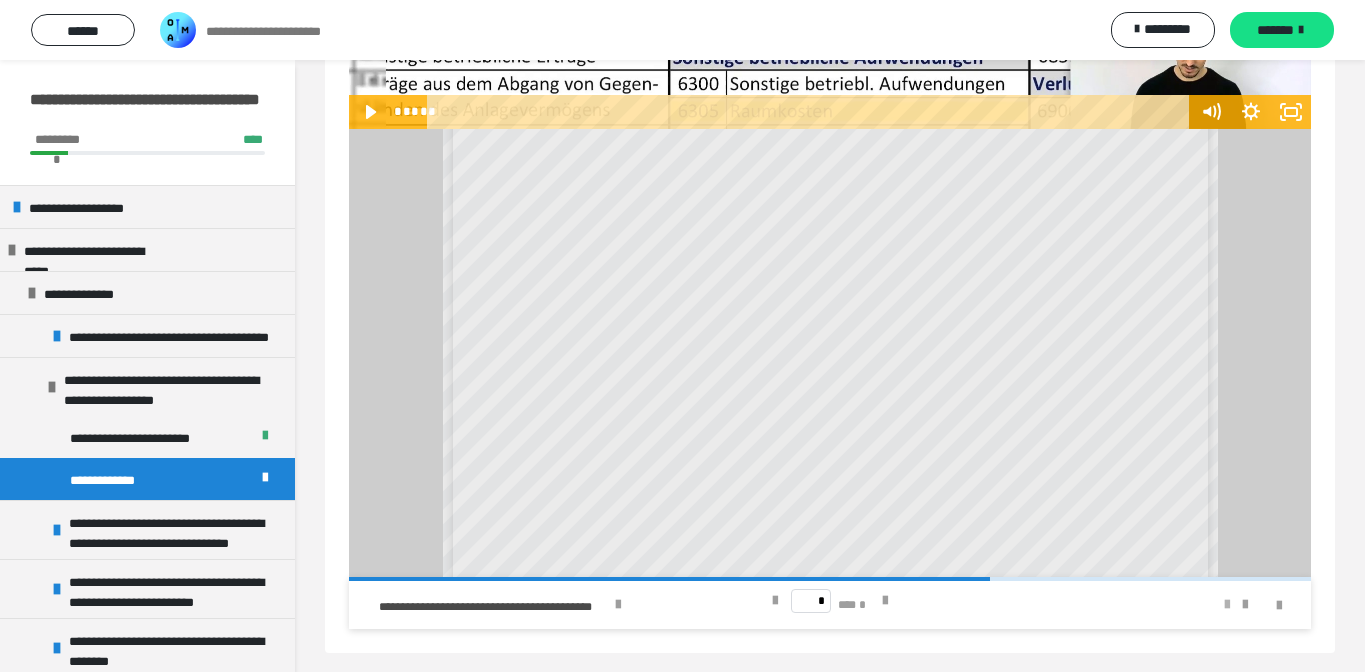 click at bounding box center (1227, 605) 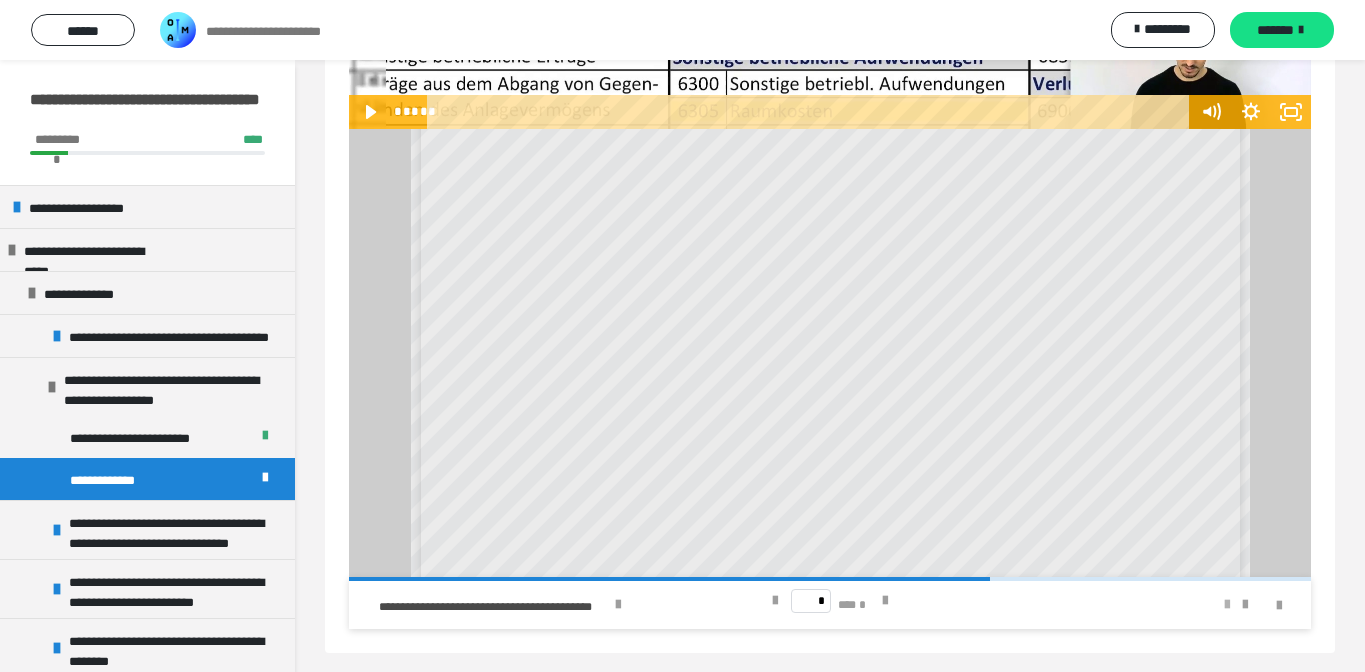 click at bounding box center (1227, 605) 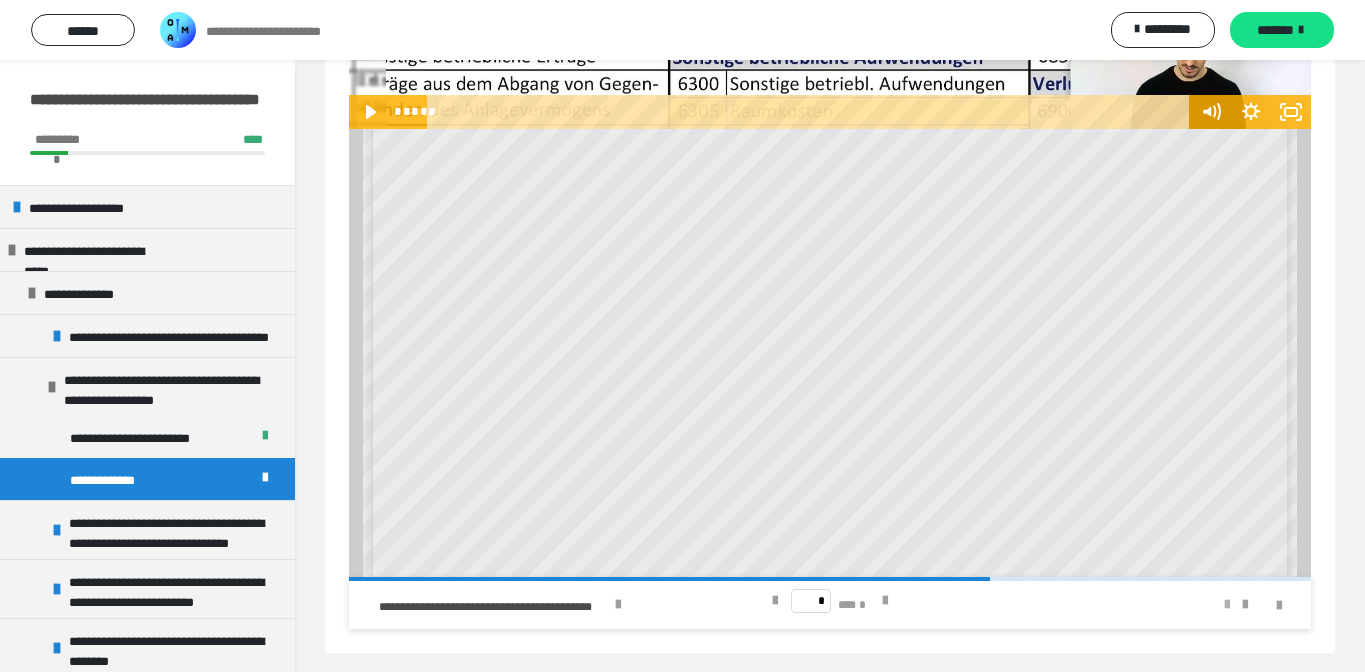 click at bounding box center [1227, 605] 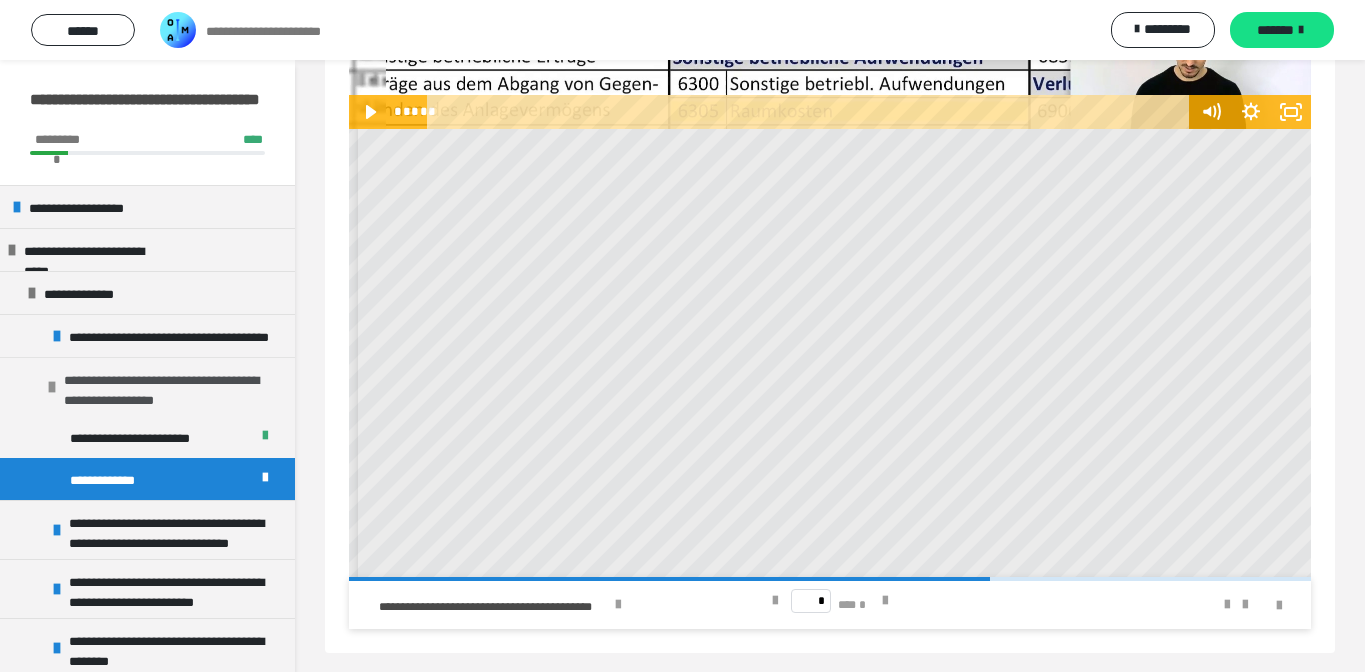 scroll, scrollTop: 636, scrollLeft: 1, axis: both 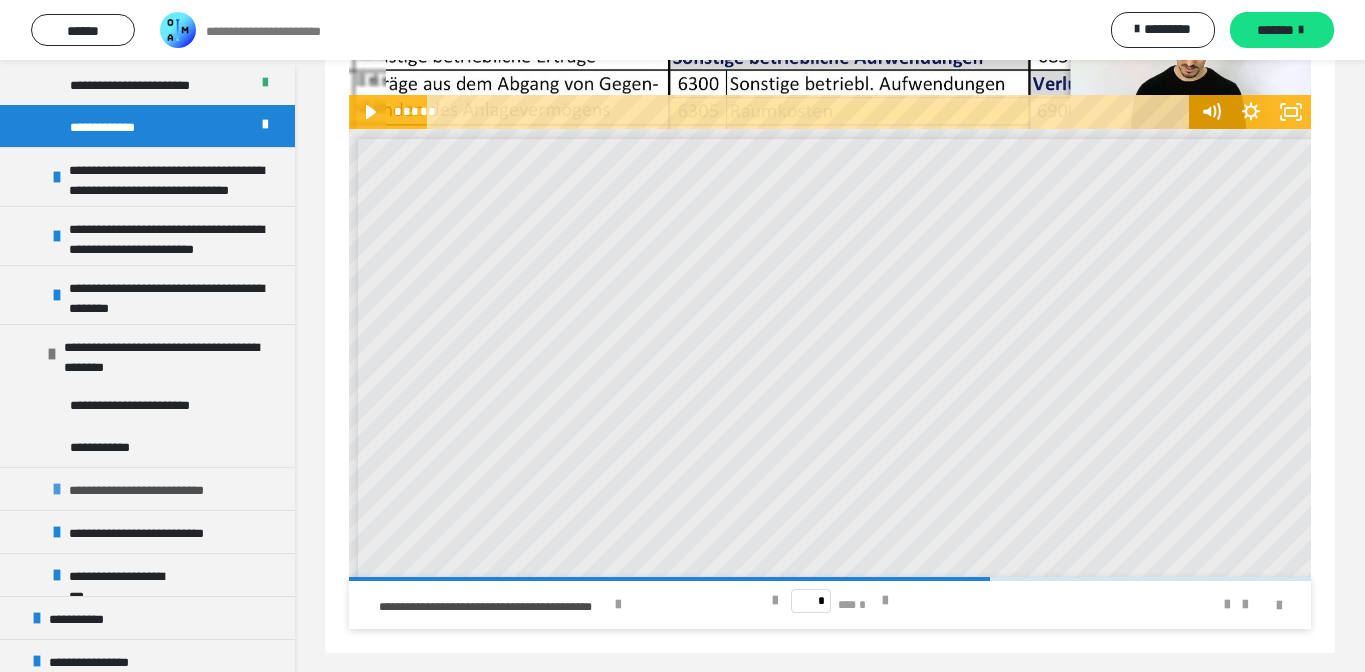 click on "**********" at bounding box center (140, 489) 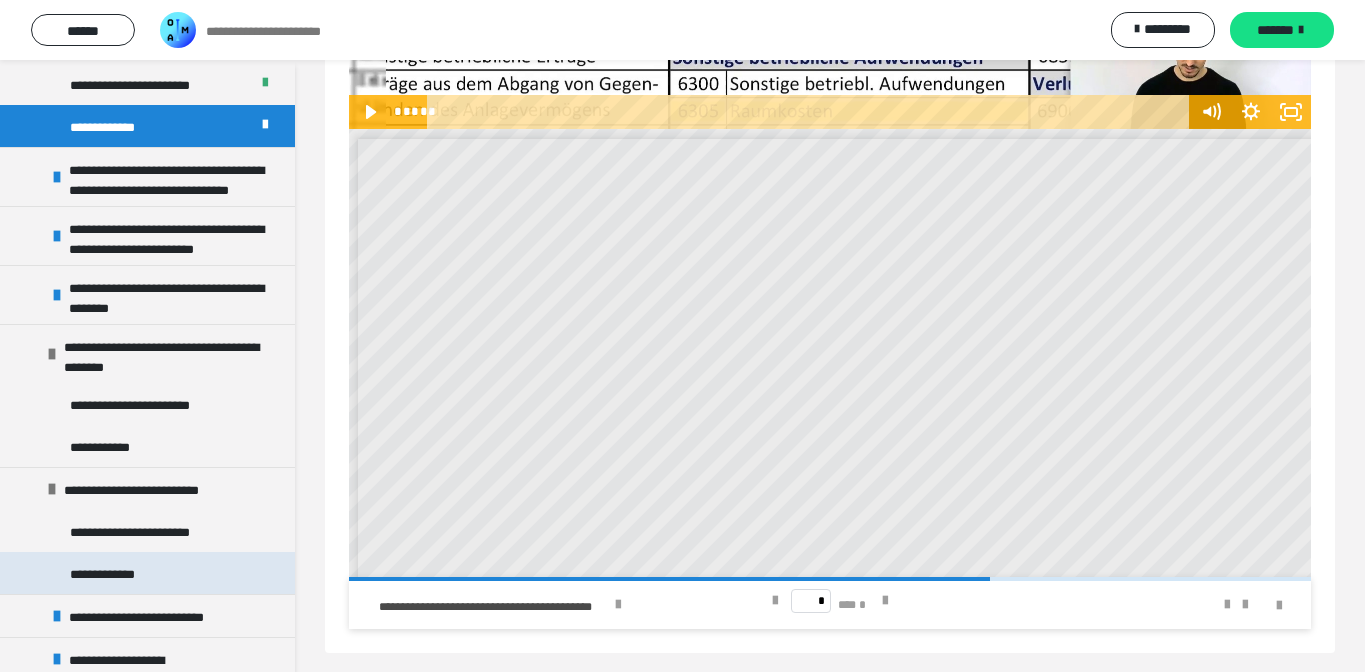 click on "**********" at bounding box center [147, 573] 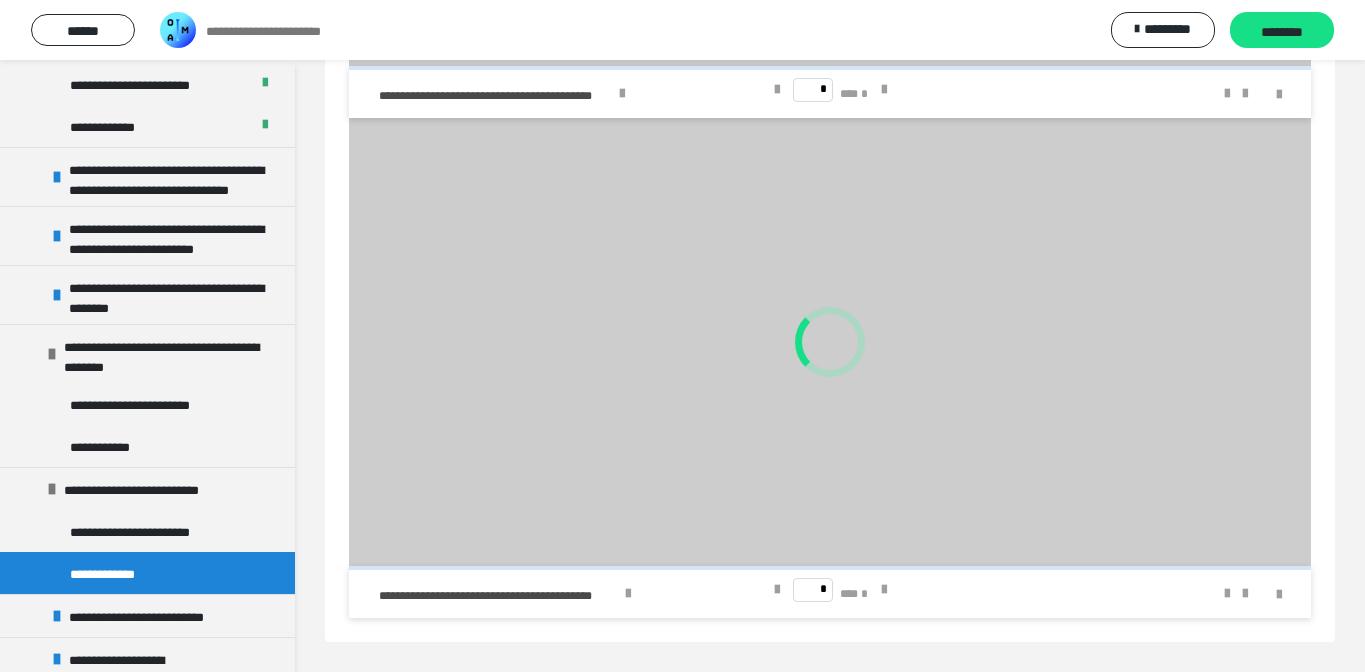 scroll, scrollTop: 581, scrollLeft: 0, axis: vertical 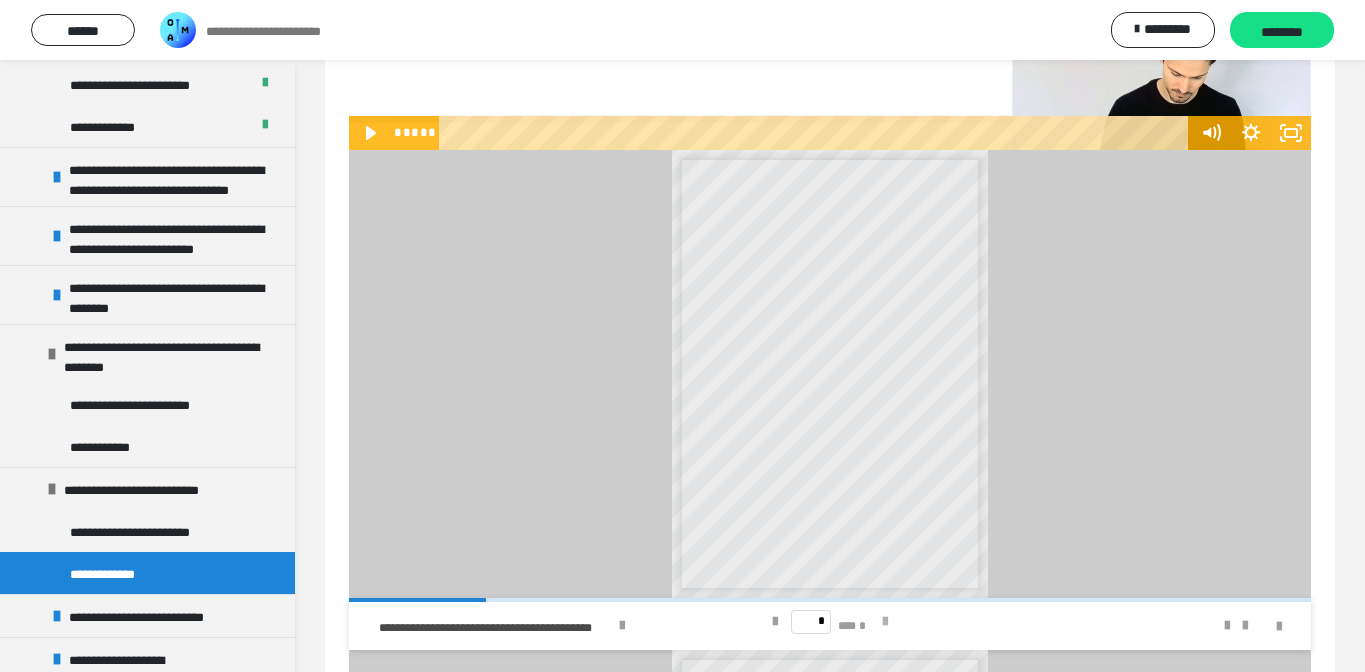 click at bounding box center [885, 622] 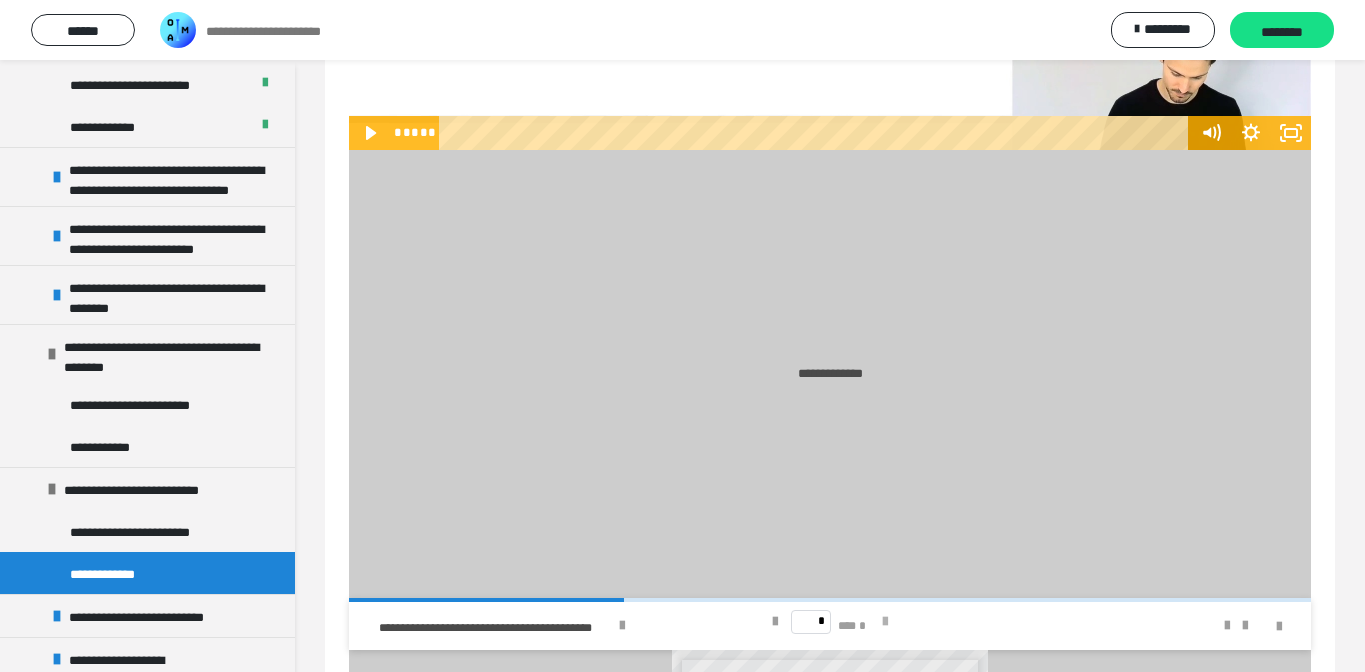 click at bounding box center (885, 622) 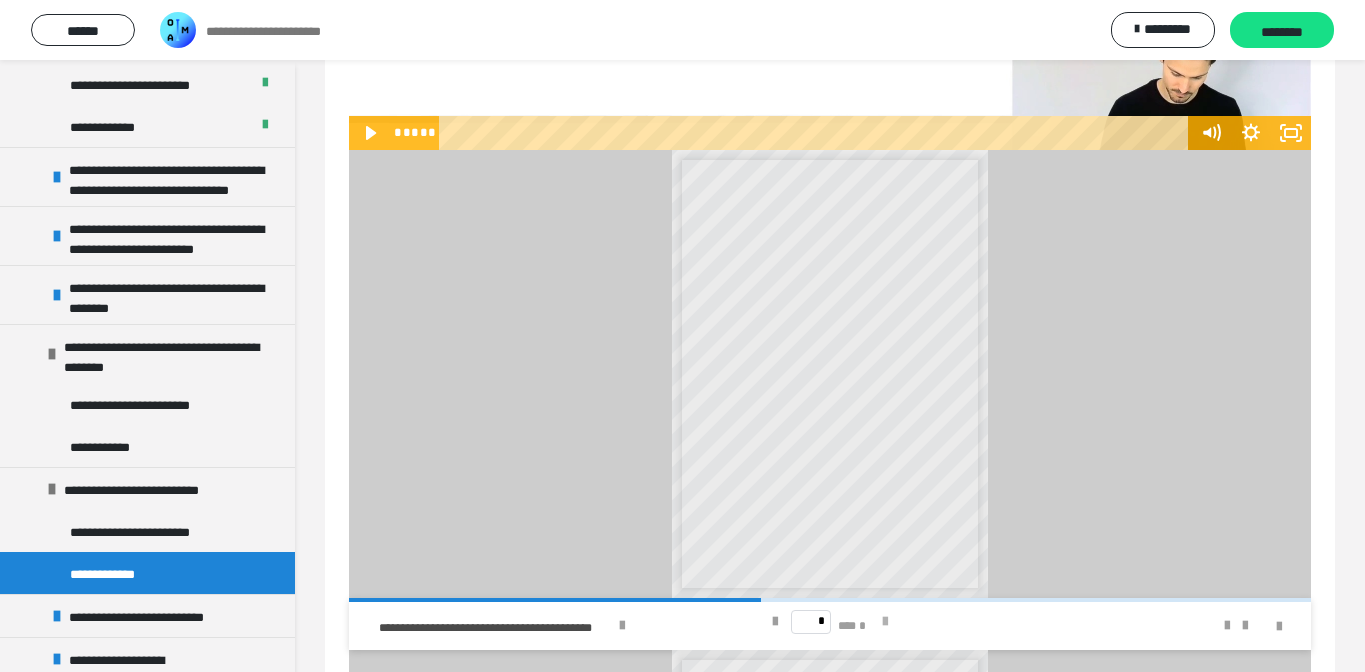 click at bounding box center [885, 622] 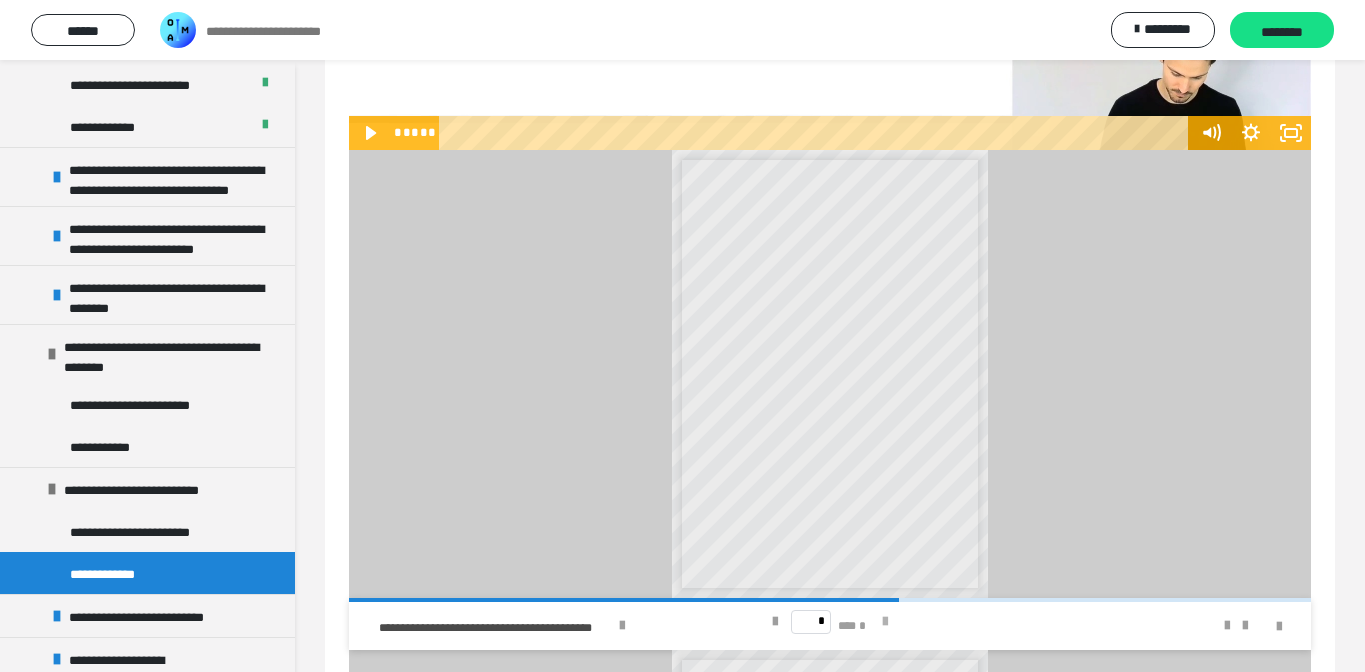 click at bounding box center (885, 622) 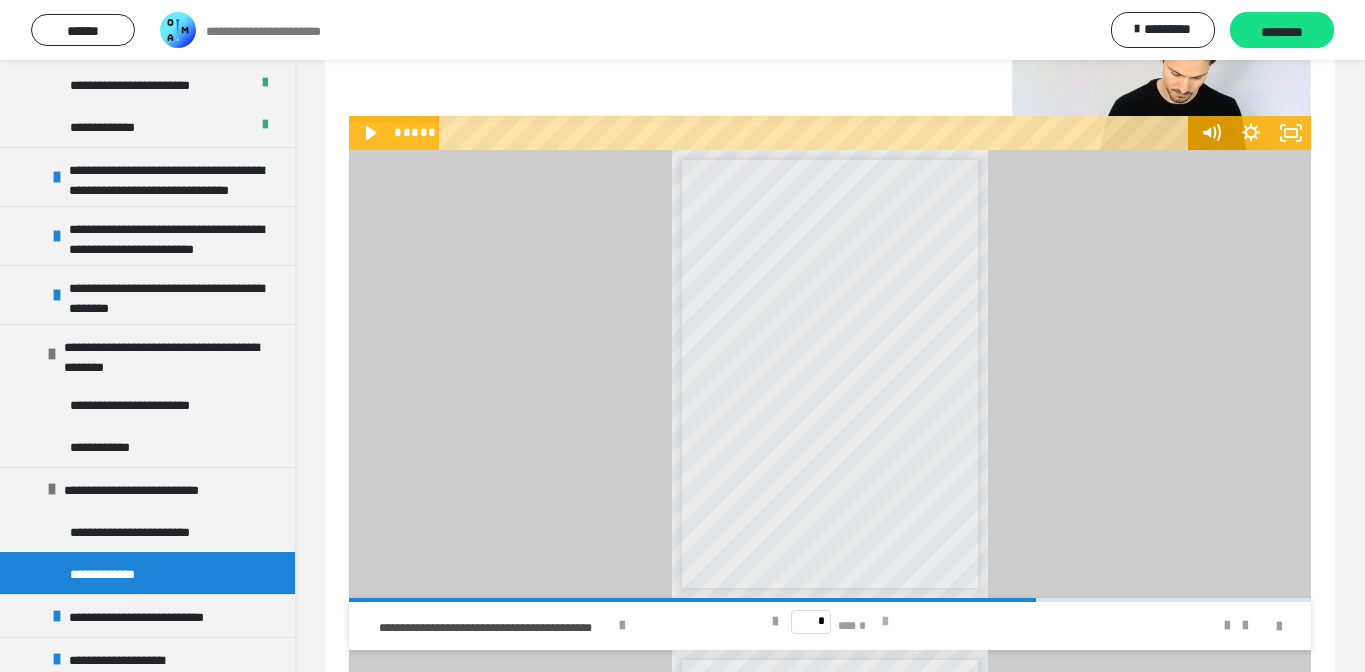 click at bounding box center [885, 622] 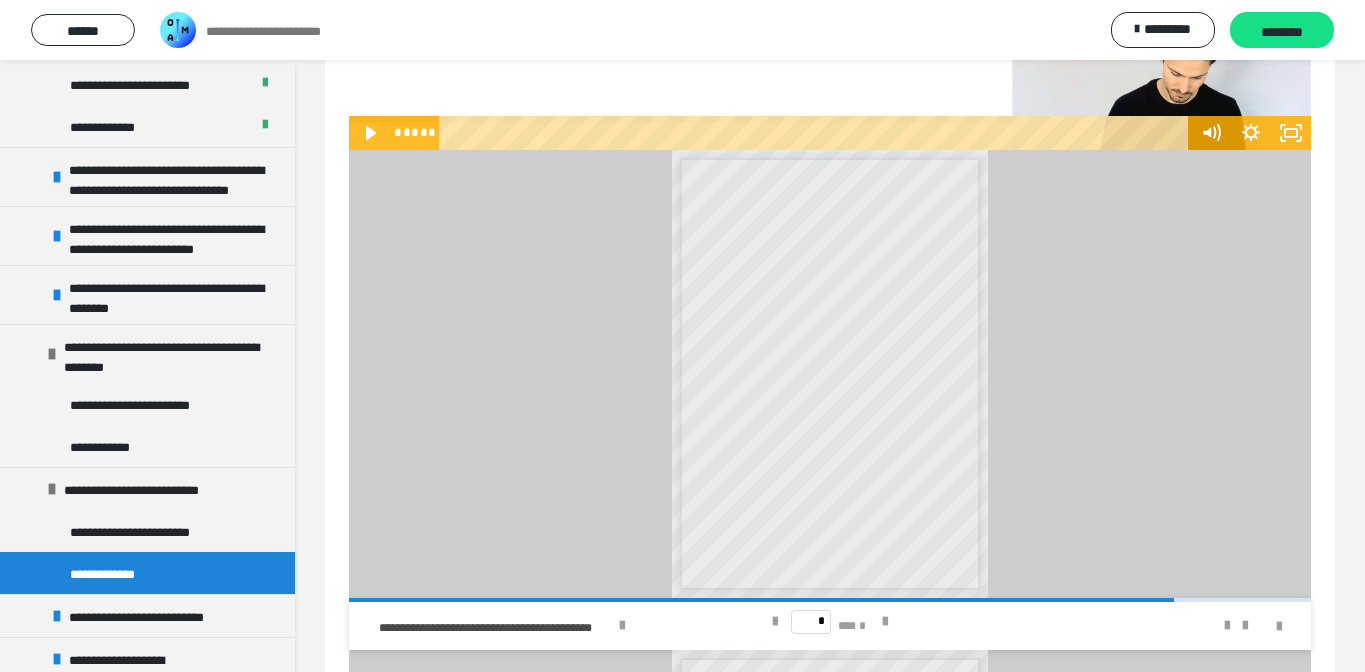 click at bounding box center [1191, 626] 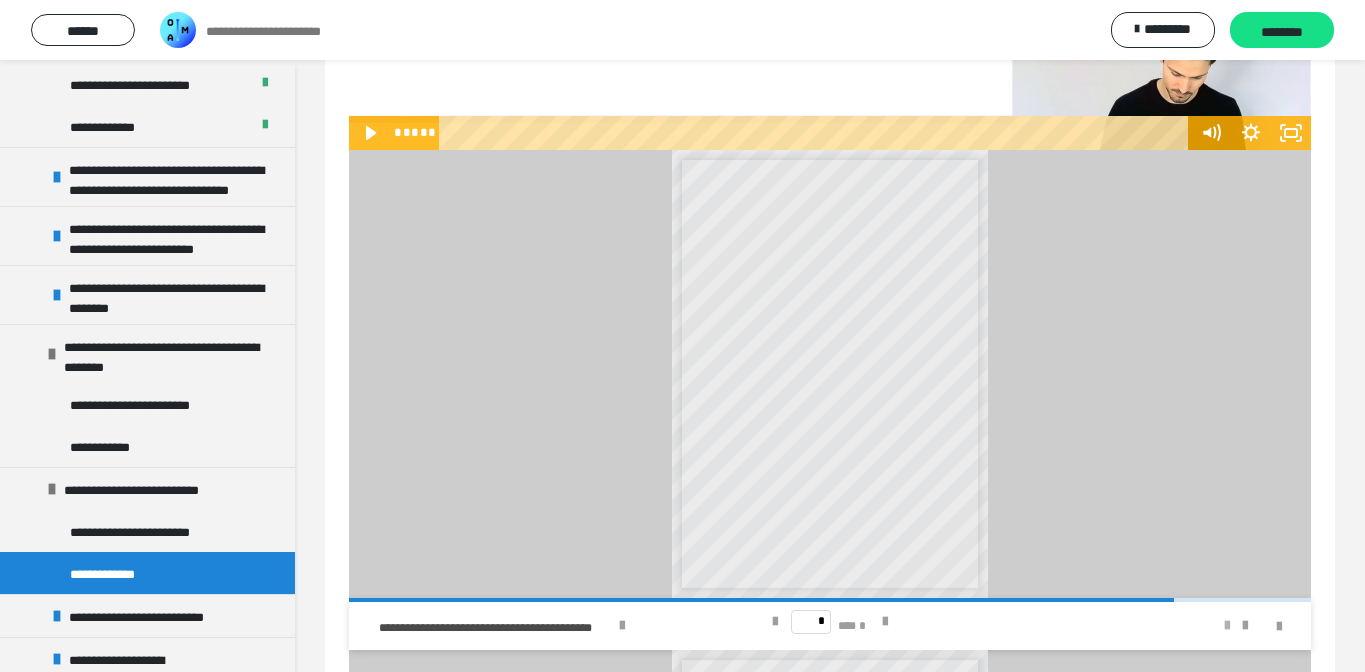 click at bounding box center (1227, 626) 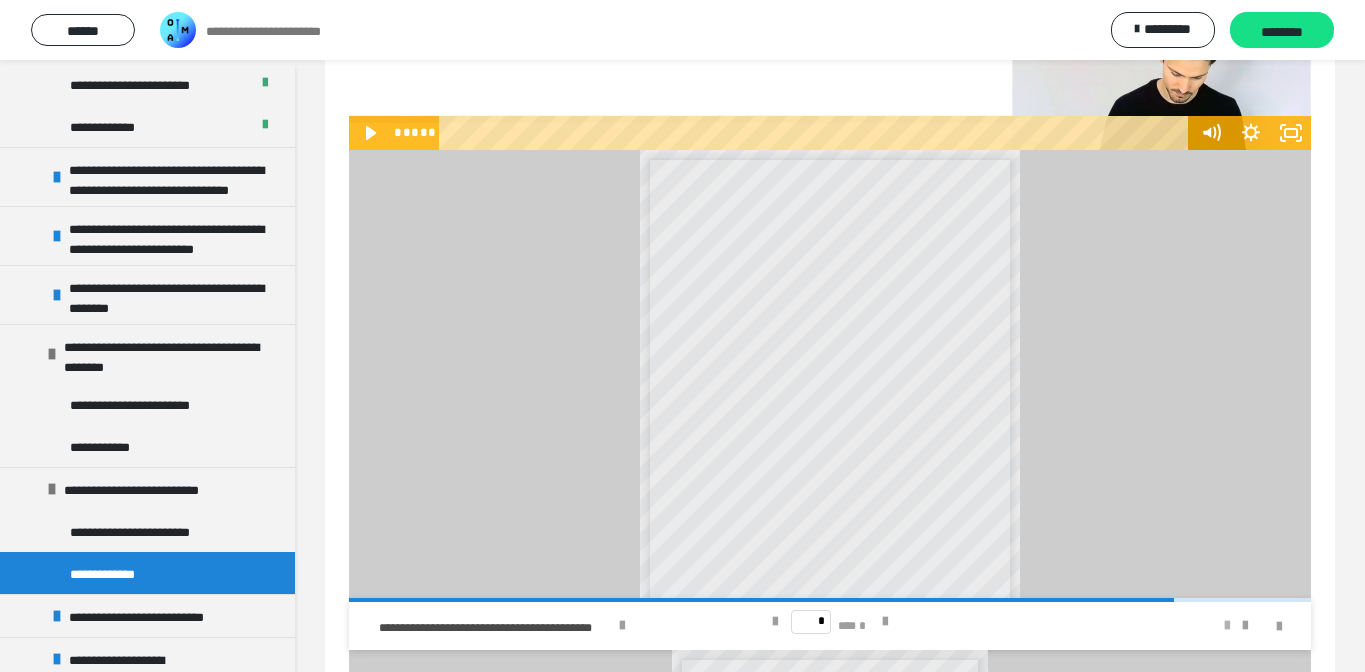 click at bounding box center [1227, 626] 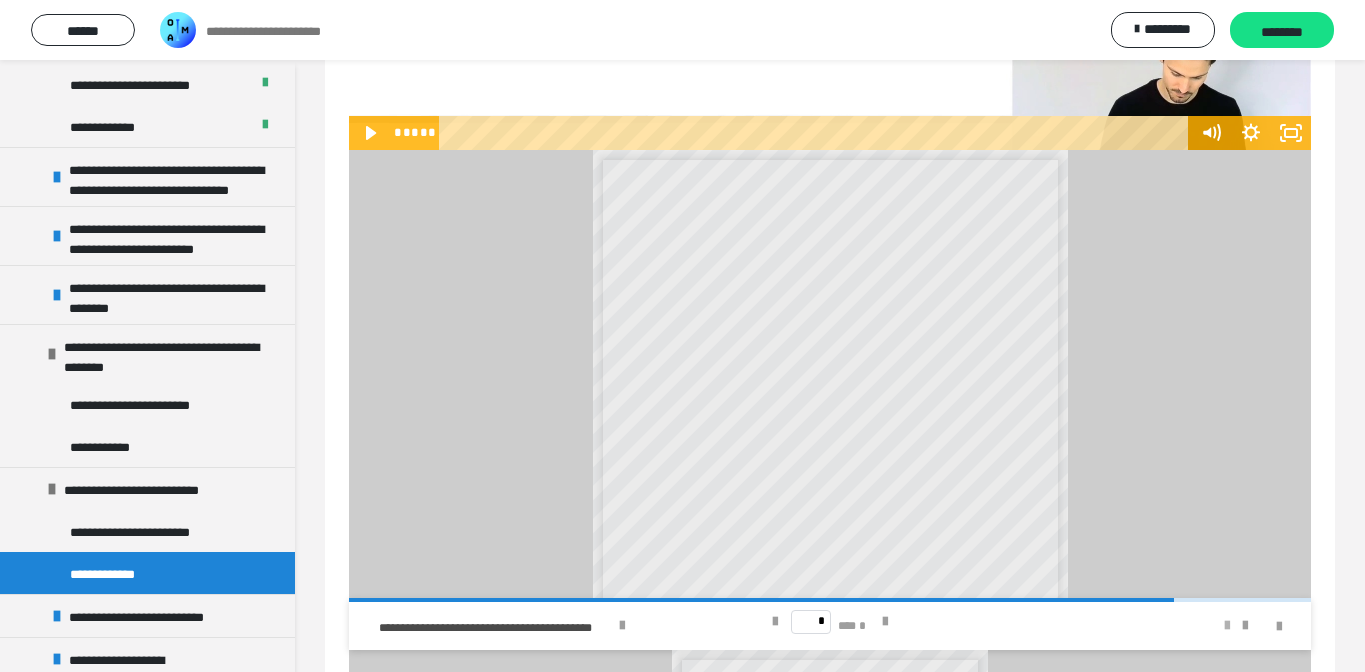 click at bounding box center (1227, 626) 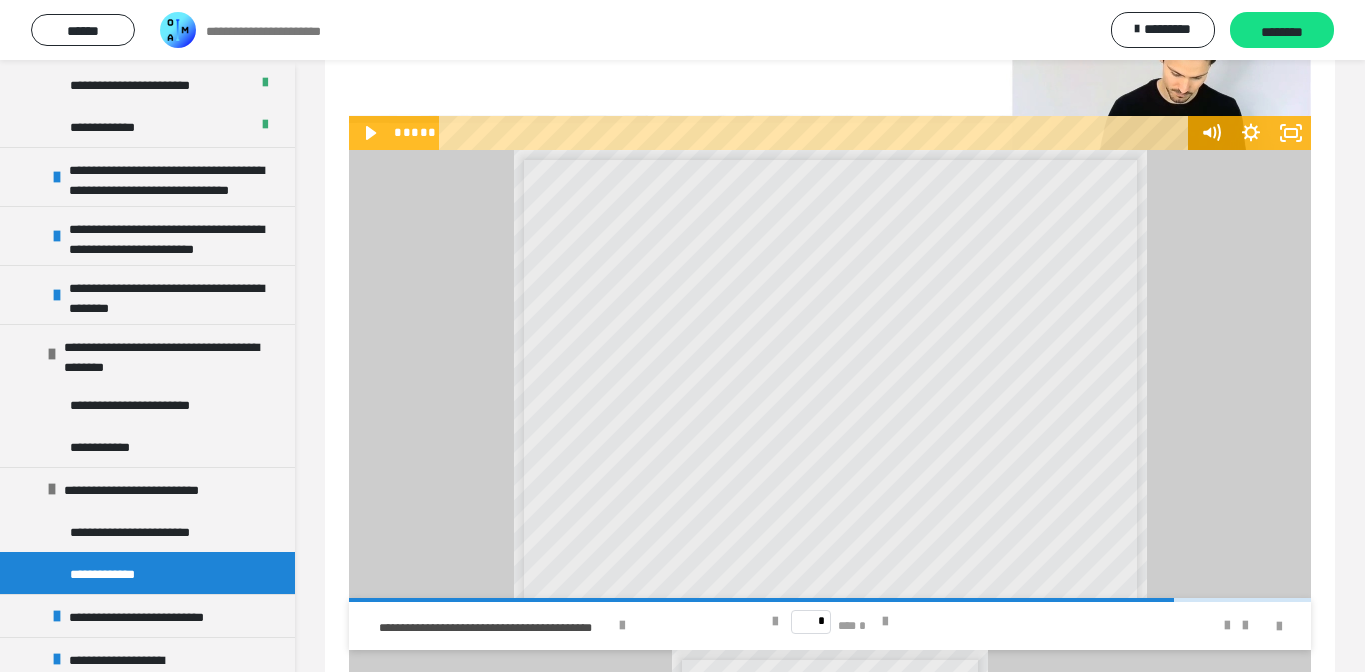 scroll, scrollTop: 0, scrollLeft: 0, axis: both 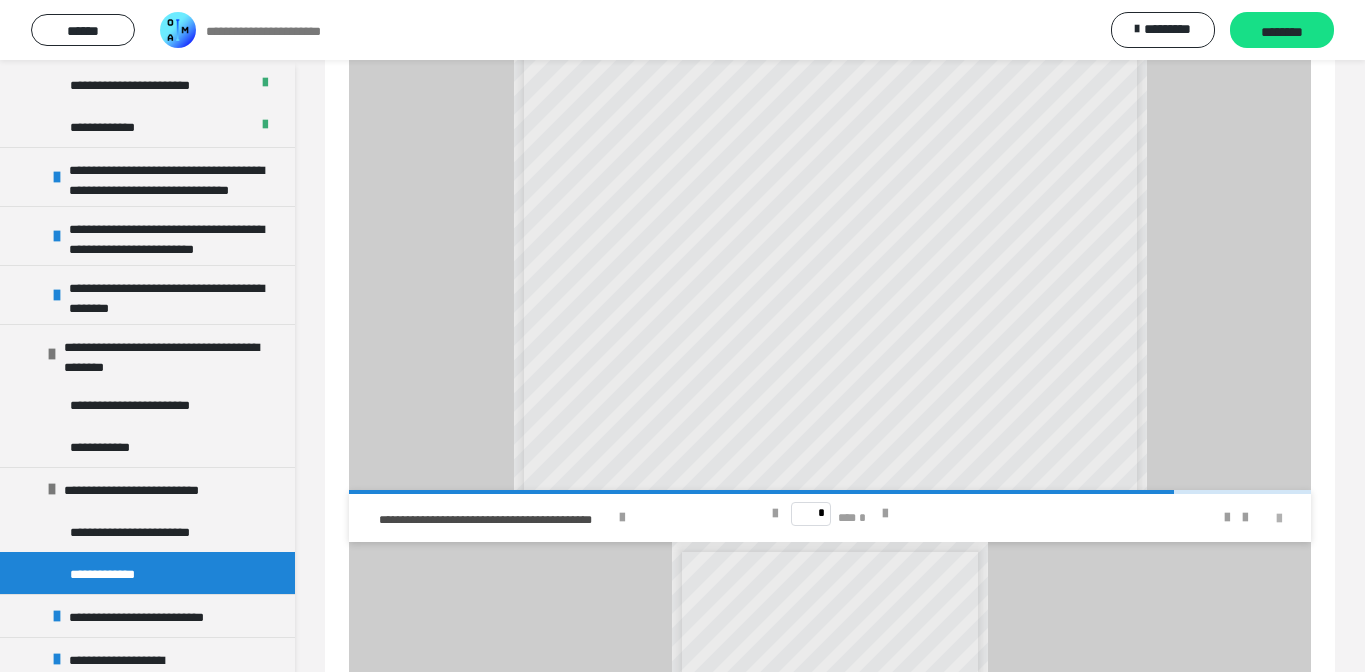 click at bounding box center (1279, 519) 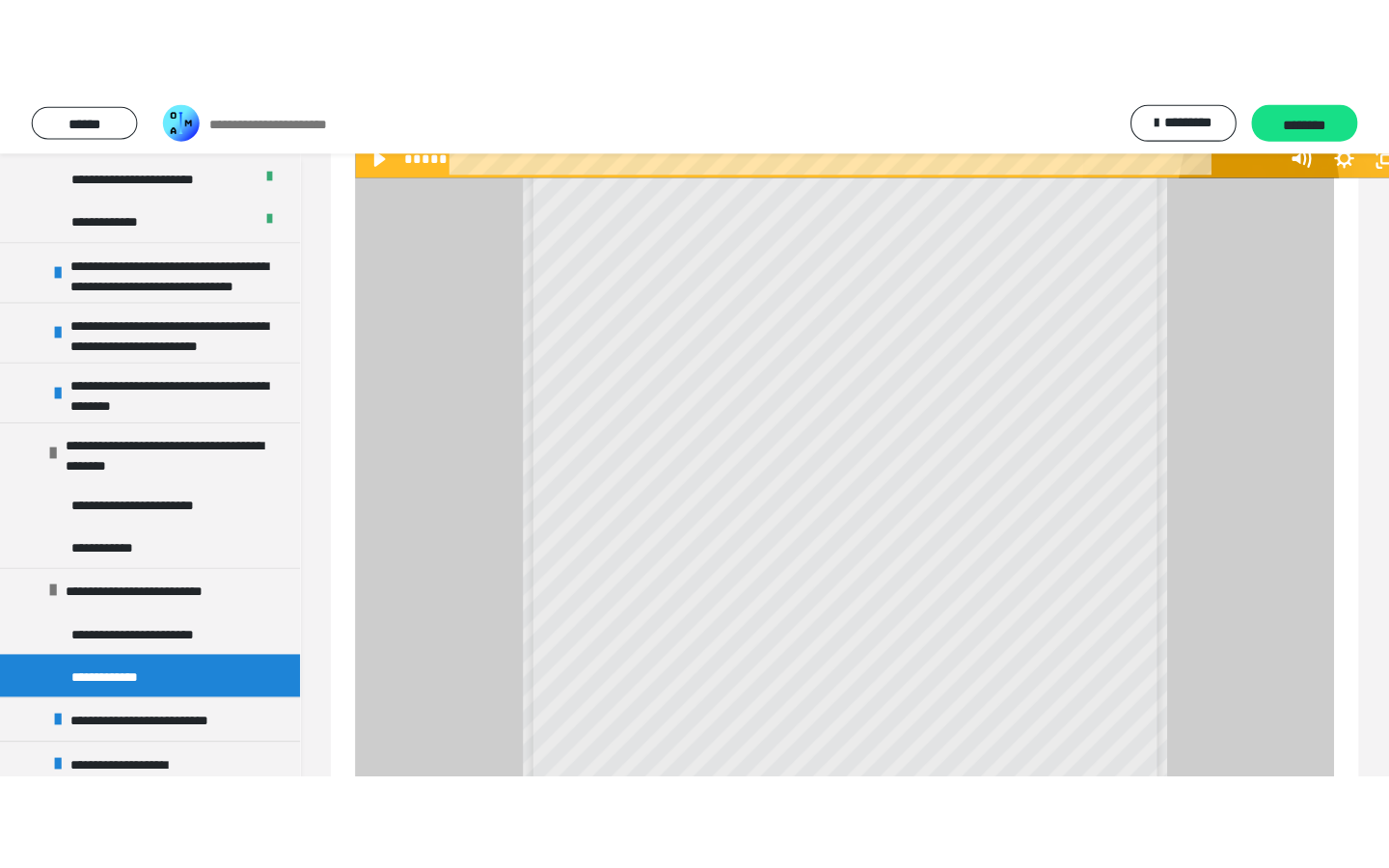 scroll, scrollTop: 0, scrollLeft: 0, axis: both 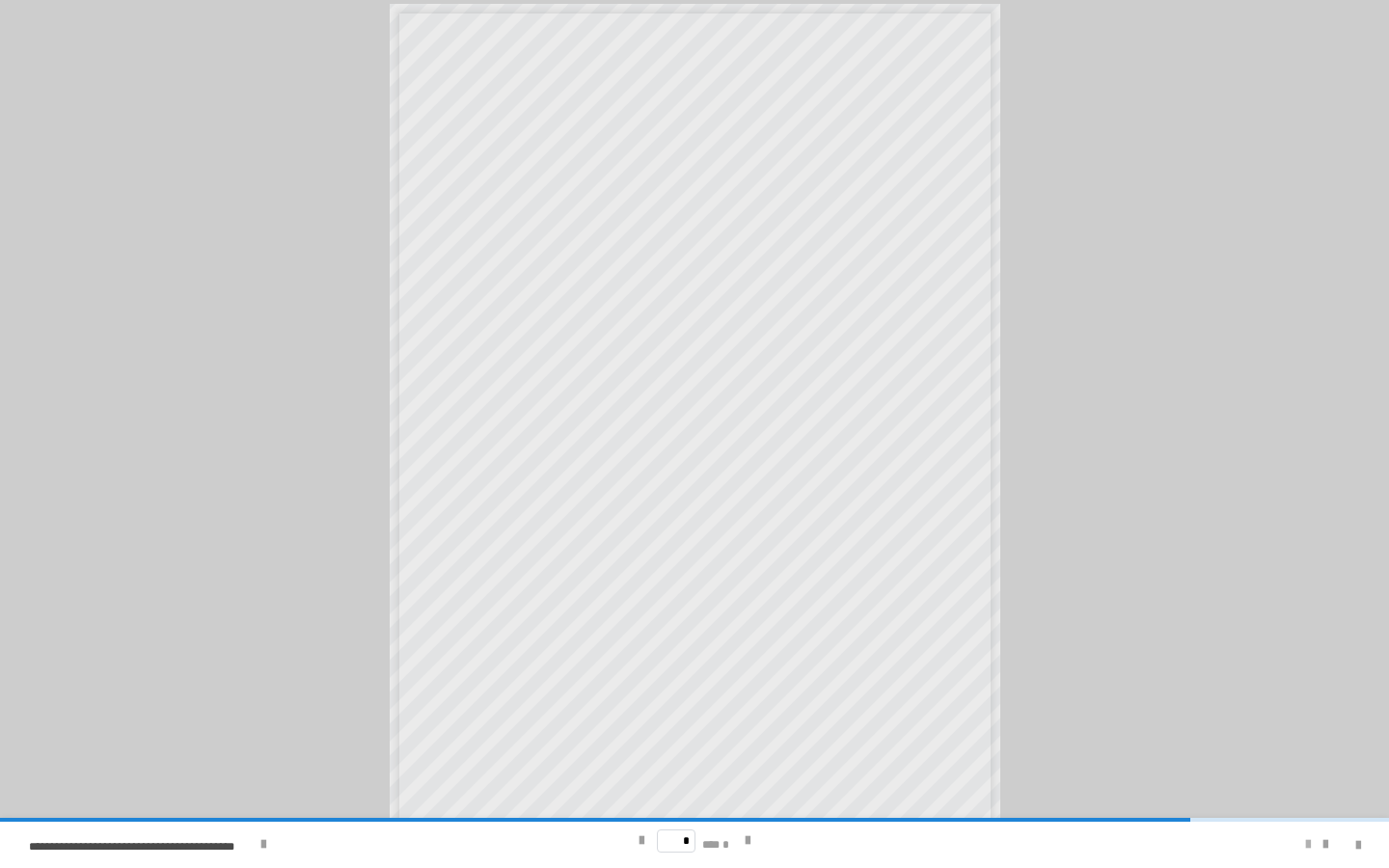 click at bounding box center (1308, 845) 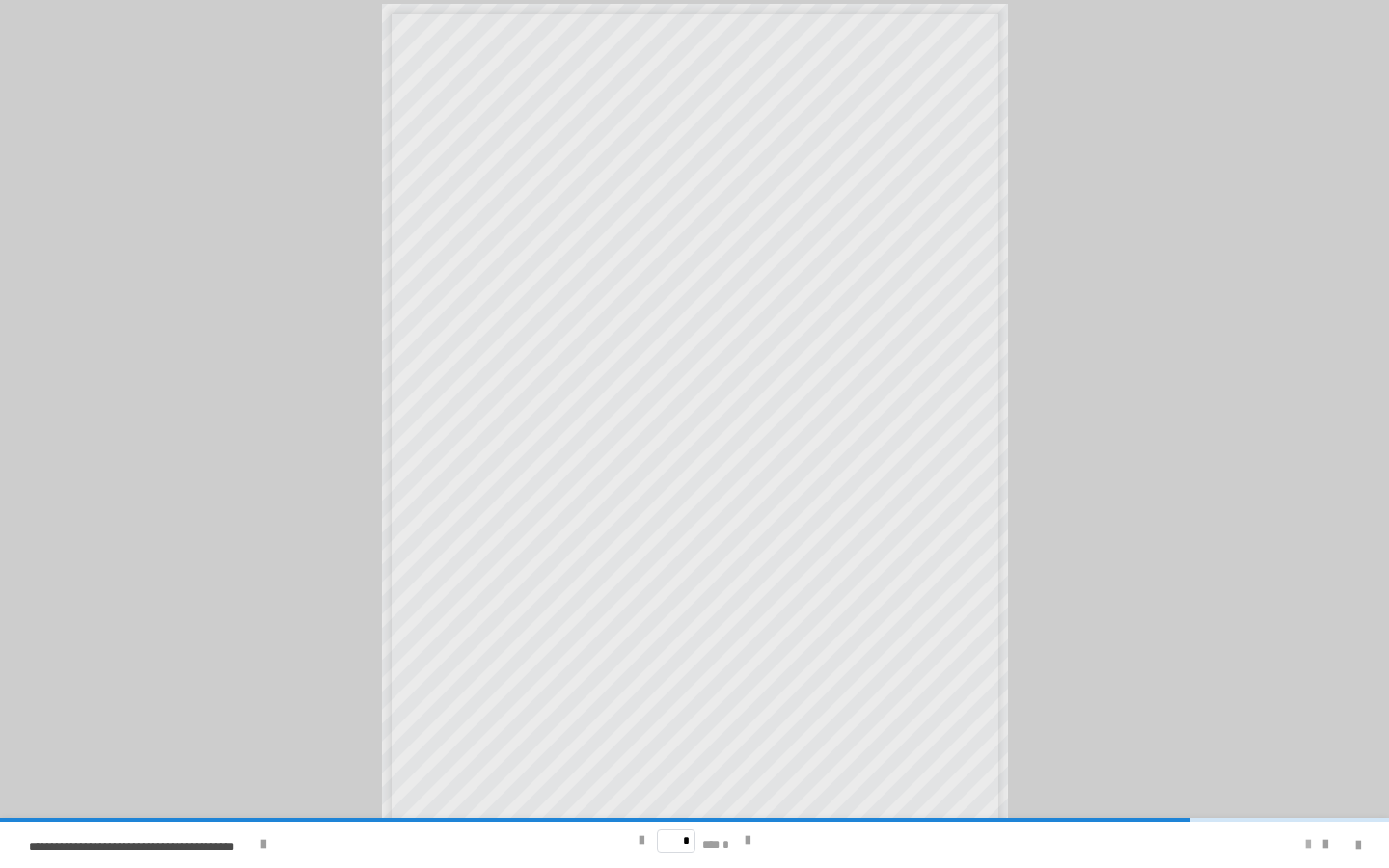 click at bounding box center (1308, 845) 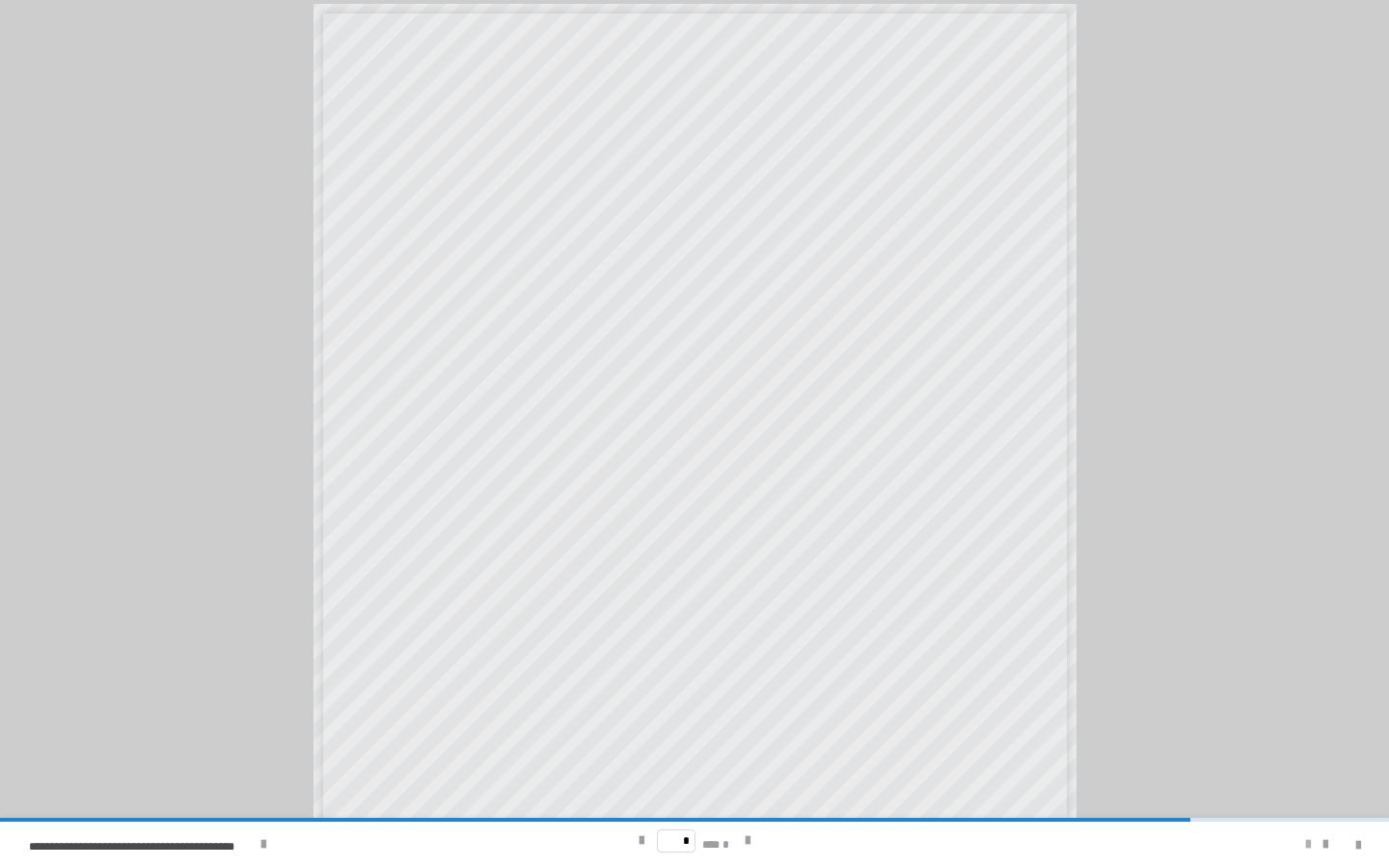 click at bounding box center [1308, 845] 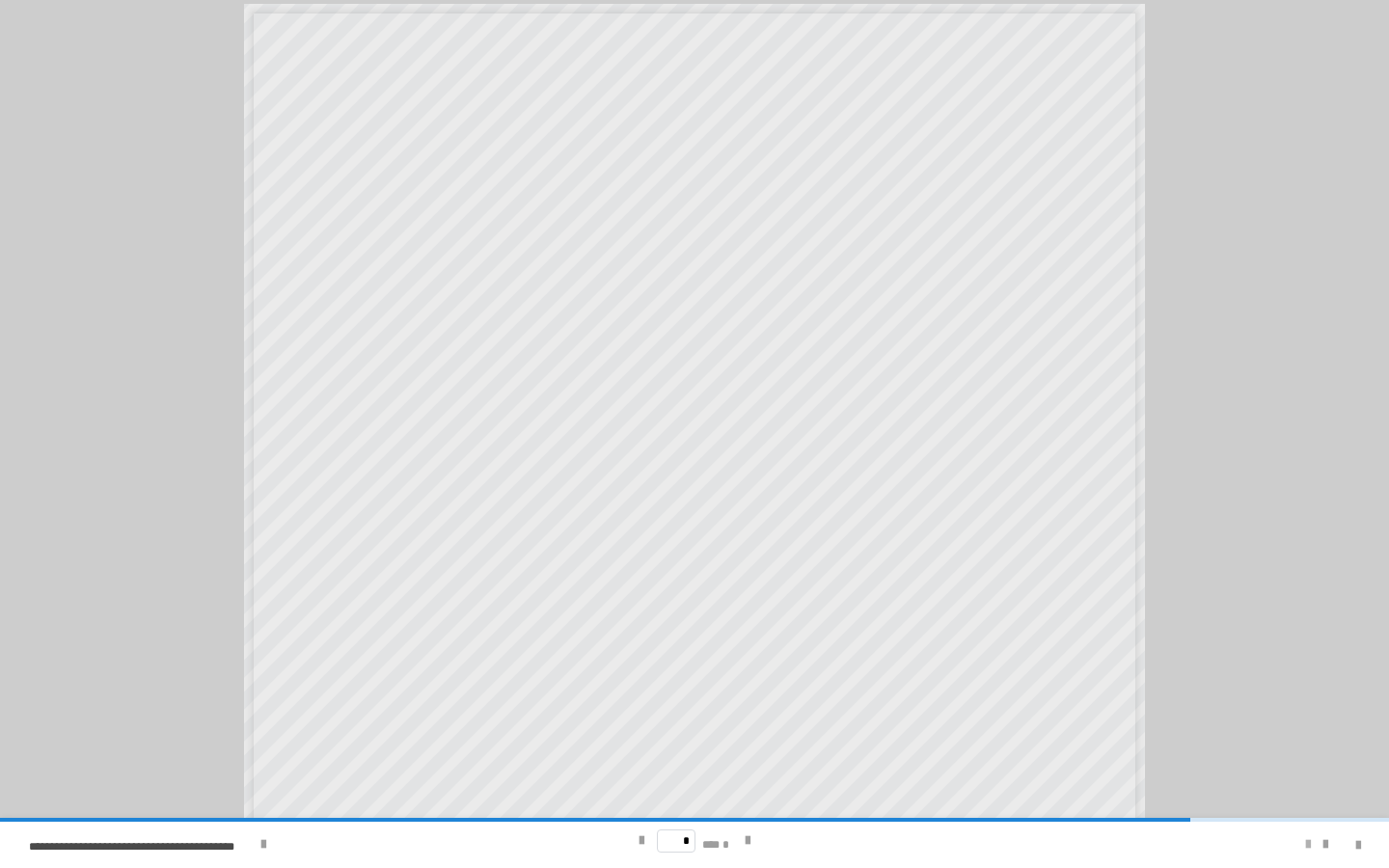 click at bounding box center (1308, 845) 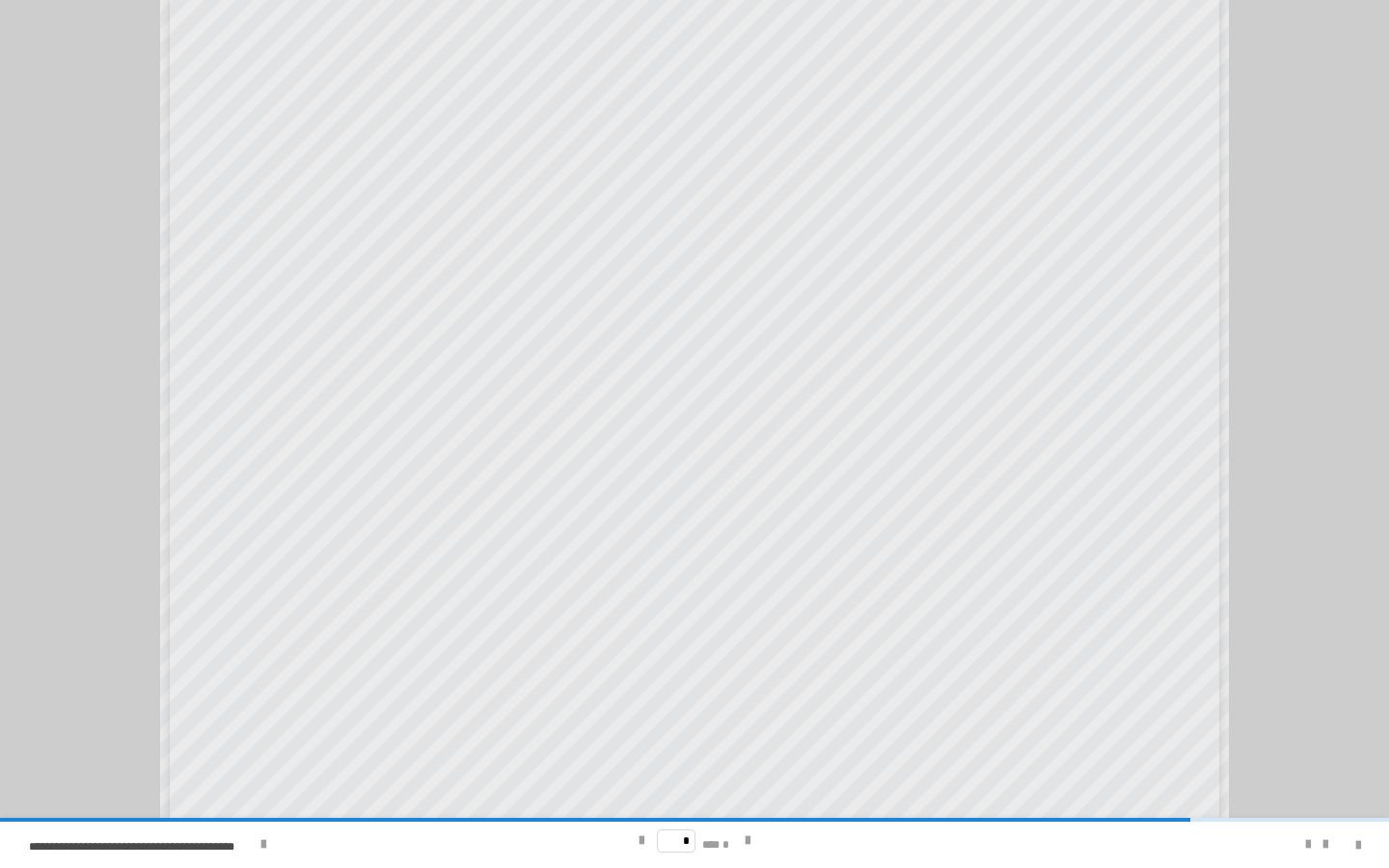 scroll, scrollTop: 669, scrollLeft: 0, axis: vertical 